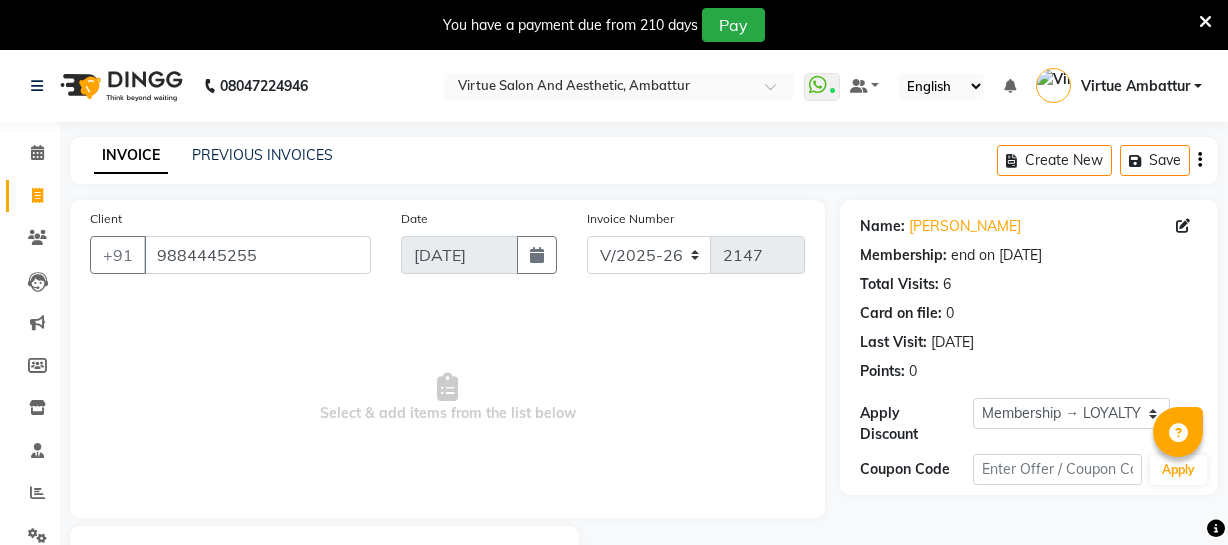 select on "5237" 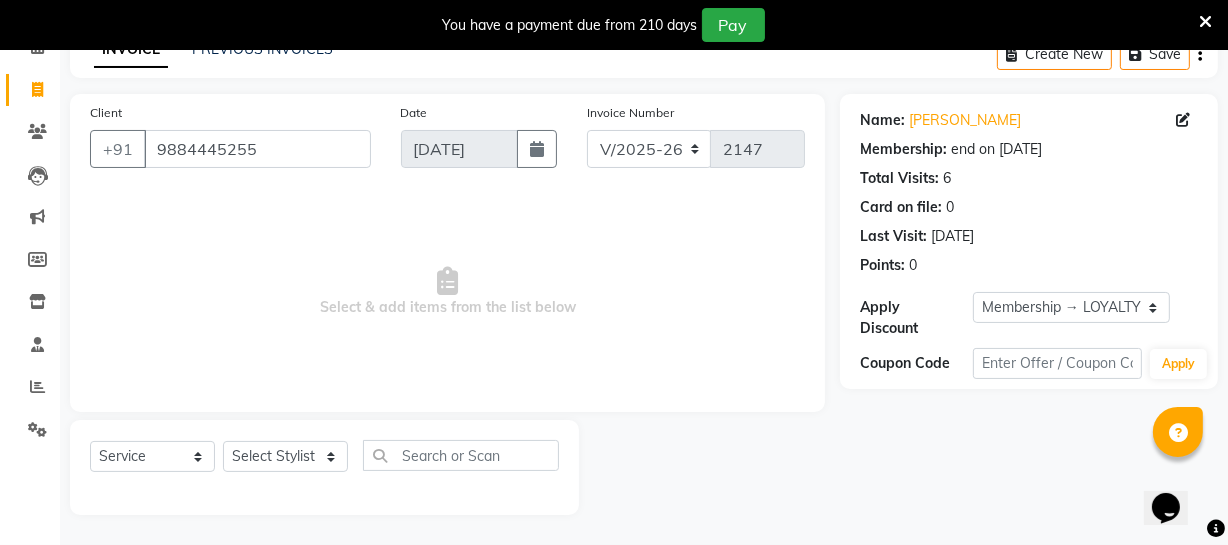 scroll, scrollTop: 0, scrollLeft: 0, axis: both 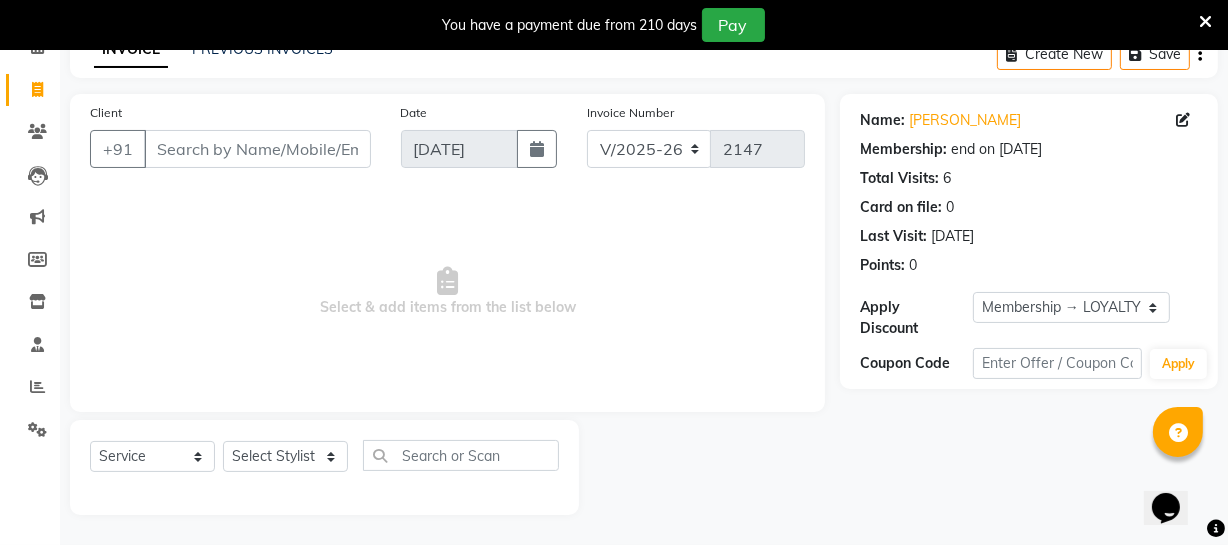 click on "Client" at bounding box center (257, 149) 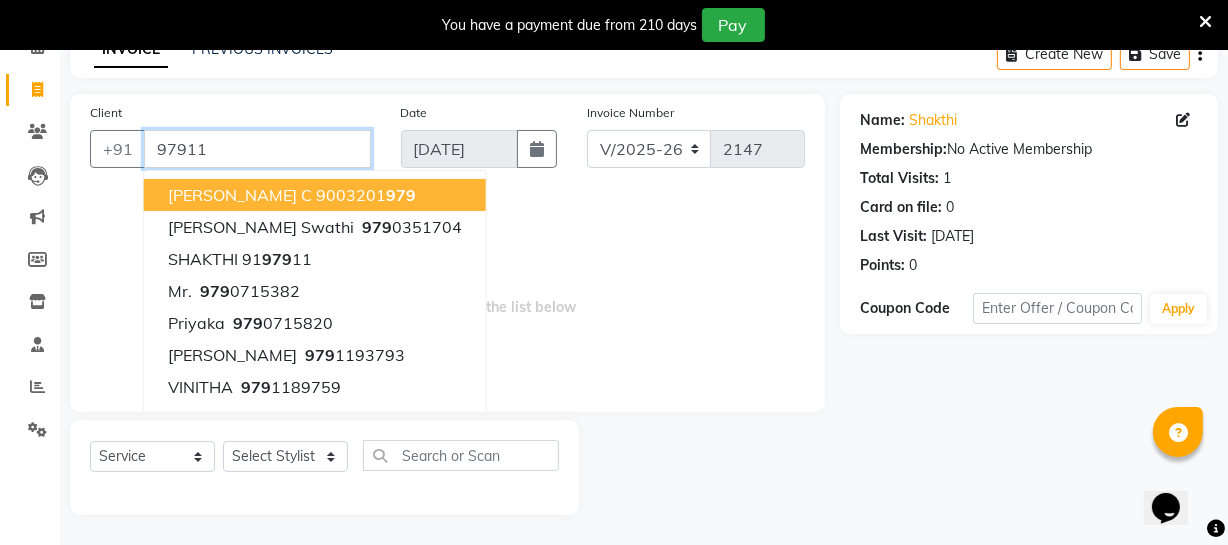 click on "97911" at bounding box center (257, 149) 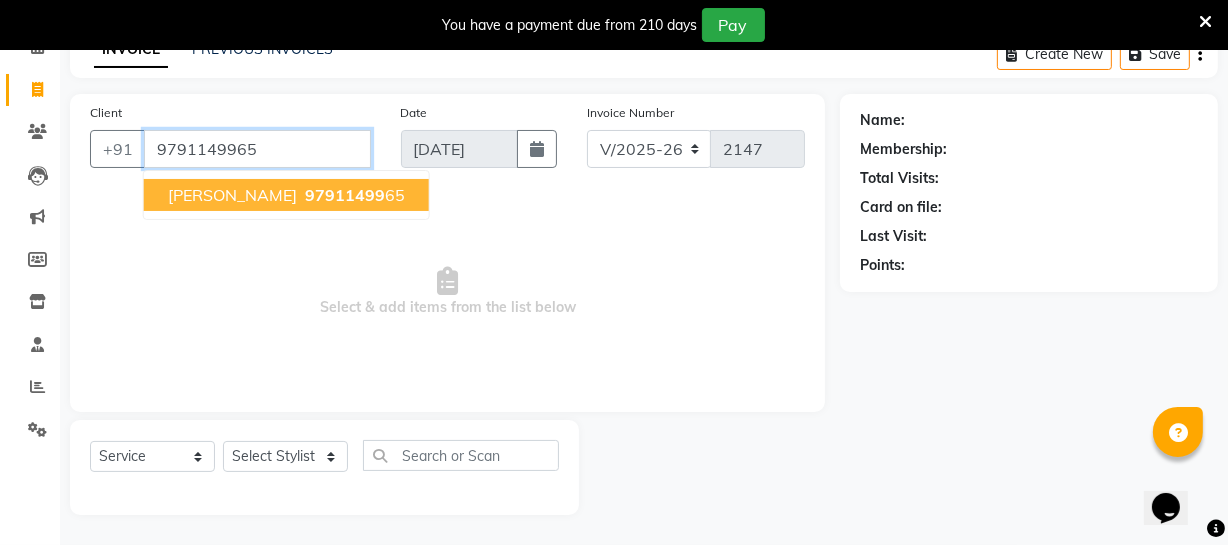 type on "9791149965" 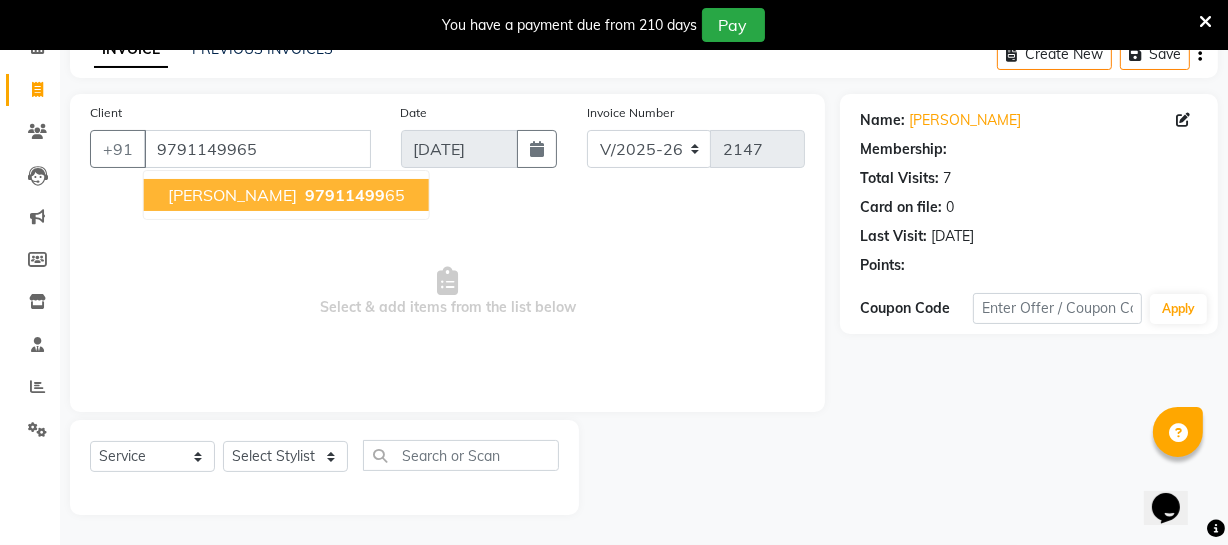 select on "1: Object" 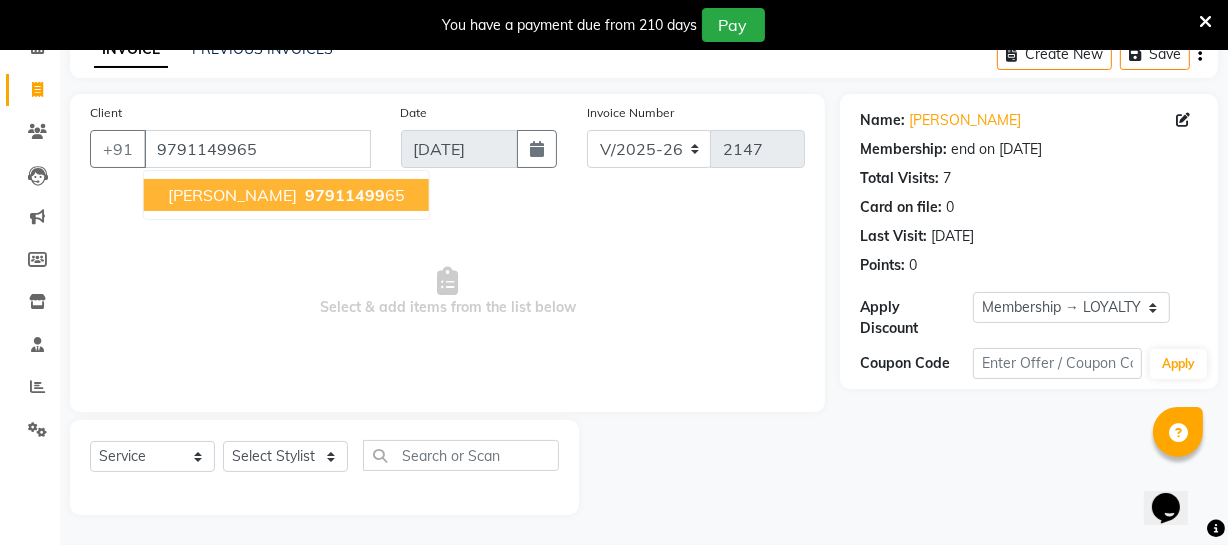 click on "97911499" at bounding box center [345, 195] 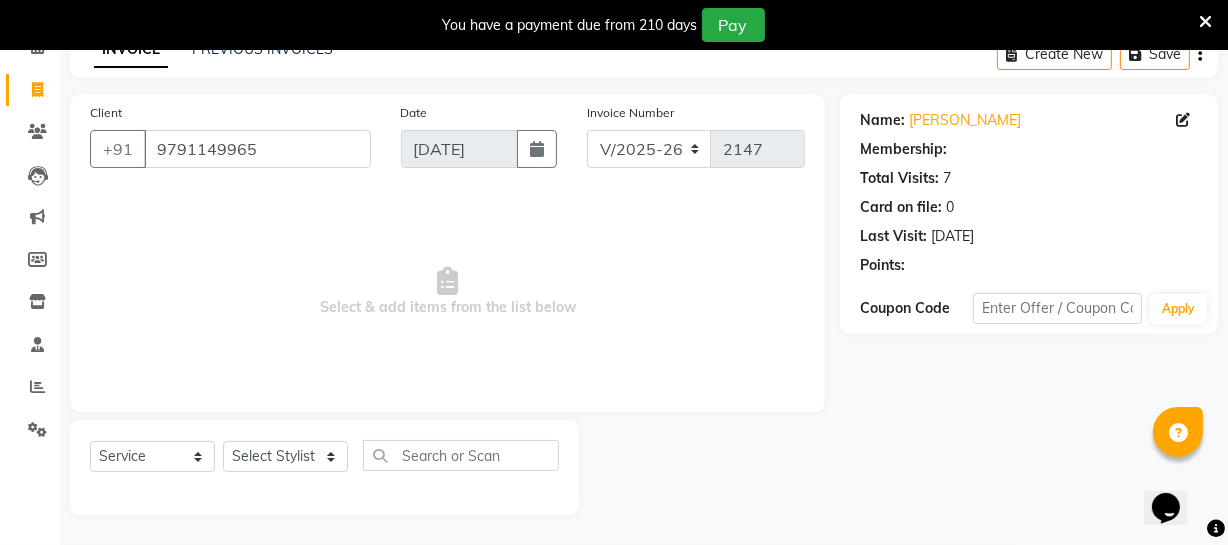 select on "1: Object" 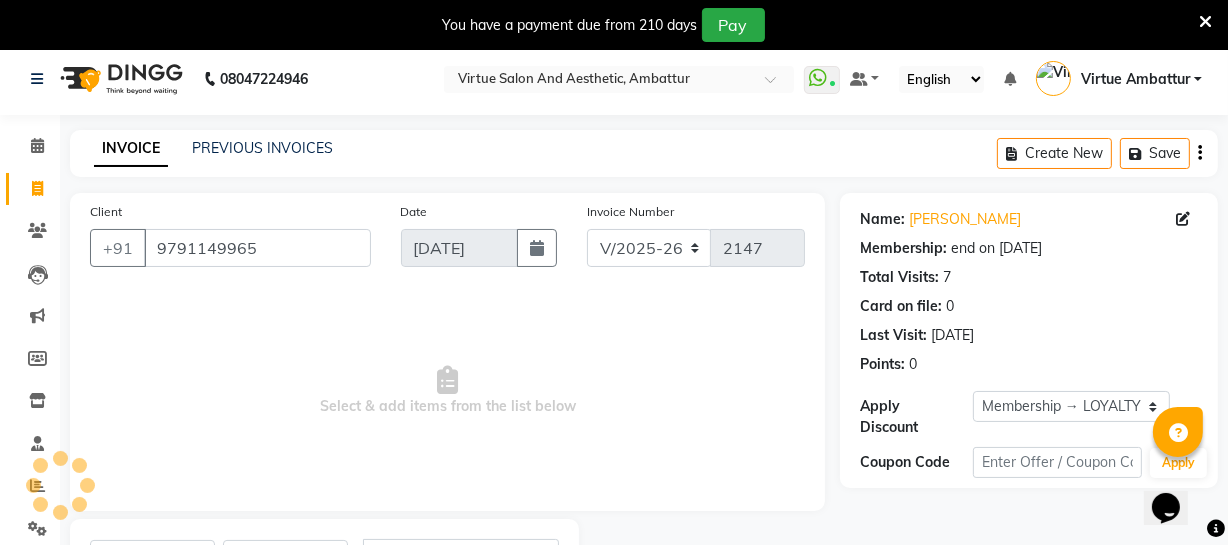 scroll, scrollTop: 0, scrollLeft: 0, axis: both 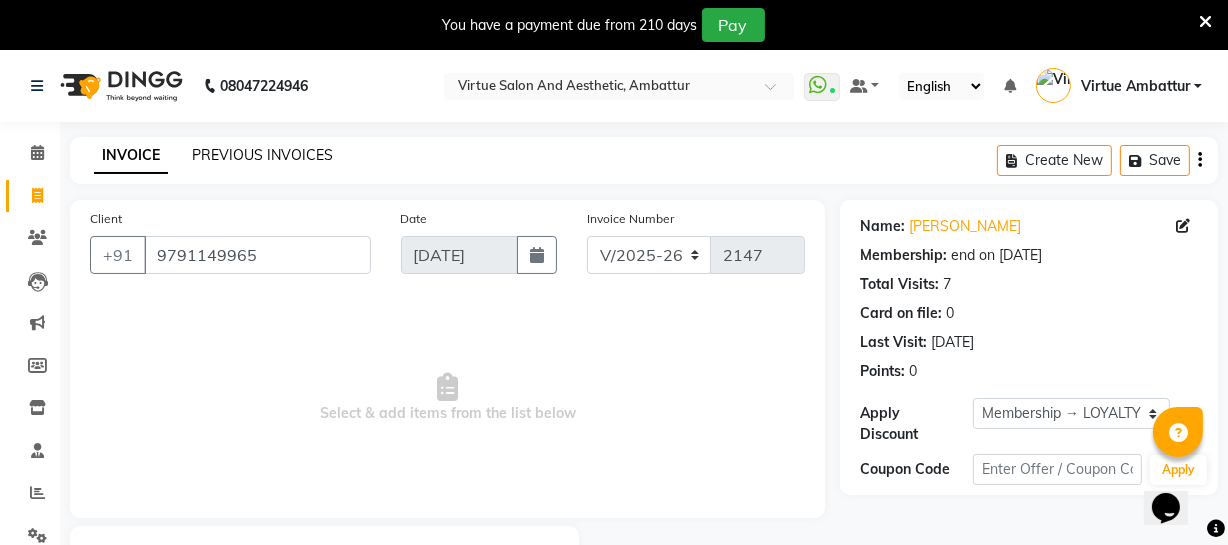 click on "PREVIOUS INVOICES" 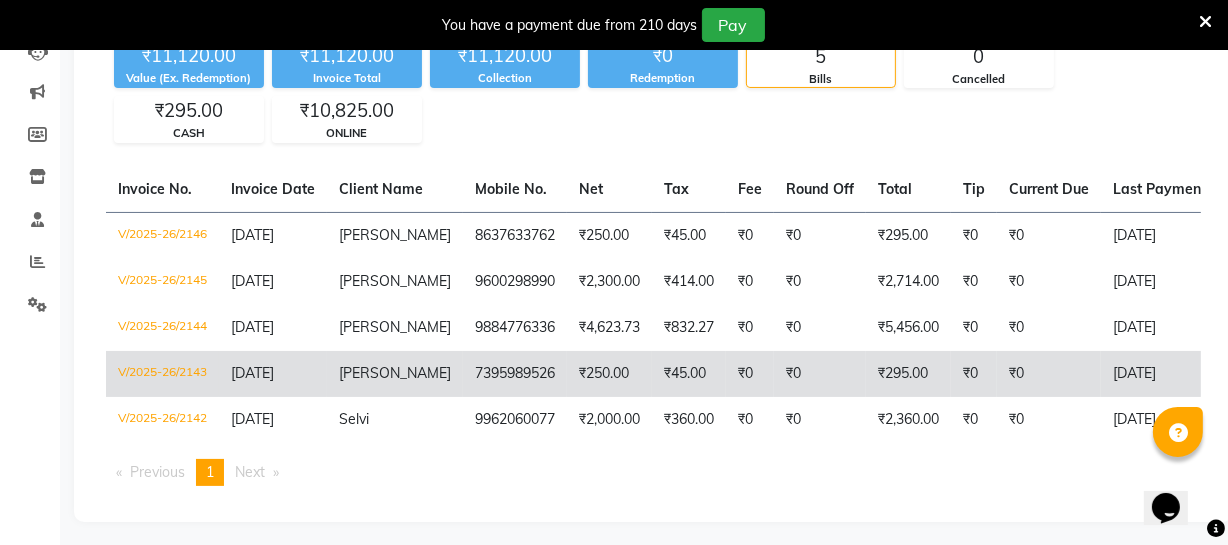 scroll, scrollTop: 0, scrollLeft: 0, axis: both 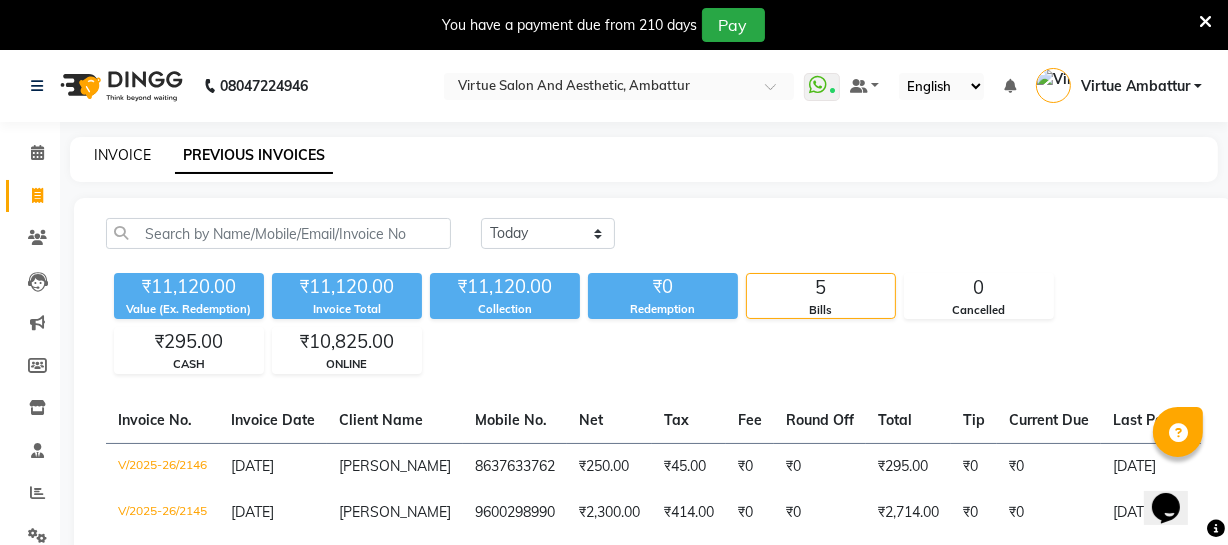 click on "INVOICE" 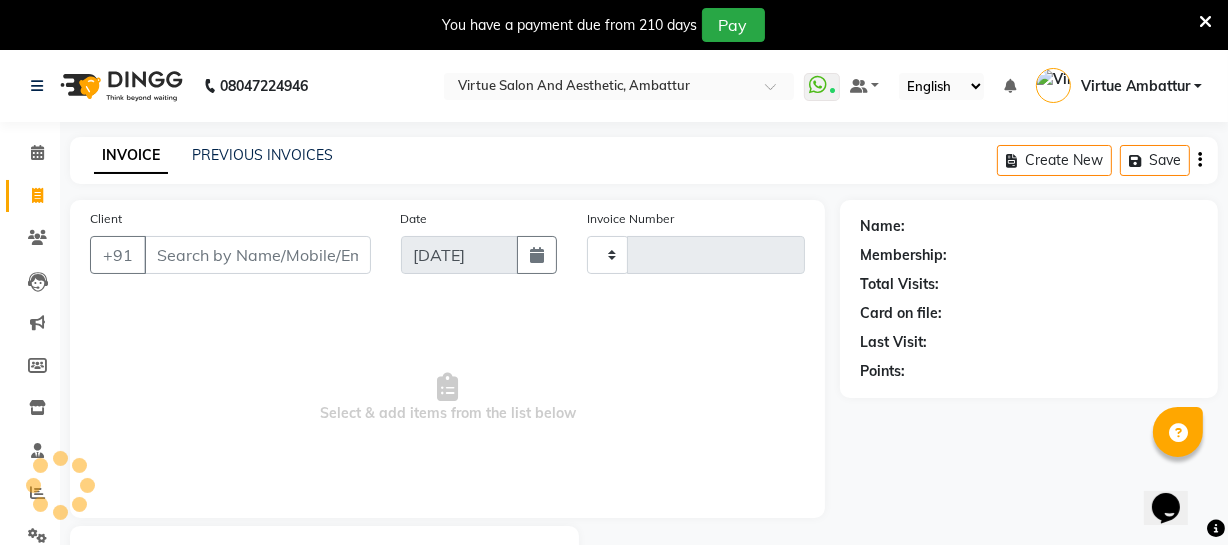 scroll, scrollTop: 107, scrollLeft: 0, axis: vertical 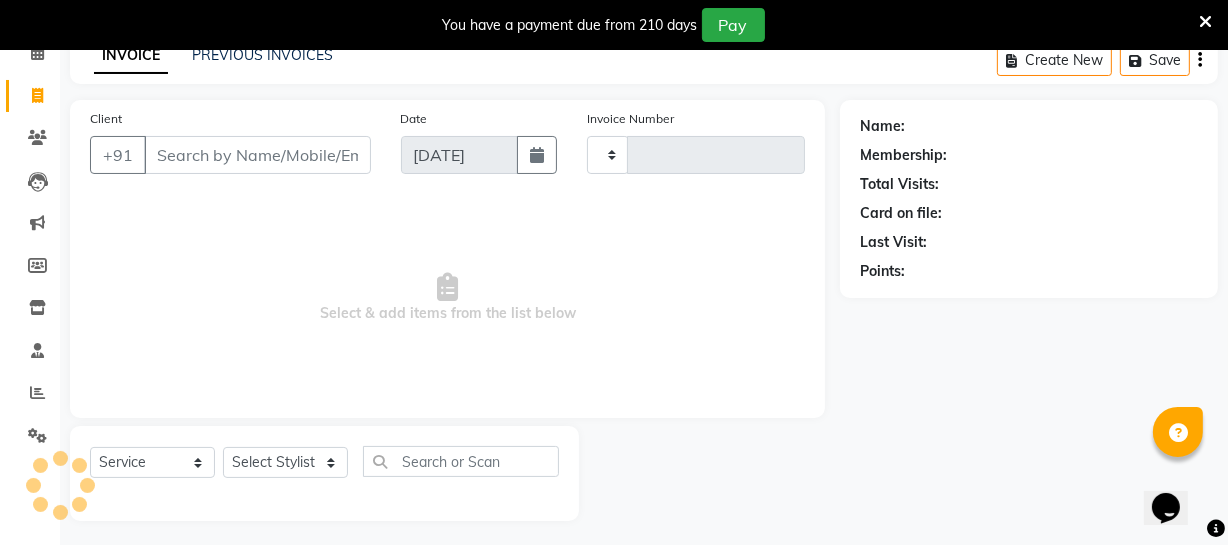 type on "2147" 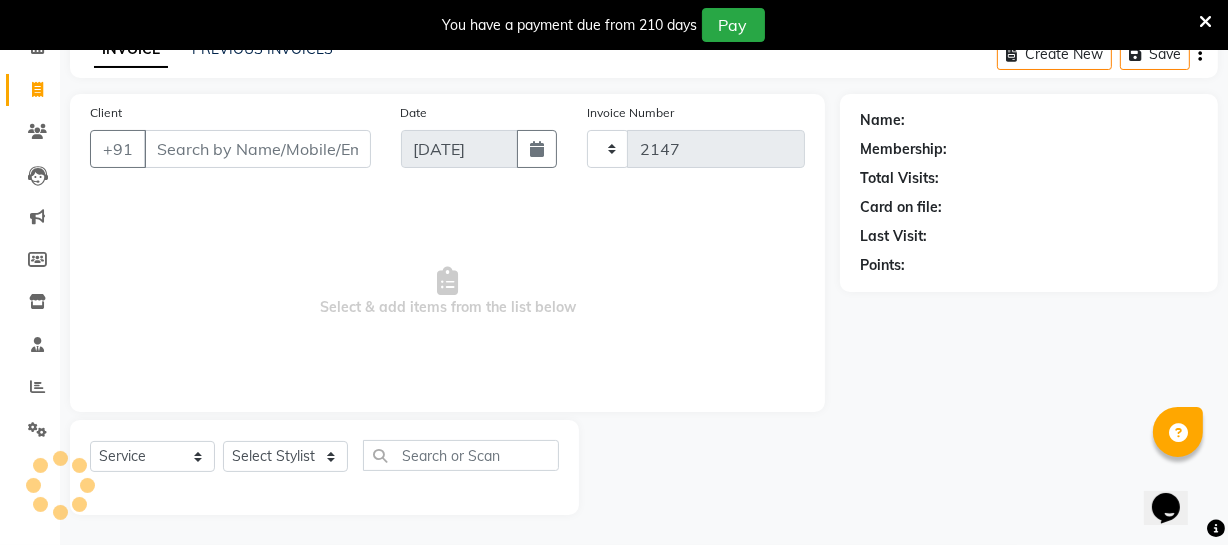 select on "5237" 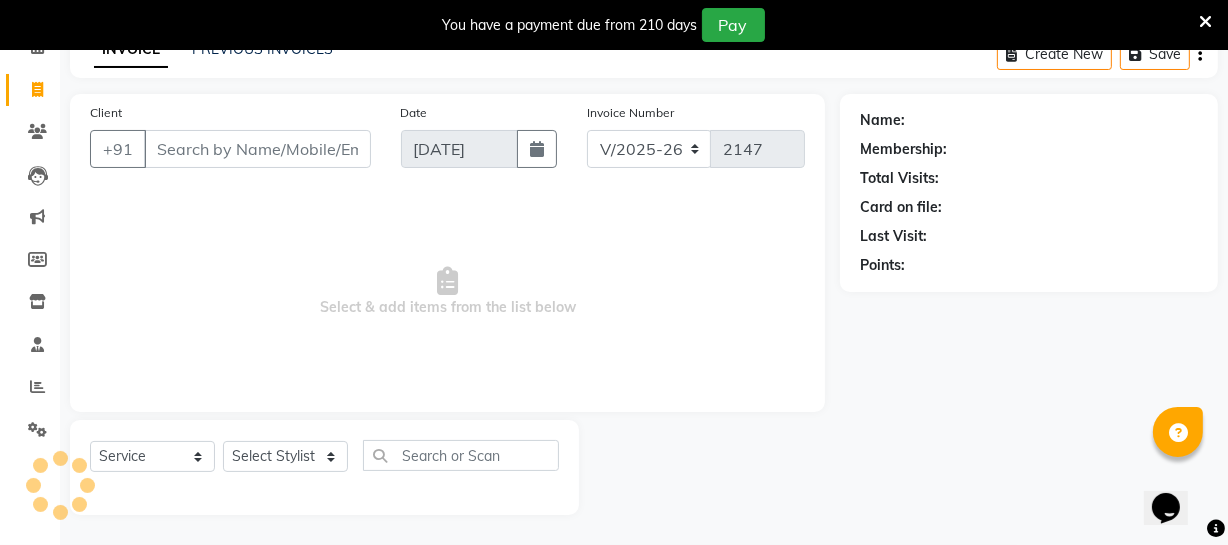 click on "Client" at bounding box center (257, 149) 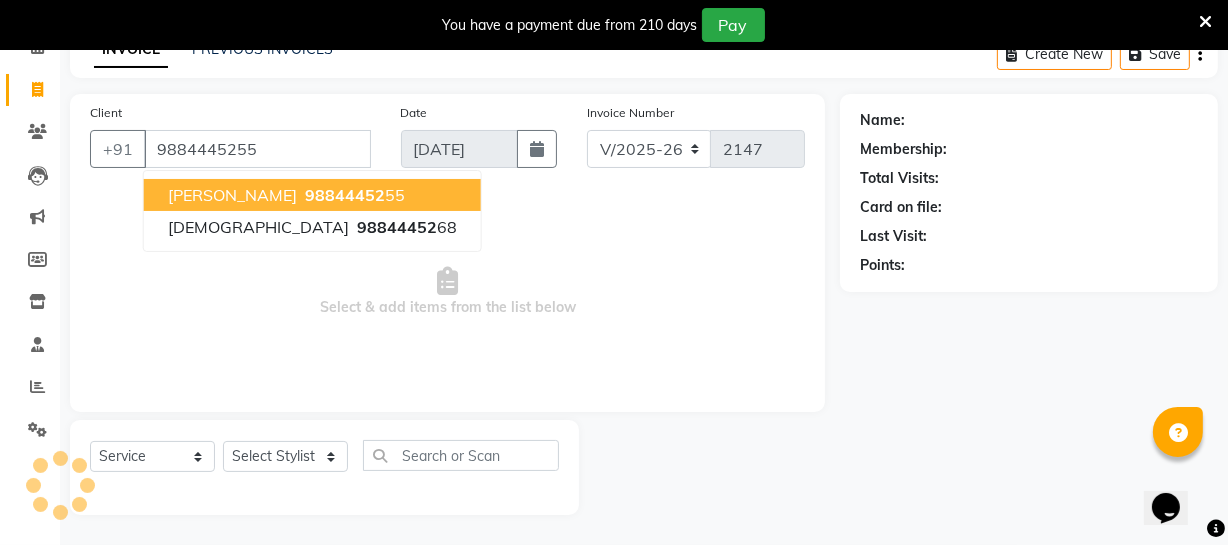 type on "9884445255" 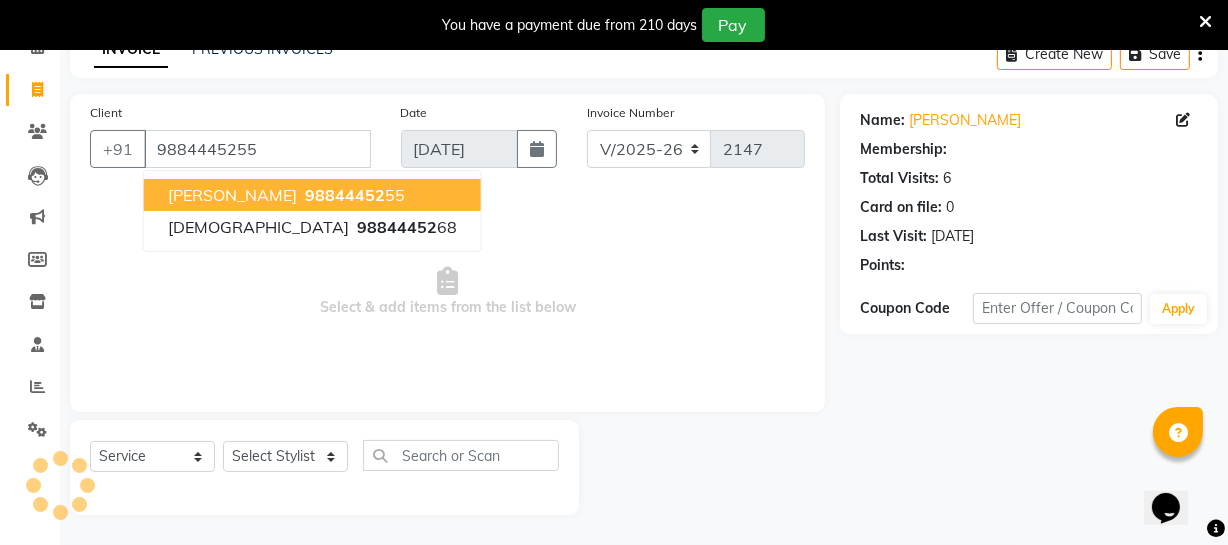select on "1: Object" 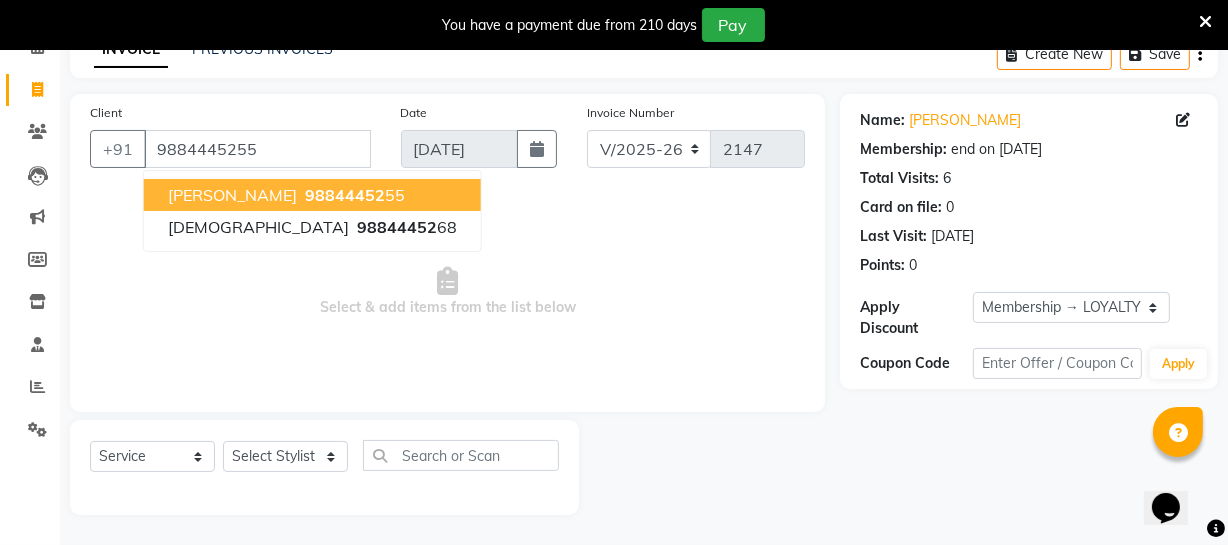 click on "[PERSON_NAME]" at bounding box center (232, 195) 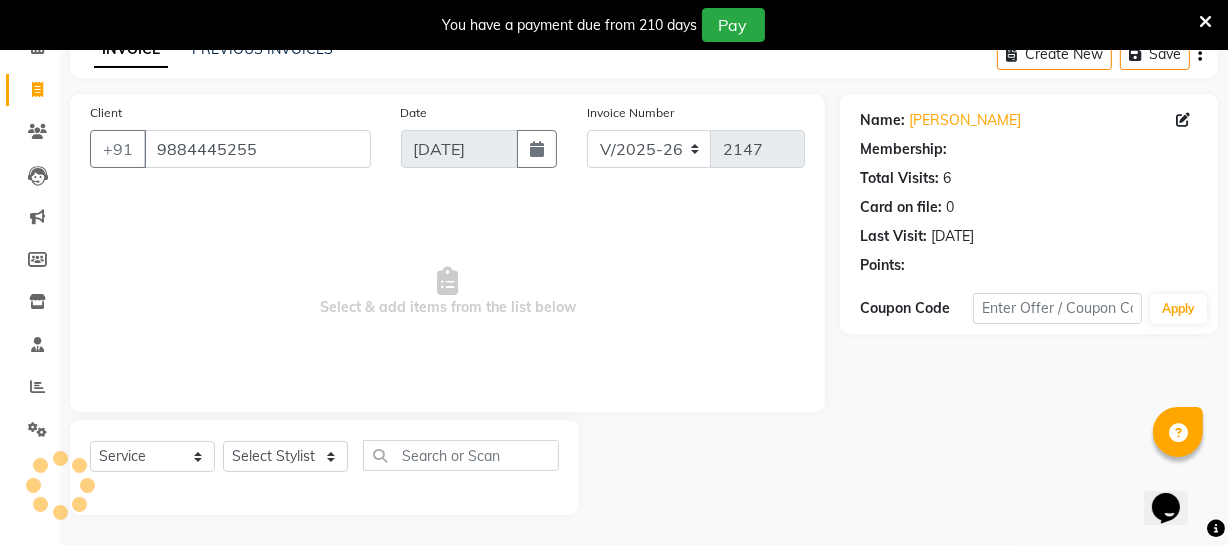 select on "1: Object" 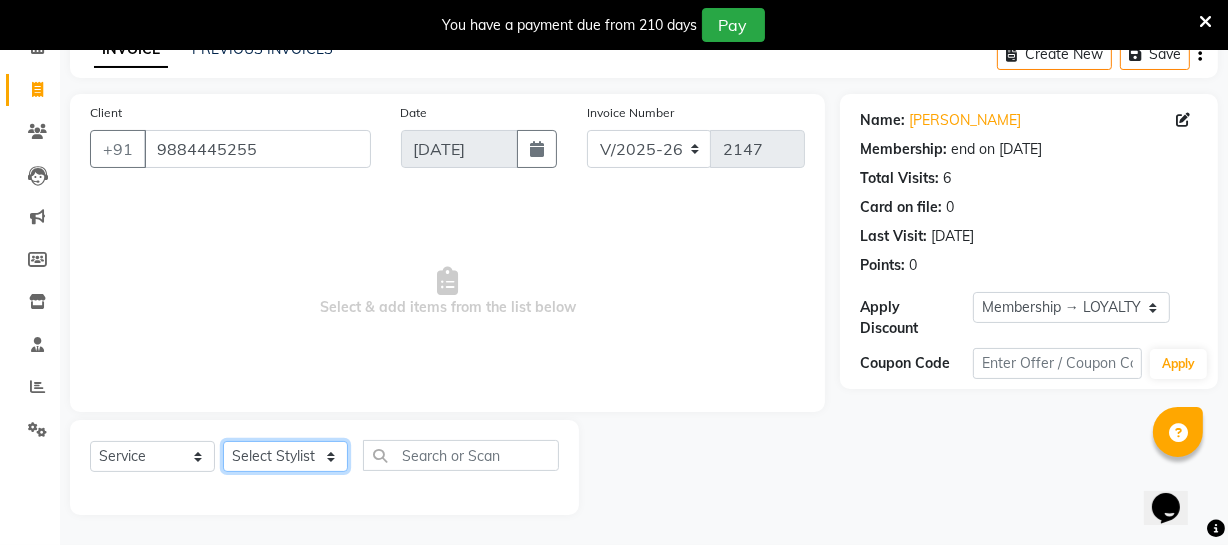 click on "Select Stylist [PERSON_NAME] [PERSON_NAME] [PERSON_NAME] [PERSON_NAME] [PERSON_NAME] [PERSON_NAME] Make up Mani Unisex Stylist [PERSON_NAME] [PERSON_NAME] [PERSON_NAME] Unisex Ramya [PERSON_NAME] Unisex [PERSON_NAME] [PERSON_NAME] [PERSON_NAME] Thiru Virtue Aesthetic Virtue Ambattur" 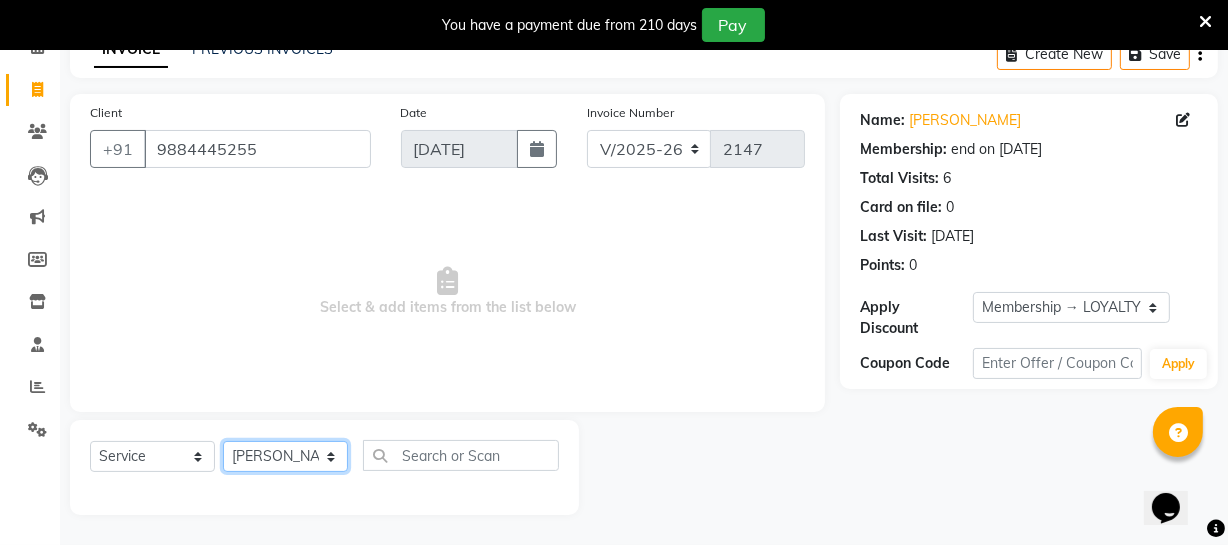 click on "Select Stylist [PERSON_NAME] [PERSON_NAME] [PERSON_NAME] [PERSON_NAME] [PERSON_NAME] [PERSON_NAME] Make up Mani Unisex Stylist [PERSON_NAME] [PERSON_NAME] [PERSON_NAME] Unisex Ramya [PERSON_NAME] Unisex [PERSON_NAME] [PERSON_NAME] [PERSON_NAME] Thiru Virtue Aesthetic Virtue Ambattur" 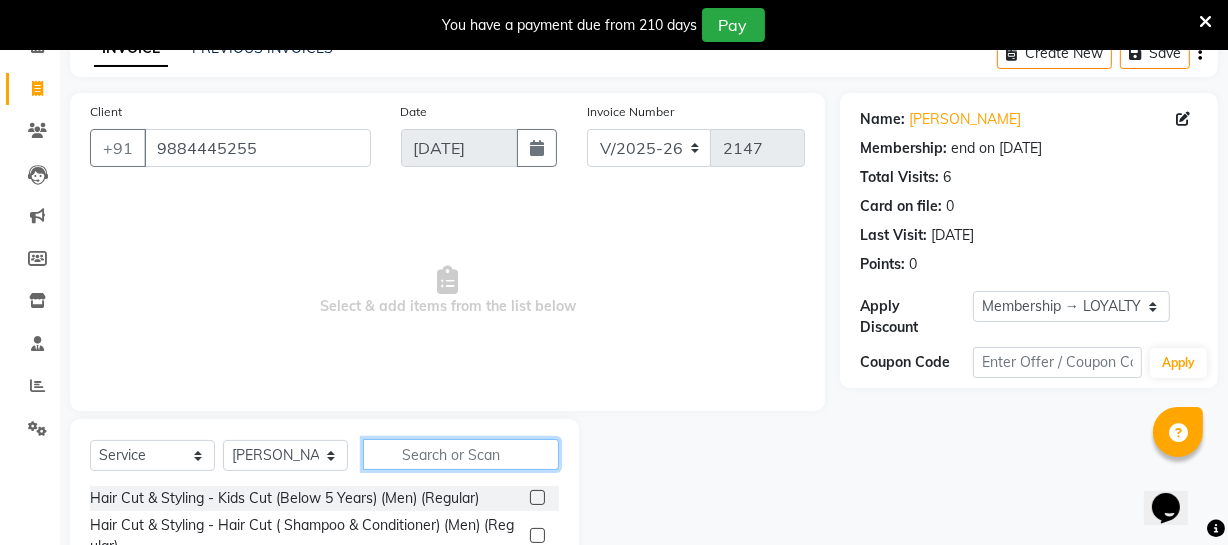 click 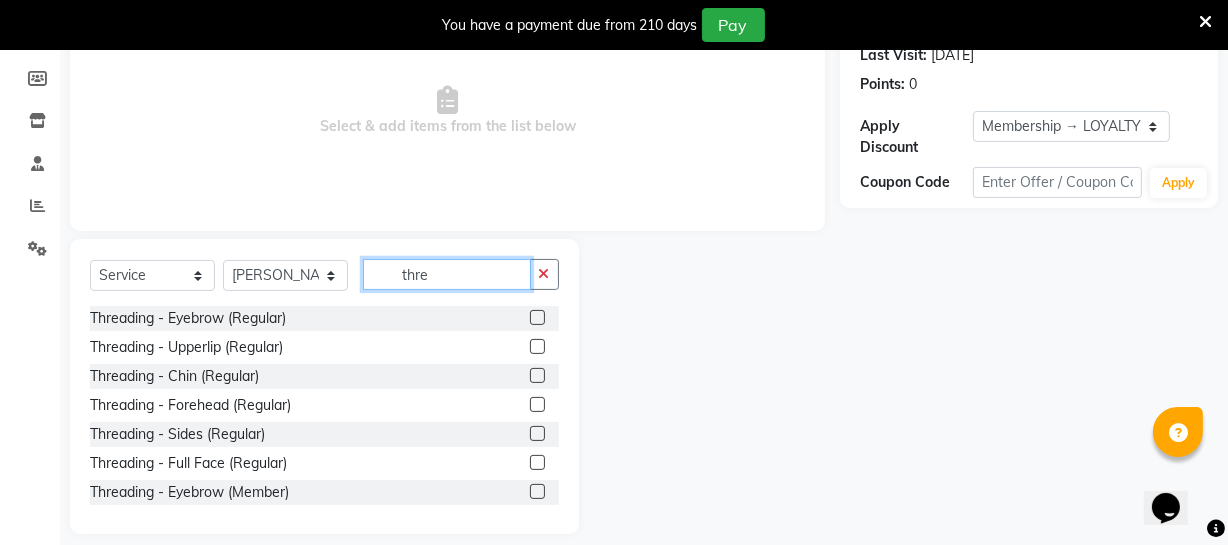 scroll, scrollTop: 289, scrollLeft: 0, axis: vertical 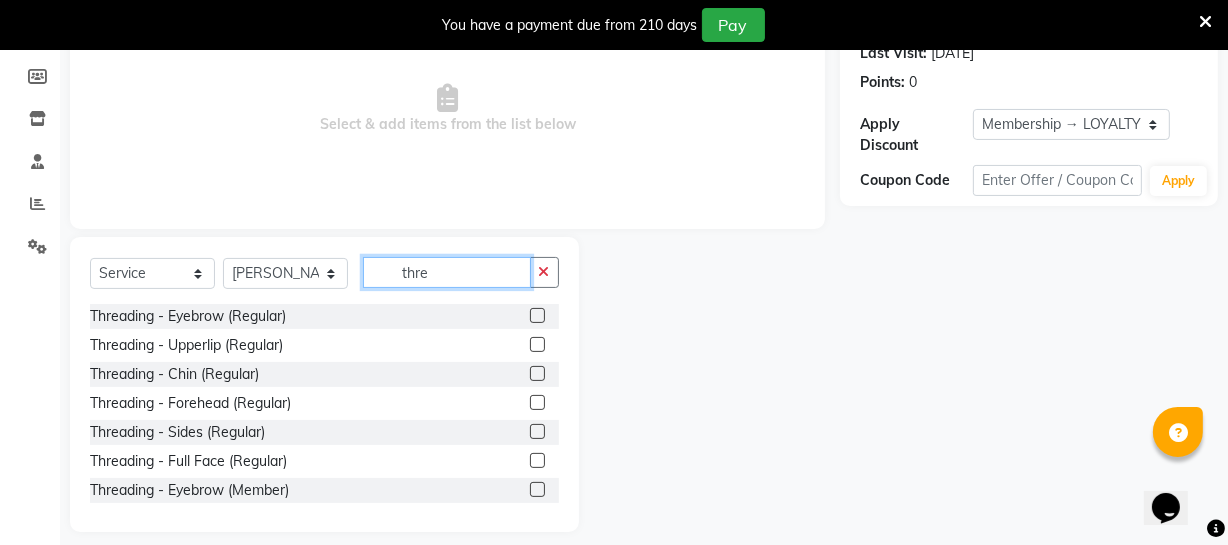 type on "thre" 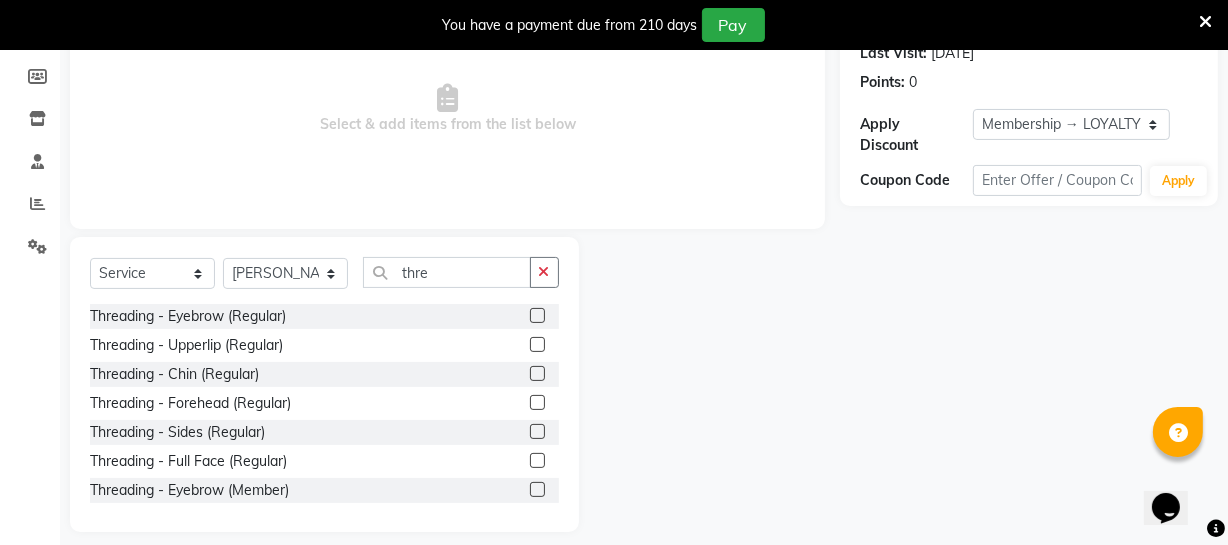 click 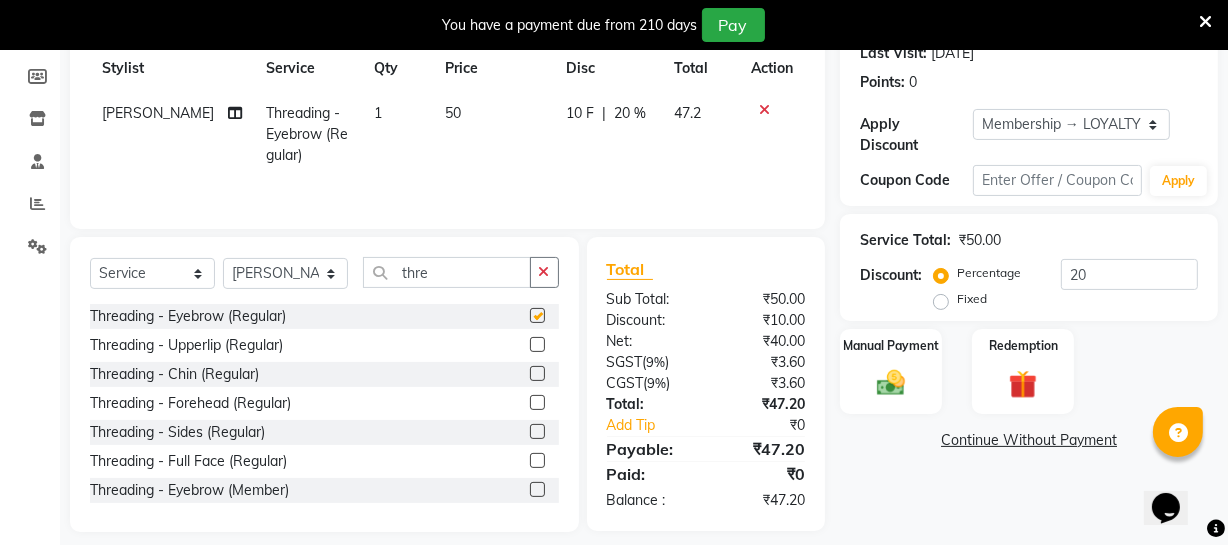 checkbox on "false" 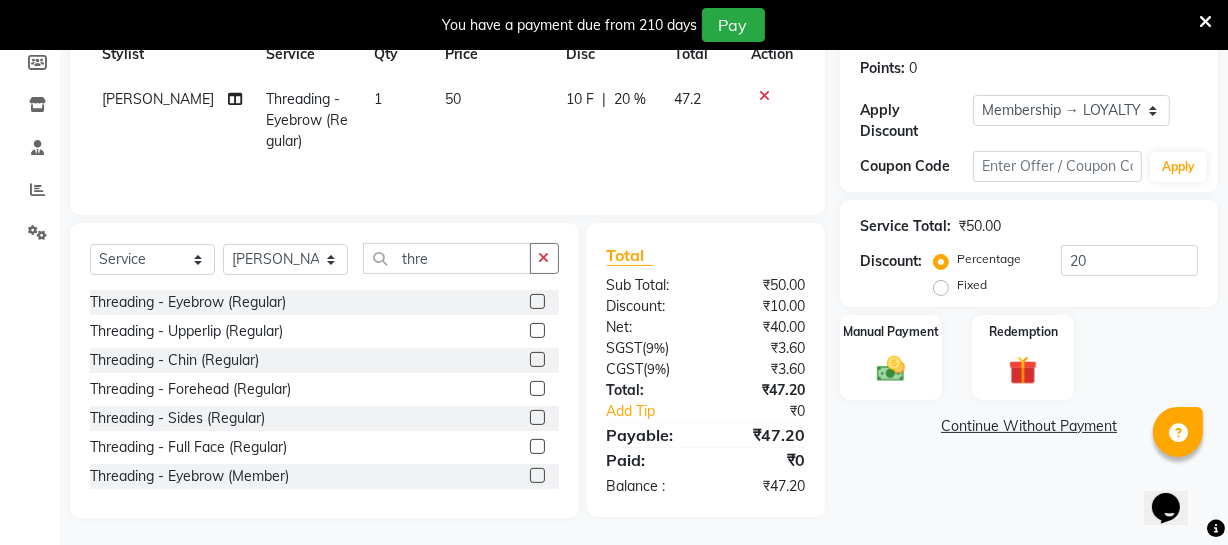 scroll, scrollTop: 307, scrollLeft: 0, axis: vertical 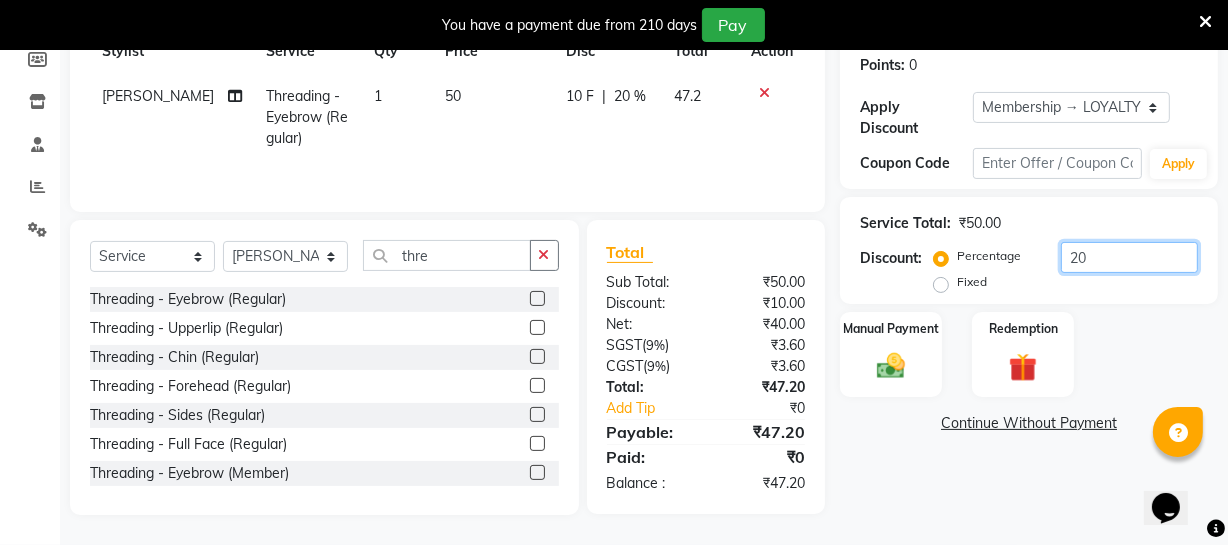 click on "20" 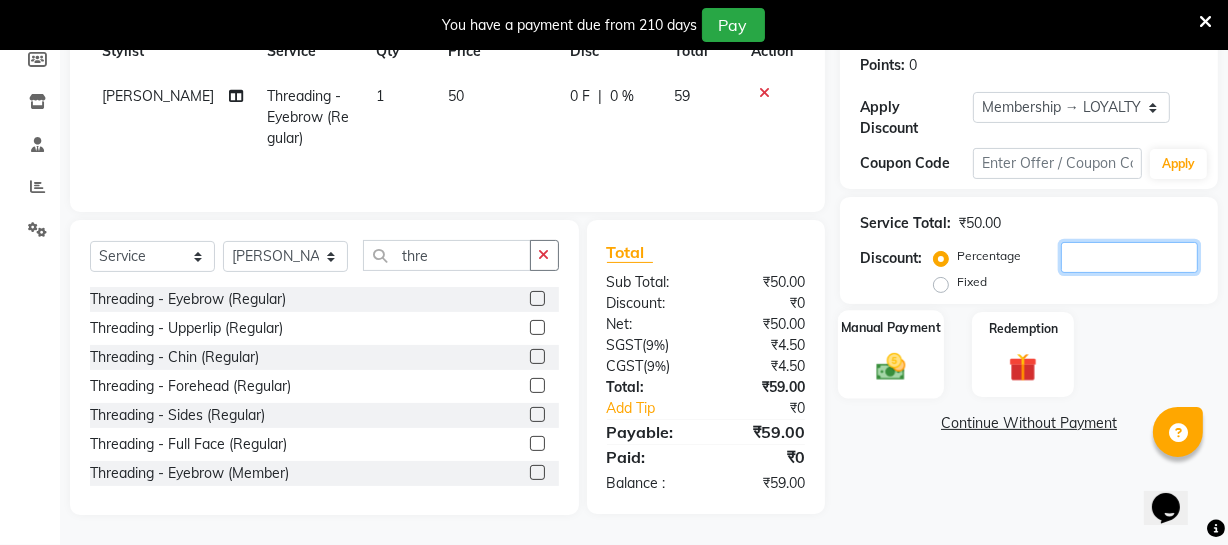 type 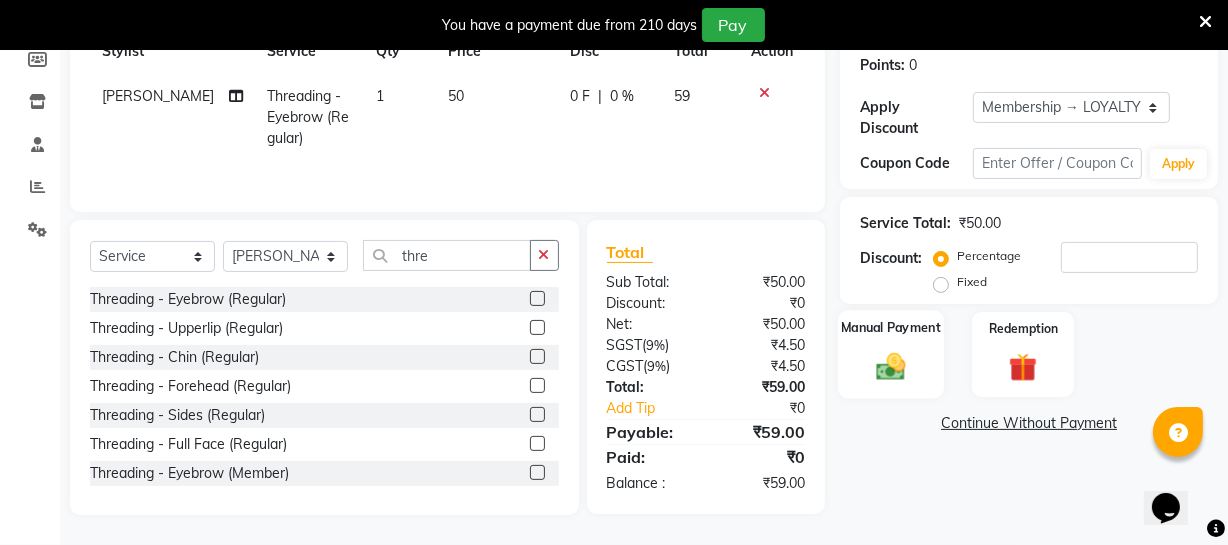click 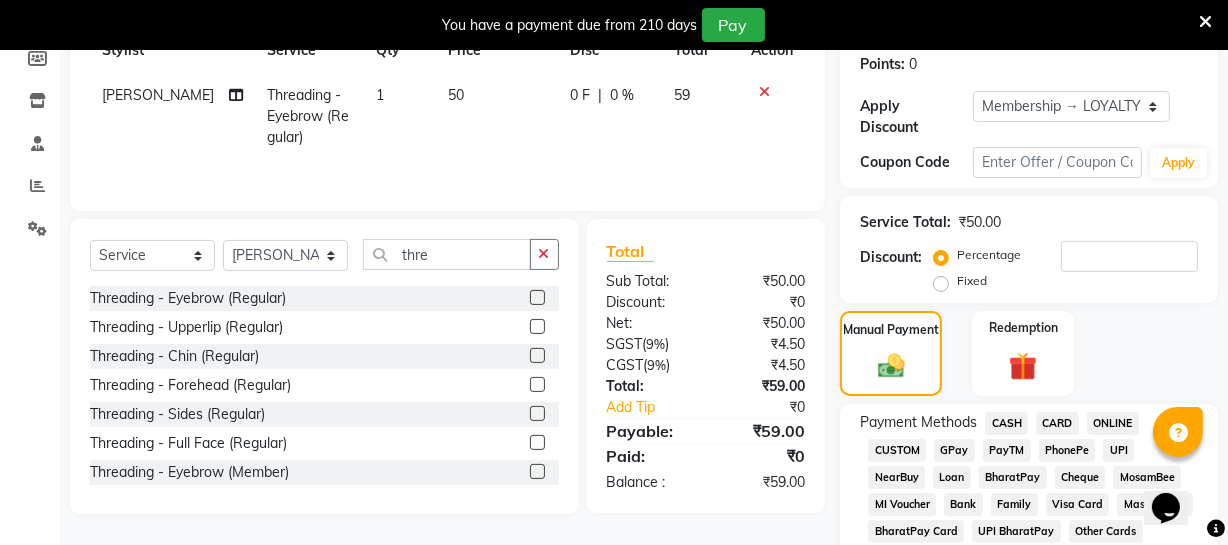 click on "ONLINE" 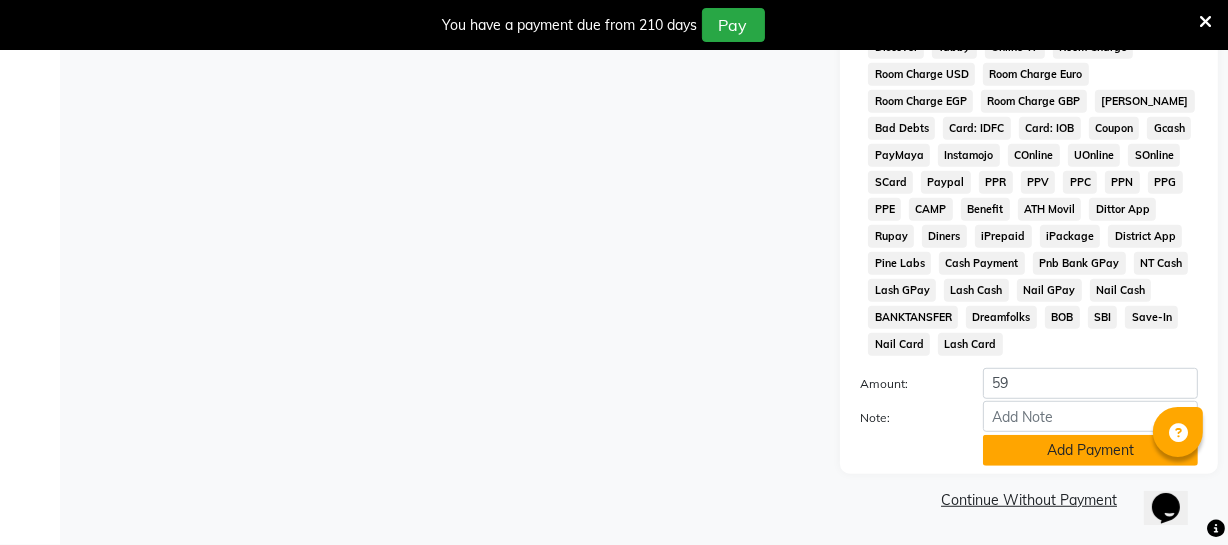 click on "Add Payment" 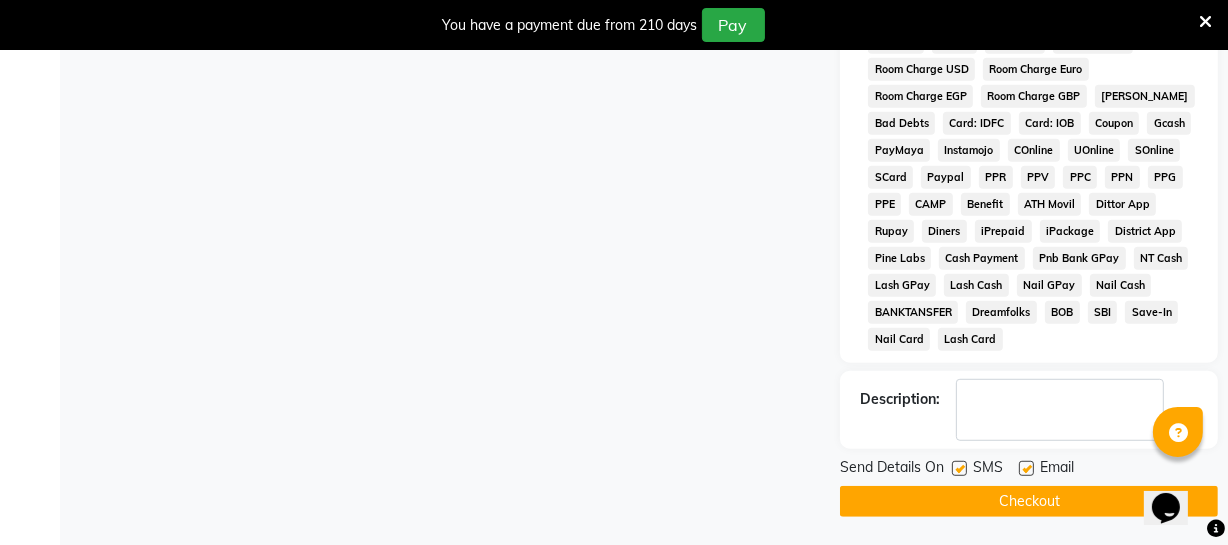 scroll, scrollTop: 1094, scrollLeft: 0, axis: vertical 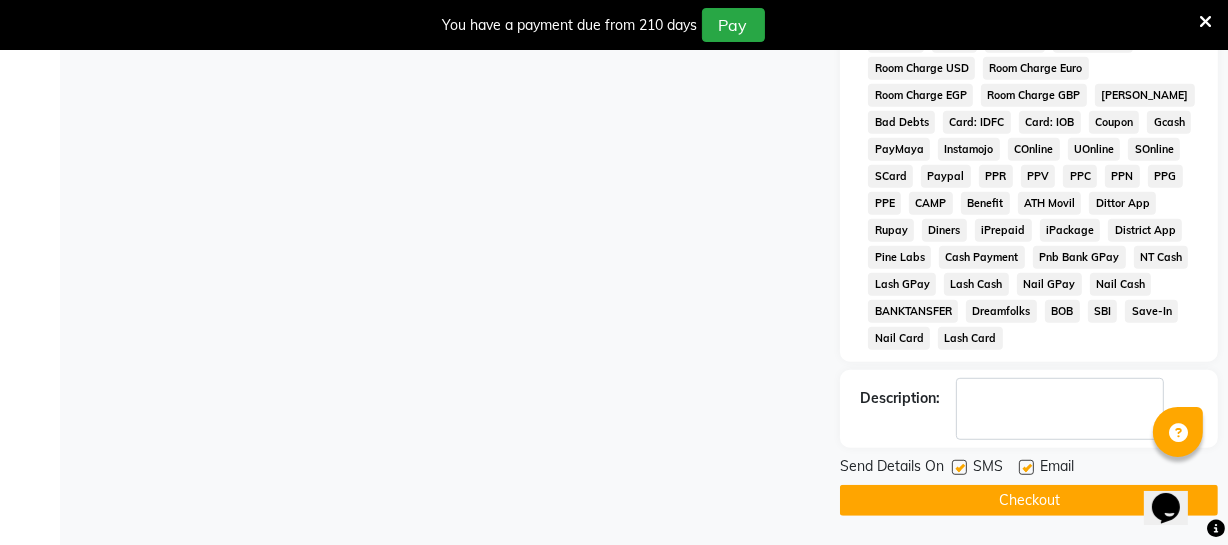 click on "Checkout" 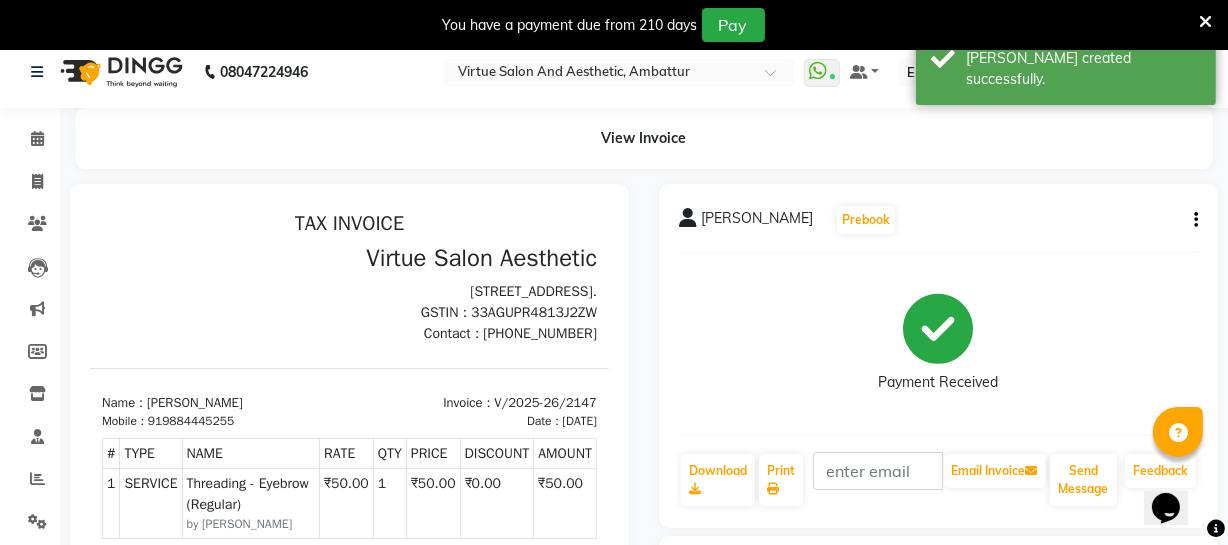 scroll, scrollTop: 0, scrollLeft: 0, axis: both 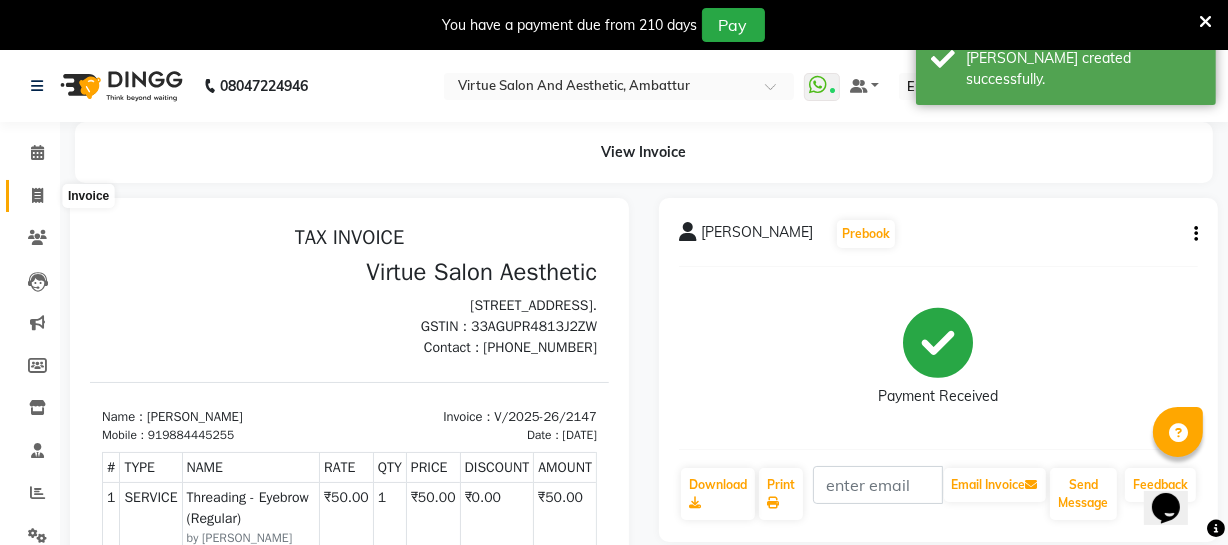 click 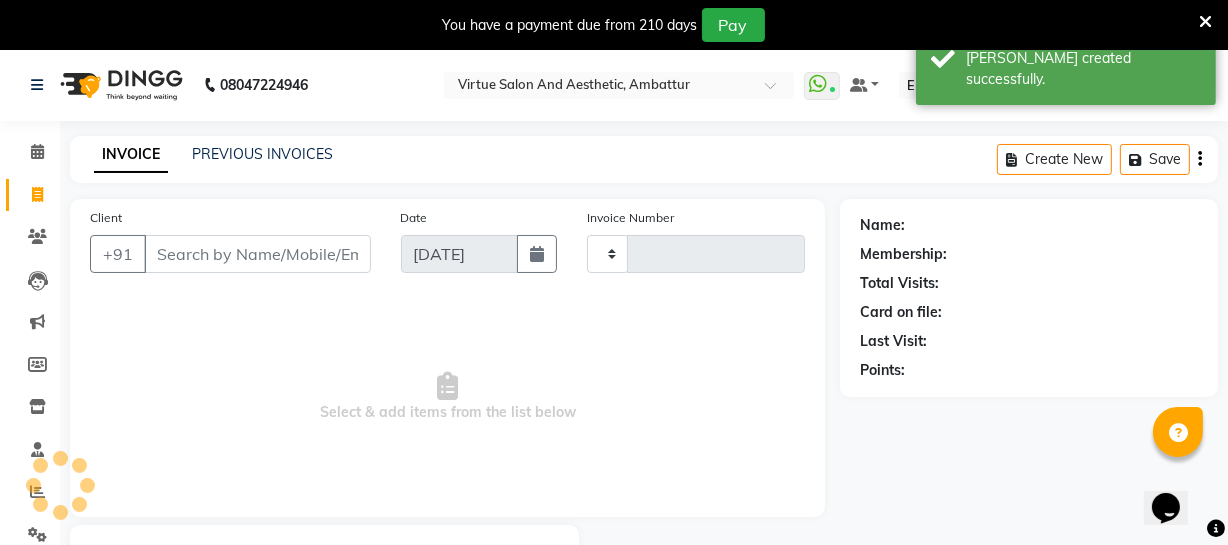 scroll, scrollTop: 107, scrollLeft: 0, axis: vertical 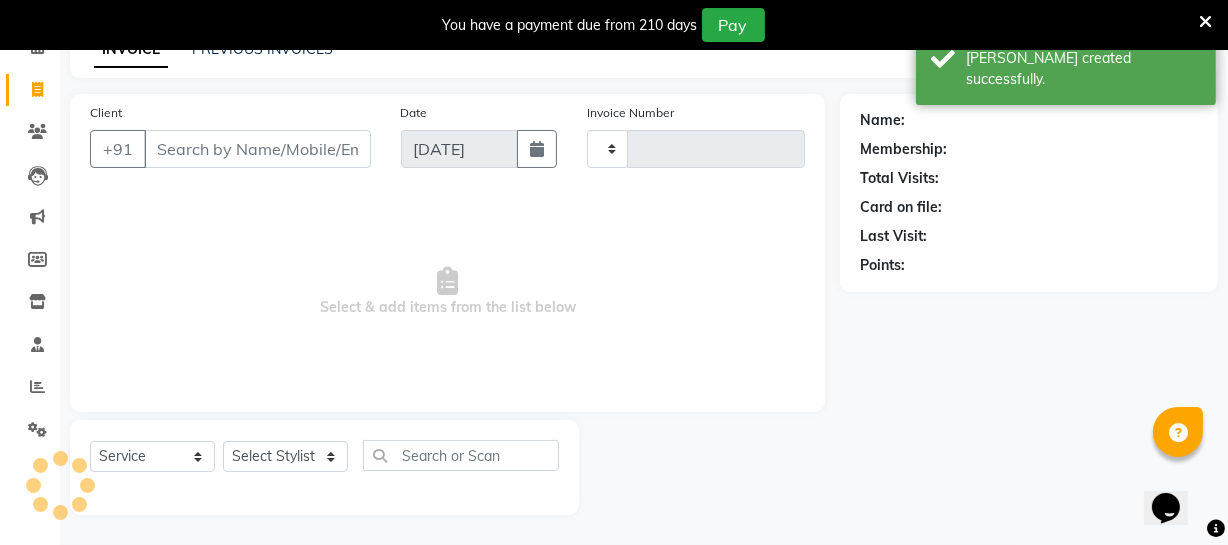 type on "2148" 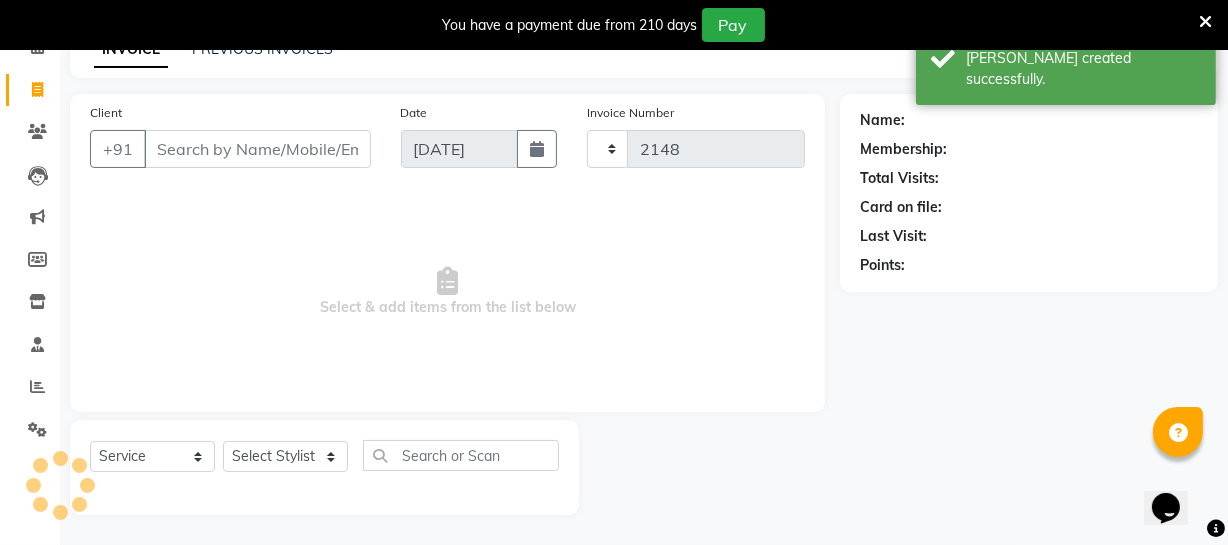 select on "5237" 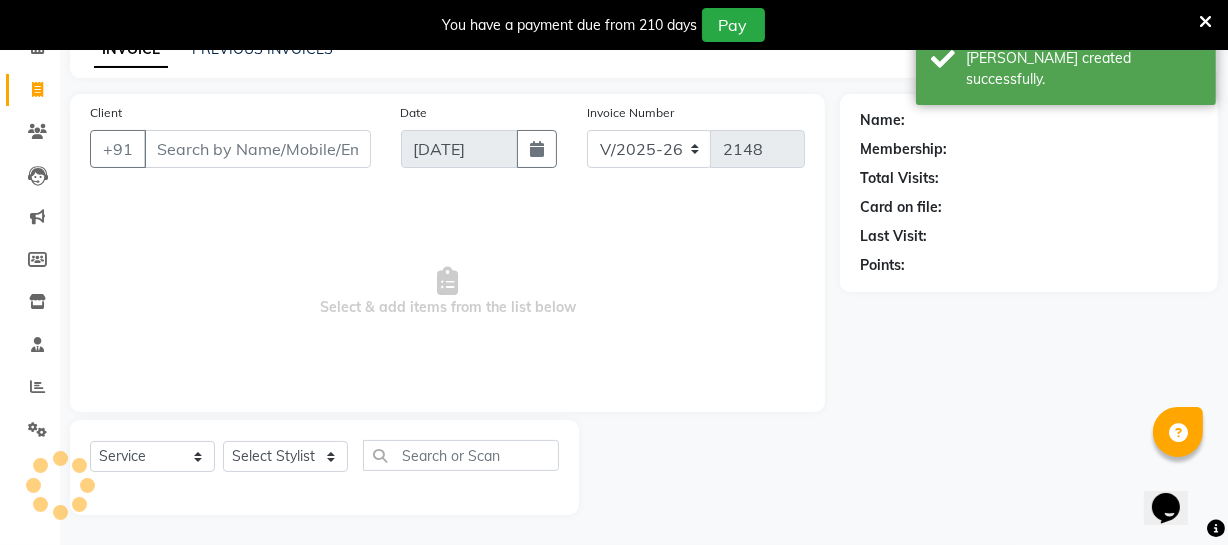 click on "Client" at bounding box center (257, 149) 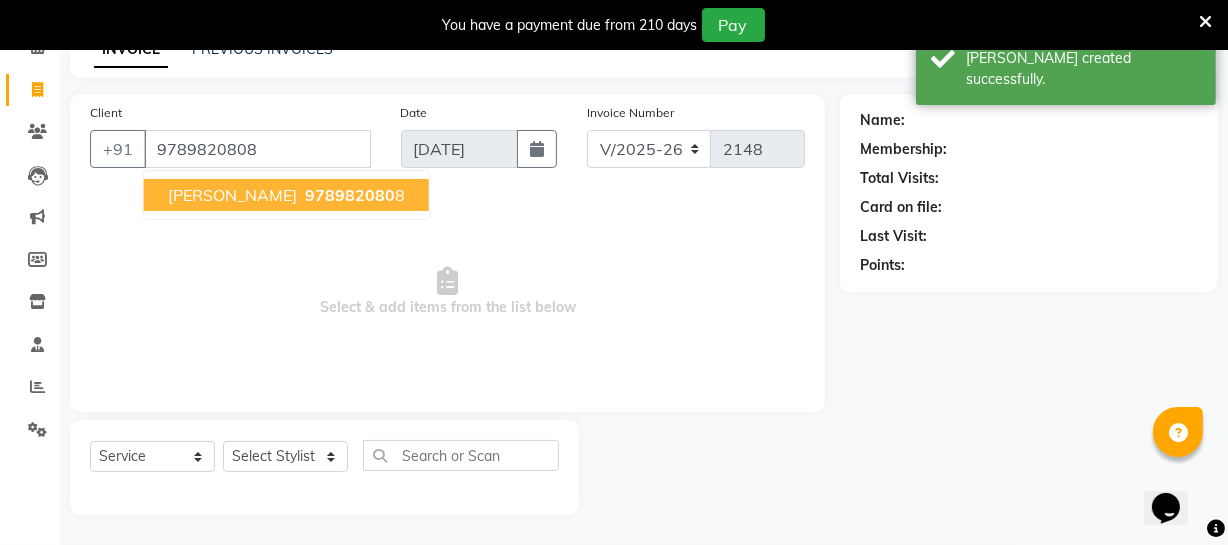 type on "9789820808" 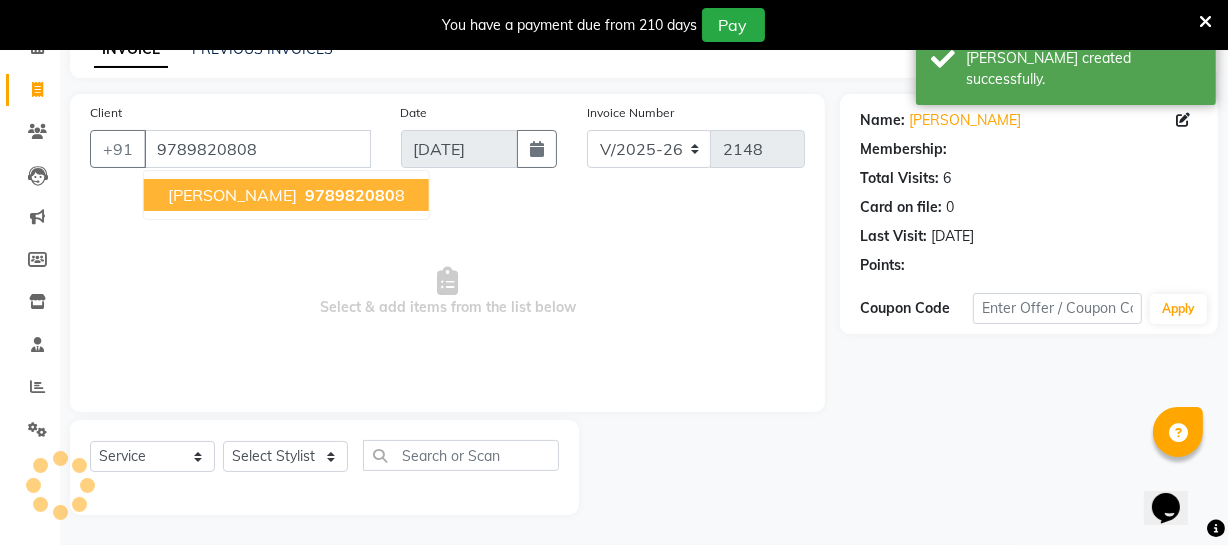 select on "1: Object" 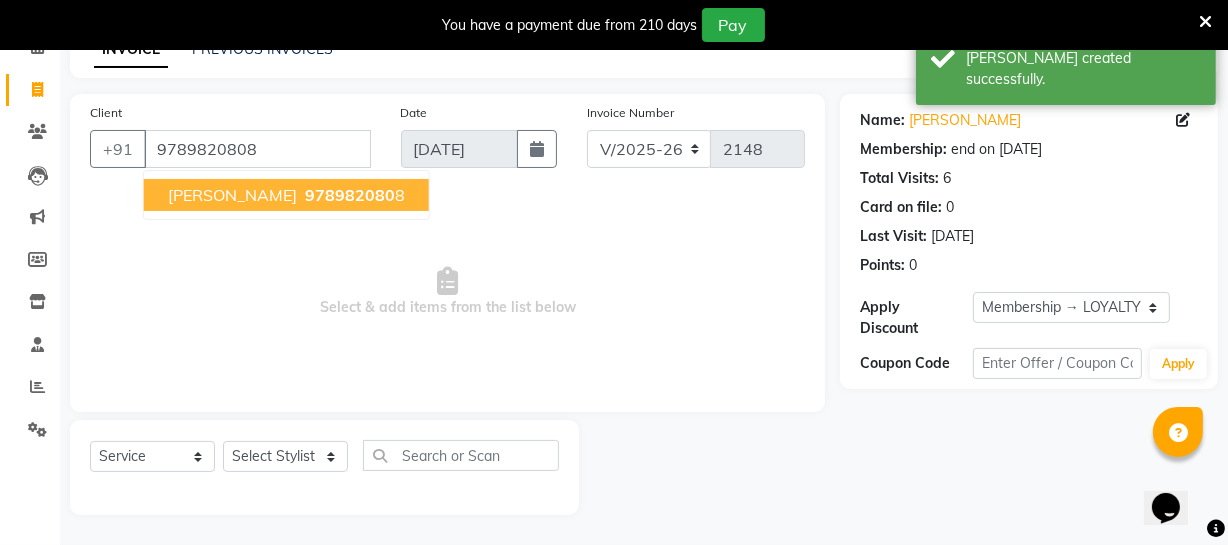 click on "[PERSON_NAME]" at bounding box center (232, 195) 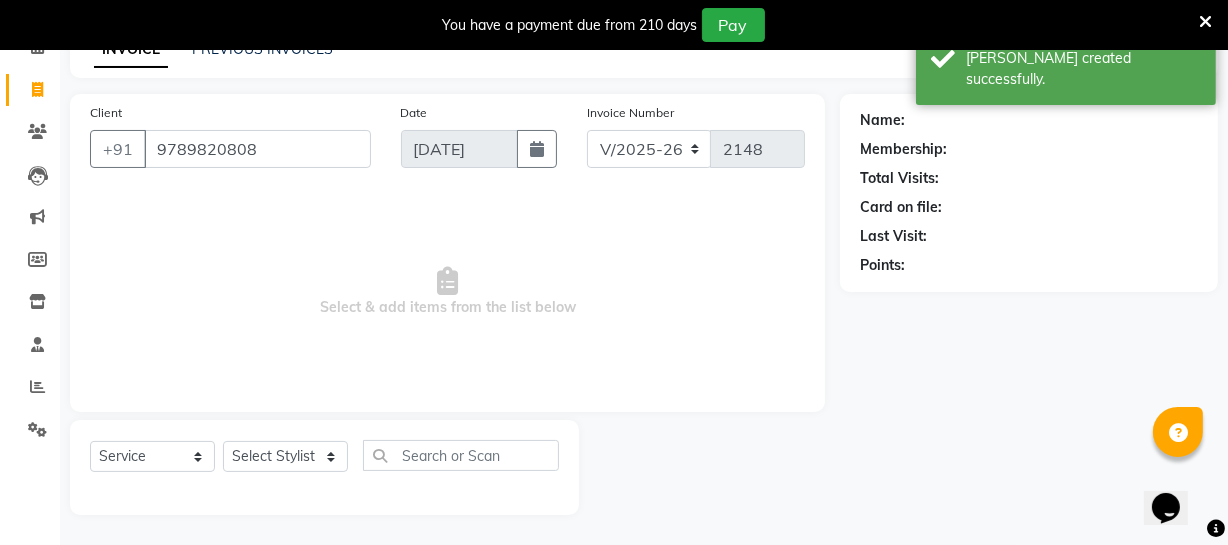 select on "1: Object" 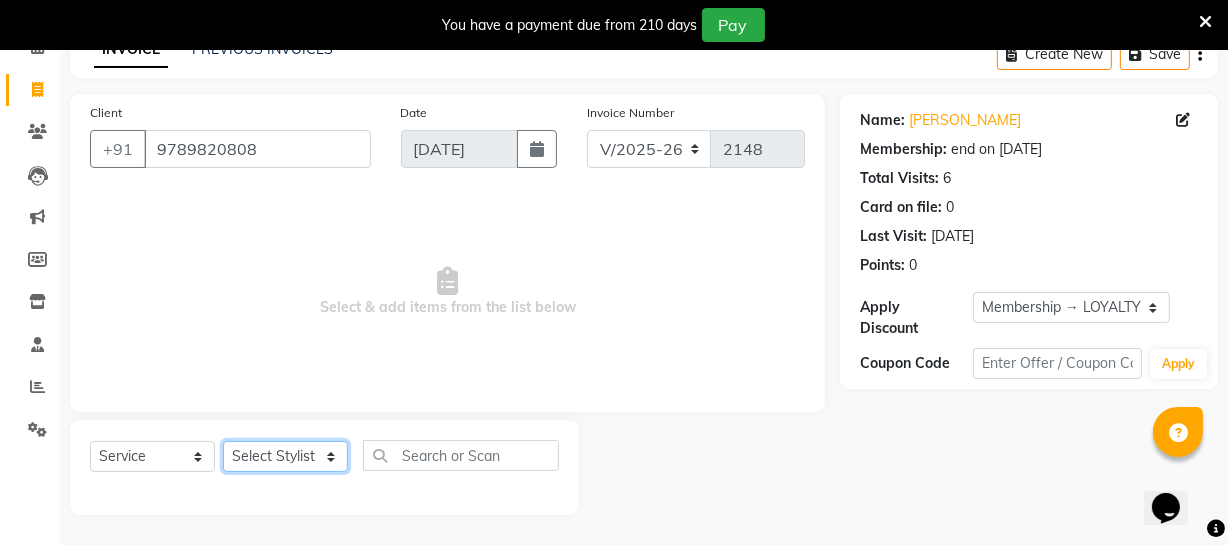 click on "Select Stylist [PERSON_NAME] [PERSON_NAME] [PERSON_NAME] [PERSON_NAME] [PERSON_NAME] [PERSON_NAME] Make up Mani Unisex Stylist [PERSON_NAME] [PERSON_NAME] [PERSON_NAME] Unisex Ramya [PERSON_NAME] Unisex [PERSON_NAME] [PERSON_NAME] [PERSON_NAME] Thiru Virtue Aesthetic Virtue Ambattur" 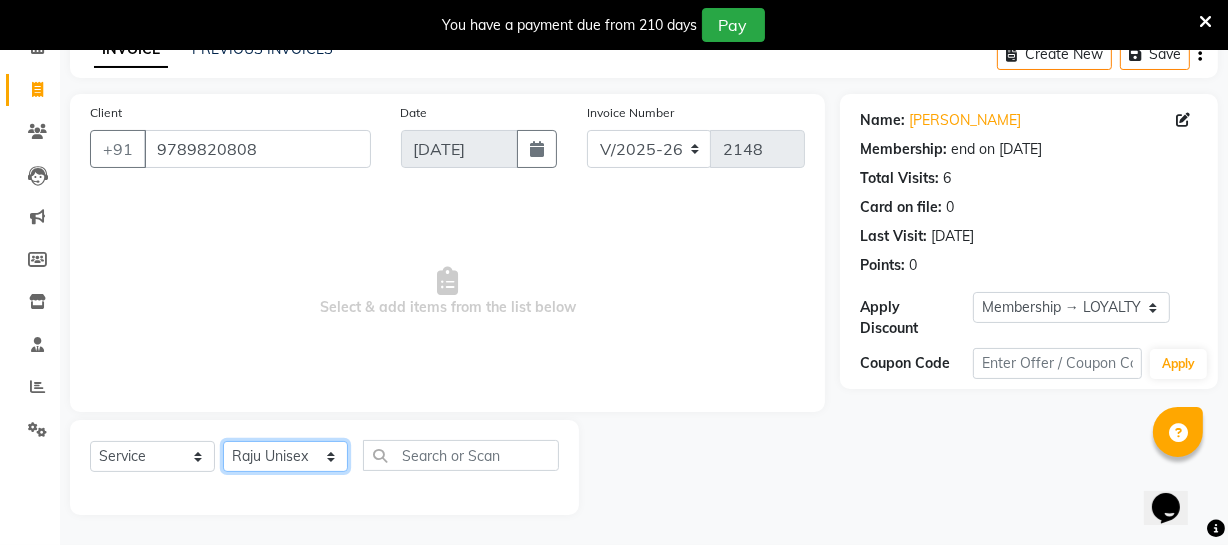 click on "Select Stylist [PERSON_NAME] [PERSON_NAME] [PERSON_NAME] [PERSON_NAME] [PERSON_NAME] [PERSON_NAME] Make up Mani Unisex Stylist [PERSON_NAME] [PERSON_NAME] [PERSON_NAME] Unisex Ramya [PERSON_NAME] Unisex [PERSON_NAME] [PERSON_NAME] [PERSON_NAME] Thiru Virtue Aesthetic Virtue Ambattur" 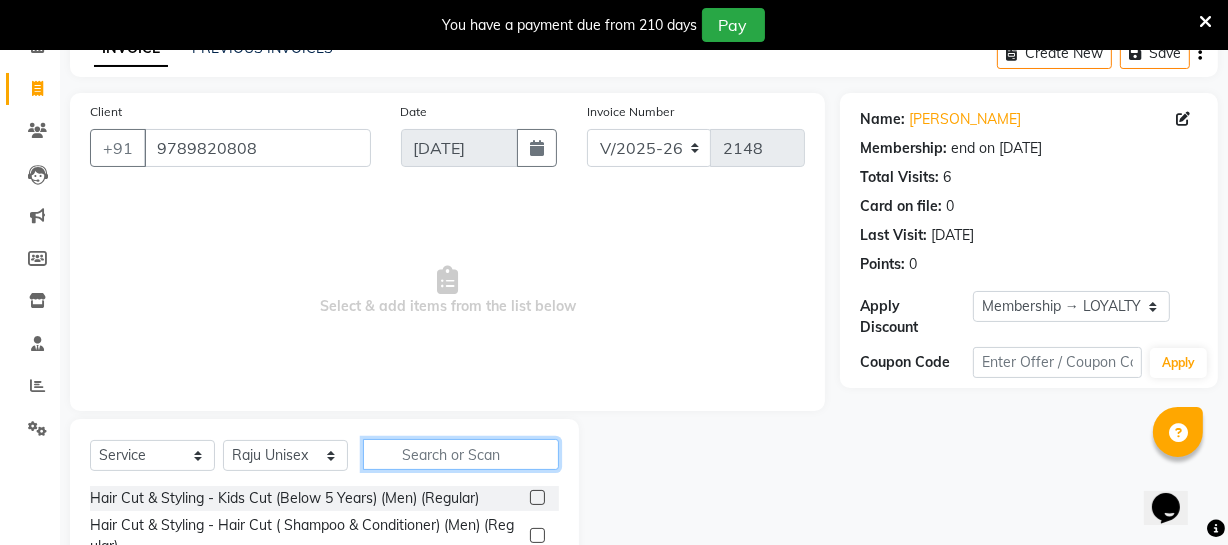 click 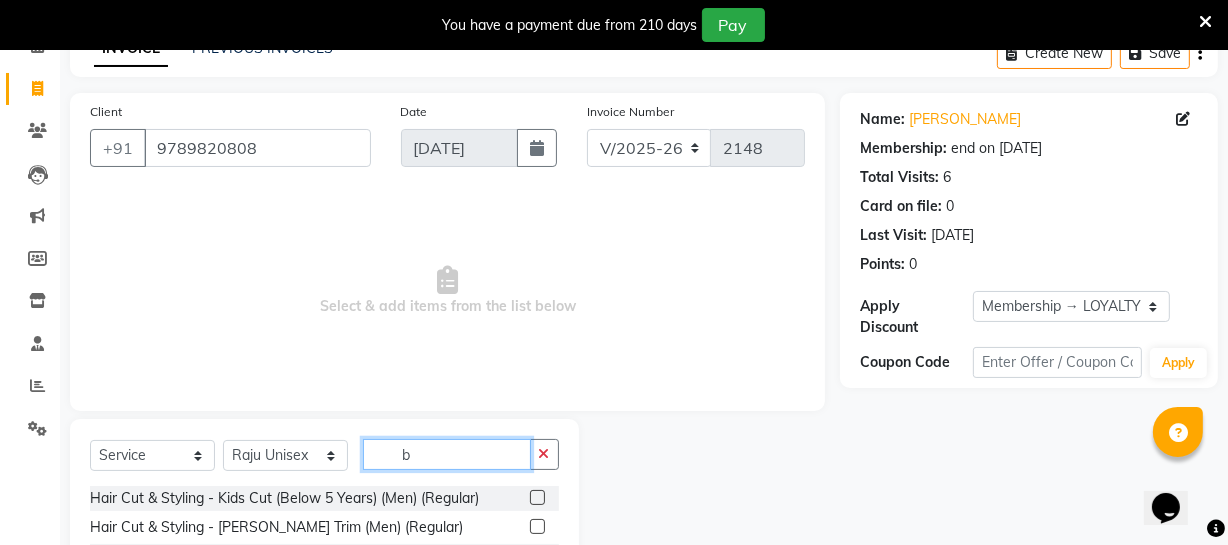 scroll, scrollTop: 198, scrollLeft: 0, axis: vertical 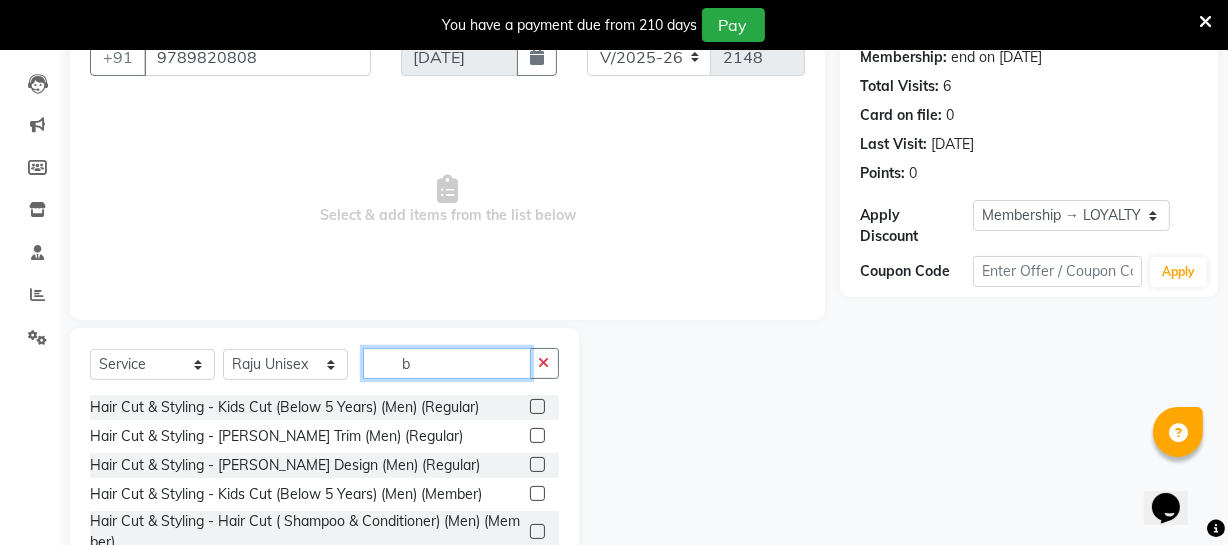 type on "b" 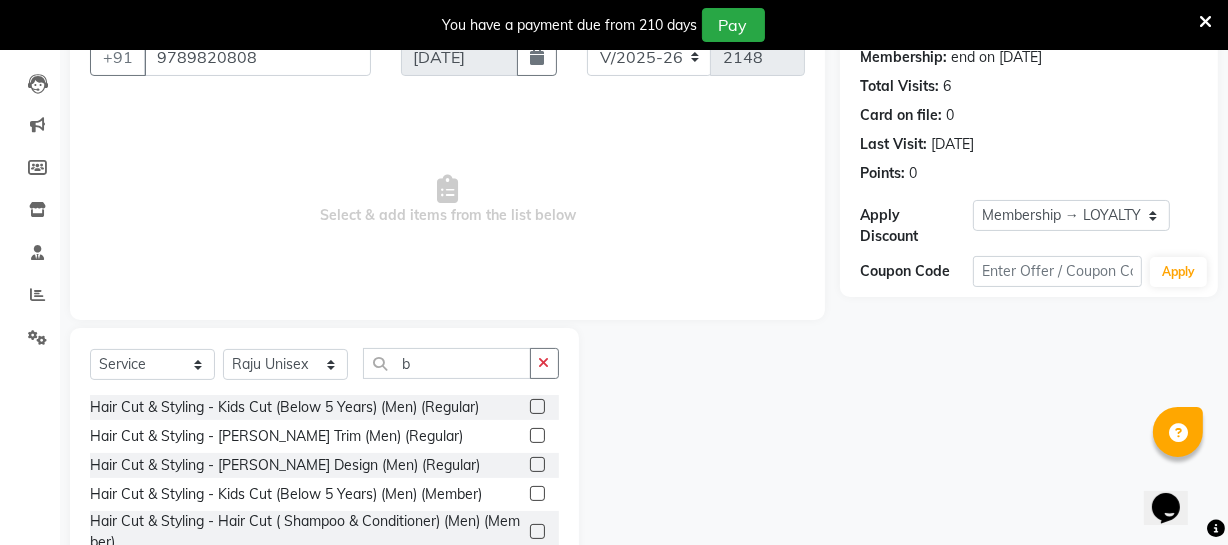 drag, startPoint x: 519, startPoint y: 434, endPoint x: 511, endPoint y: 426, distance: 11.313708 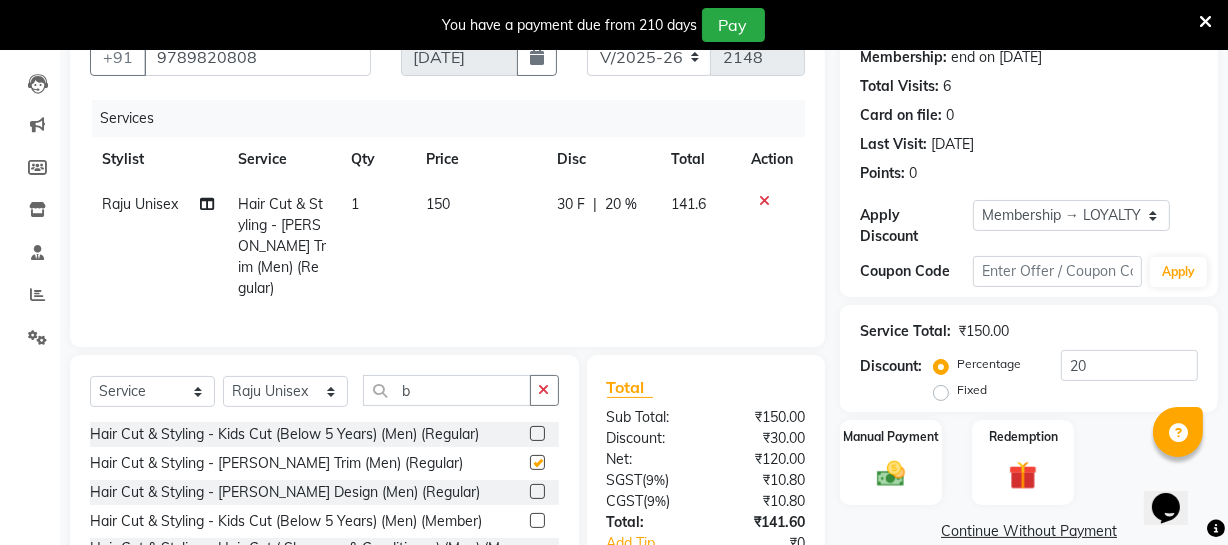 checkbox on "false" 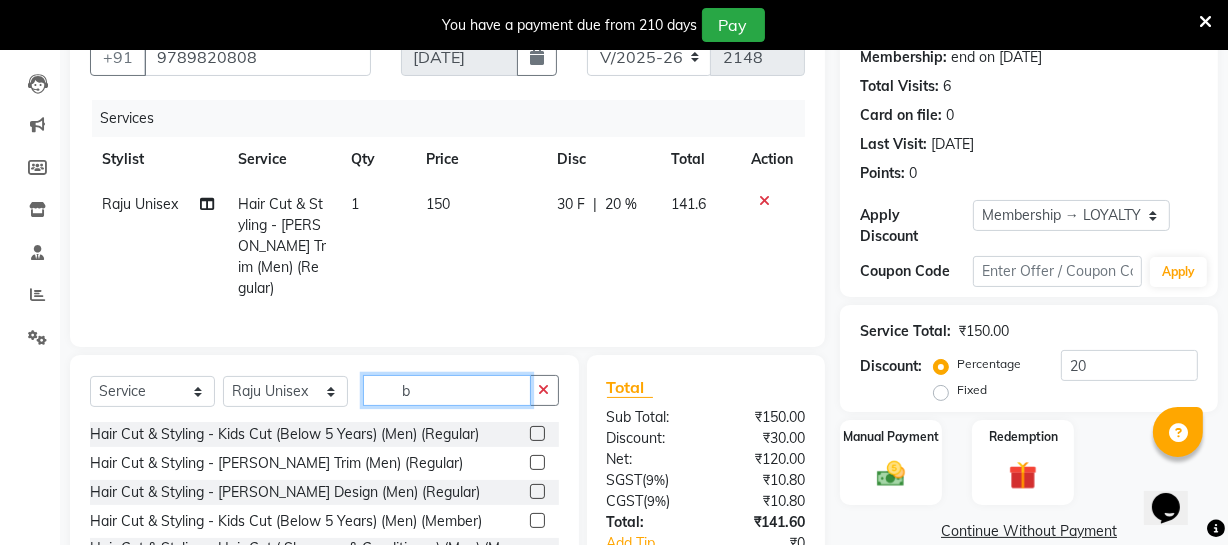 click on "b" 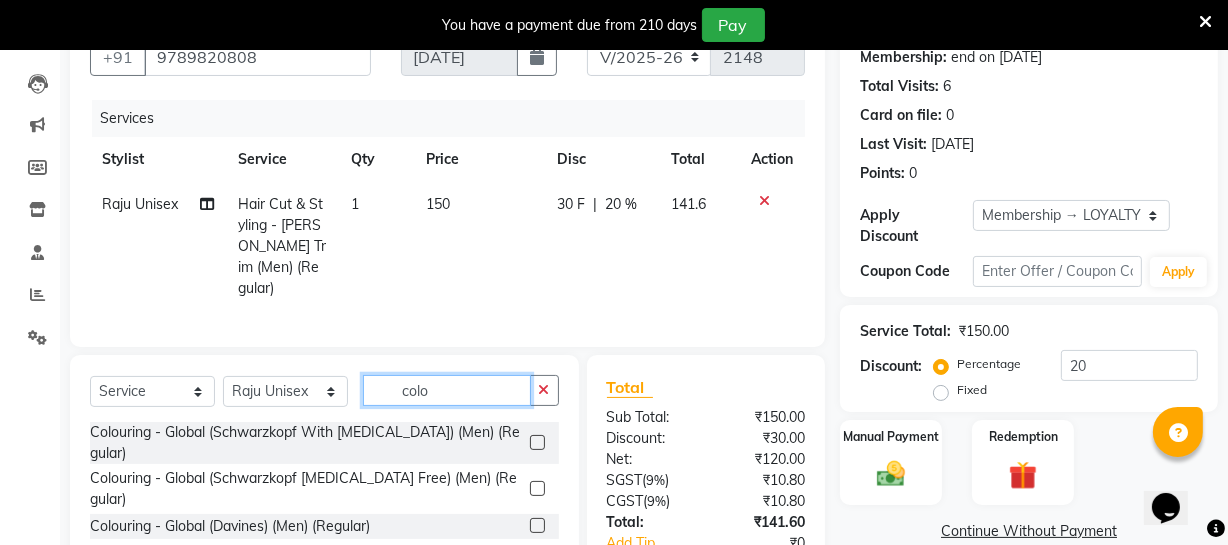 type on "colo" 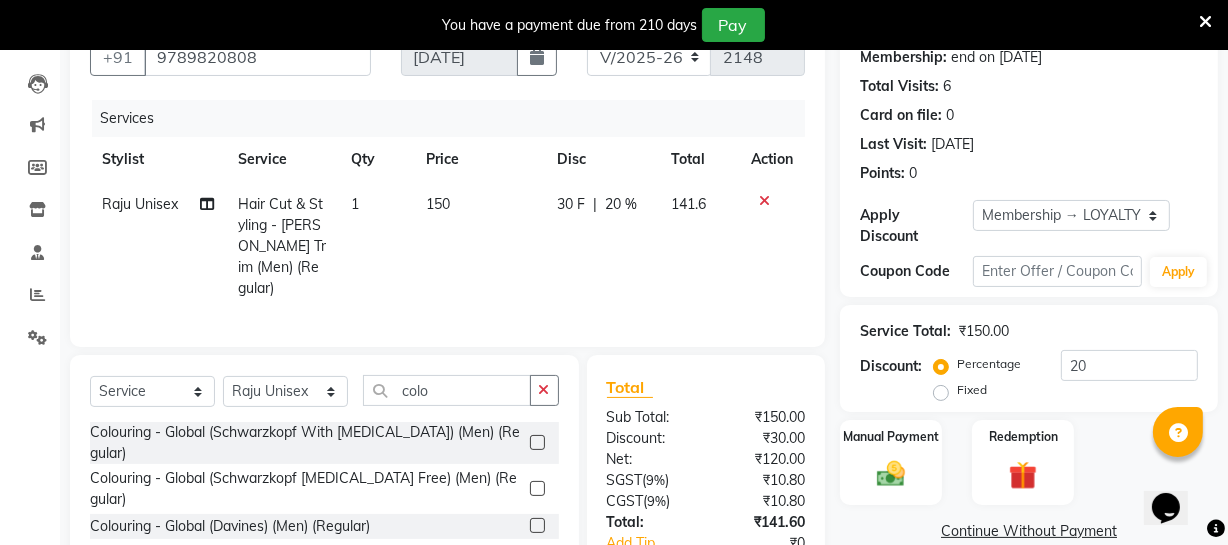 click 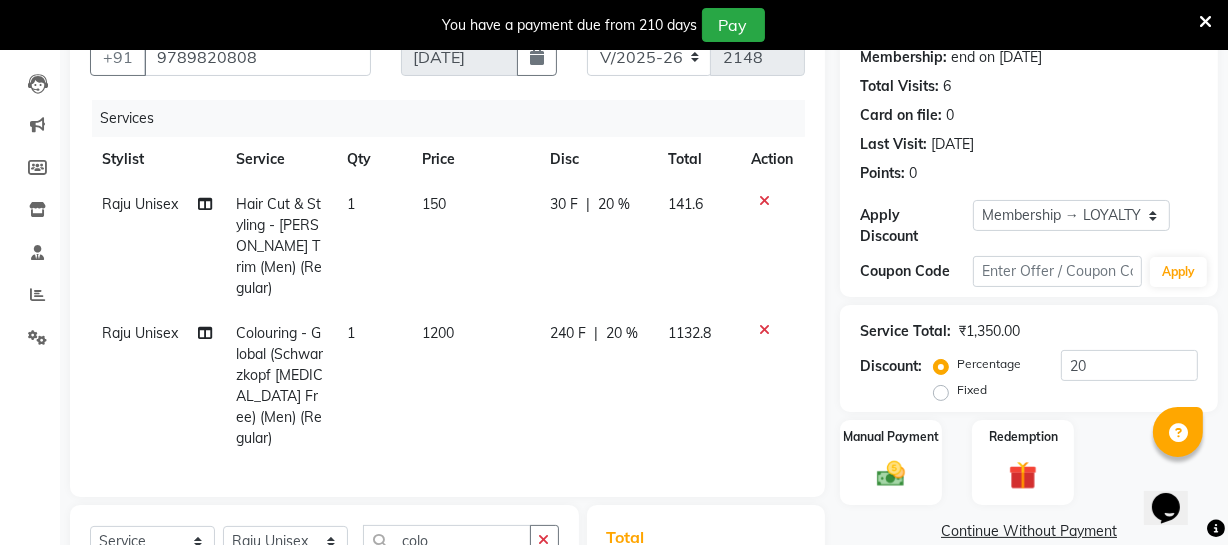 checkbox on "false" 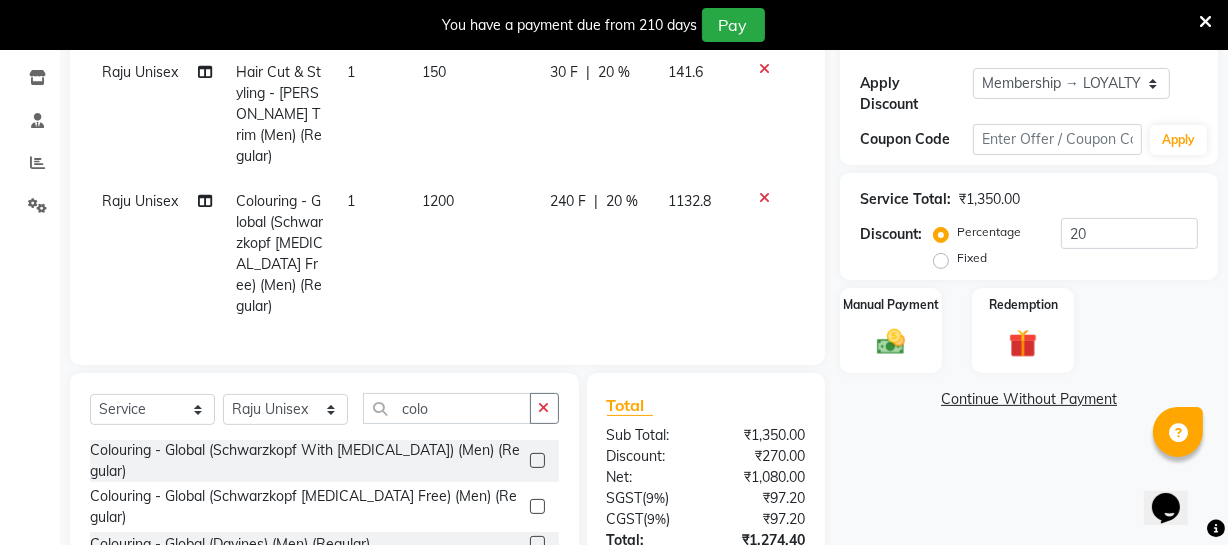 scroll, scrollTop: 380, scrollLeft: 0, axis: vertical 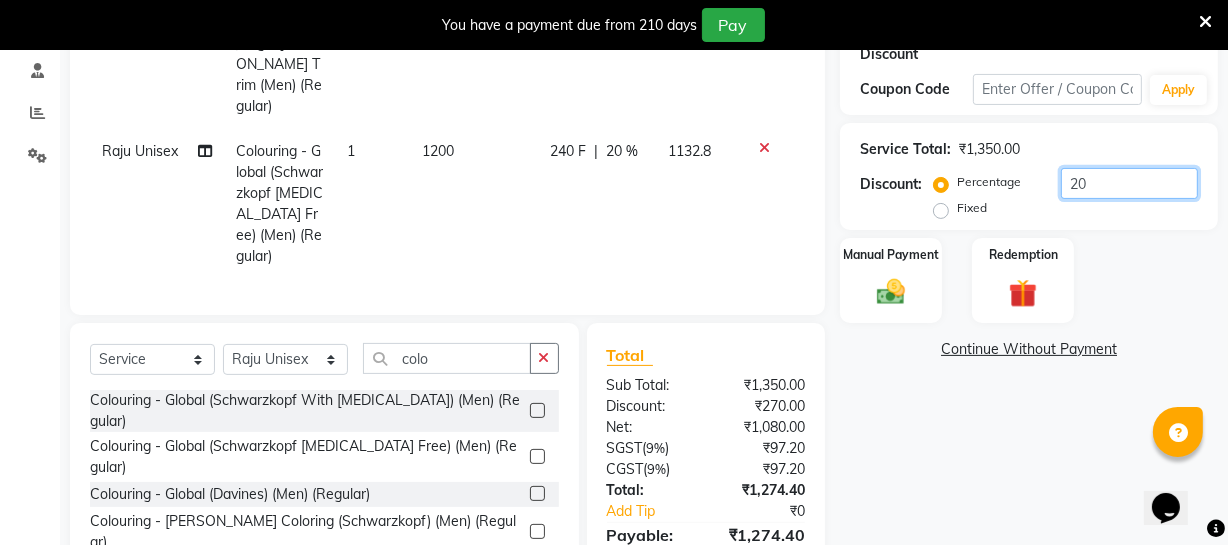 click on "20" 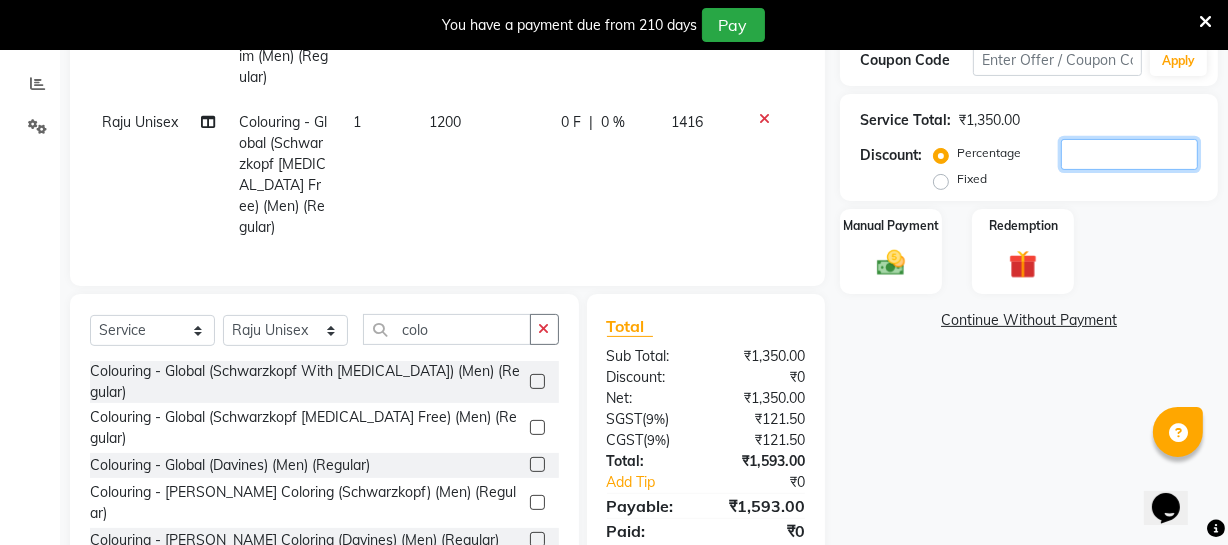 scroll, scrollTop: 455, scrollLeft: 0, axis: vertical 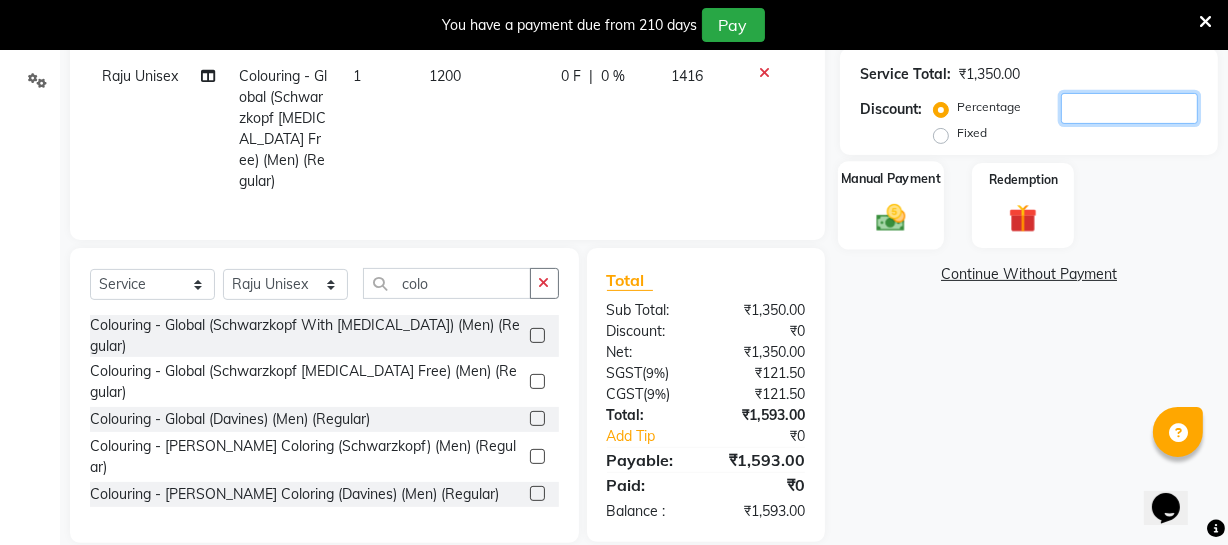 type 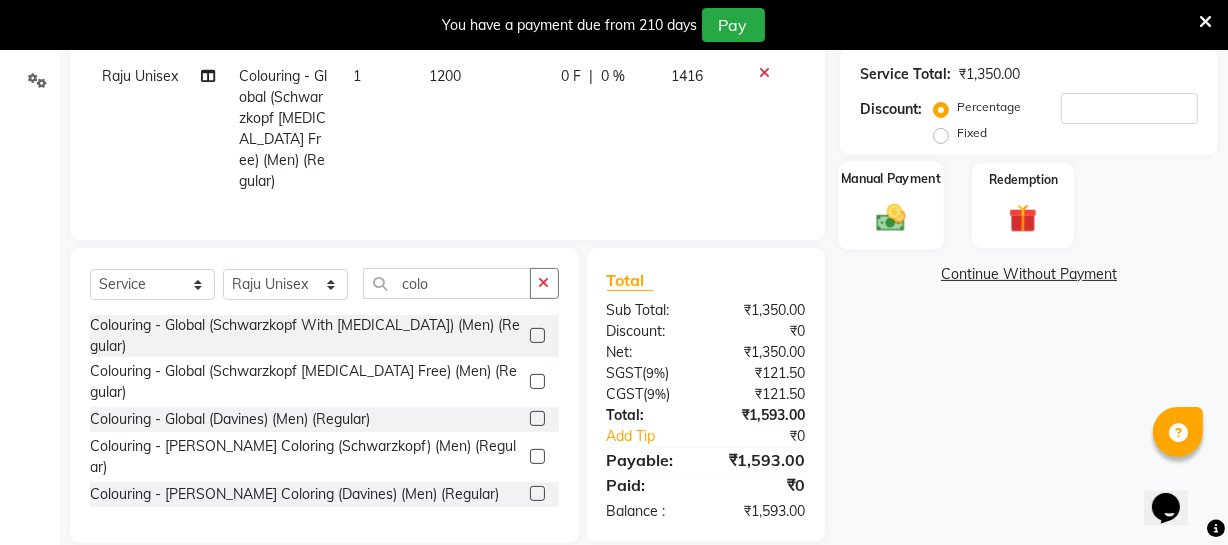 click 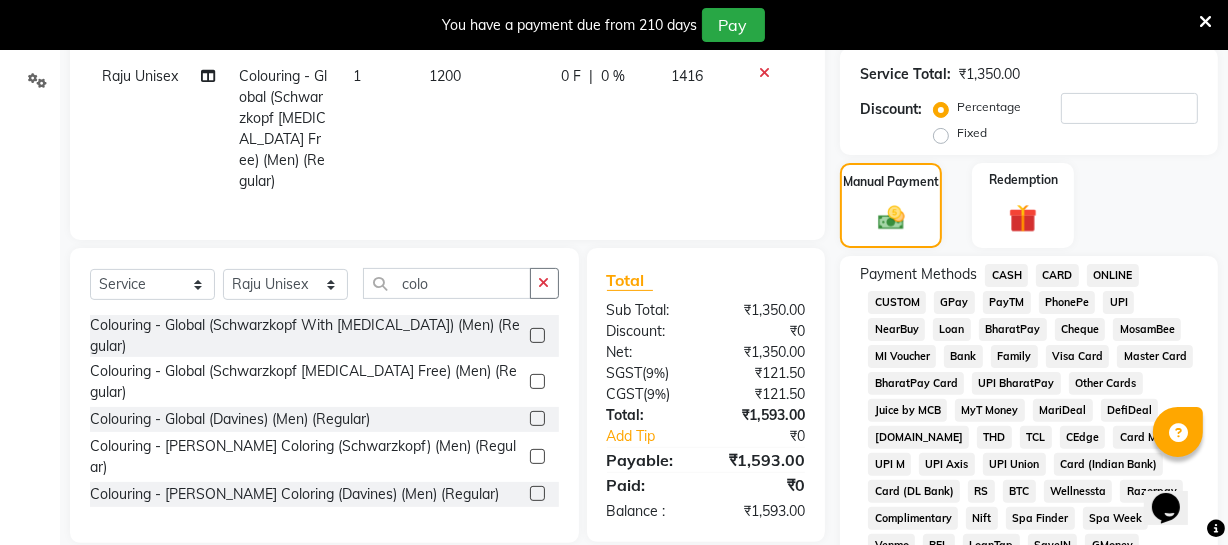 drag, startPoint x: 1054, startPoint y: 277, endPoint x: 1041, endPoint y: 312, distance: 37.336308 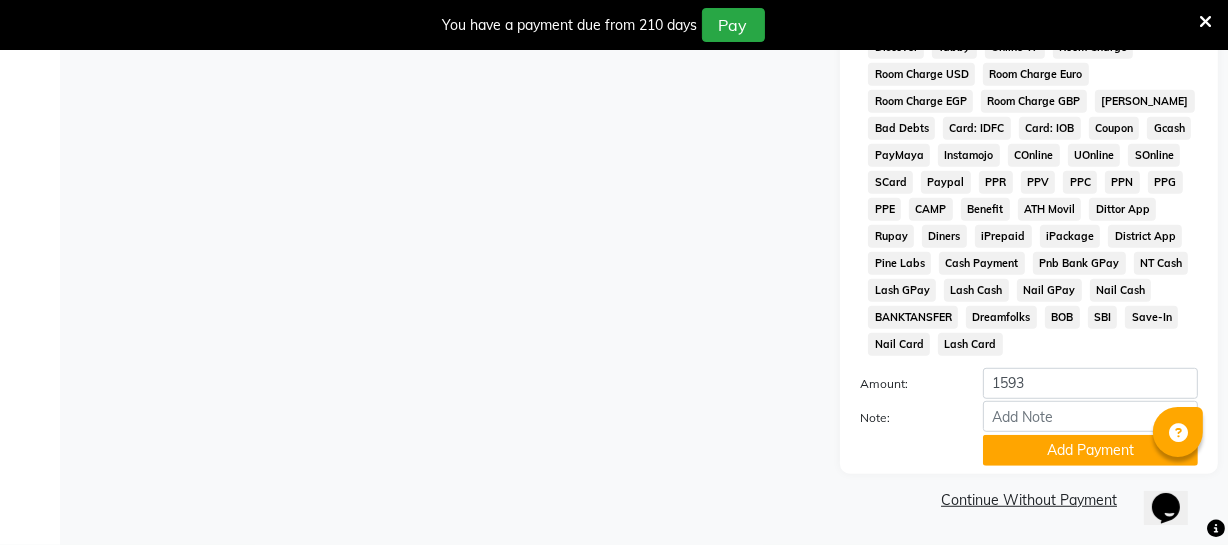 drag, startPoint x: 1051, startPoint y: 441, endPoint x: 1044, endPoint y: 458, distance: 18.384777 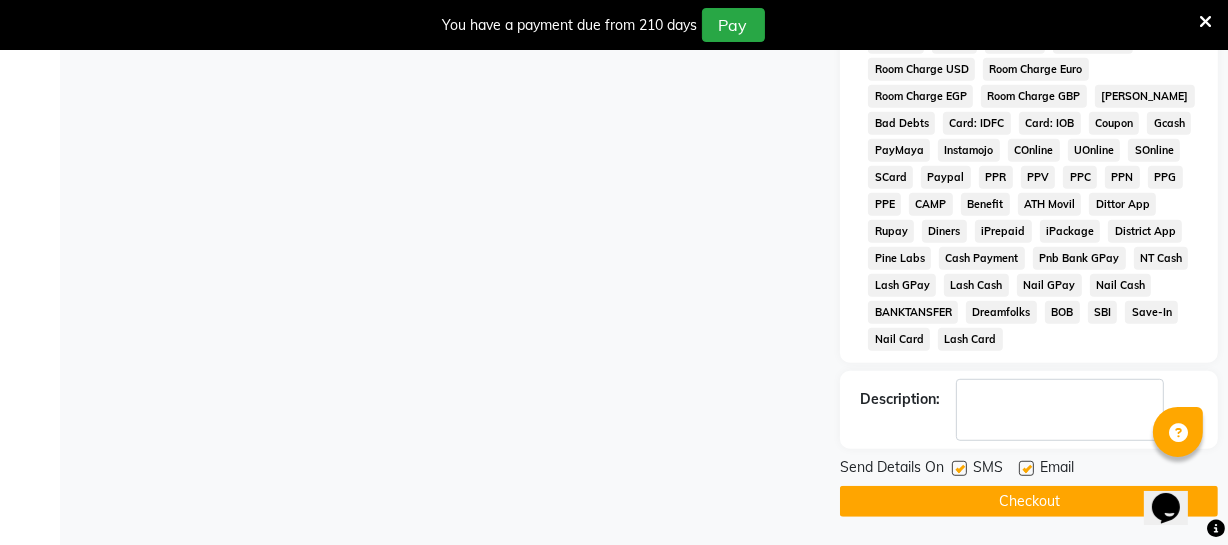scroll, scrollTop: 1094, scrollLeft: 0, axis: vertical 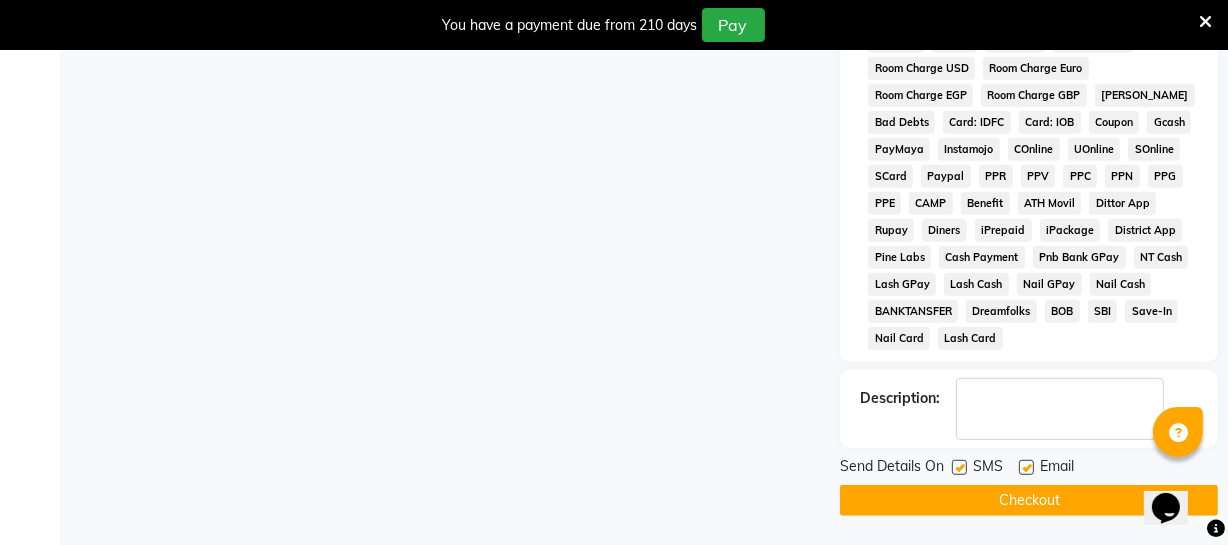 click on "Checkout" 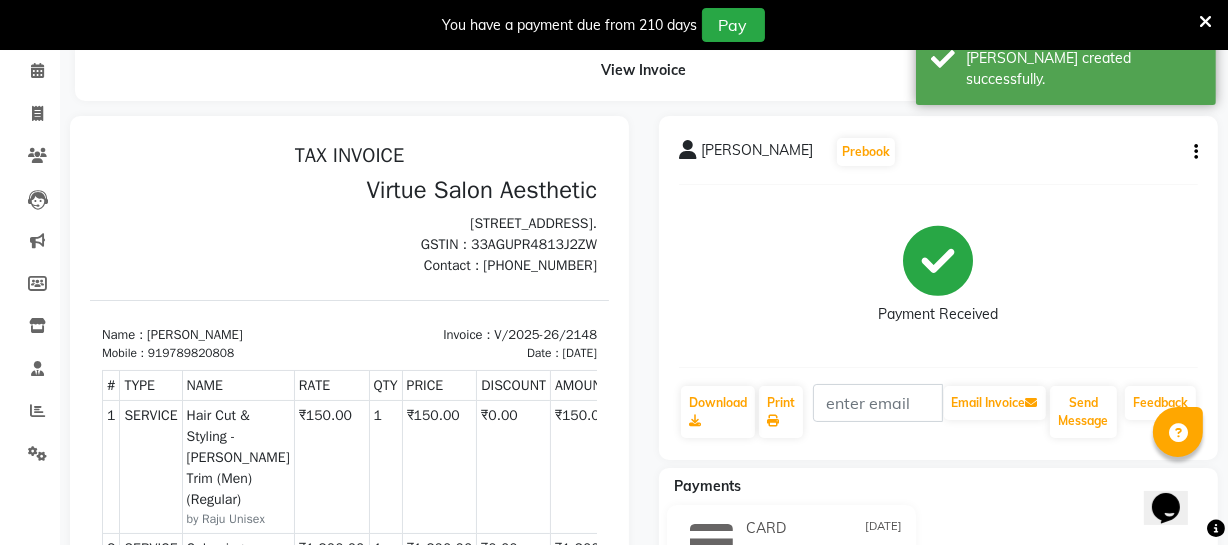 scroll, scrollTop: 0, scrollLeft: 0, axis: both 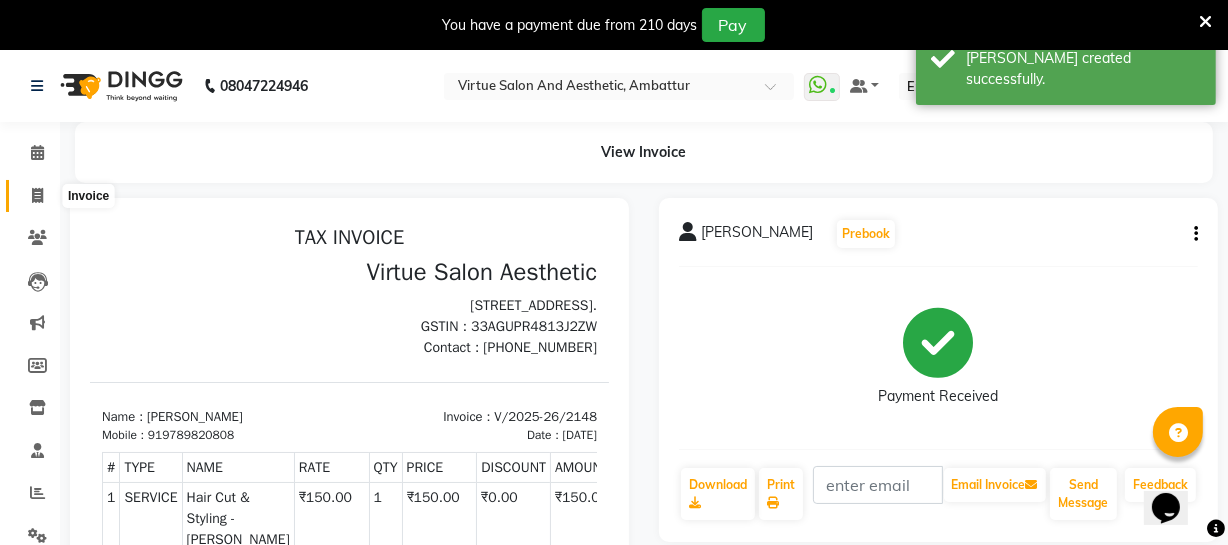 click 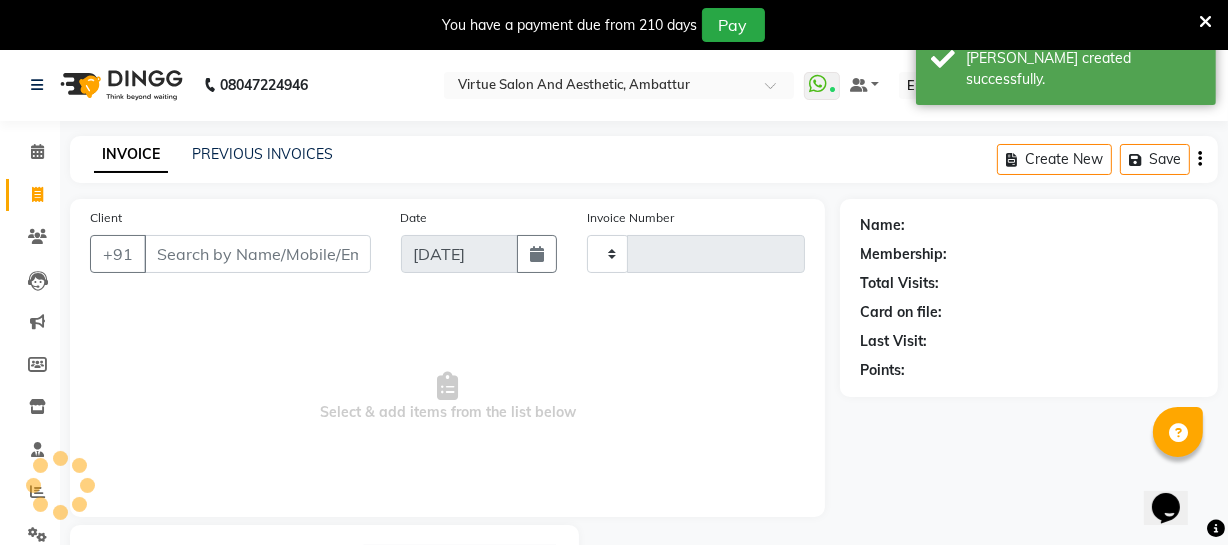 type on "2149" 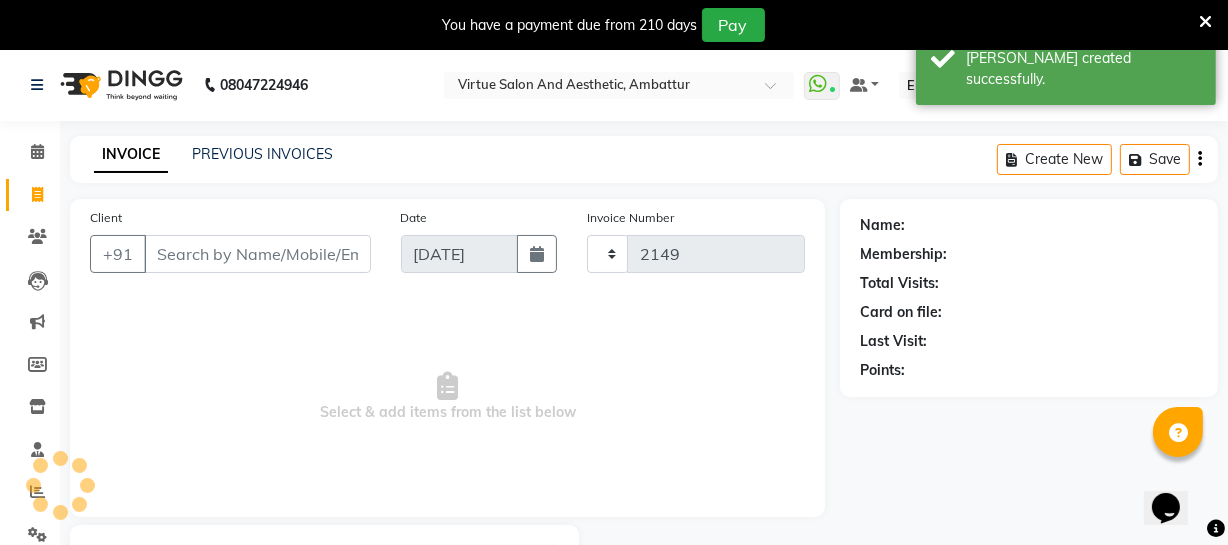 scroll, scrollTop: 107, scrollLeft: 0, axis: vertical 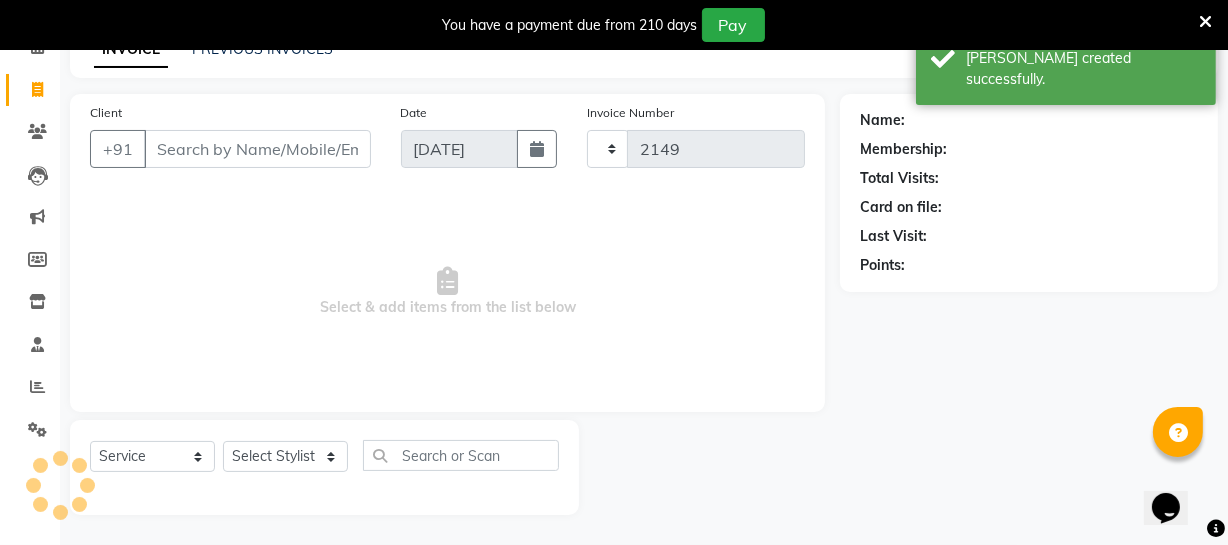 select on "5237" 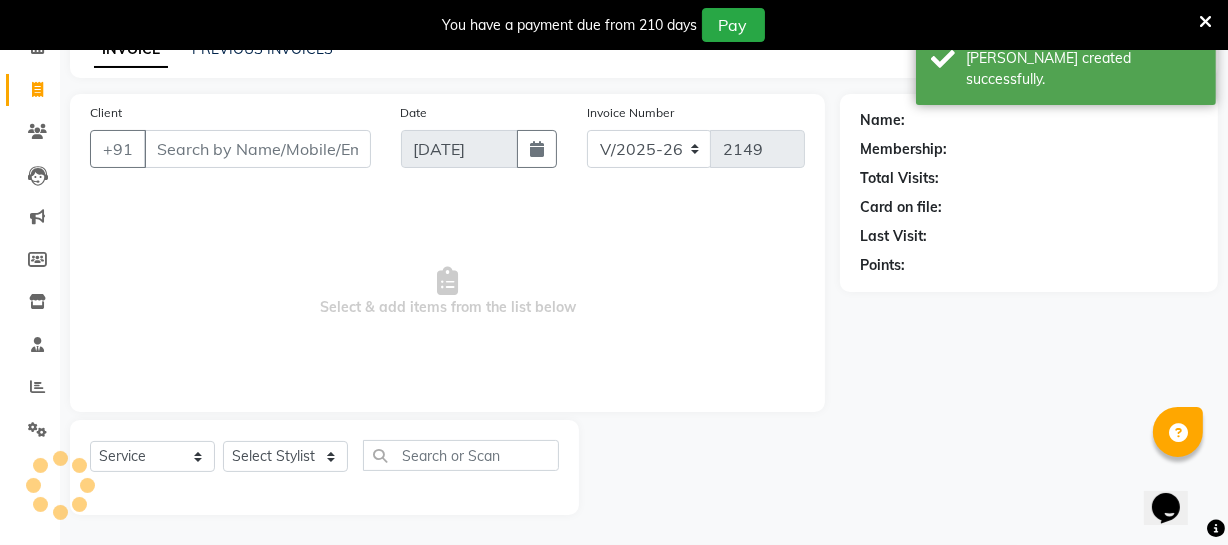 click on "Client" at bounding box center (257, 149) 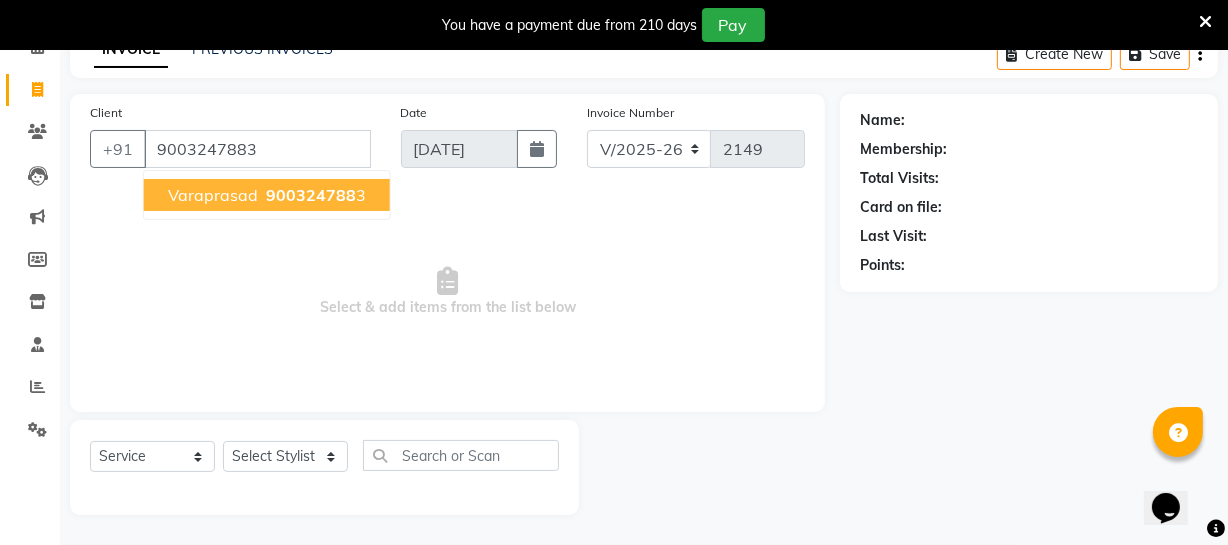type on "9003247883" 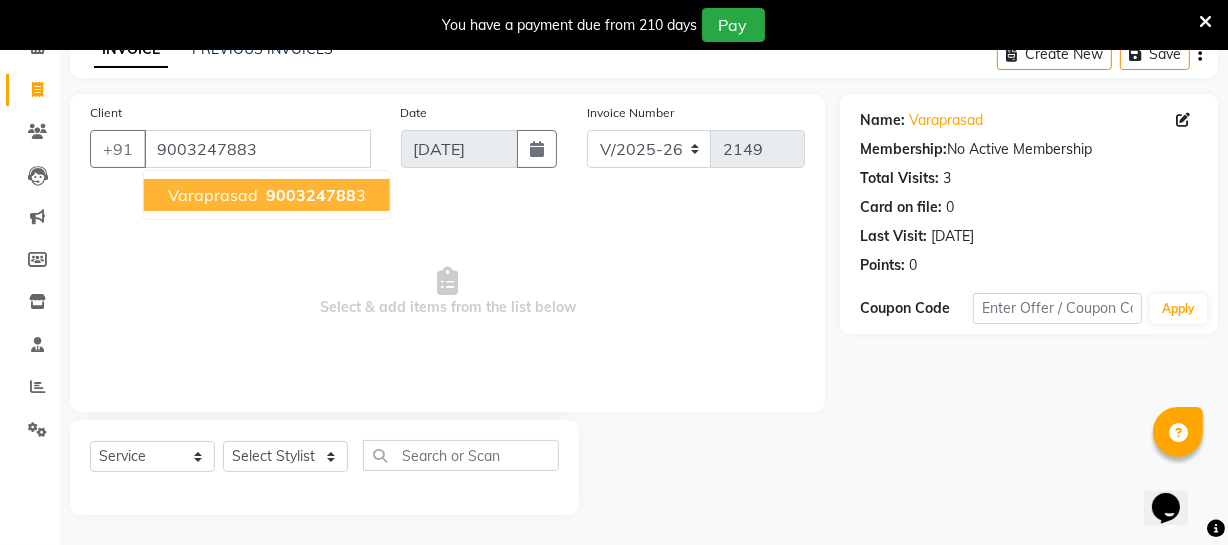 click on "Varaprasad   900324788 3" at bounding box center [267, 195] 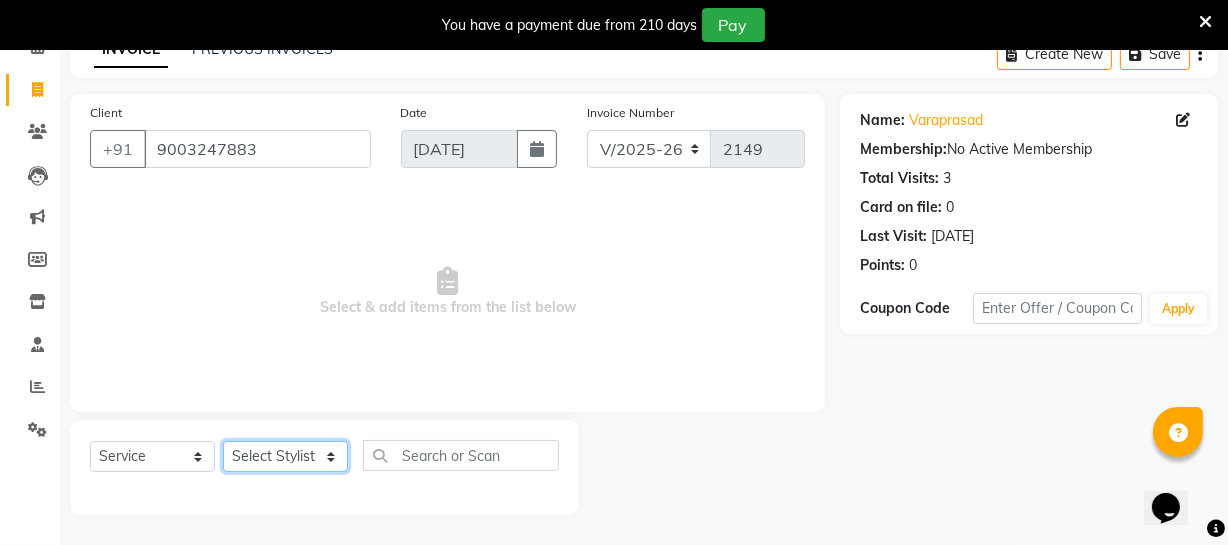 click on "Select Stylist [PERSON_NAME] [PERSON_NAME] [PERSON_NAME] [PERSON_NAME] [PERSON_NAME] [PERSON_NAME] Make up Mani Unisex Stylist [PERSON_NAME] [PERSON_NAME] [PERSON_NAME] Unisex Ramya [PERSON_NAME] Unisex [PERSON_NAME] [PERSON_NAME] [PERSON_NAME] Thiru Virtue Aesthetic Virtue Ambattur" 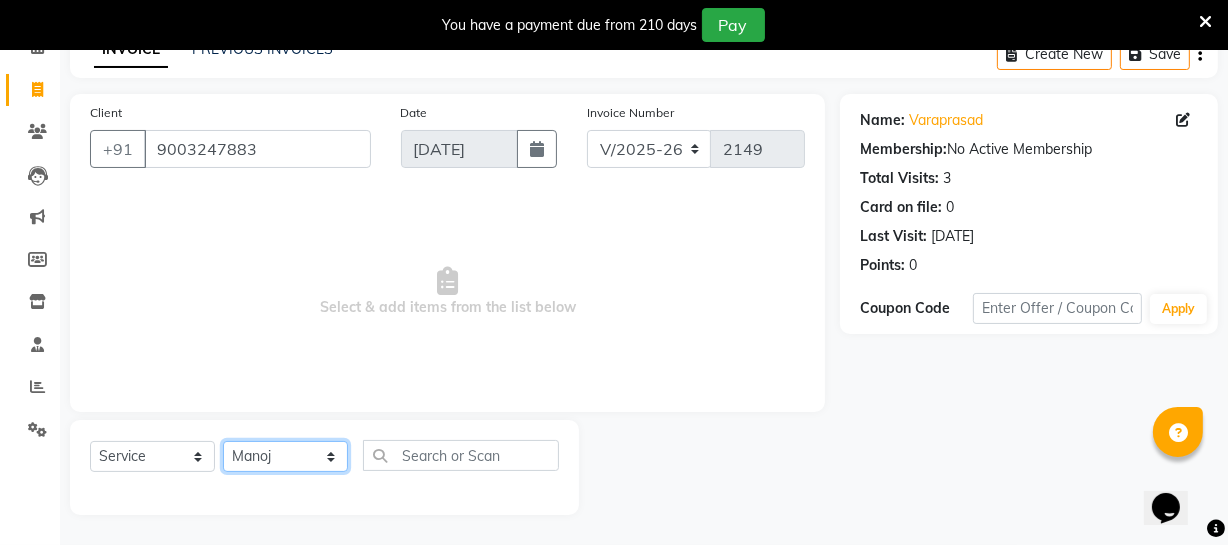 click on "Select Stylist [PERSON_NAME] [PERSON_NAME] [PERSON_NAME] [PERSON_NAME] [PERSON_NAME] [PERSON_NAME] Make up Mani Unisex Stylist [PERSON_NAME] [PERSON_NAME] [PERSON_NAME] Unisex Ramya [PERSON_NAME] Unisex [PERSON_NAME] [PERSON_NAME] [PERSON_NAME] Thiru Virtue Aesthetic Virtue Ambattur" 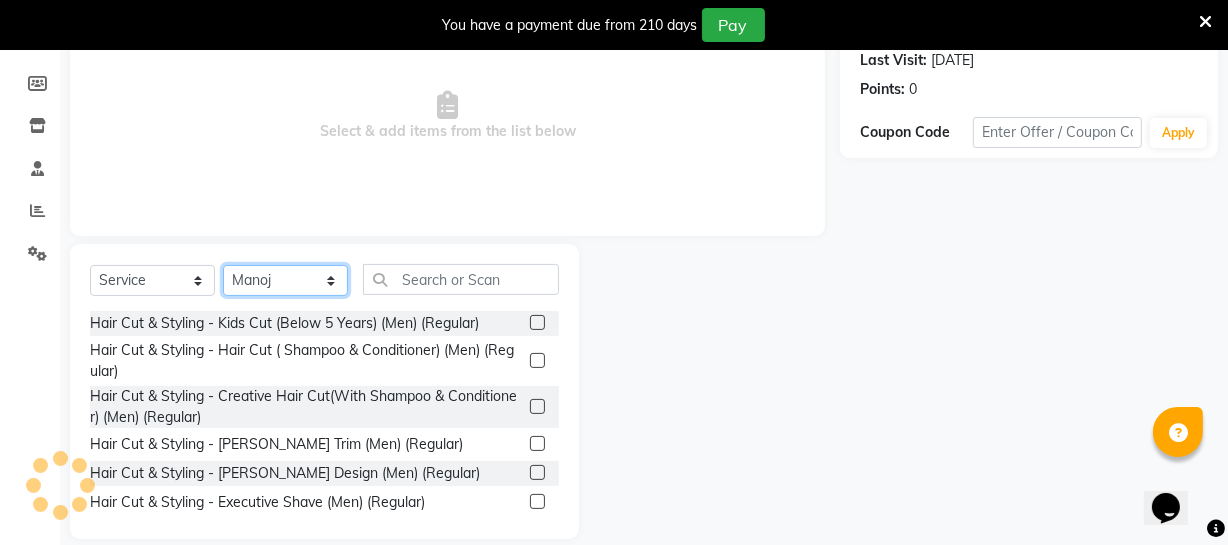 scroll, scrollTop: 289, scrollLeft: 0, axis: vertical 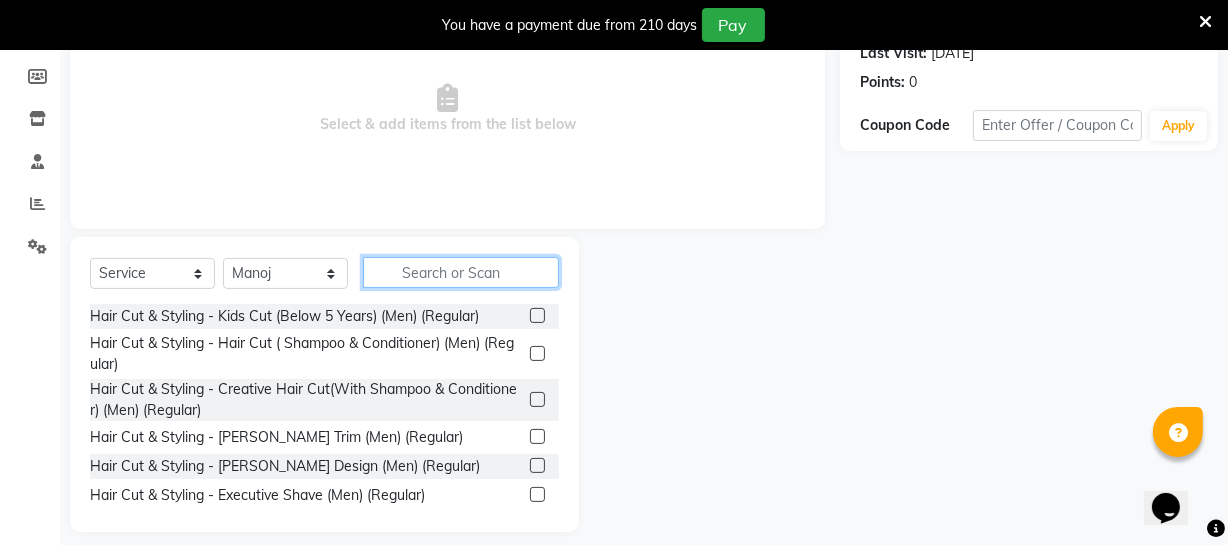 click 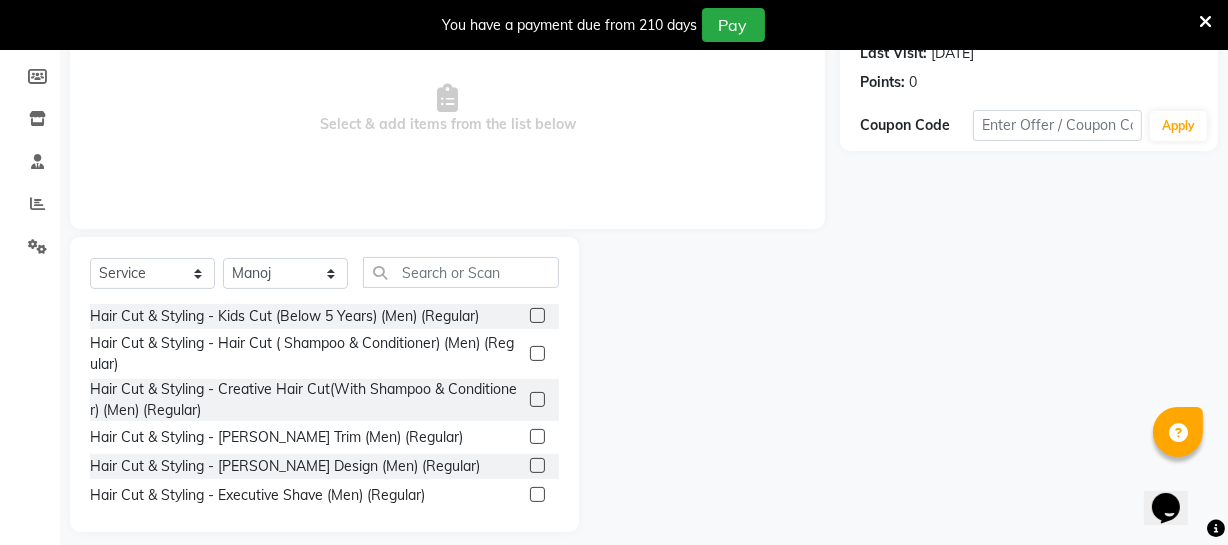 click 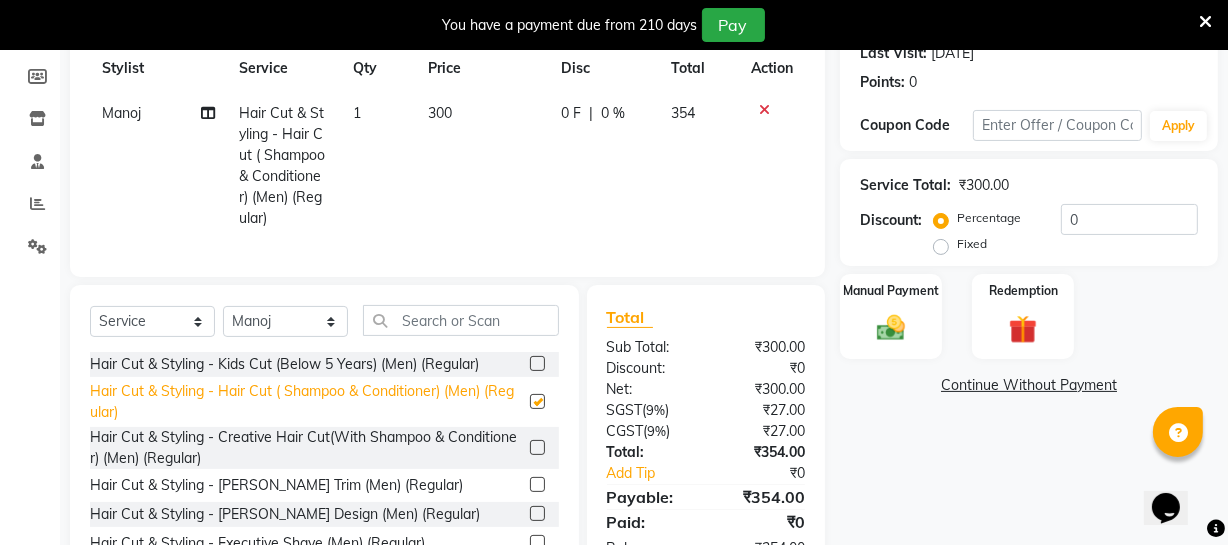 checkbox on "false" 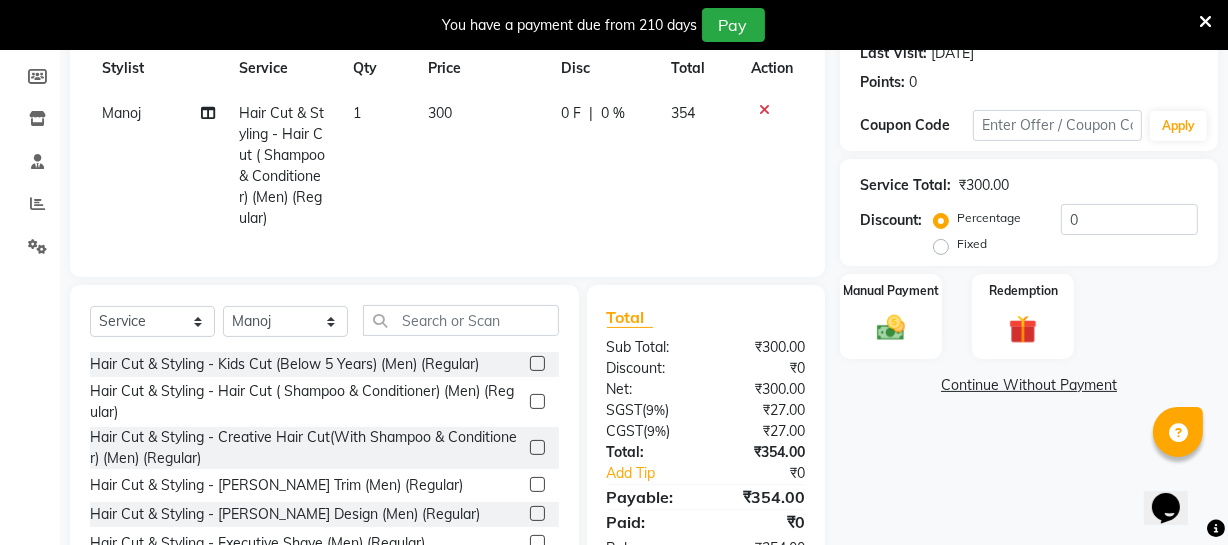 click 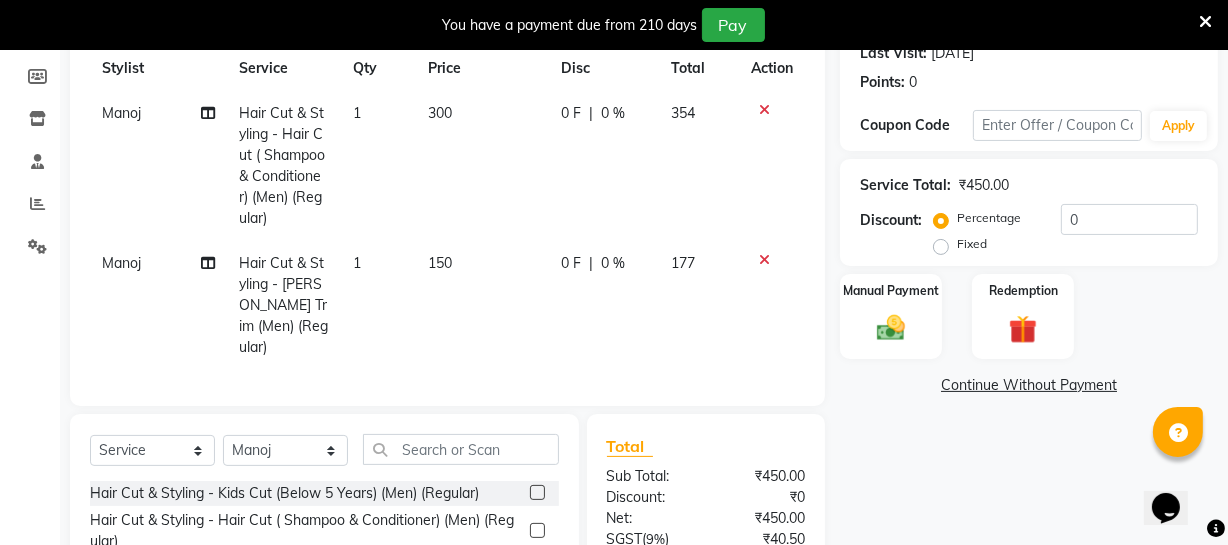 checkbox on "false" 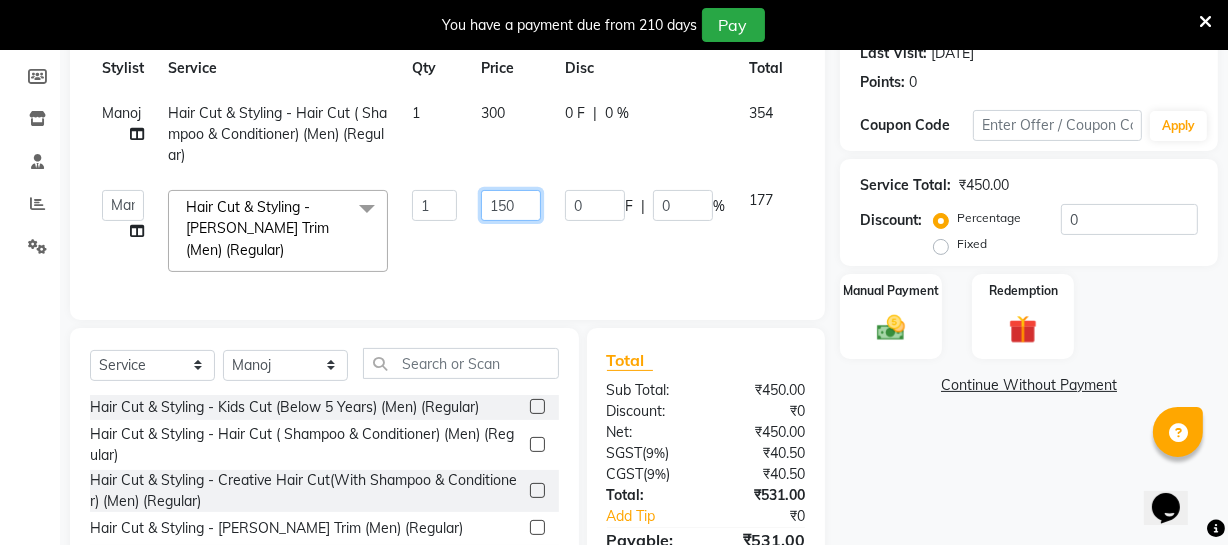 click on "150" 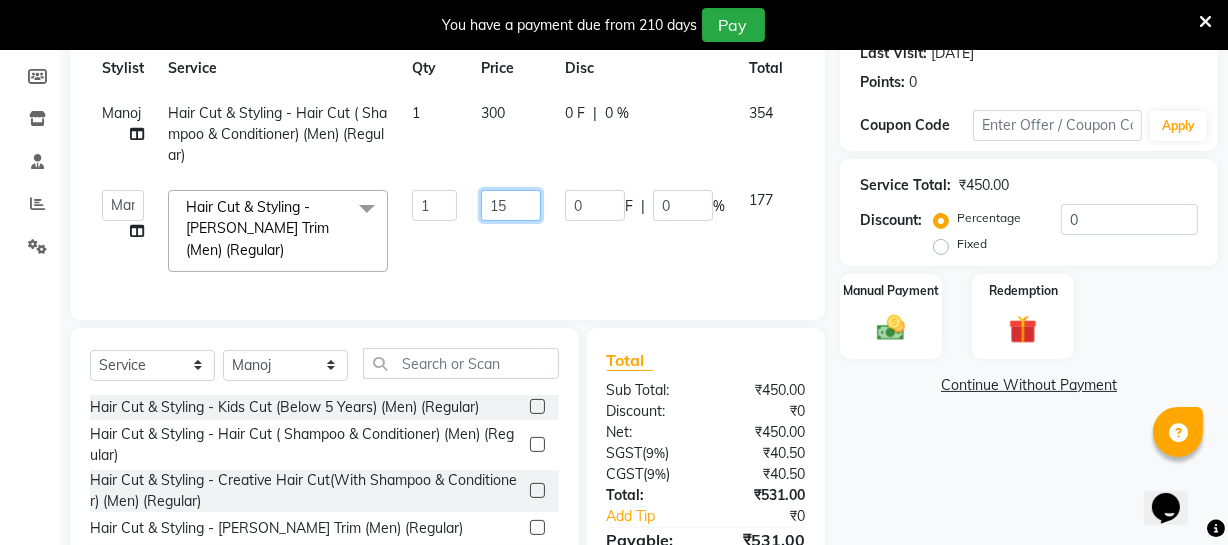 type on "1" 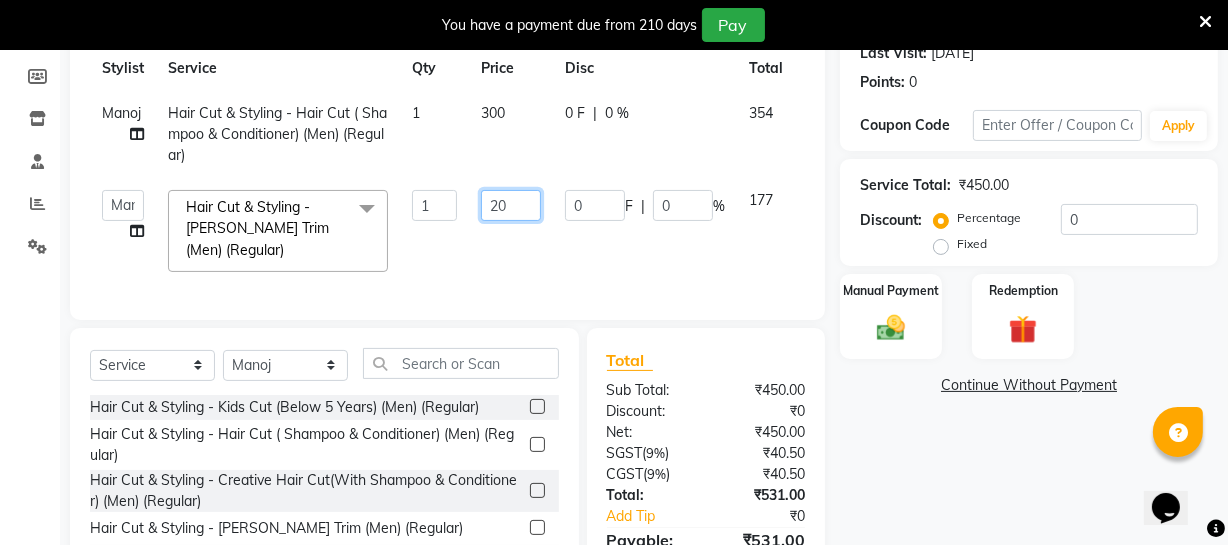 type on "200" 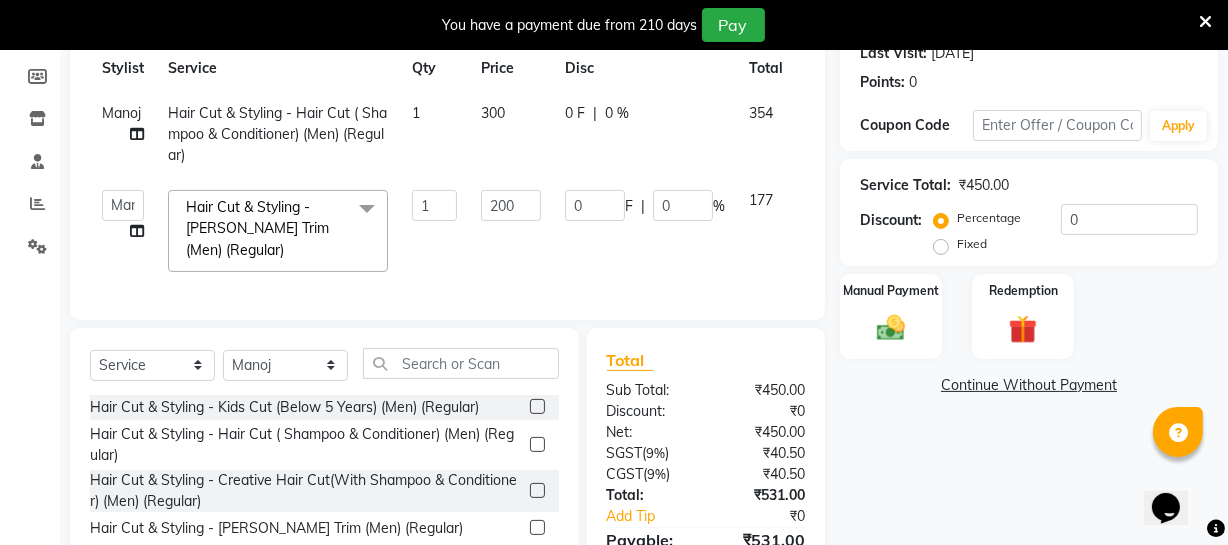click on "0 F | 0 %" 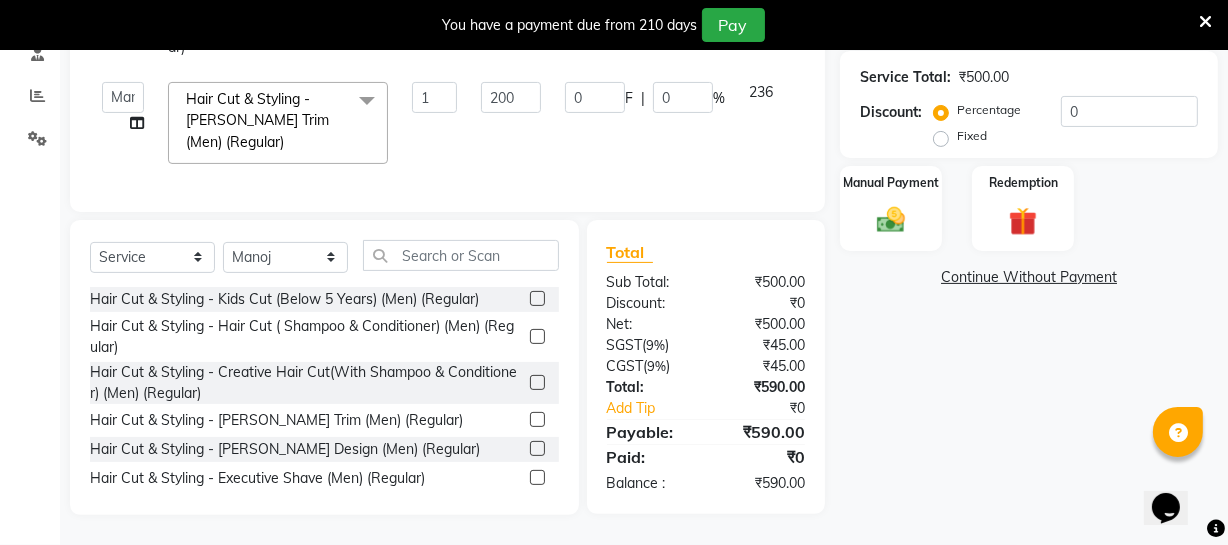 scroll, scrollTop: 411, scrollLeft: 0, axis: vertical 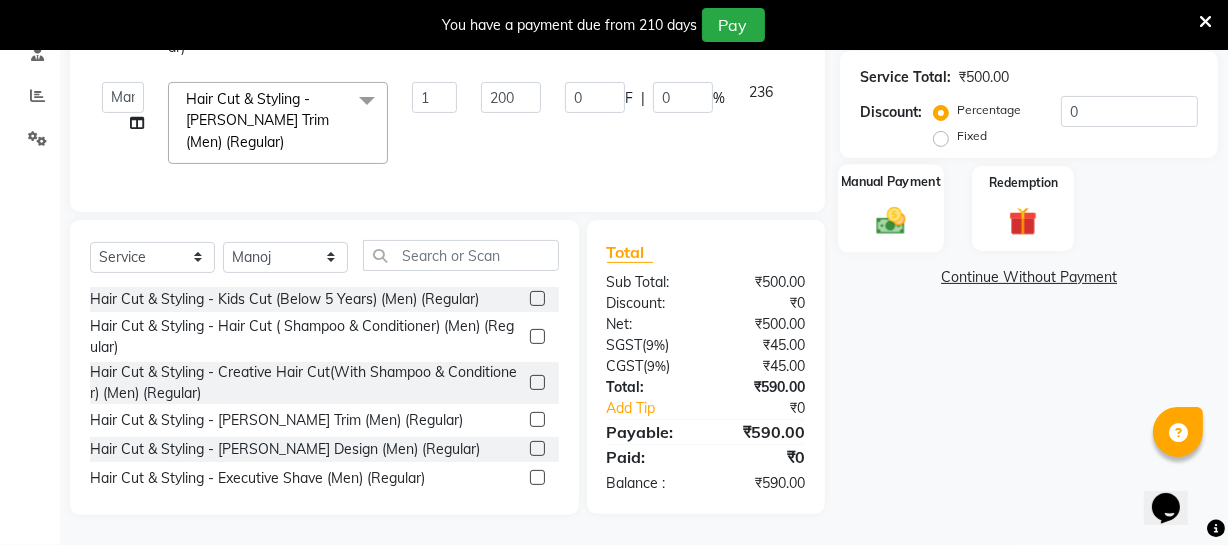 click 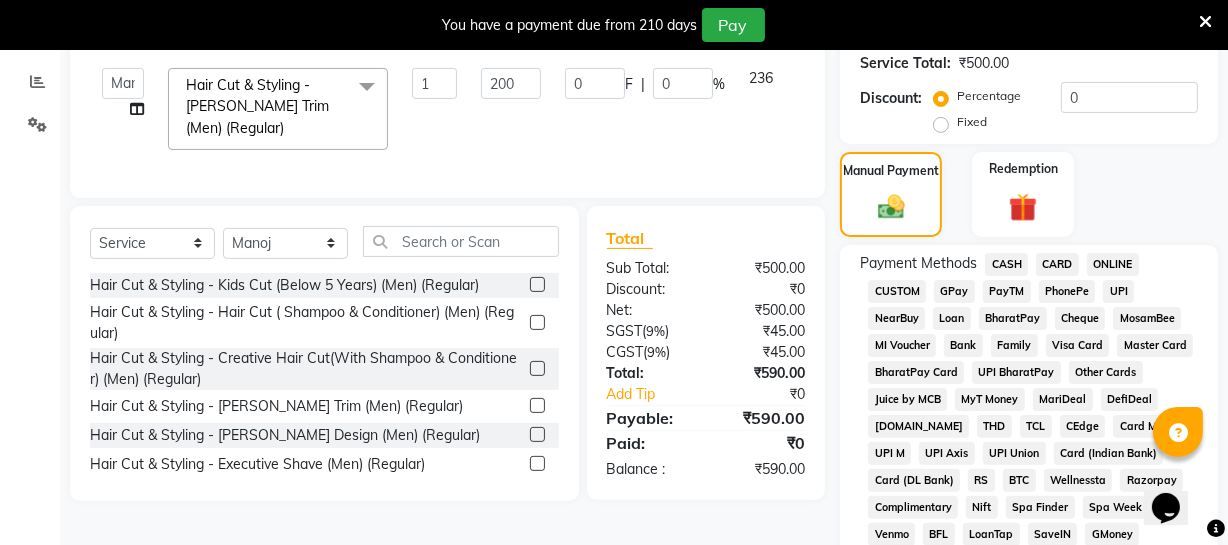 click on "ONLINE" 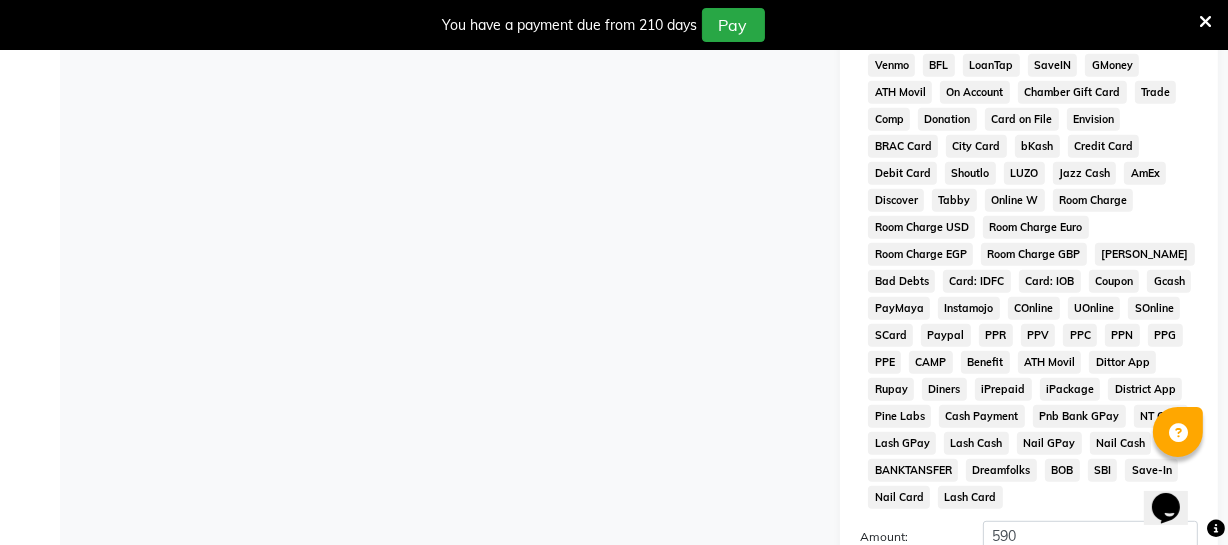 scroll, scrollTop: 1033, scrollLeft: 0, axis: vertical 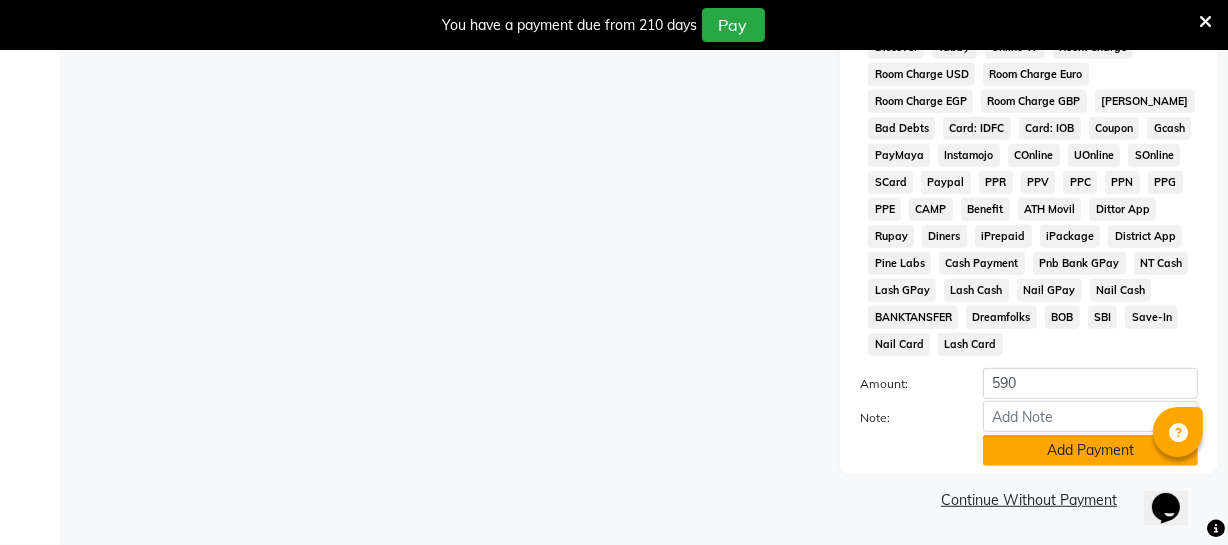 click on "Add Payment" 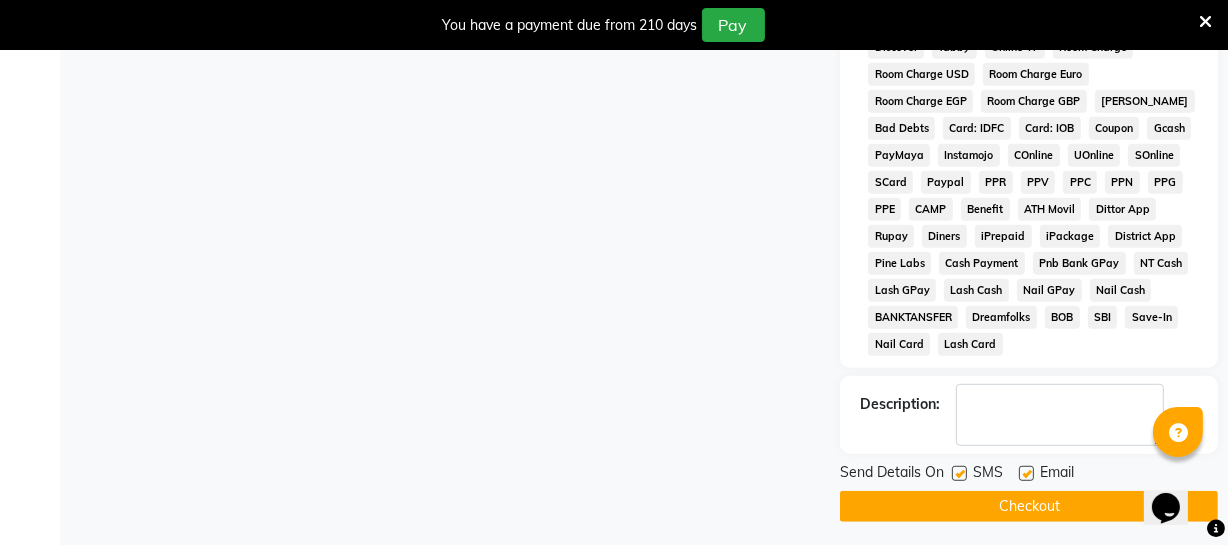 scroll, scrollTop: 1039, scrollLeft: 0, axis: vertical 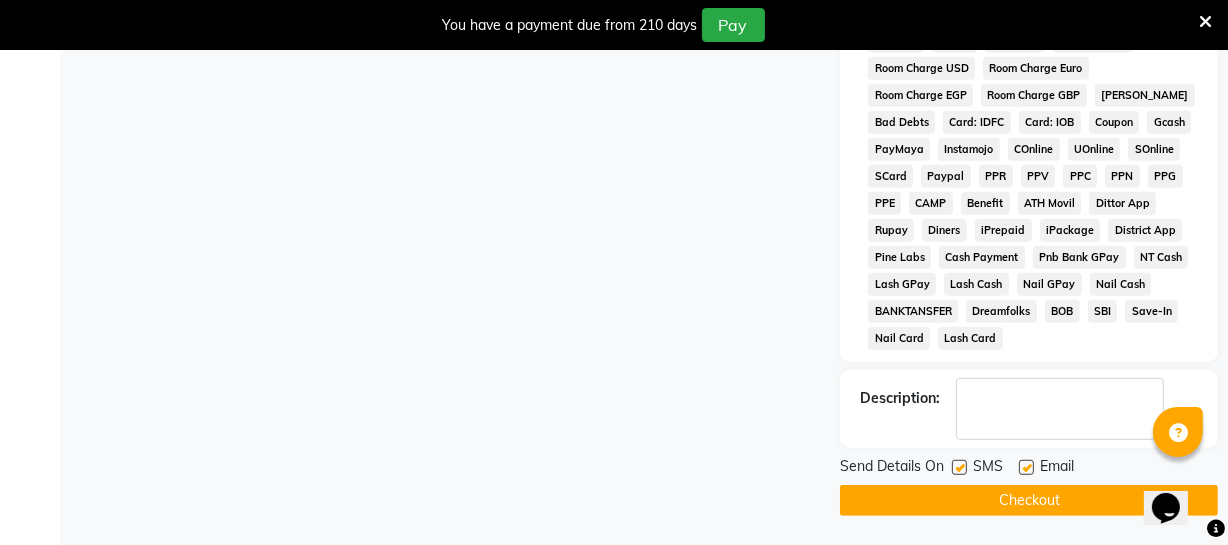 click on "Checkout" 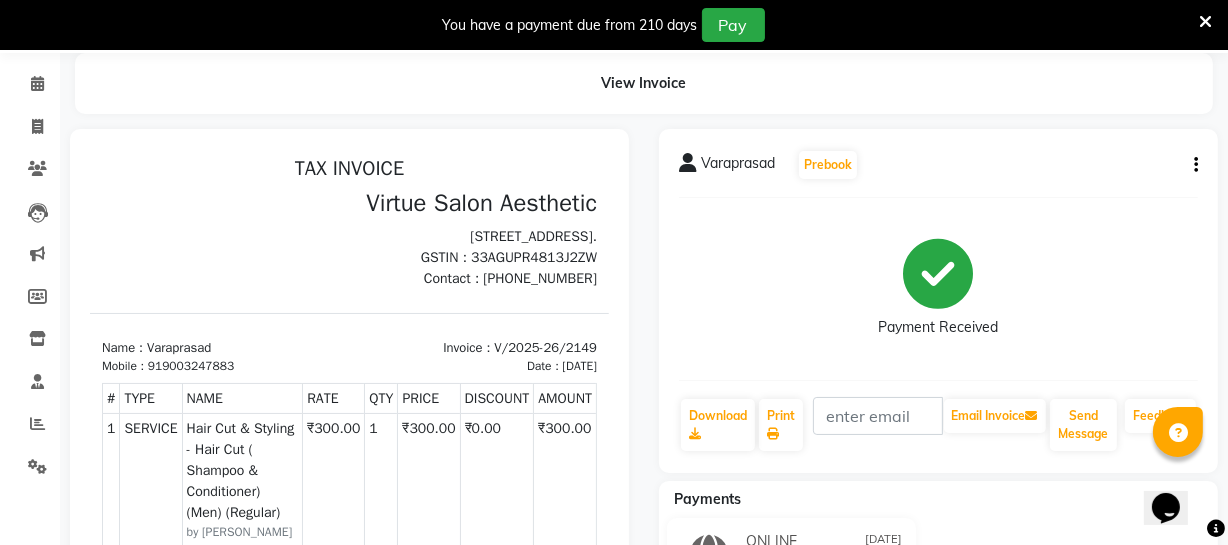 scroll, scrollTop: 0, scrollLeft: 0, axis: both 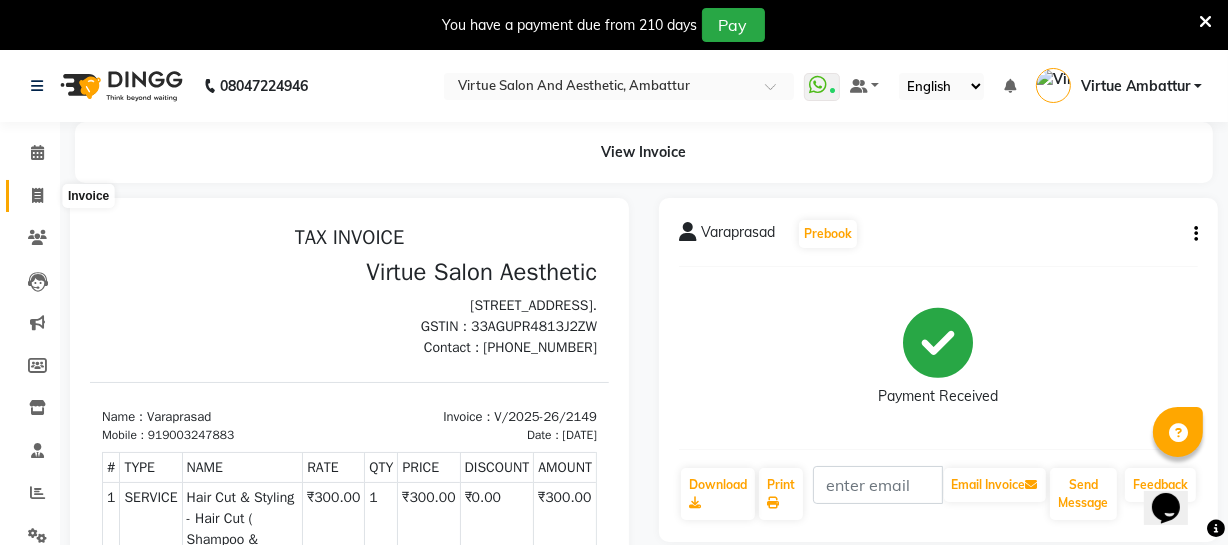 click 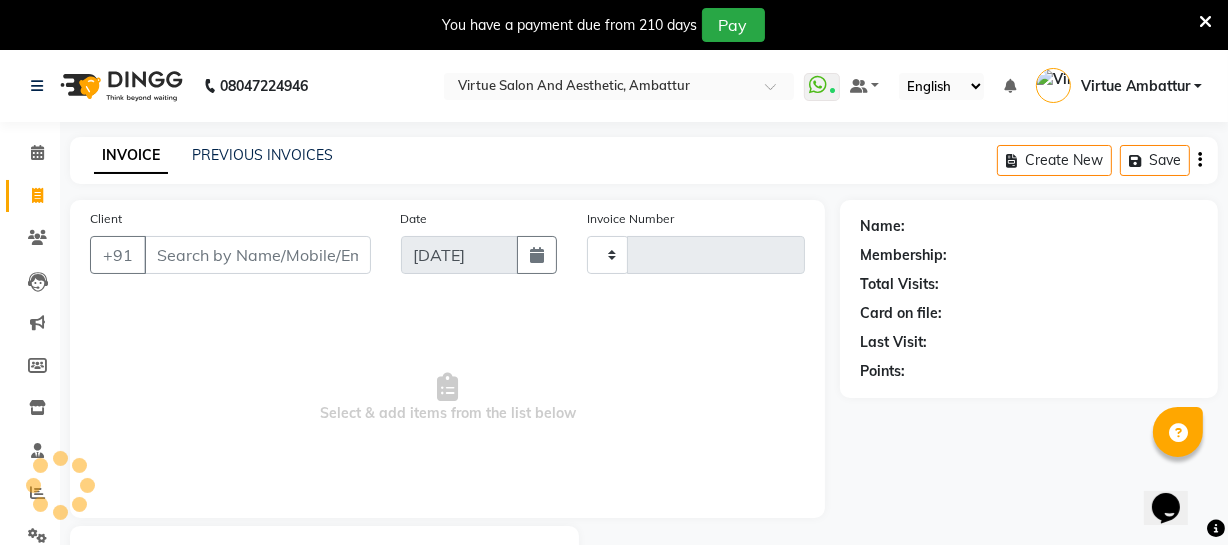 scroll, scrollTop: 107, scrollLeft: 0, axis: vertical 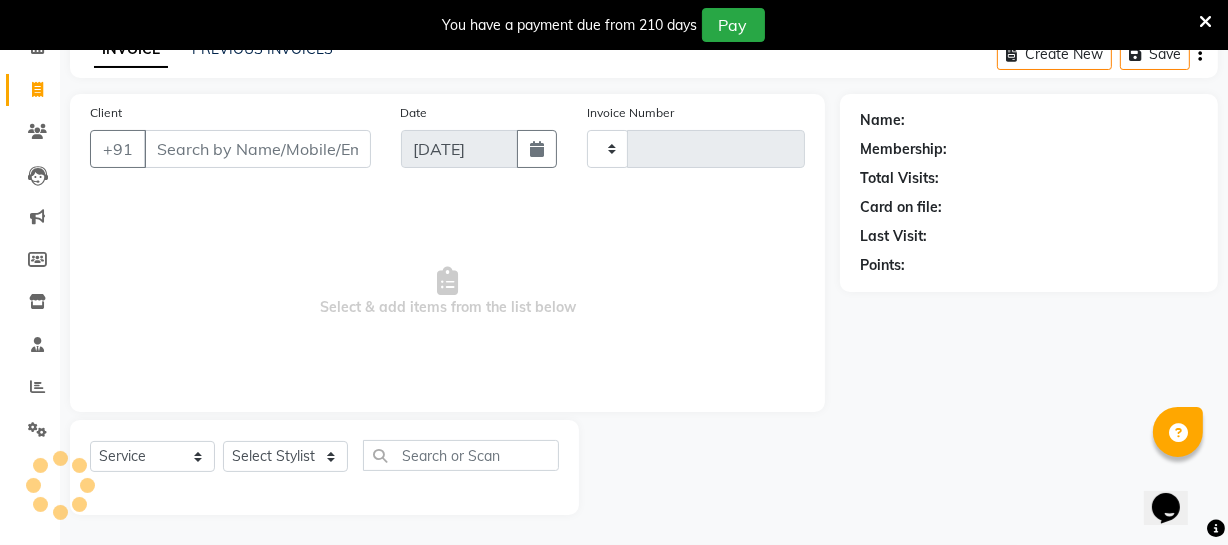 type on "2150" 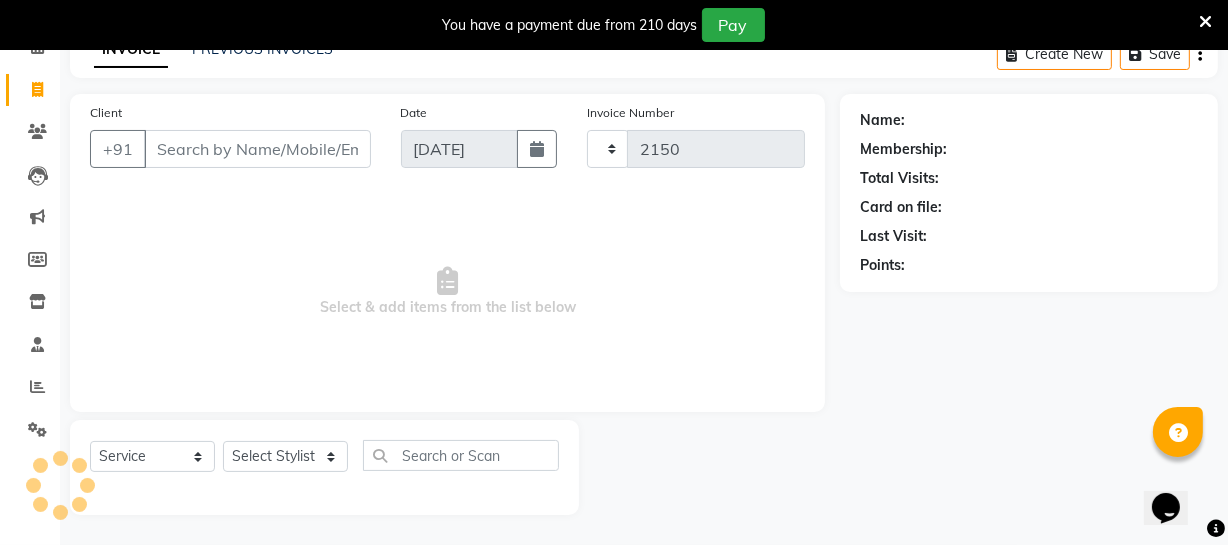 select on "5237" 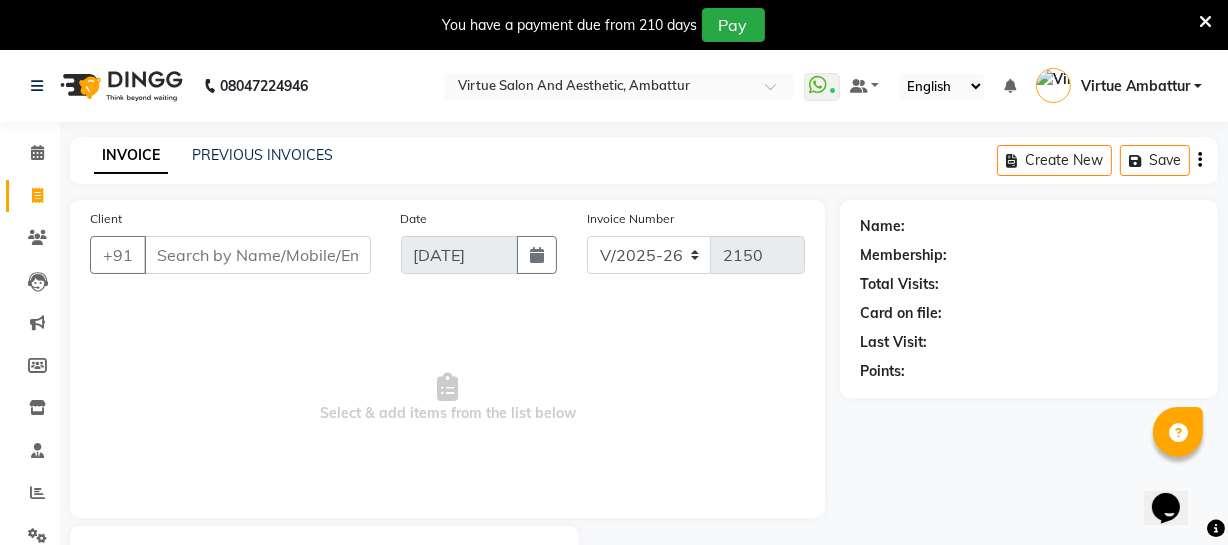 scroll, scrollTop: 0, scrollLeft: 0, axis: both 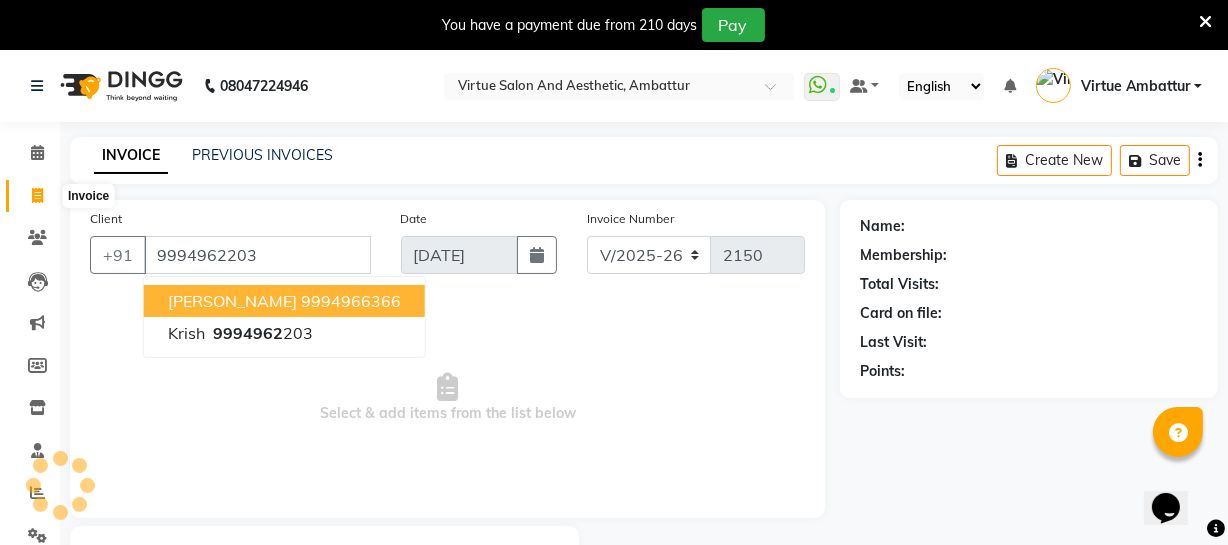 type on "9994962203" 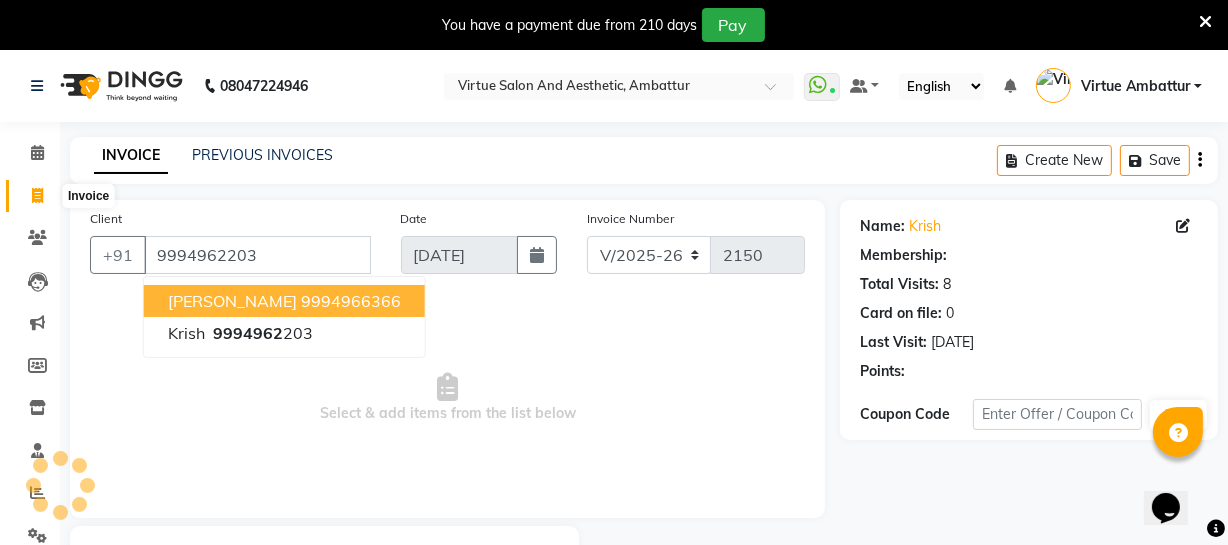 select on "1: Object" 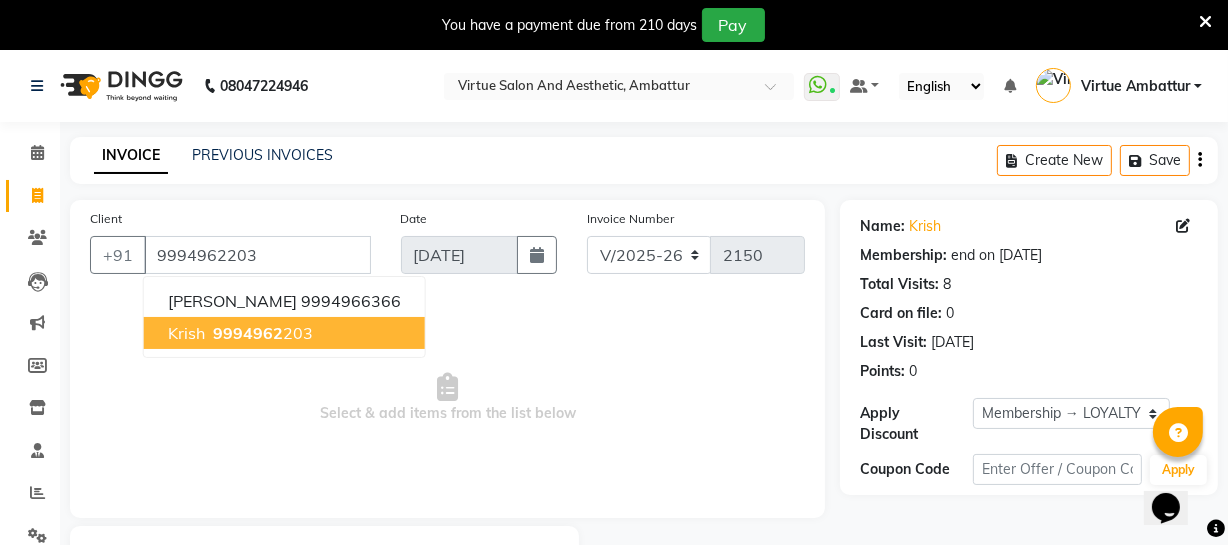 click on "Krish" at bounding box center (186, 333) 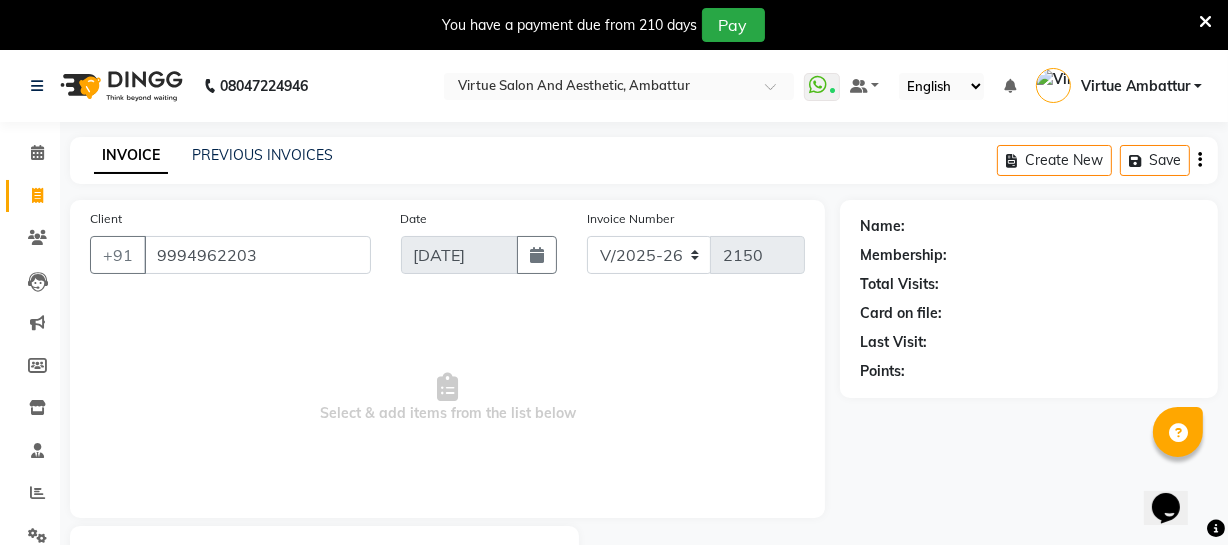 select on "1: Object" 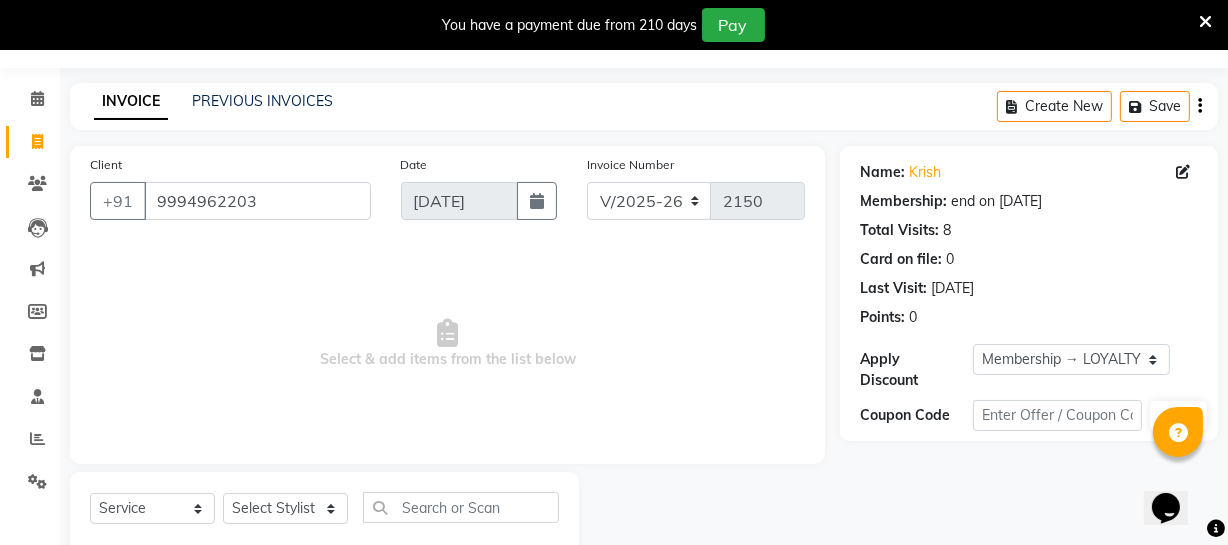 scroll, scrollTop: 107, scrollLeft: 0, axis: vertical 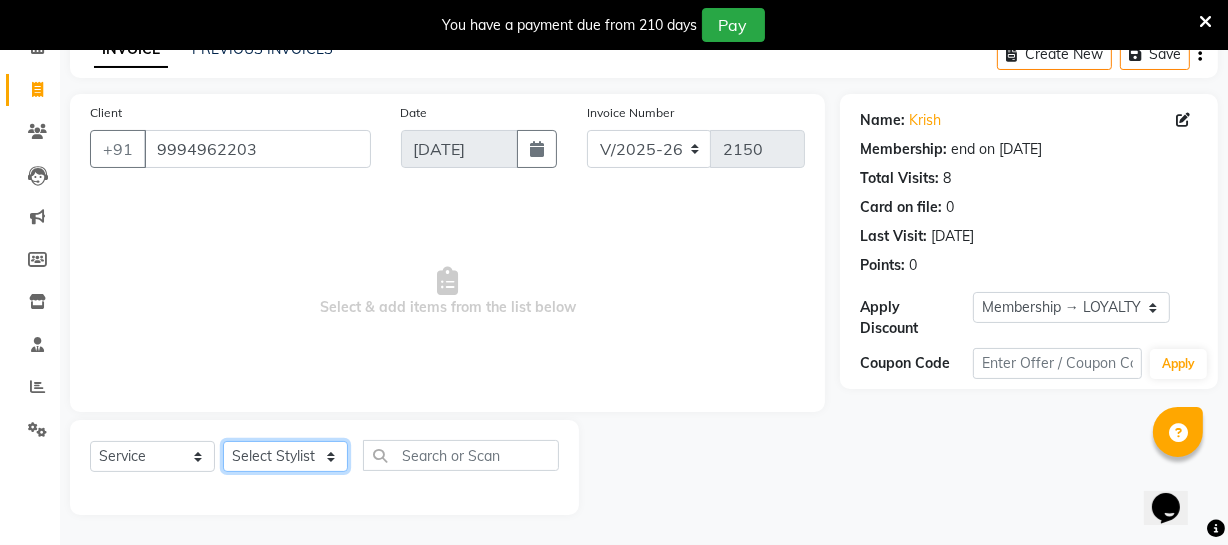click on "Select Stylist [PERSON_NAME] [PERSON_NAME] [PERSON_NAME] [PERSON_NAME] [PERSON_NAME] [PERSON_NAME] Make up Mani Unisex Stylist [PERSON_NAME] [PERSON_NAME] [PERSON_NAME] Unisex Ramya [PERSON_NAME] Unisex [PERSON_NAME] [PERSON_NAME] [PERSON_NAME] Thiru Virtue Aesthetic Virtue Ambattur" 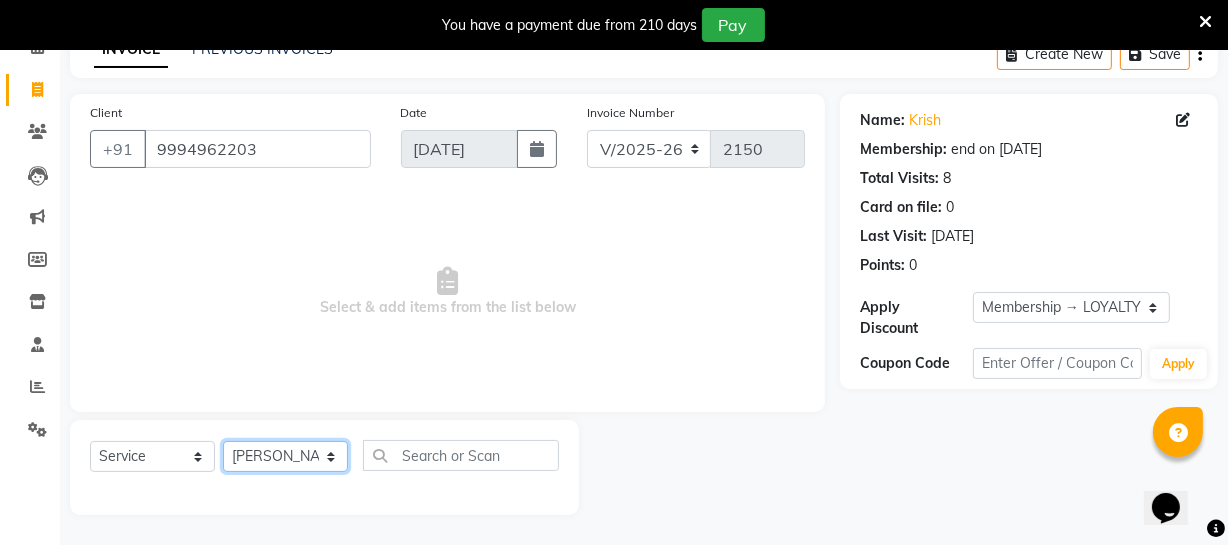 click on "Select Stylist [PERSON_NAME] [PERSON_NAME] [PERSON_NAME] [PERSON_NAME] [PERSON_NAME] [PERSON_NAME] Make up Mani Unisex Stylist [PERSON_NAME] [PERSON_NAME] [PERSON_NAME] Unisex Ramya [PERSON_NAME] Unisex [PERSON_NAME] [PERSON_NAME] [PERSON_NAME] Thiru Virtue Aesthetic Virtue Ambattur" 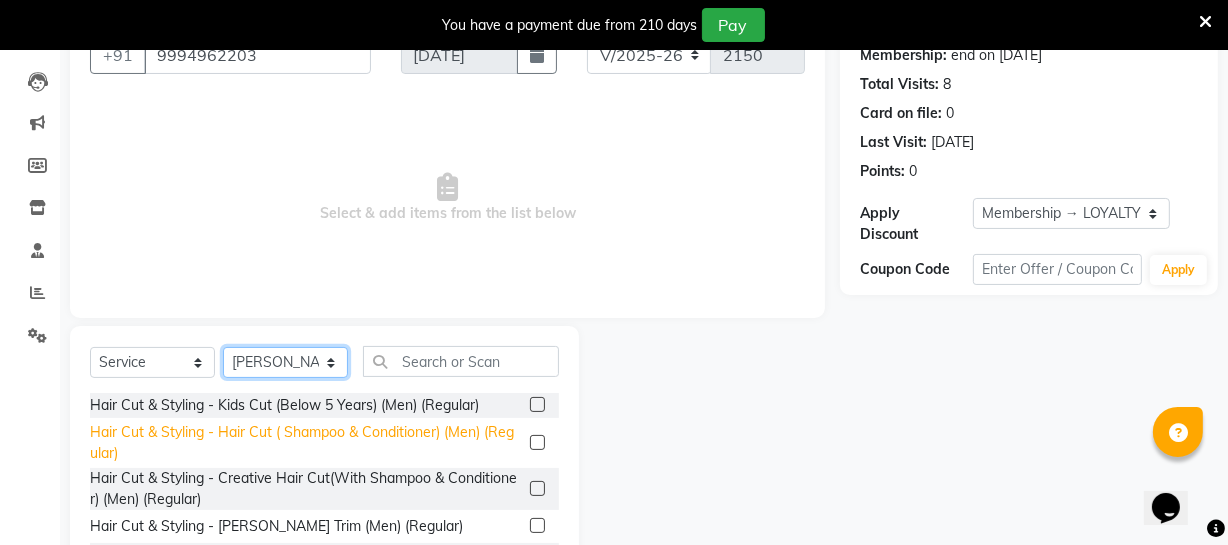 scroll, scrollTop: 289, scrollLeft: 0, axis: vertical 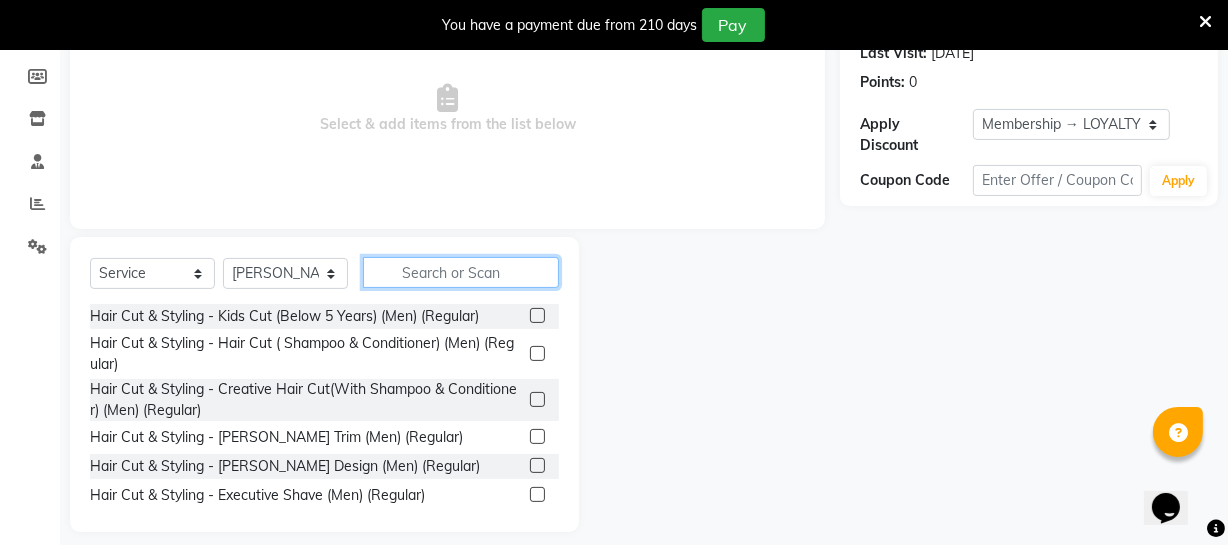 click 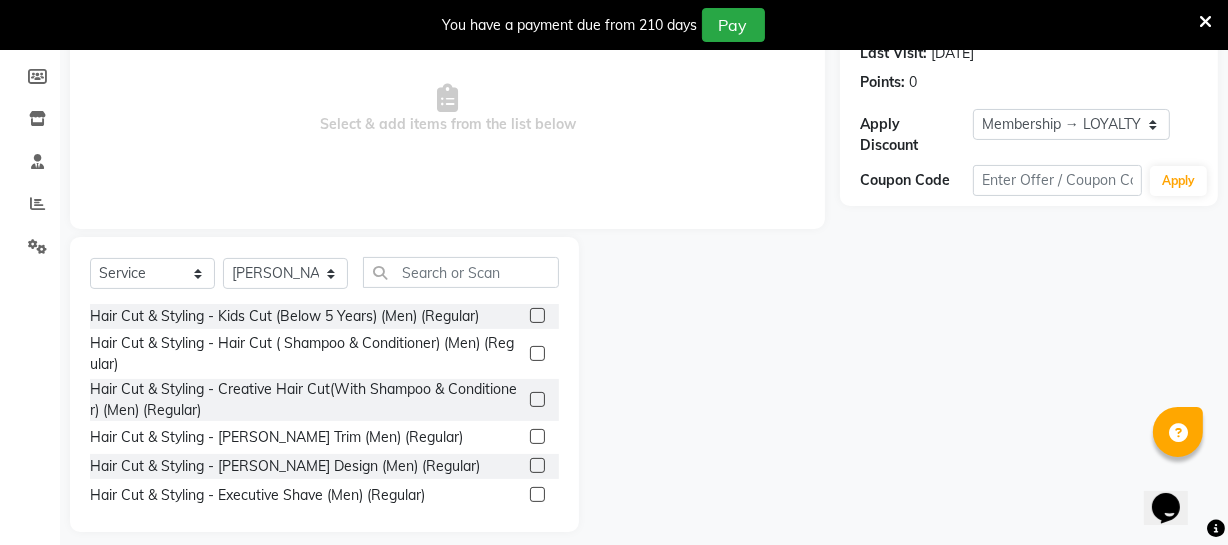 click 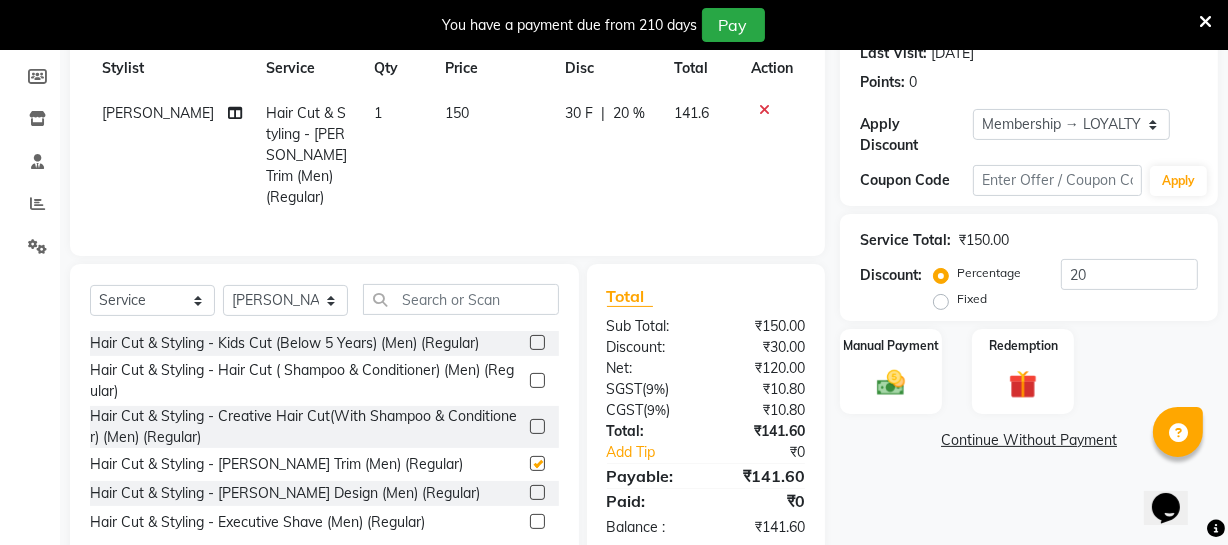 checkbox on "false" 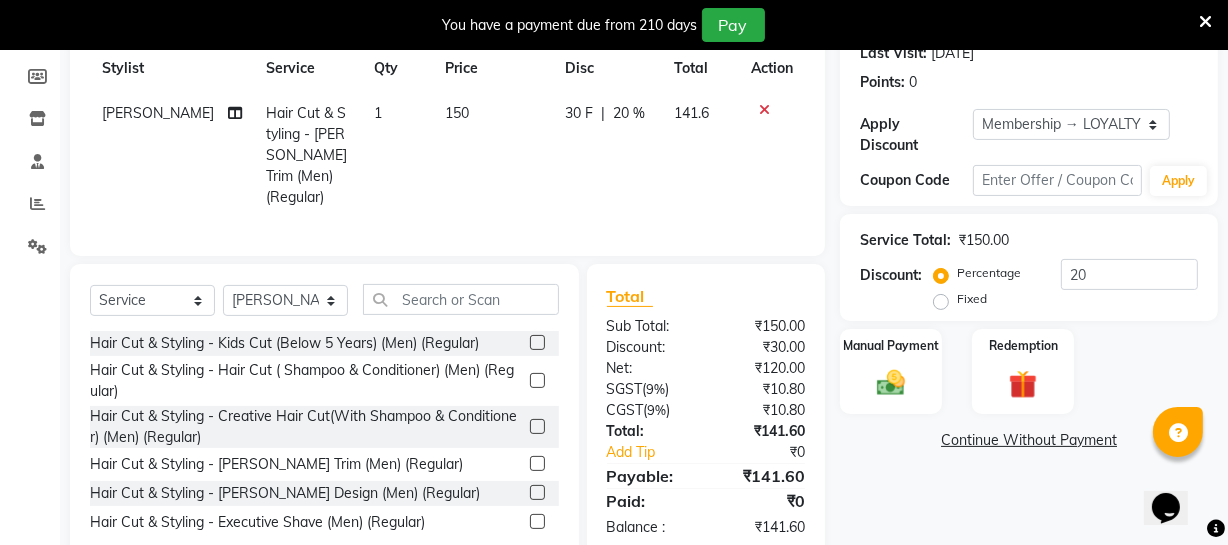 scroll, scrollTop: 326, scrollLeft: 0, axis: vertical 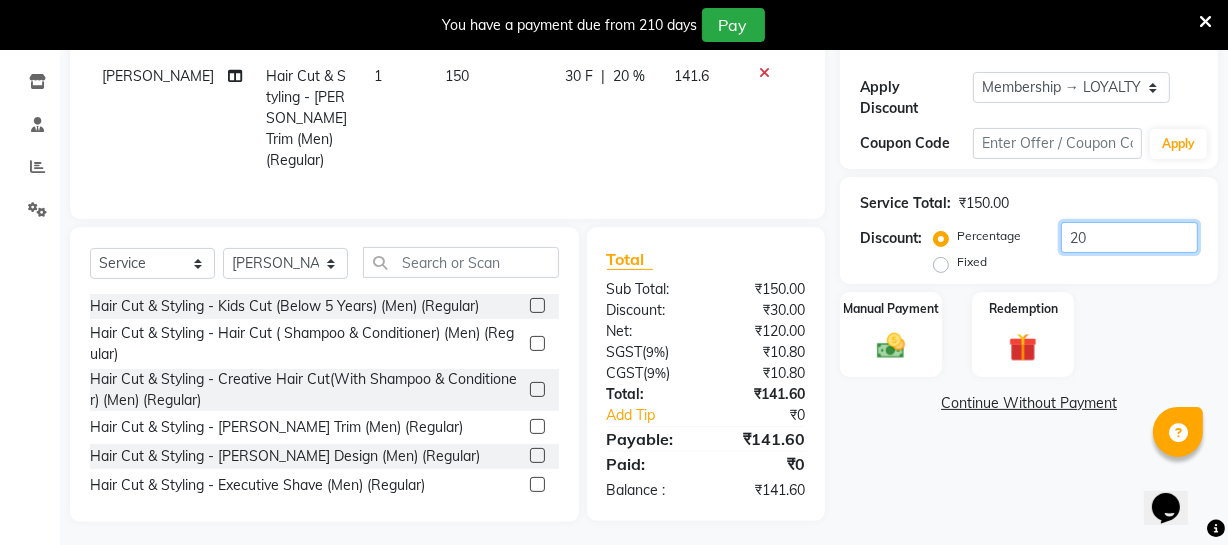 drag, startPoint x: 1085, startPoint y: 240, endPoint x: 1074, endPoint y: 242, distance: 11.18034 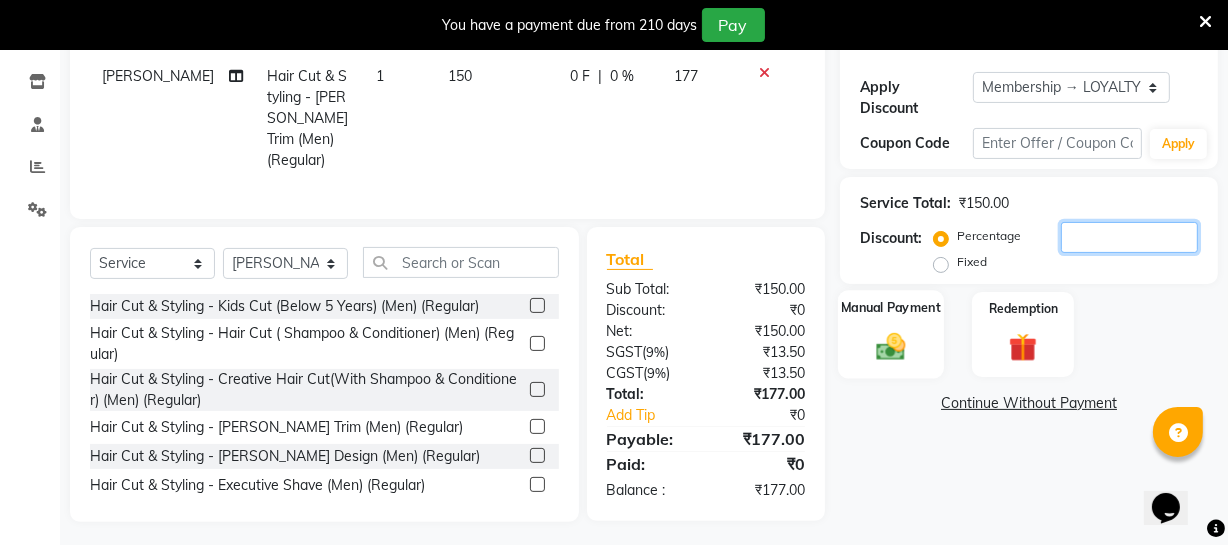 type 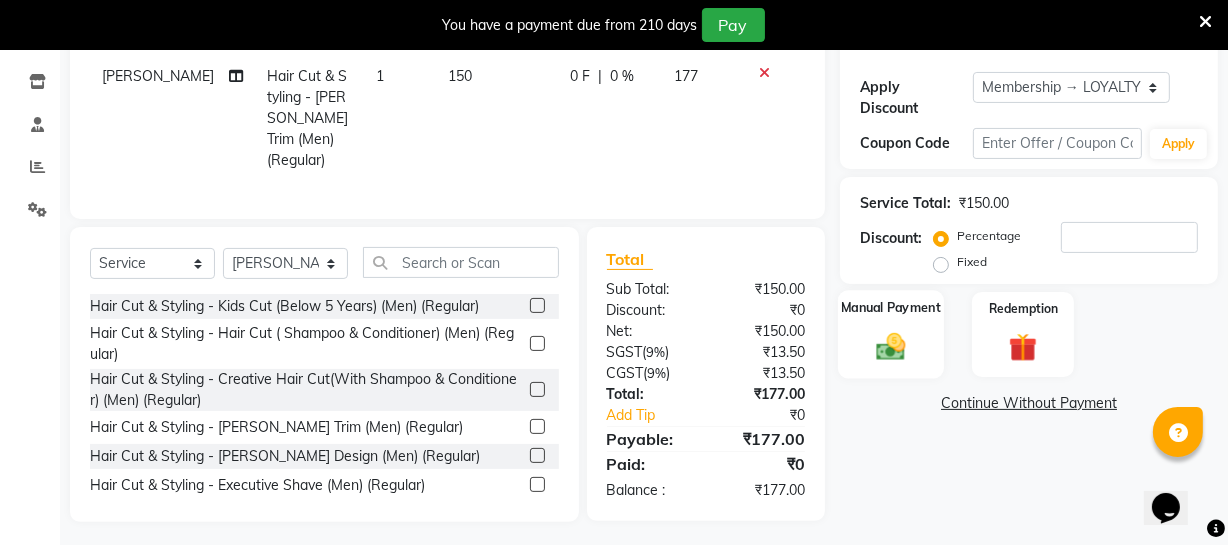 click on "Manual Payment" 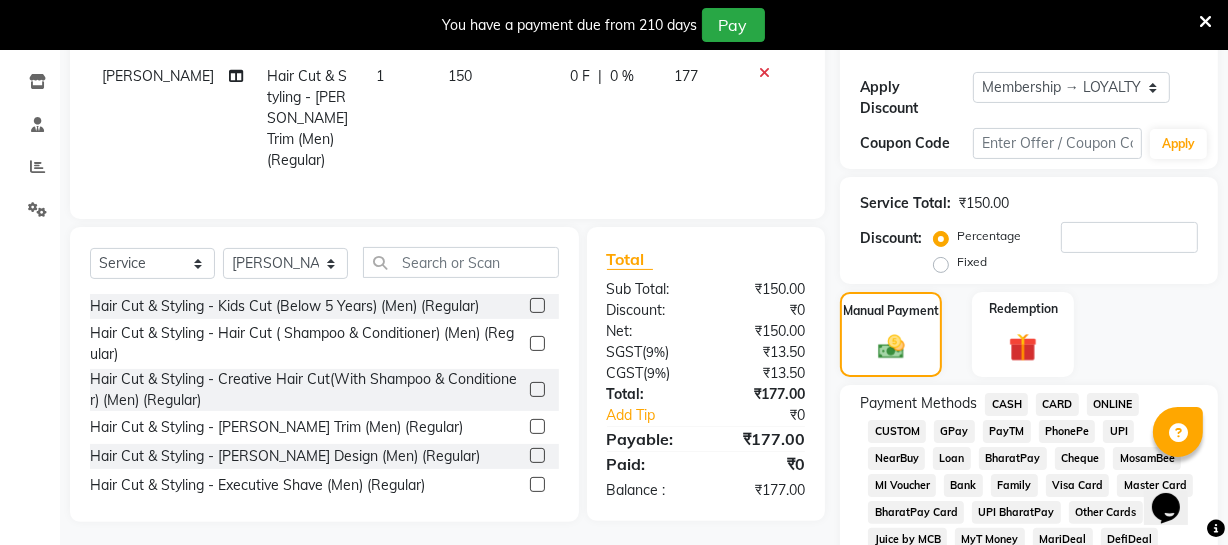 click on "ONLINE" 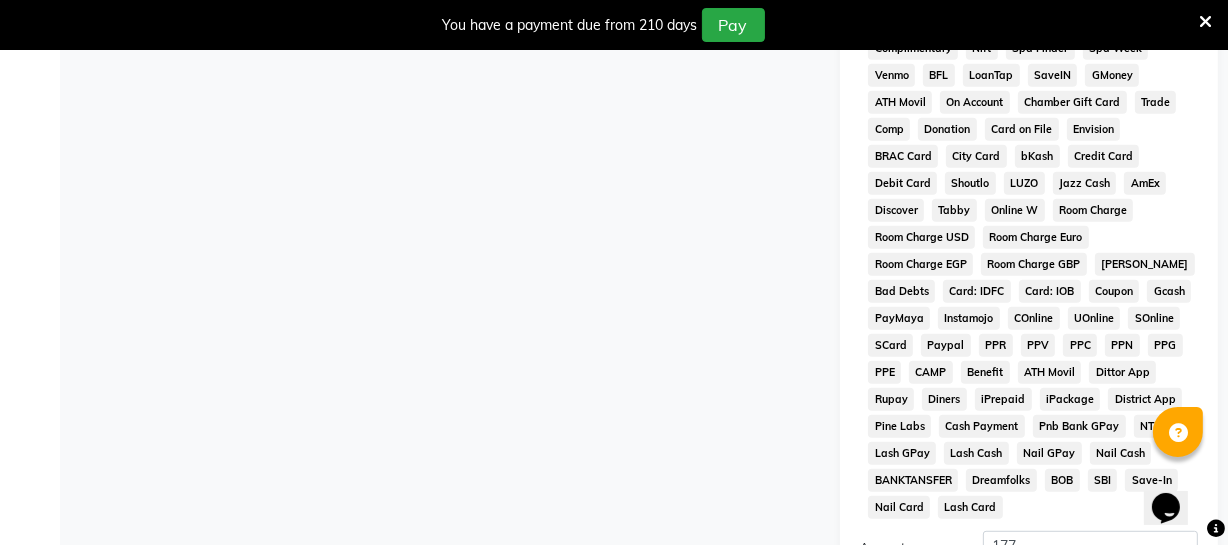 scroll, scrollTop: 1088, scrollLeft: 0, axis: vertical 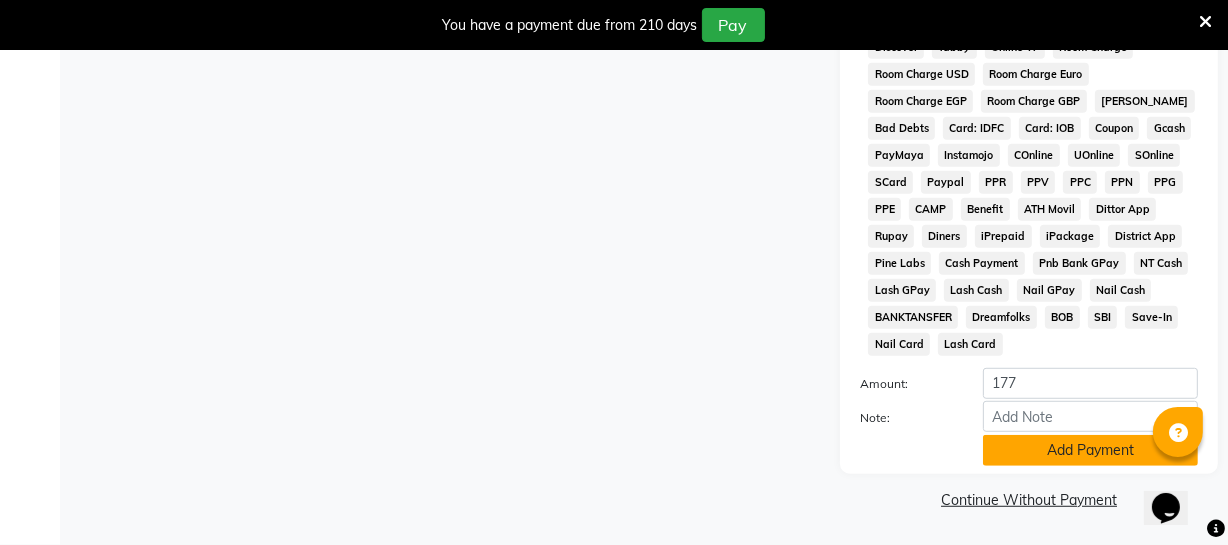 click on "Add Payment" 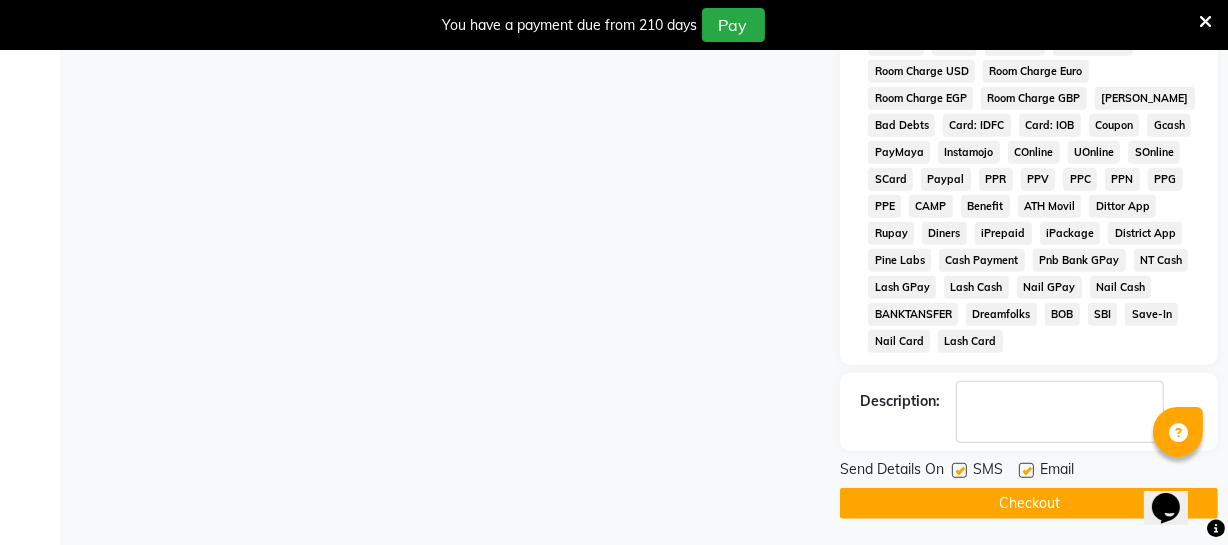scroll, scrollTop: 1094, scrollLeft: 0, axis: vertical 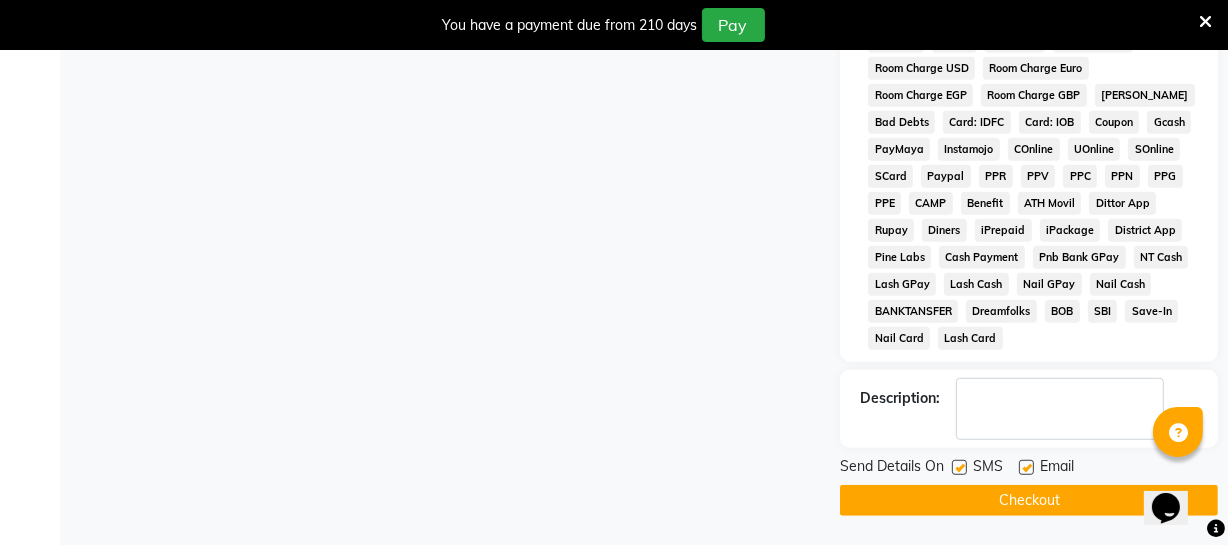 click on "Checkout" 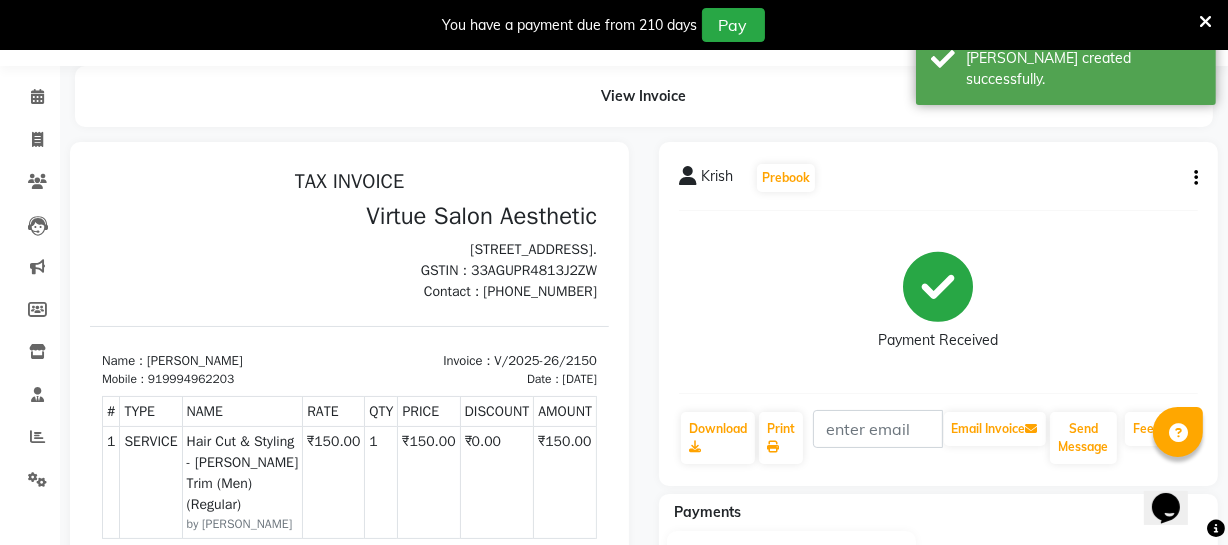 scroll, scrollTop: 0, scrollLeft: 0, axis: both 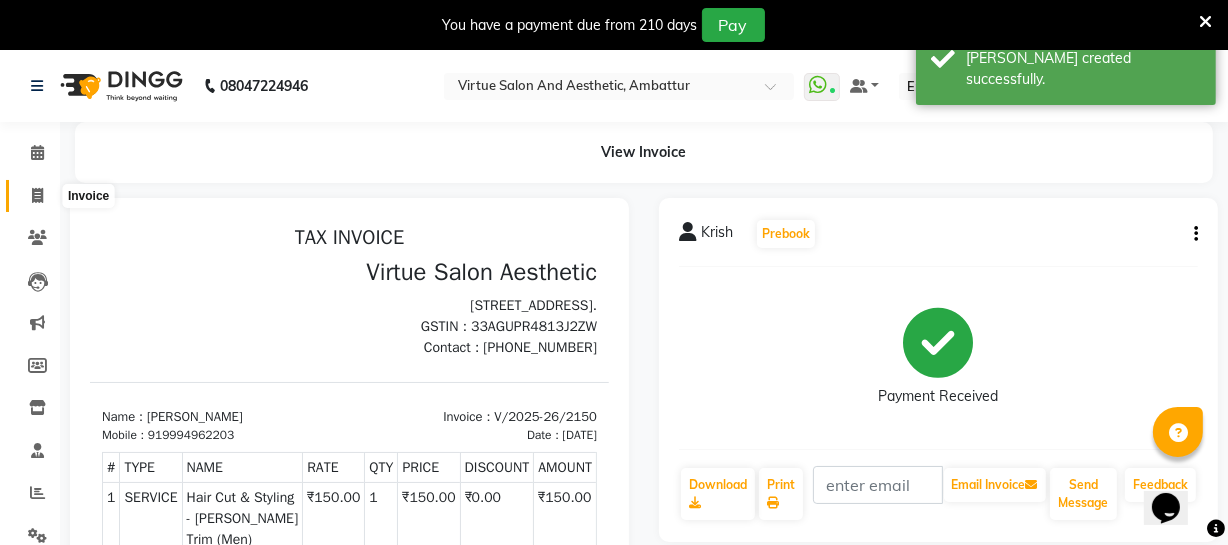 click 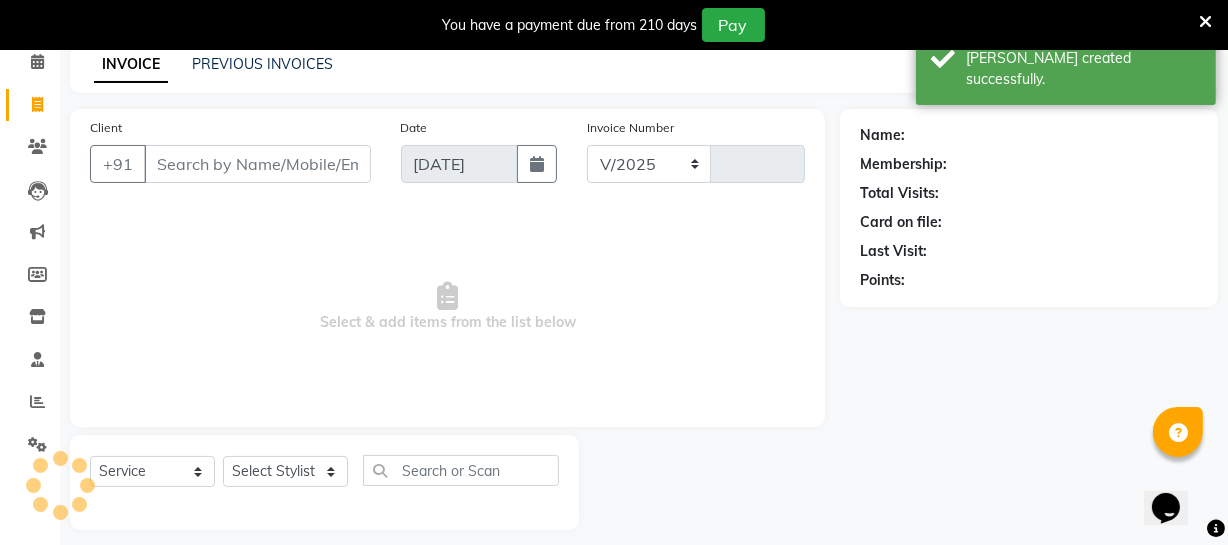 select on "5237" 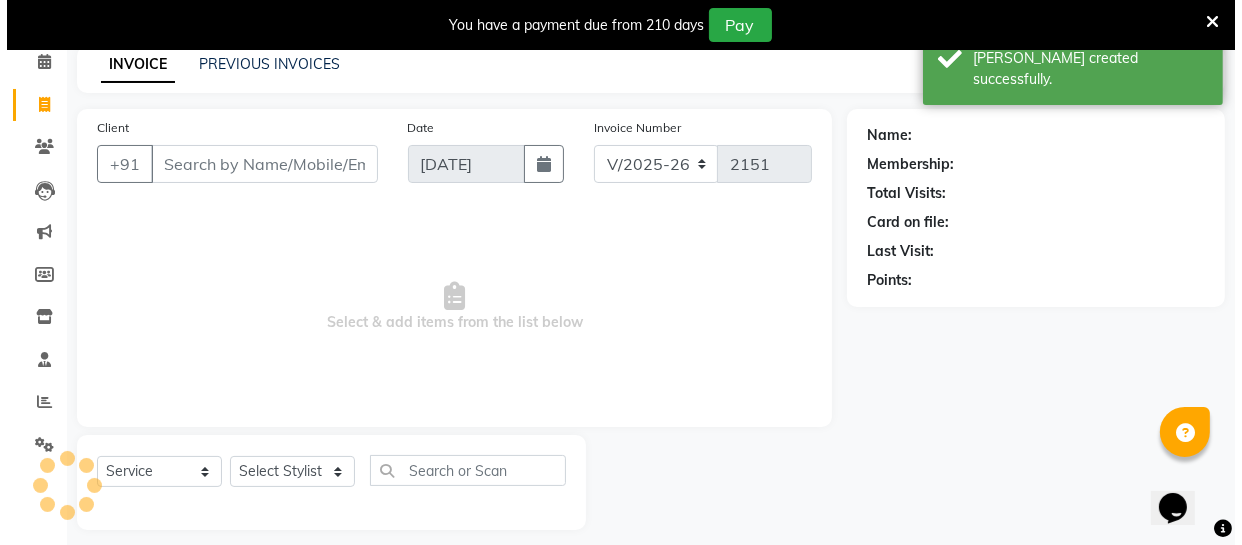scroll, scrollTop: 107, scrollLeft: 0, axis: vertical 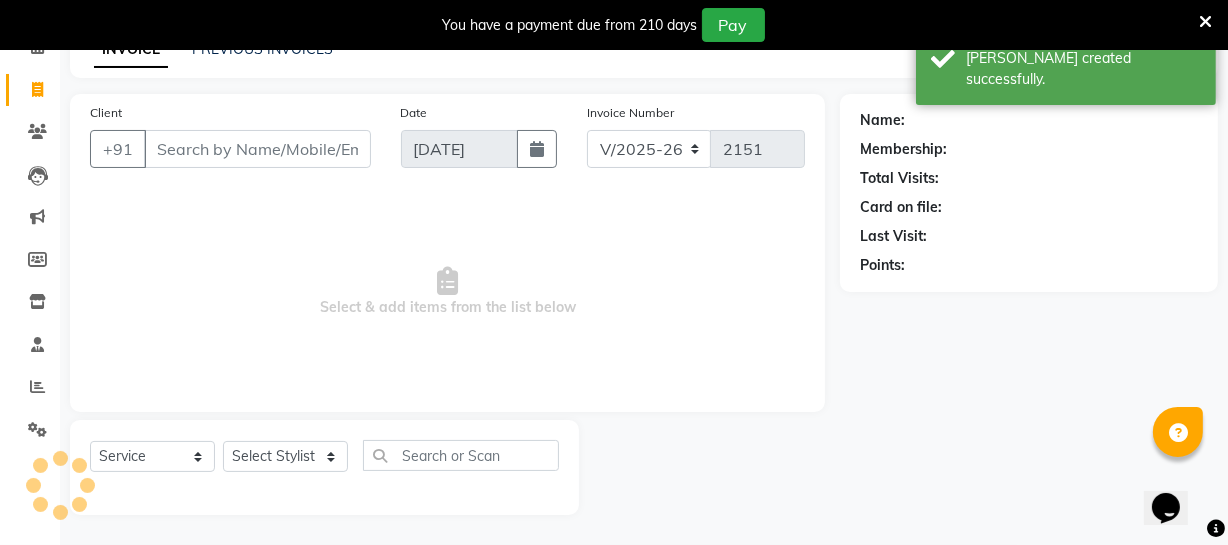 click on "Client" at bounding box center (257, 149) 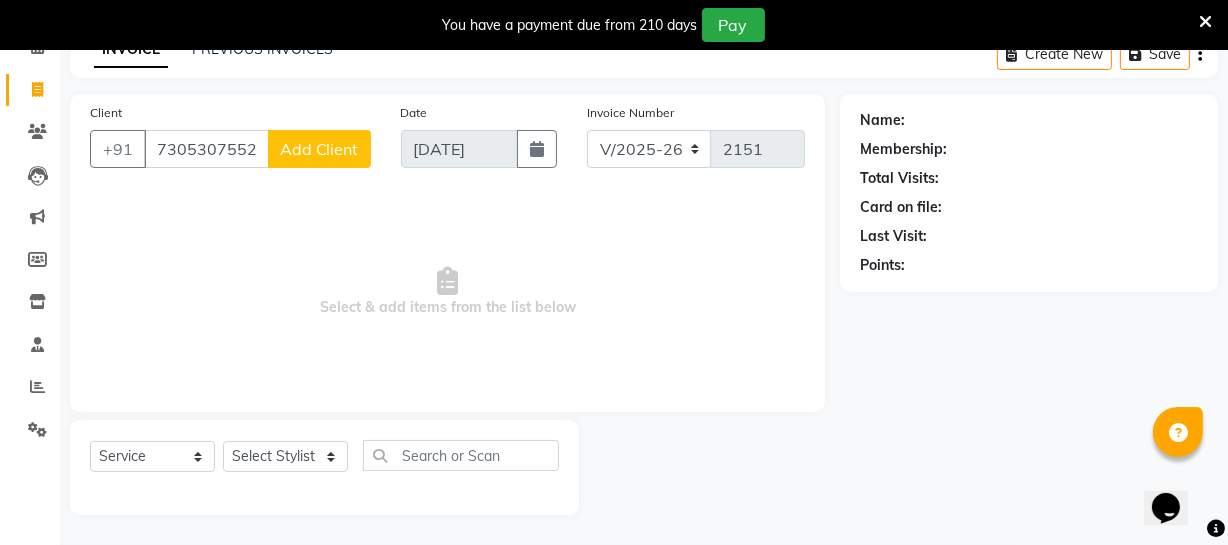 click on "73053075523" at bounding box center (206, 149) 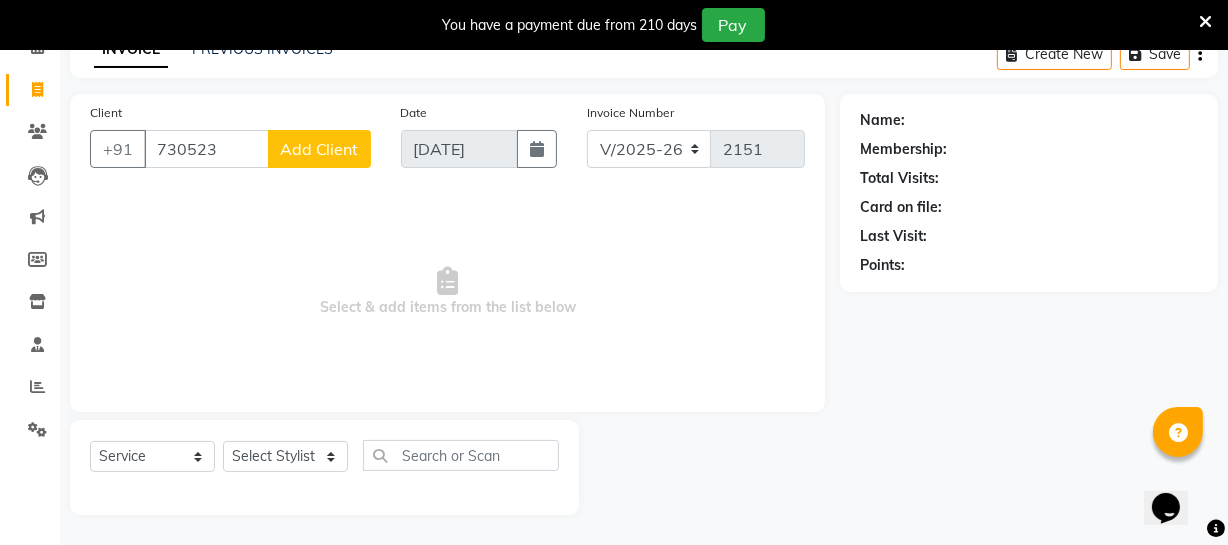 click on "730523" at bounding box center (206, 149) 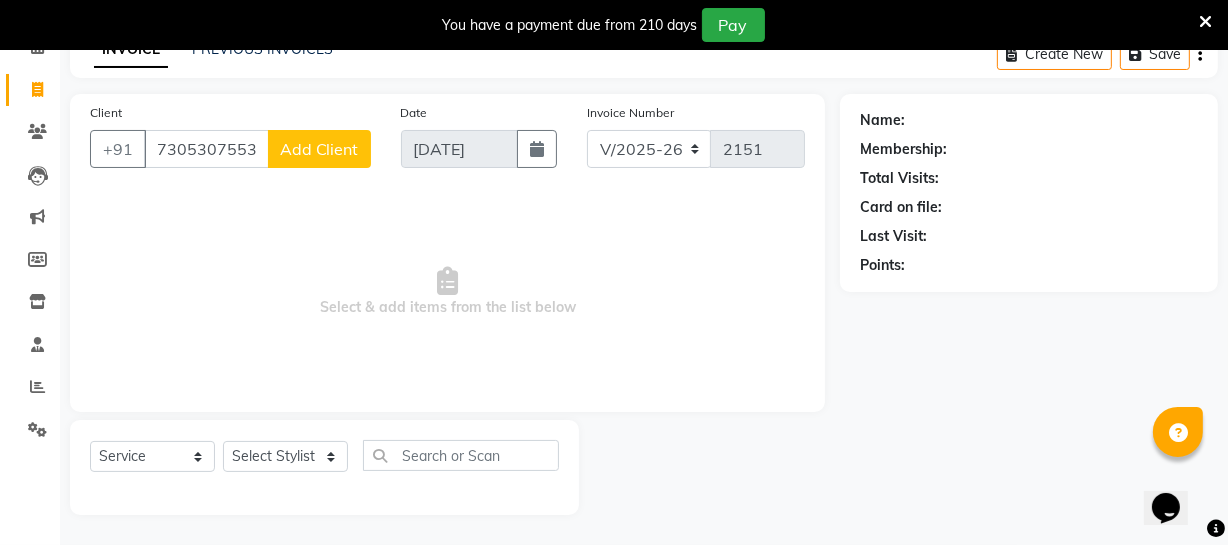 type on "7305307553" 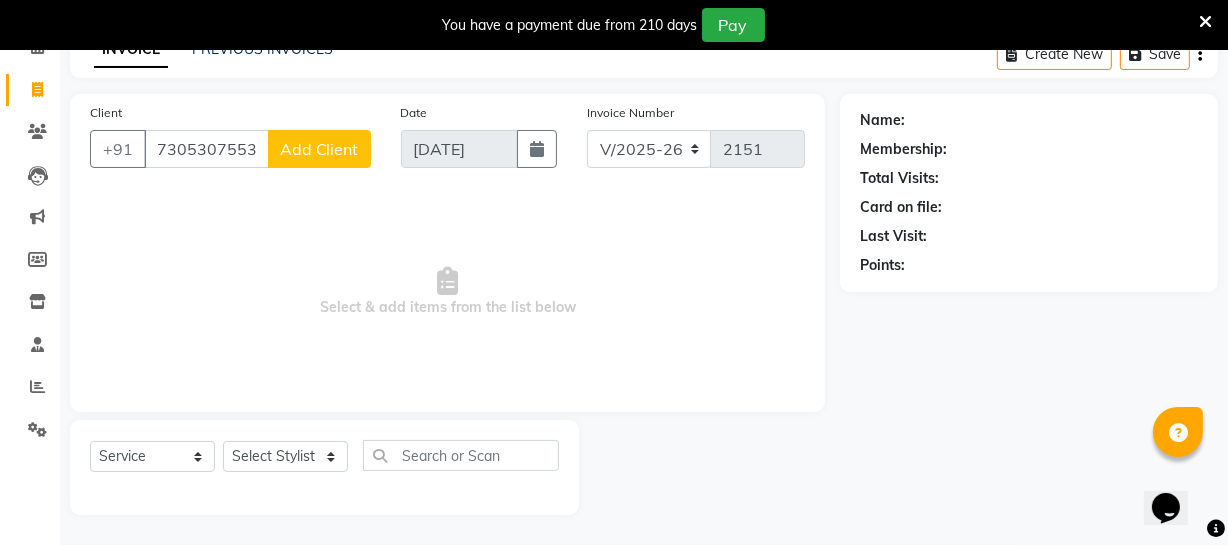 click on "Add Client" 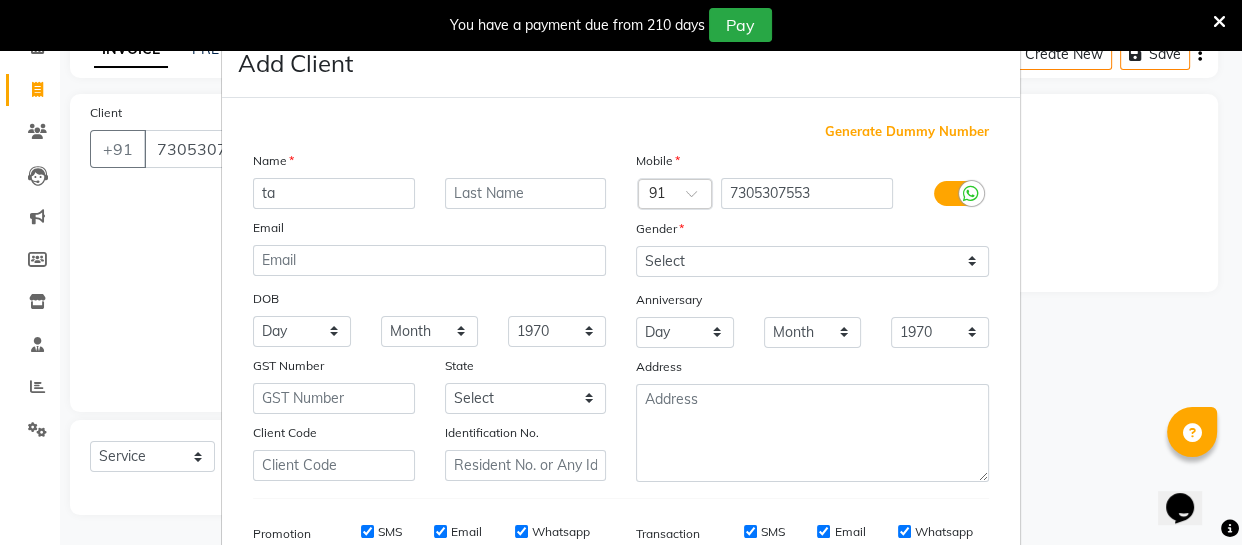 type on "t" 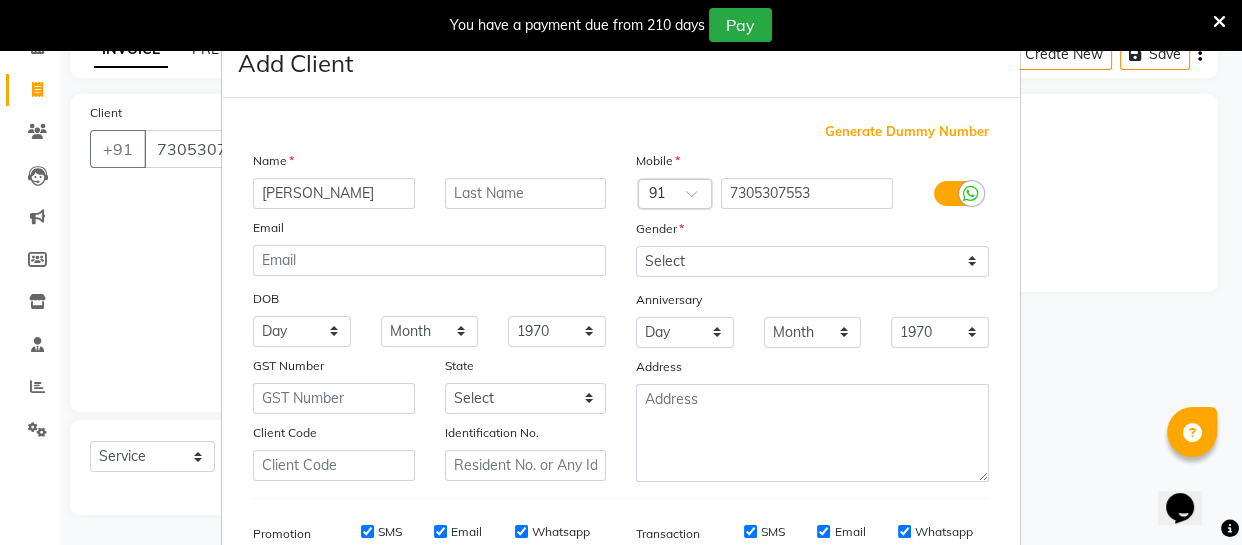 type on "[PERSON_NAME]" 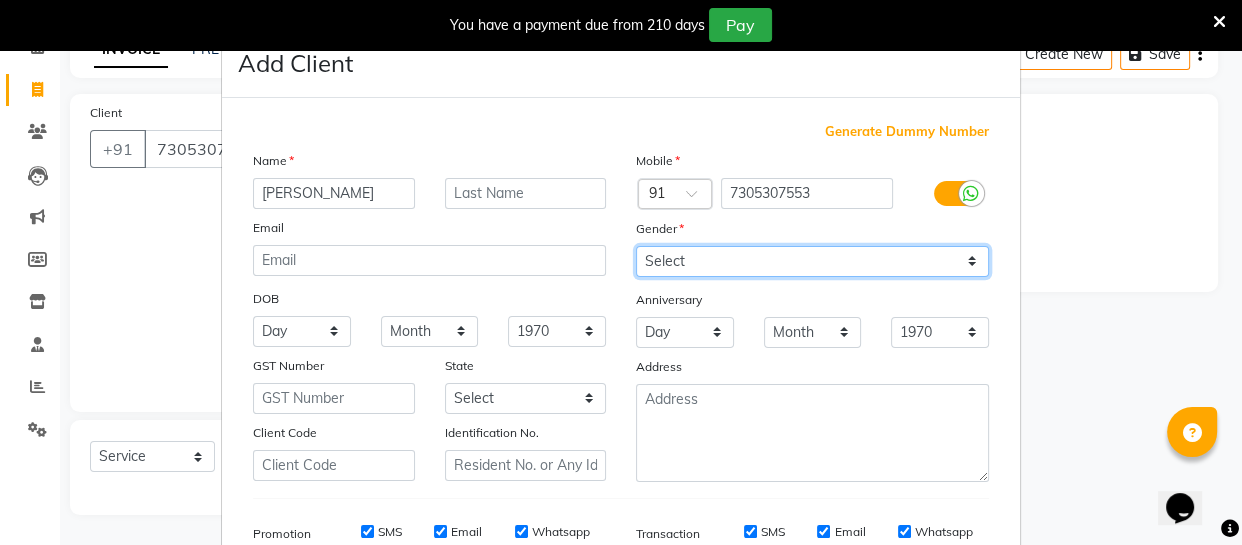 click on "Select [DEMOGRAPHIC_DATA] [DEMOGRAPHIC_DATA] Other Prefer Not To Say" at bounding box center [812, 261] 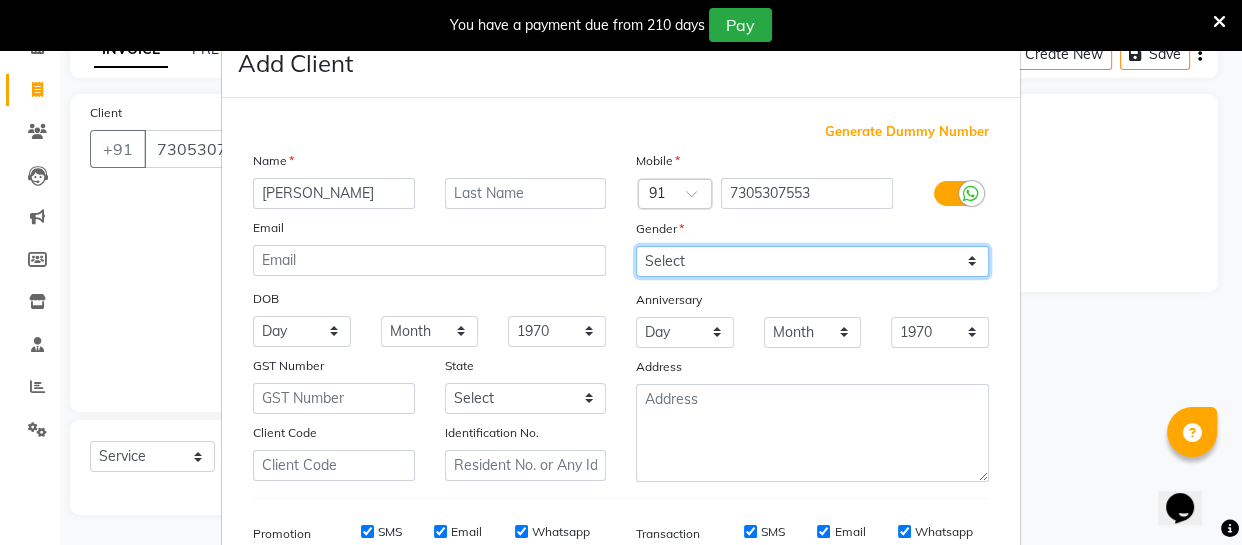 select on "[DEMOGRAPHIC_DATA]" 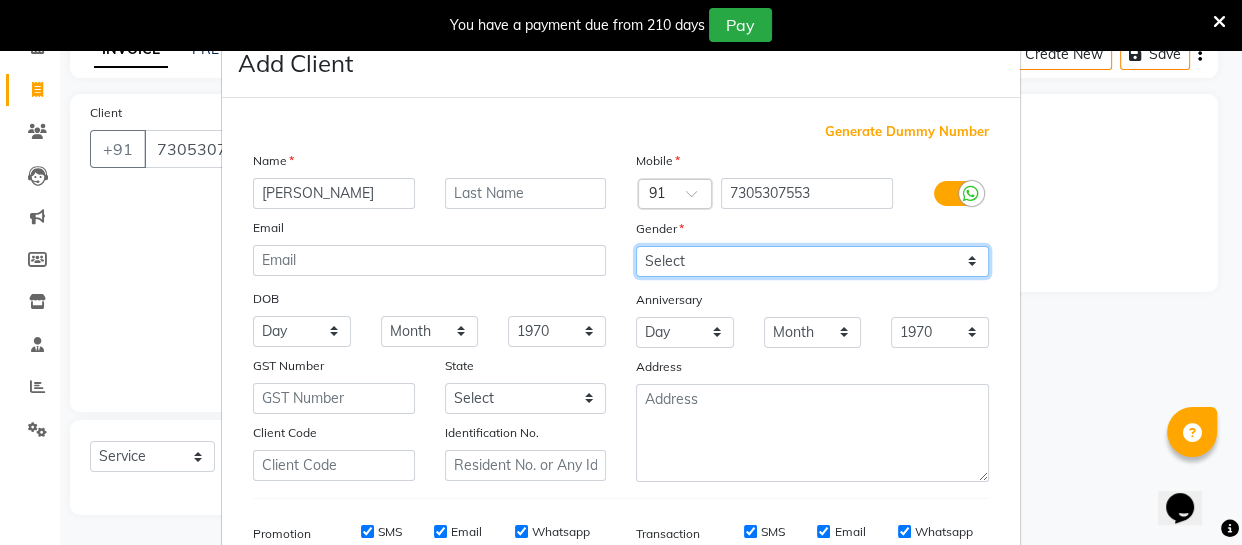 click on "Select [DEMOGRAPHIC_DATA] [DEMOGRAPHIC_DATA] Other Prefer Not To Say" at bounding box center [812, 261] 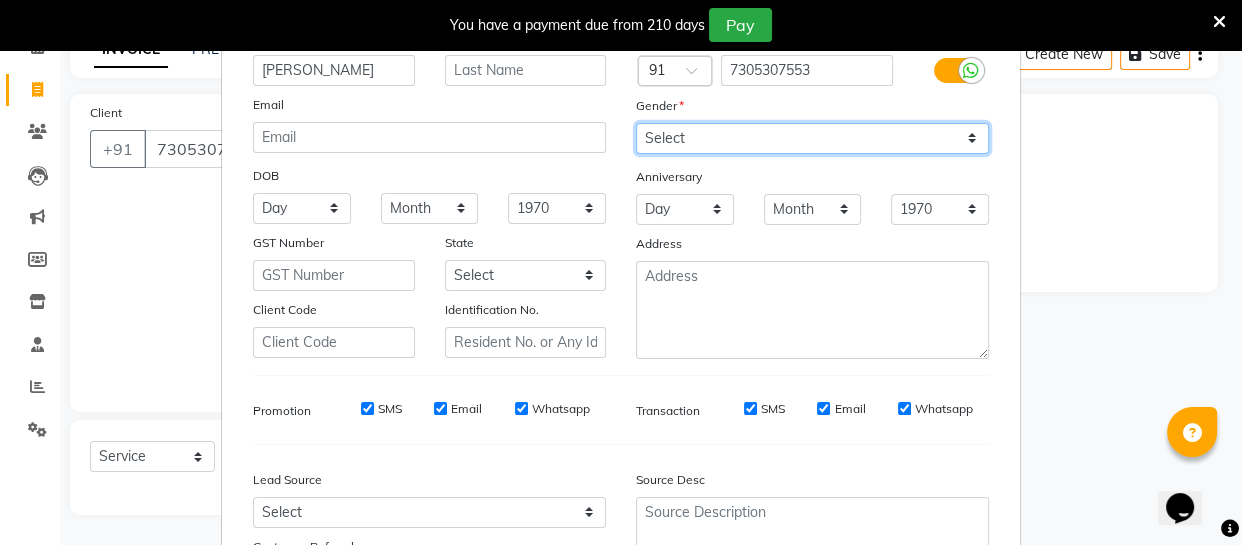 scroll, scrollTop: 309, scrollLeft: 0, axis: vertical 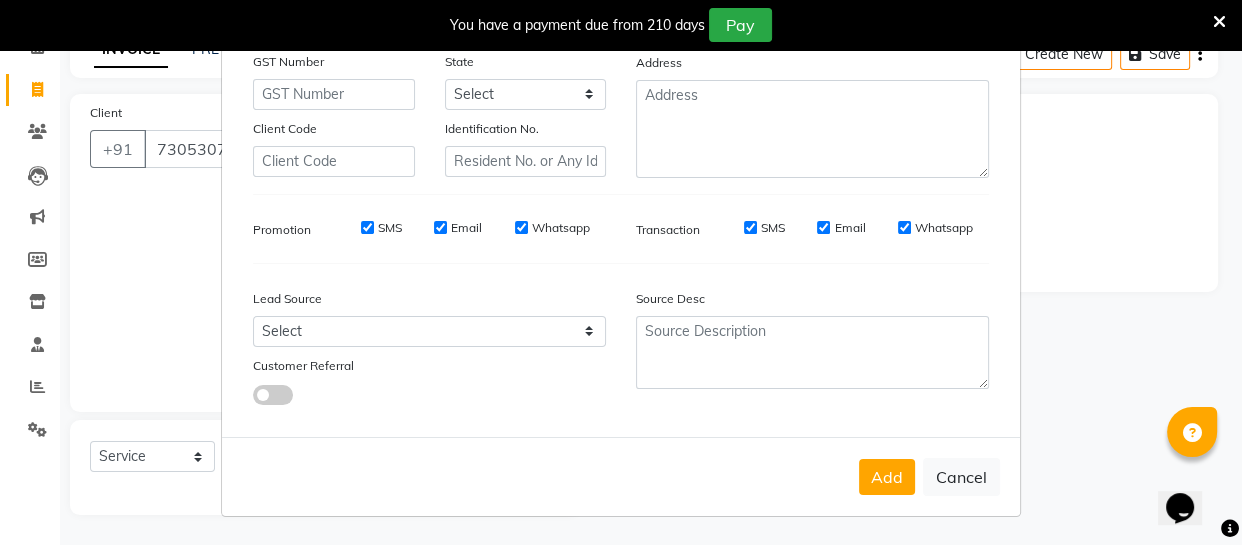 click on "Add" at bounding box center (887, 477) 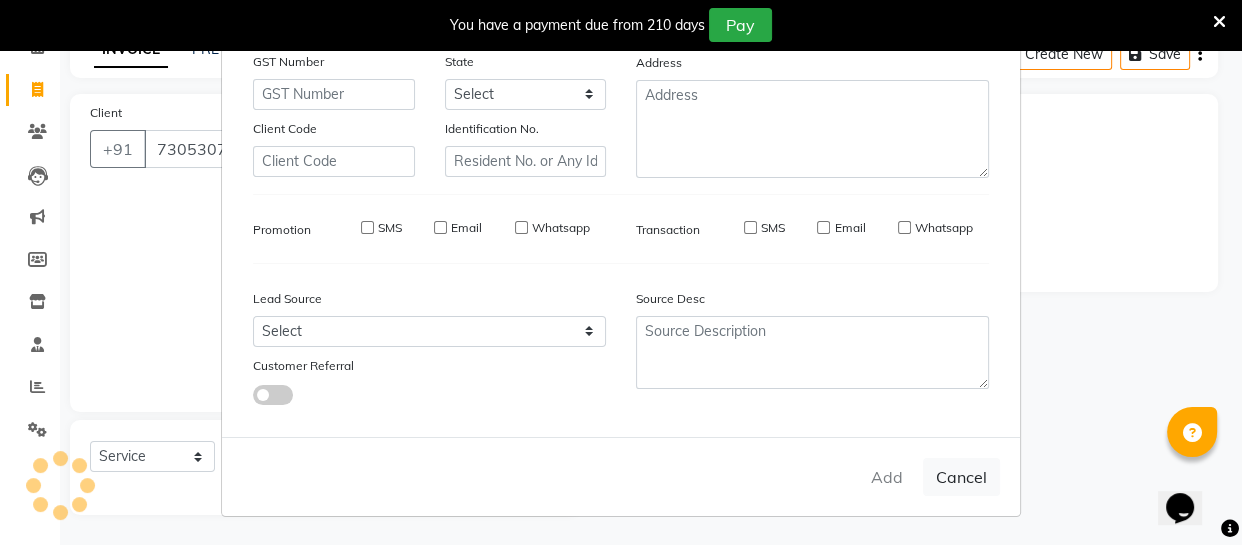 type 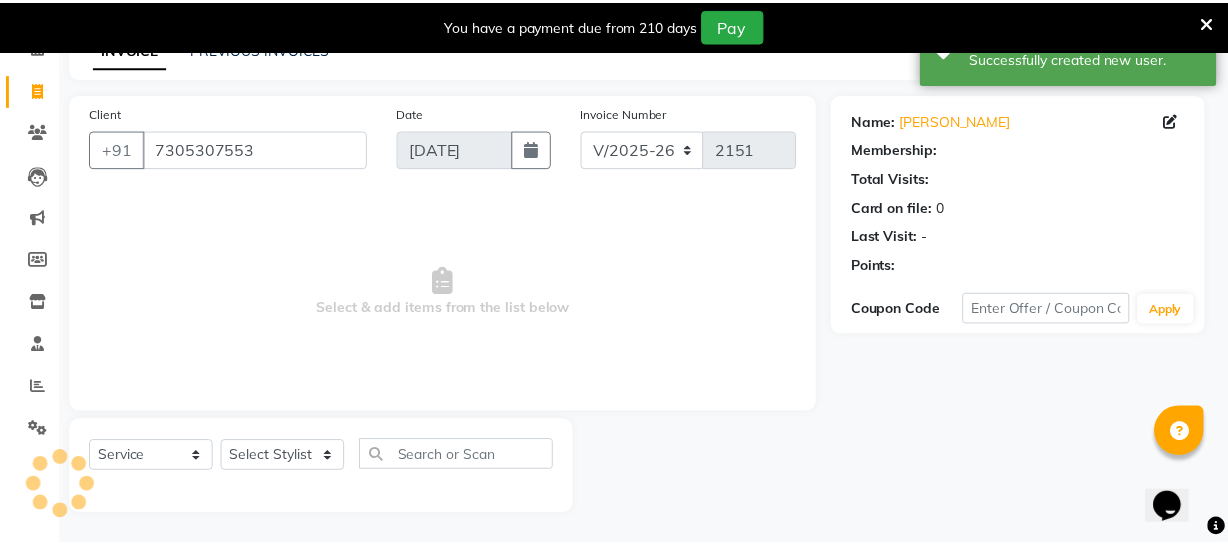 scroll, scrollTop: 0, scrollLeft: 0, axis: both 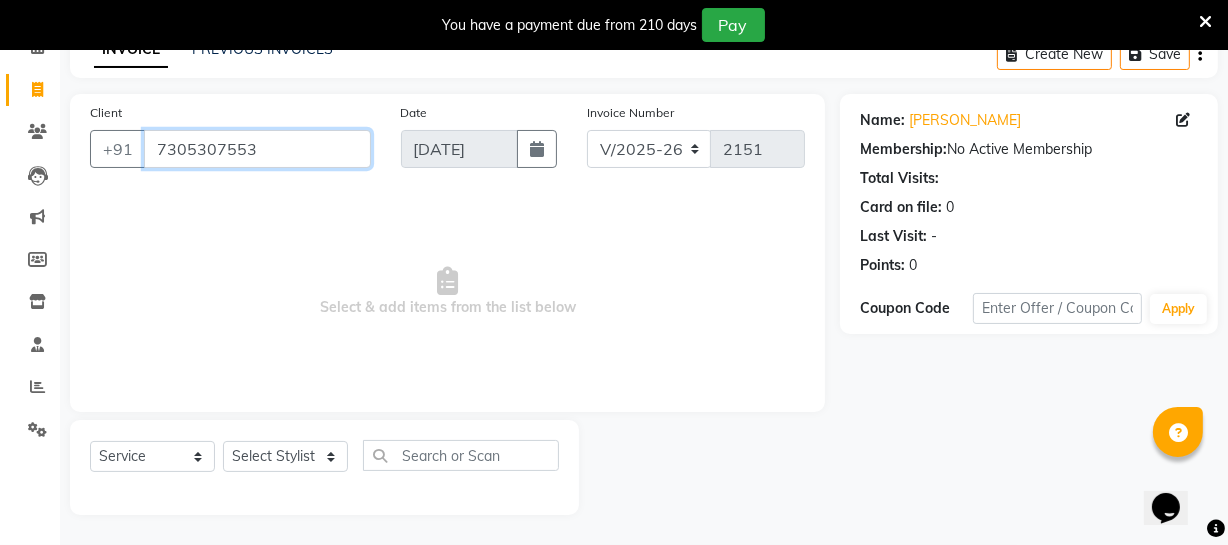click on "7305307553" at bounding box center (257, 149) 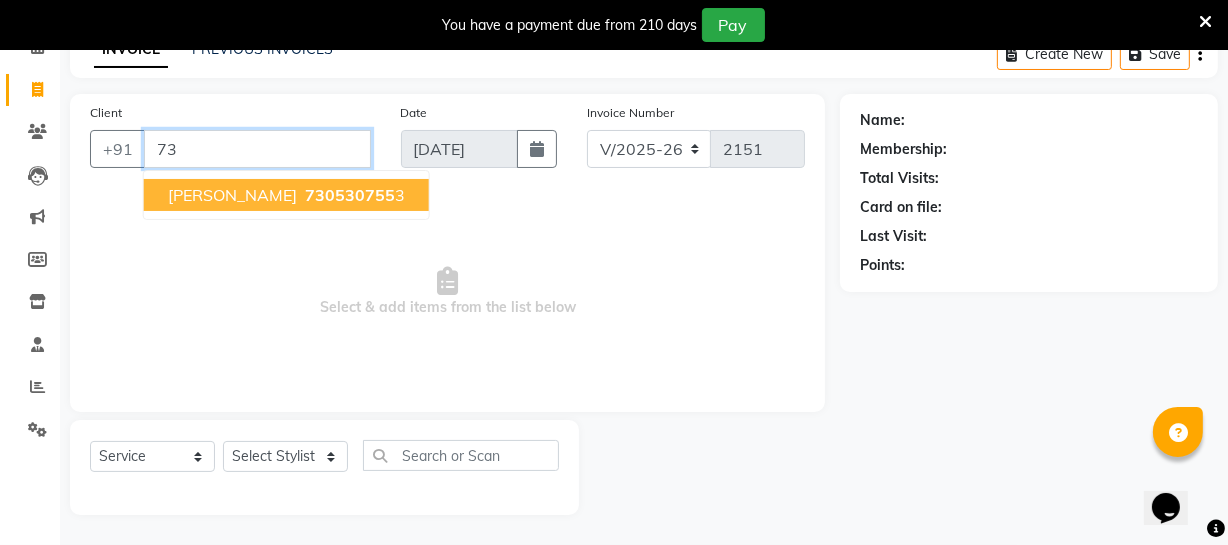type on "7" 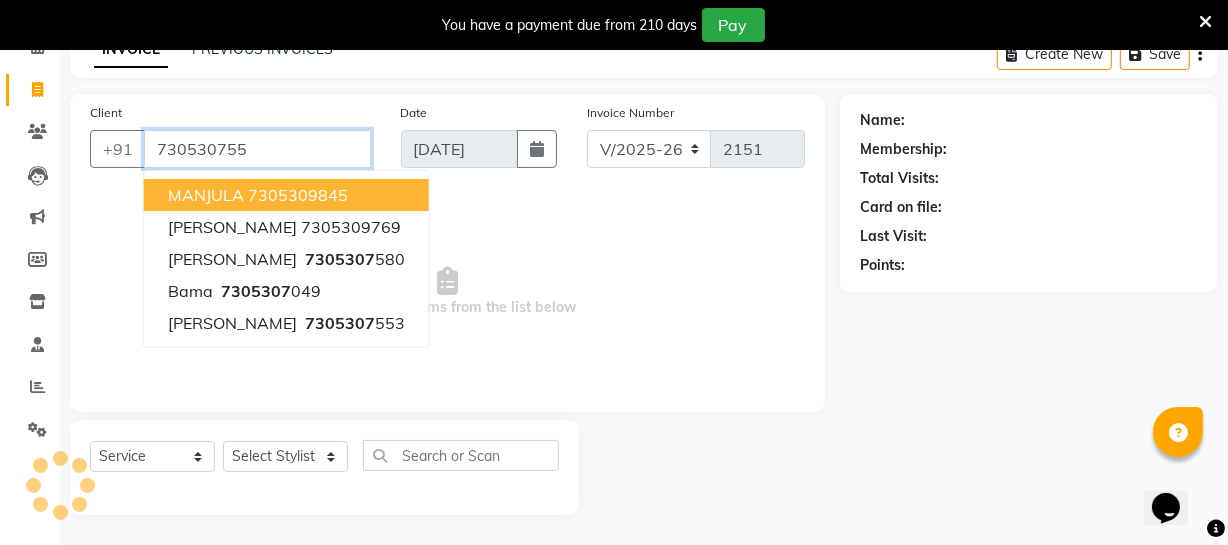 type on "7305307553" 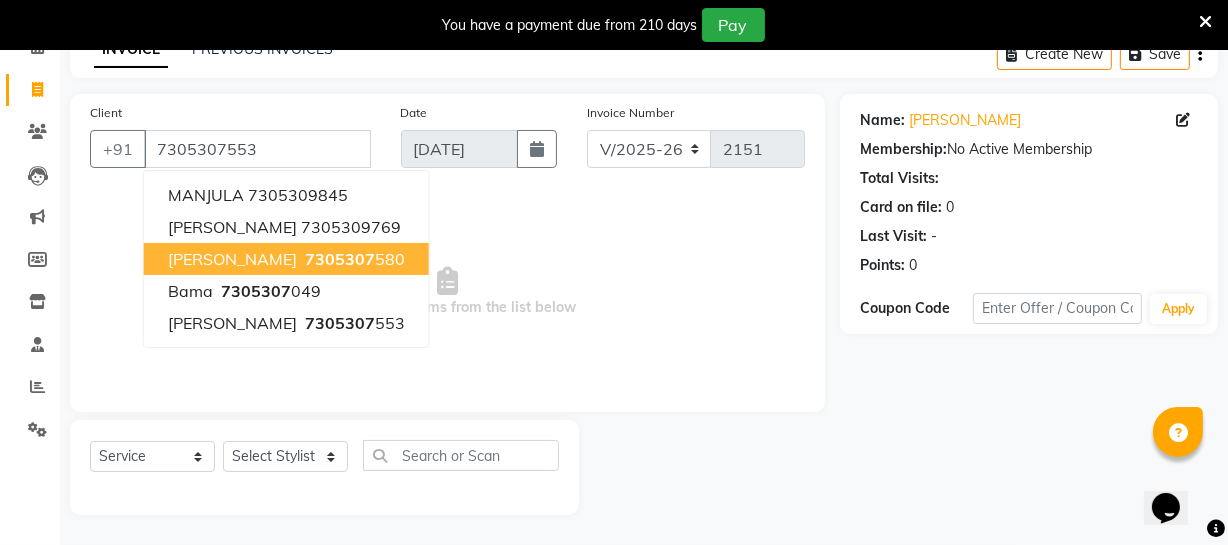 click on "Select & add items from the list below" at bounding box center [447, 292] 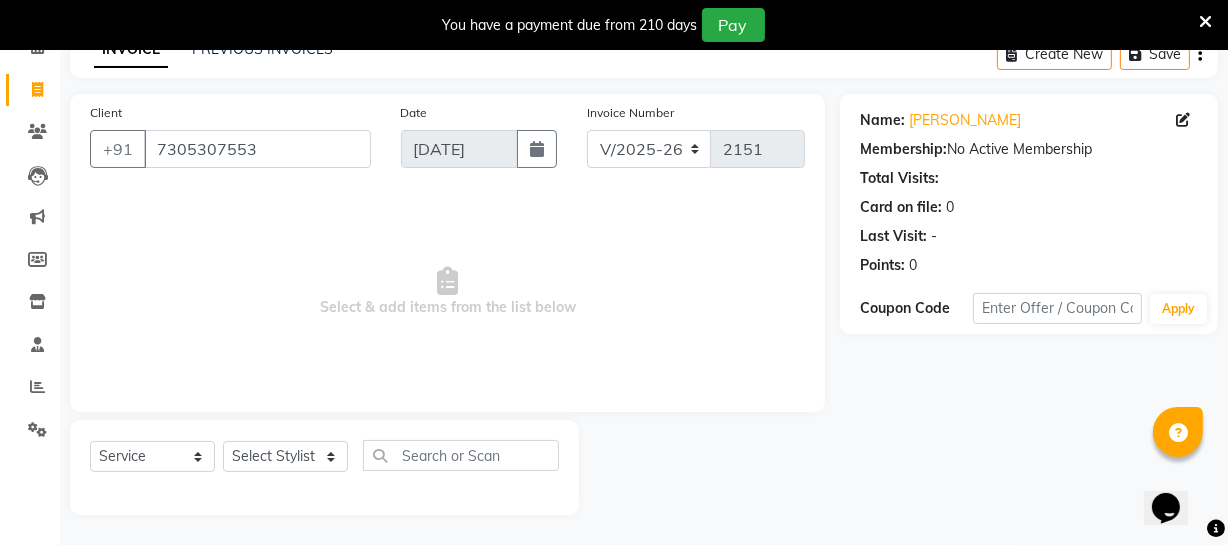 click on "Select  Service  Product  Membership  Package Voucher Prepaid Gift Card  Select Stylist [PERSON_NAME] [PERSON_NAME] [PERSON_NAME] [PERSON_NAME] [PERSON_NAME] [PERSON_NAME] Make up Mani Unisex Stylist [PERSON_NAME] [PERSON_NAME] [PERSON_NAME] Unisex Ramya RICITTA [PERSON_NAME] Unisex [PERSON_NAME] [PERSON_NAME] [PERSON_NAME] Thiru Virtue Aesthetic Virtue Ambattur" 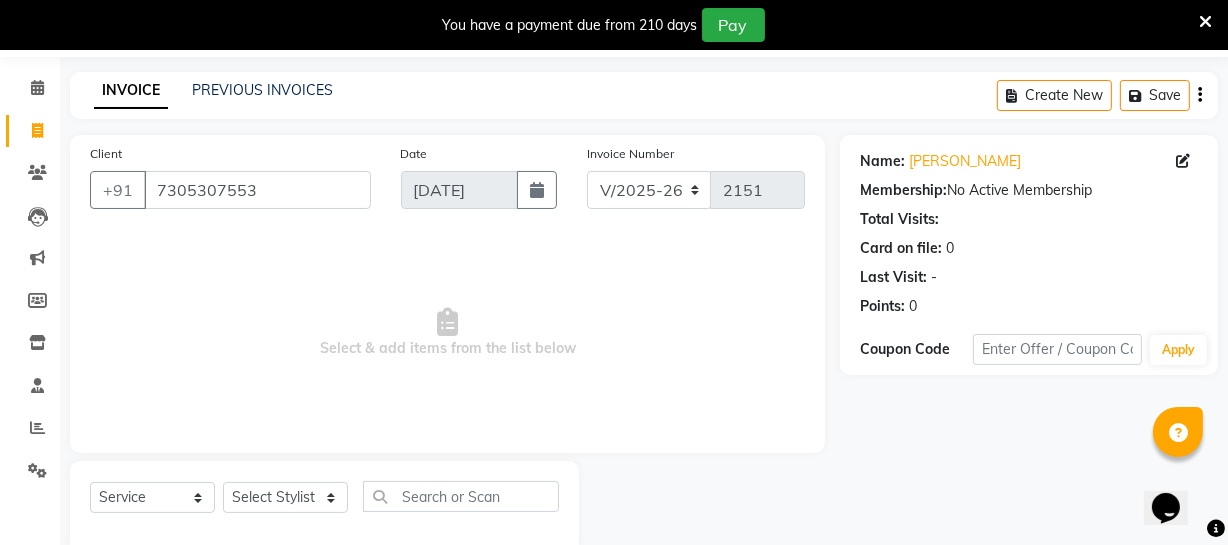 scroll, scrollTop: 0, scrollLeft: 0, axis: both 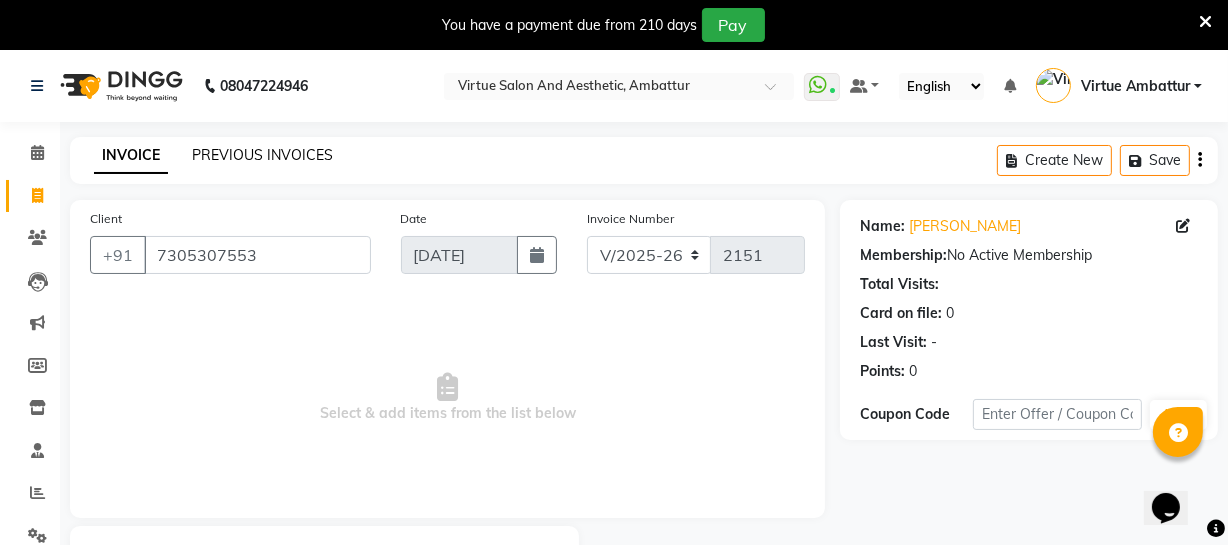 click on "PREVIOUS INVOICES" 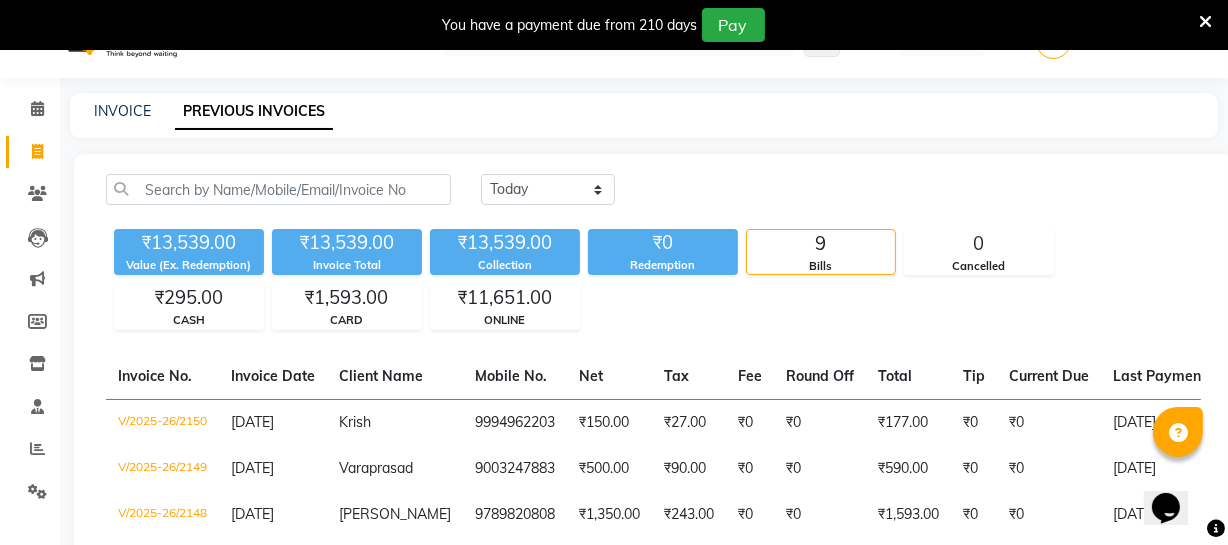 scroll, scrollTop: 0, scrollLeft: 0, axis: both 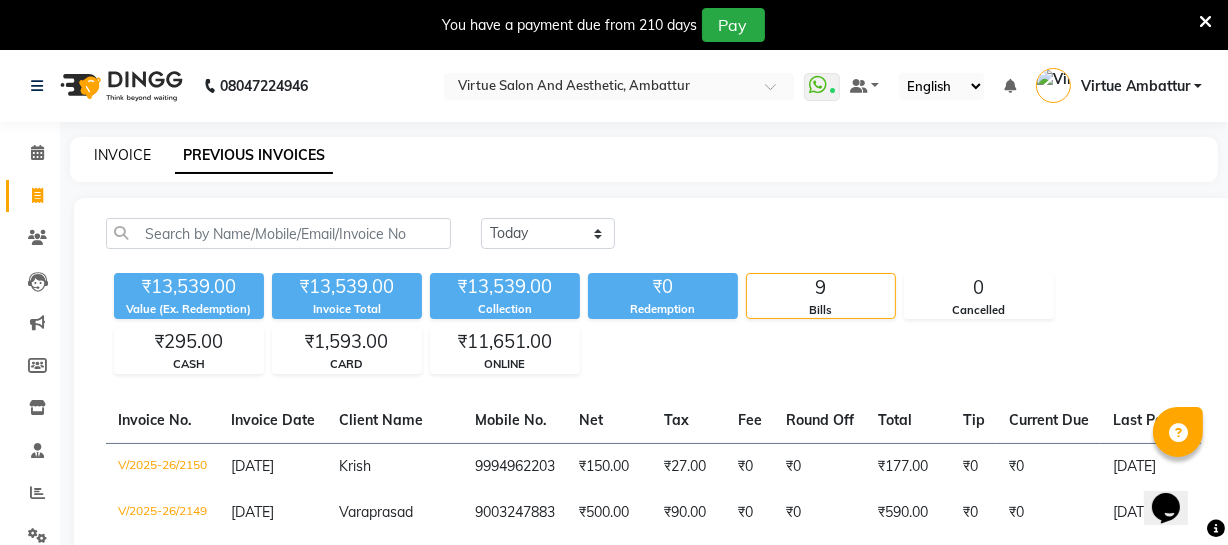 click on "INVOICE" 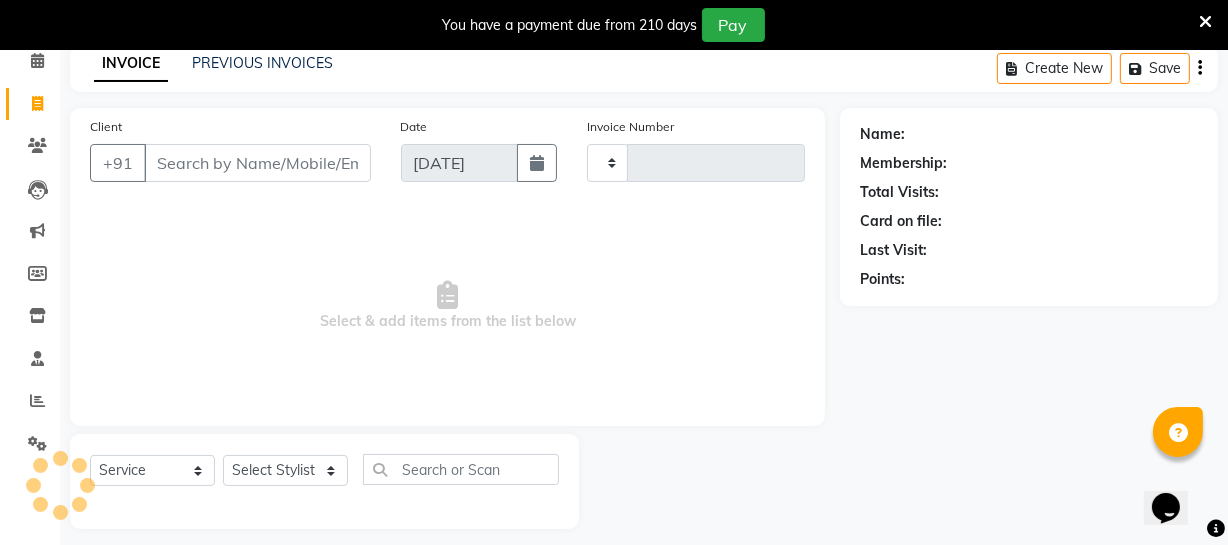 type on "2151" 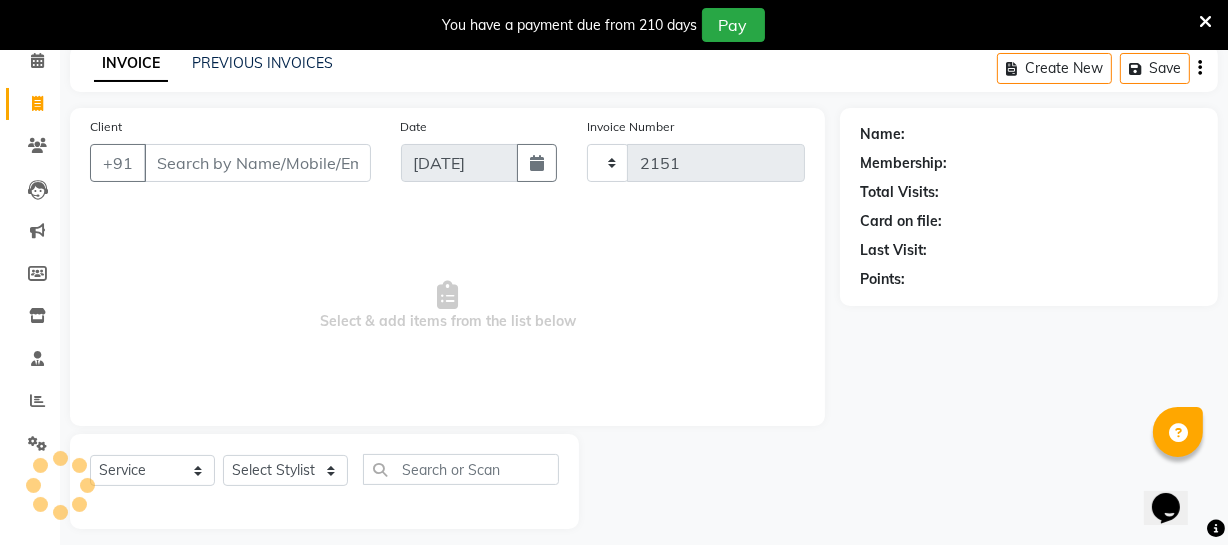select on "5237" 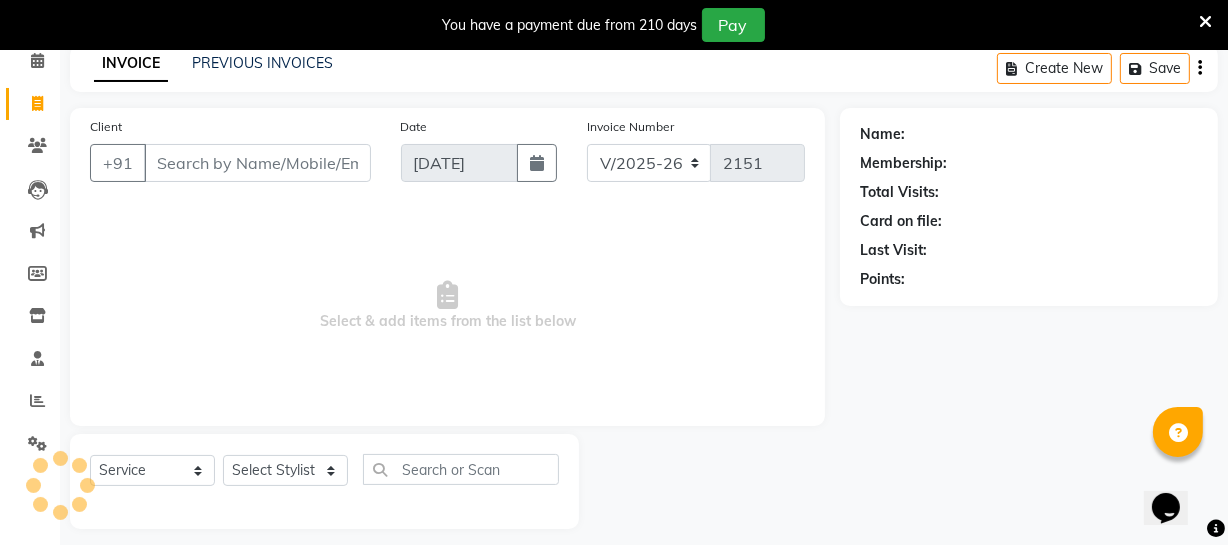 scroll, scrollTop: 107, scrollLeft: 0, axis: vertical 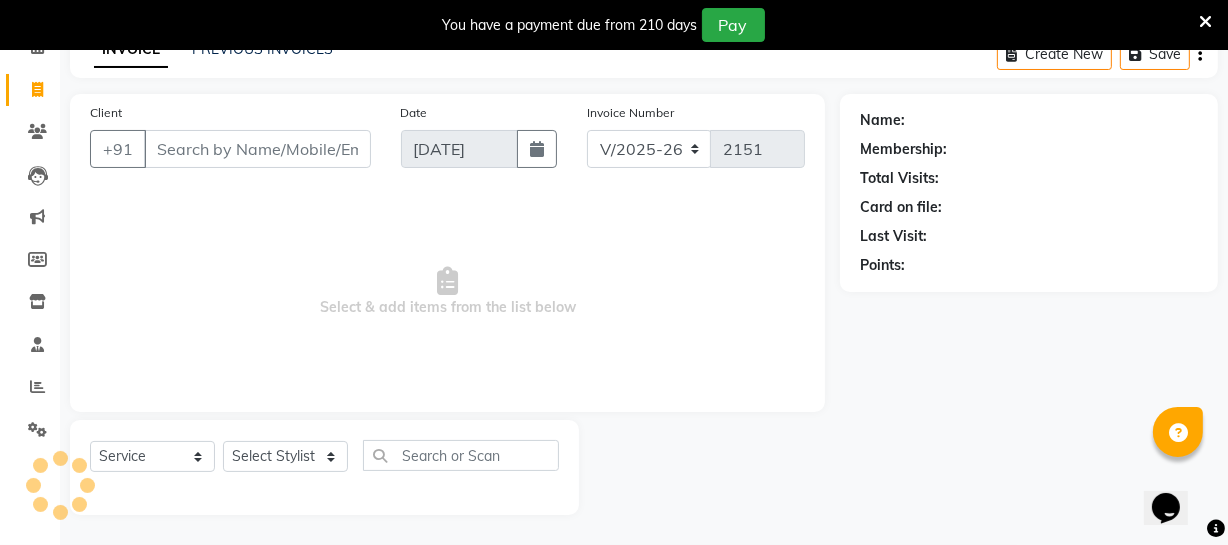 click on "Client" at bounding box center (257, 149) 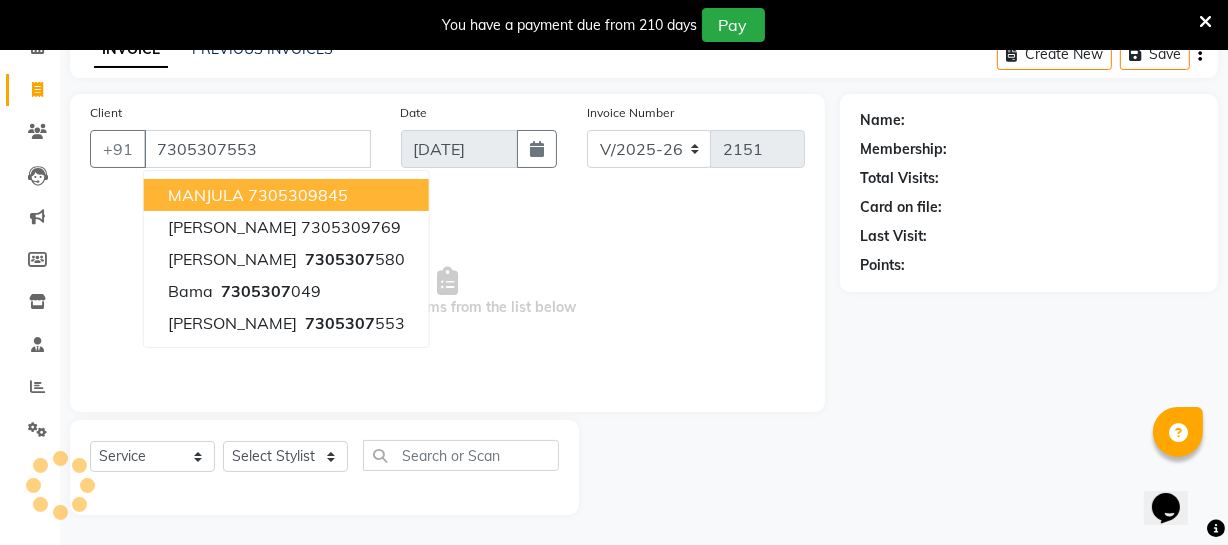 type on "7305307553" 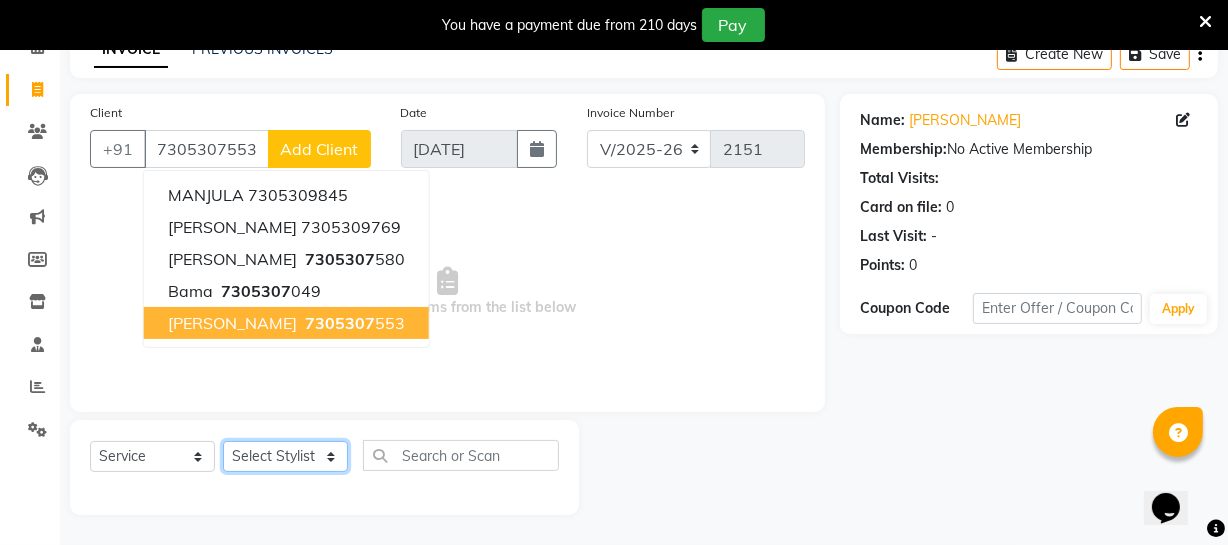 click on "Select Stylist [PERSON_NAME] [PERSON_NAME] [PERSON_NAME] [PERSON_NAME] [PERSON_NAME] [PERSON_NAME] Make up Mani Unisex Stylist [PERSON_NAME] [PERSON_NAME] [PERSON_NAME] Unisex Ramya [PERSON_NAME] Unisex [PERSON_NAME] [PERSON_NAME] [PERSON_NAME] Thiru Virtue Aesthetic Virtue Ambattur" 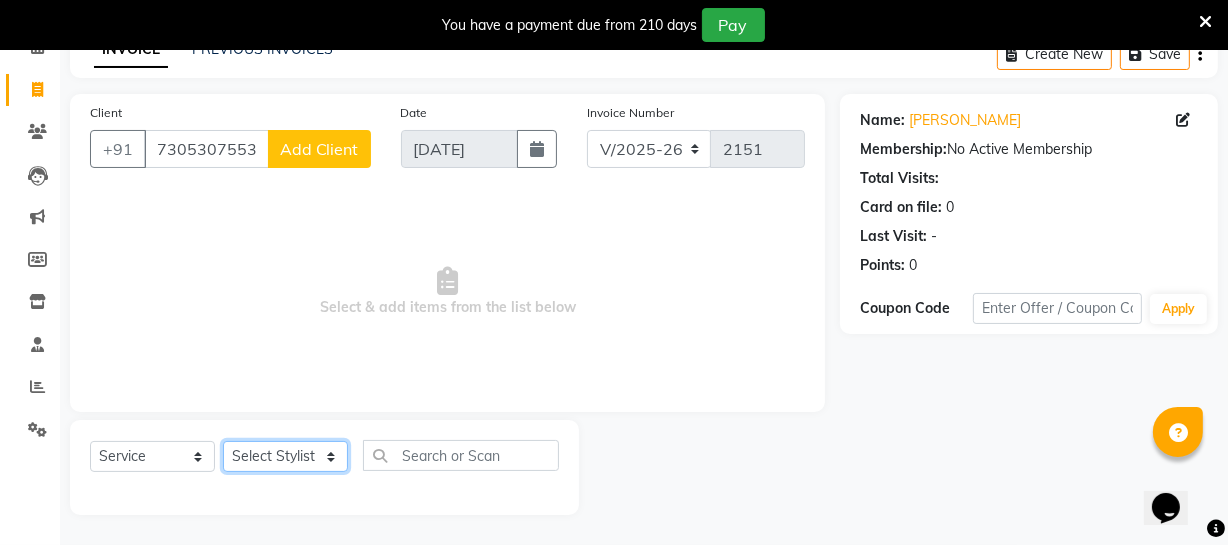 select on "50476" 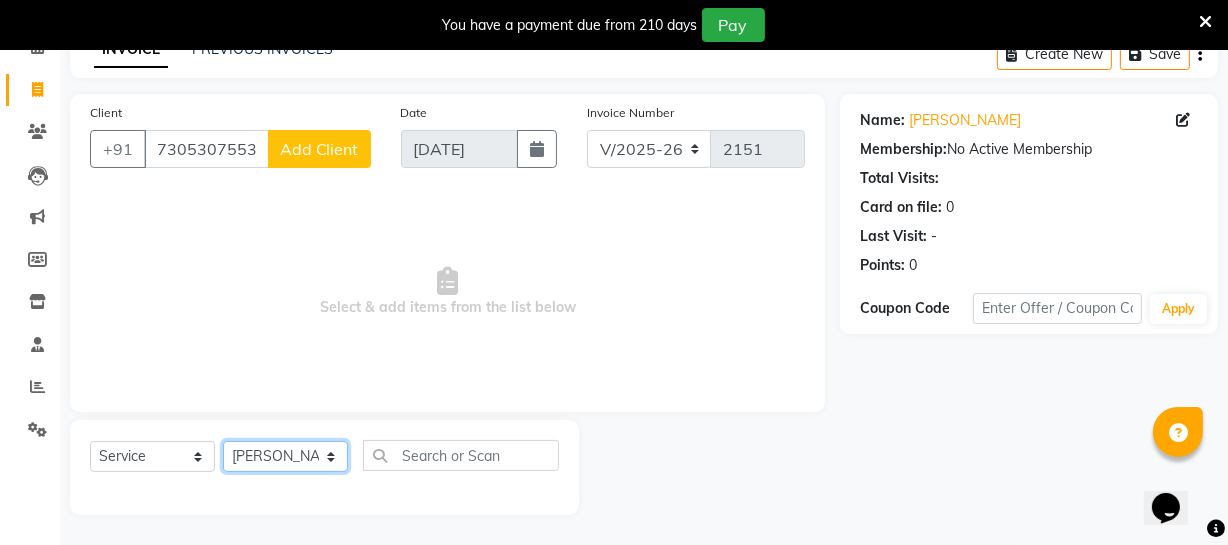 click on "Select Stylist [PERSON_NAME] [PERSON_NAME] [PERSON_NAME] [PERSON_NAME] [PERSON_NAME] [PERSON_NAME] Make up Mani Unisex Stylist [PERSON_NAME] [PERSON_NAME] [PERSON_NAME] Unisex Ramya [PERSON_NAME] Unisex [PERSON_NAME] [PERSON_NAME] [PERSON_NAME] Thiru Virtue Aesthetic Virtue Ambattur" 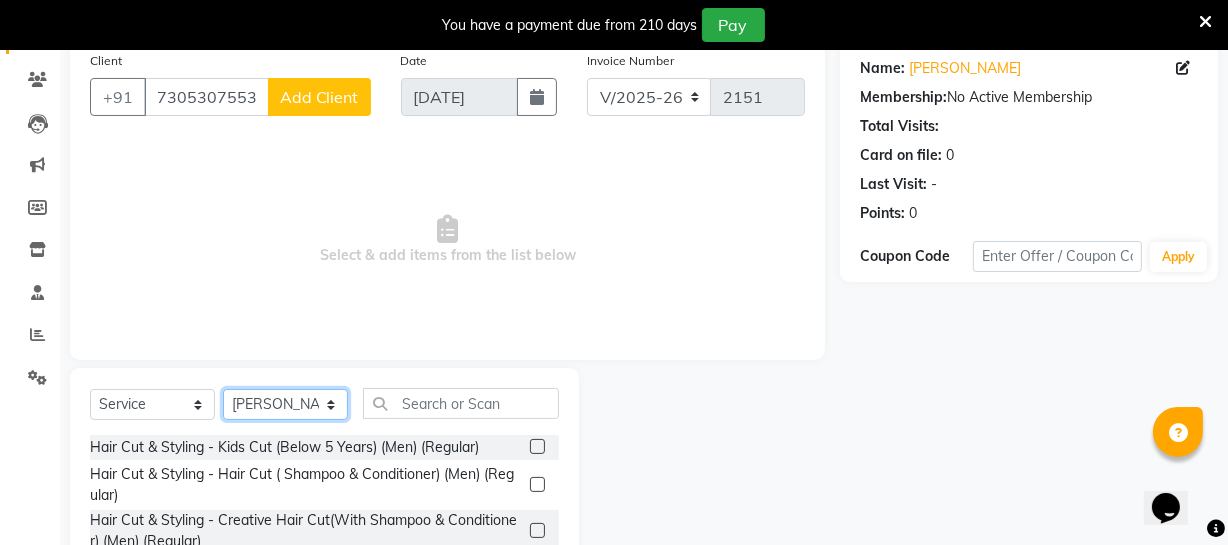 scroll, scrollTop: 198, scrollLeft: 0, axis: vertical 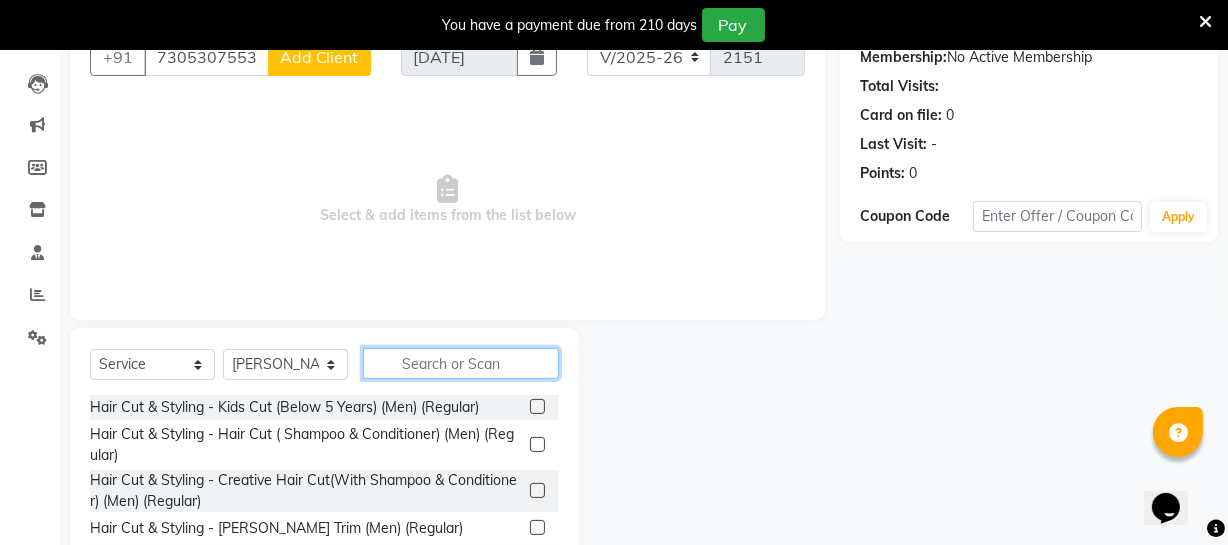 click 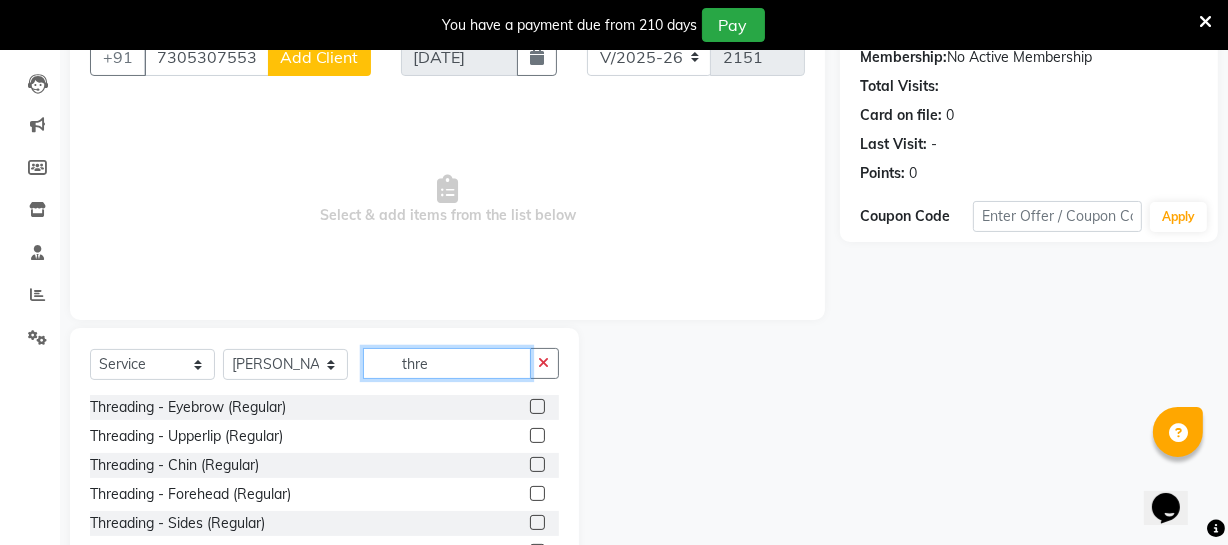 type on "thre" 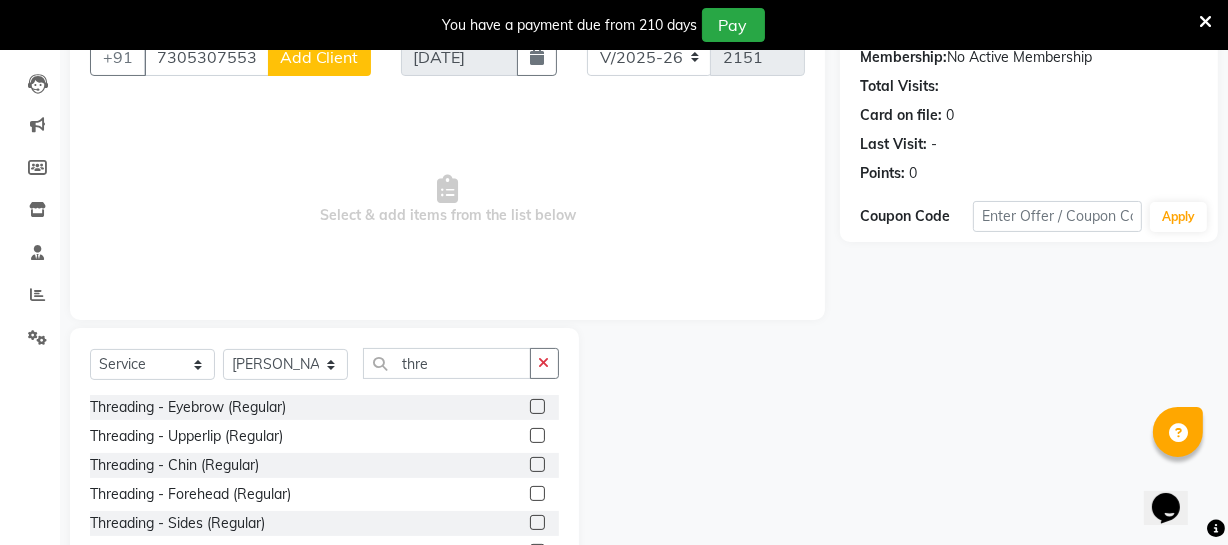 click 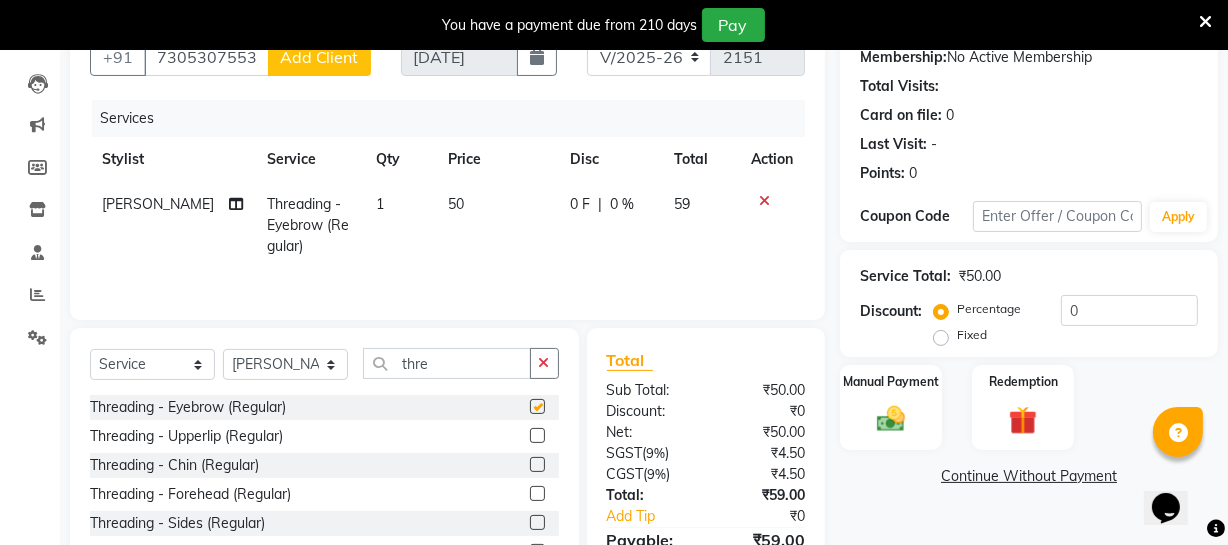 checkbox on "false" 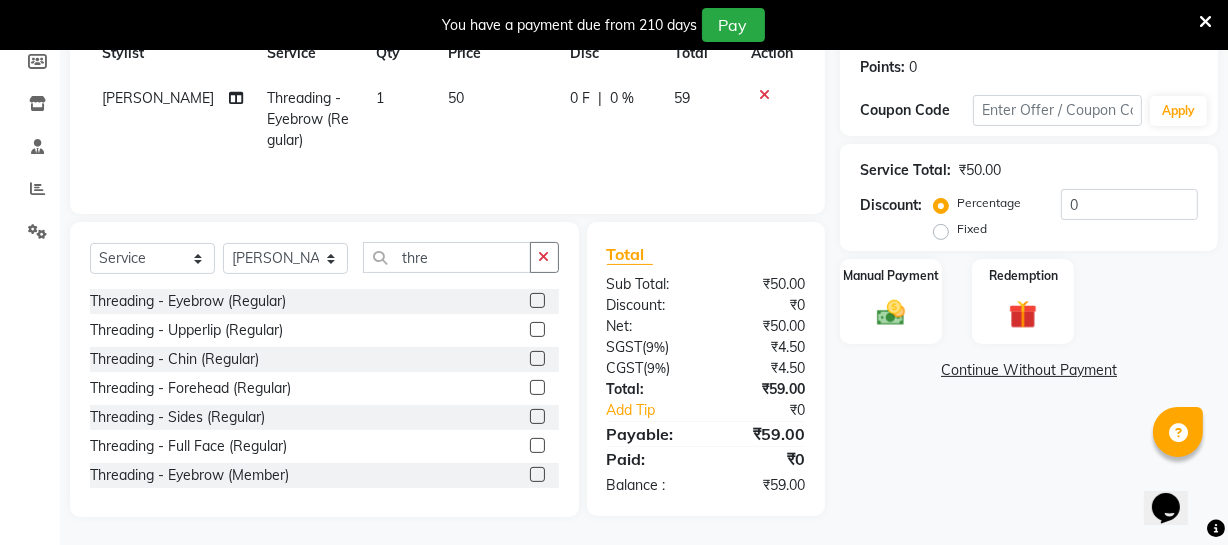 scroll, scrollTop: 307, scrollLeft: 0, axis: vertical 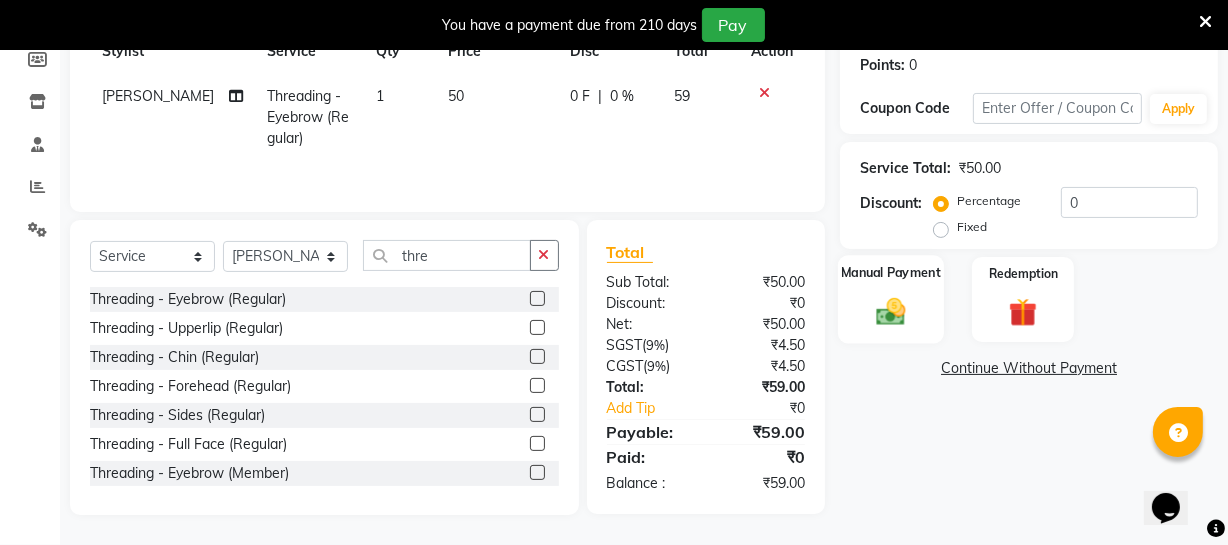 click 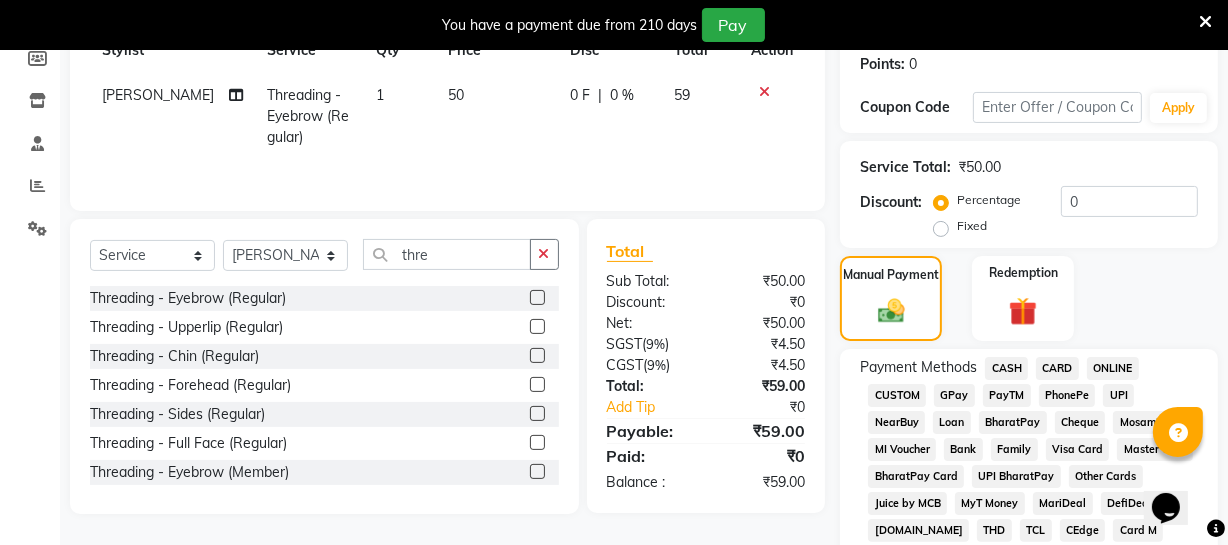 drag, startPoint x: 1109, startPoint y: 366, endPoint x: 1092, endPoint y: 374, distance: 18.788294 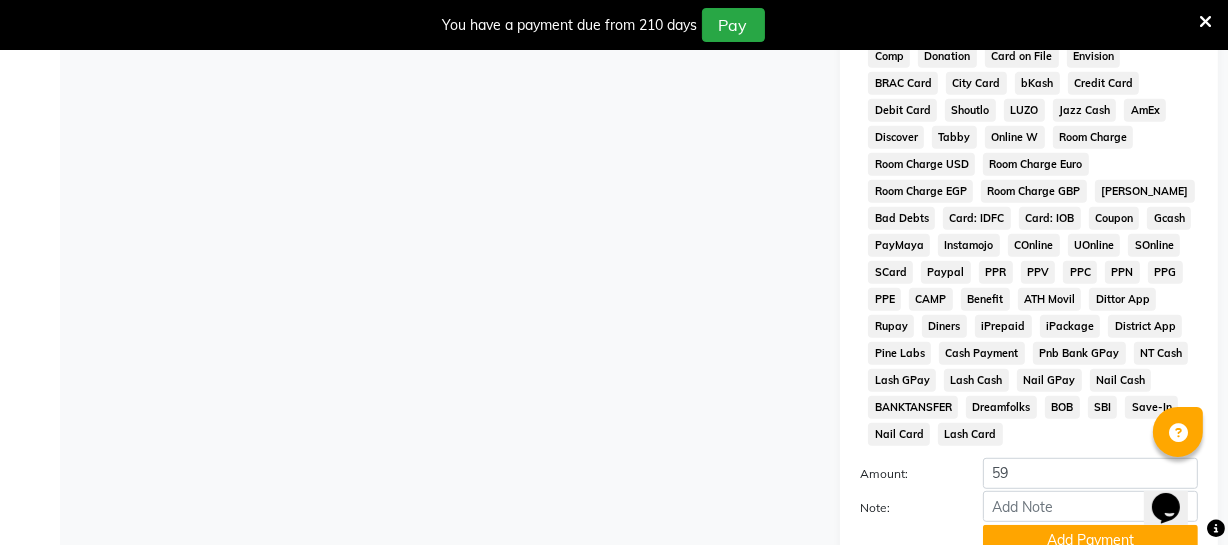 scroll, scrollTop: 1033, scrollLeft: 0, axis: vertical 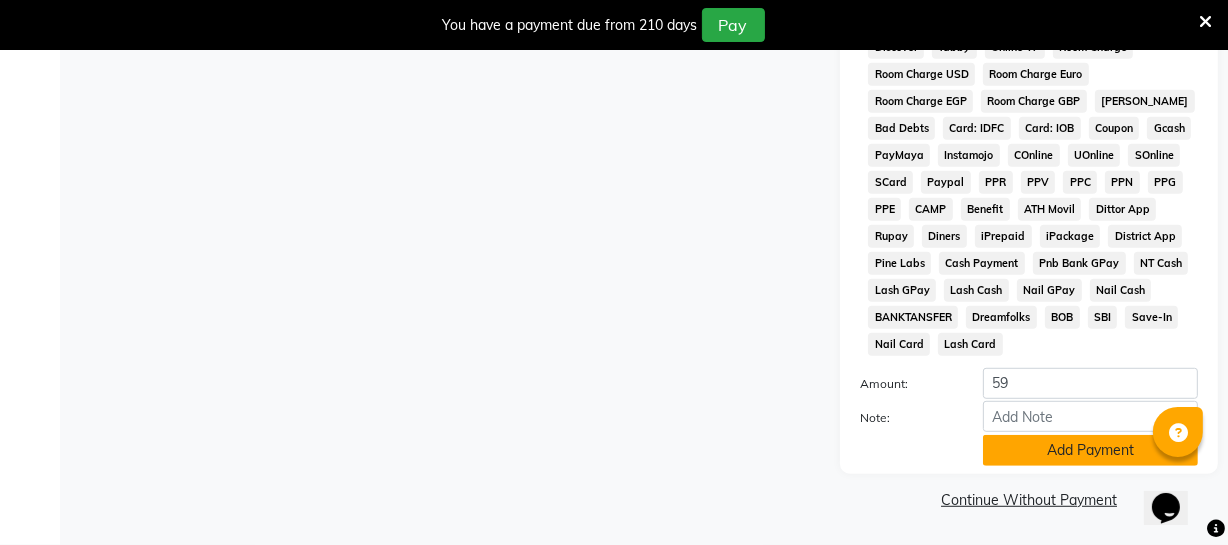 click on "Add Payment" 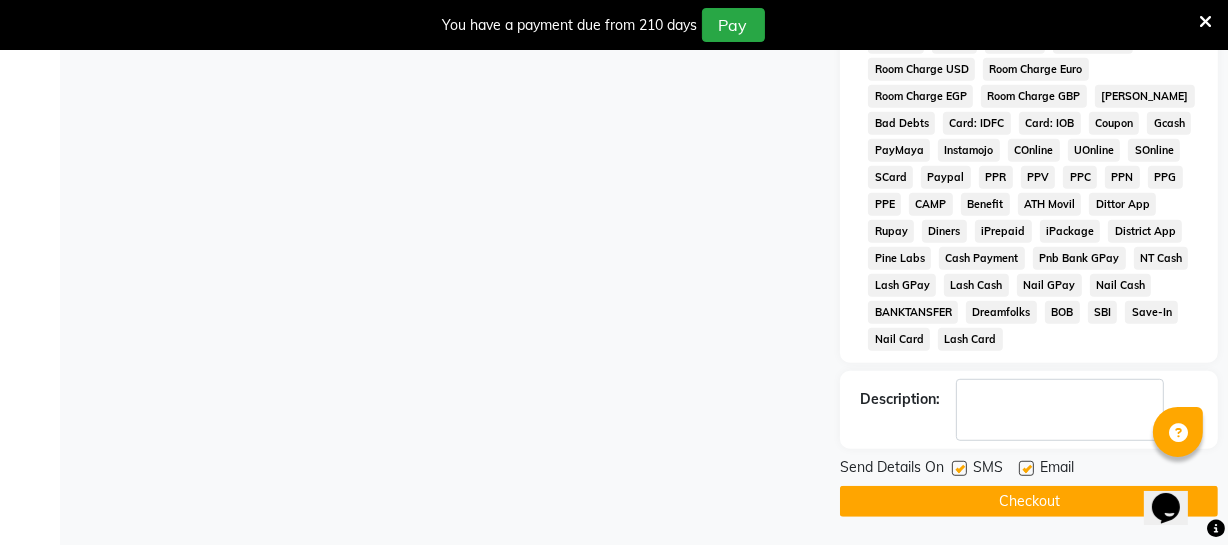 scroll, scrollTop: 1039, scrollLeft: 0, axis: vertical 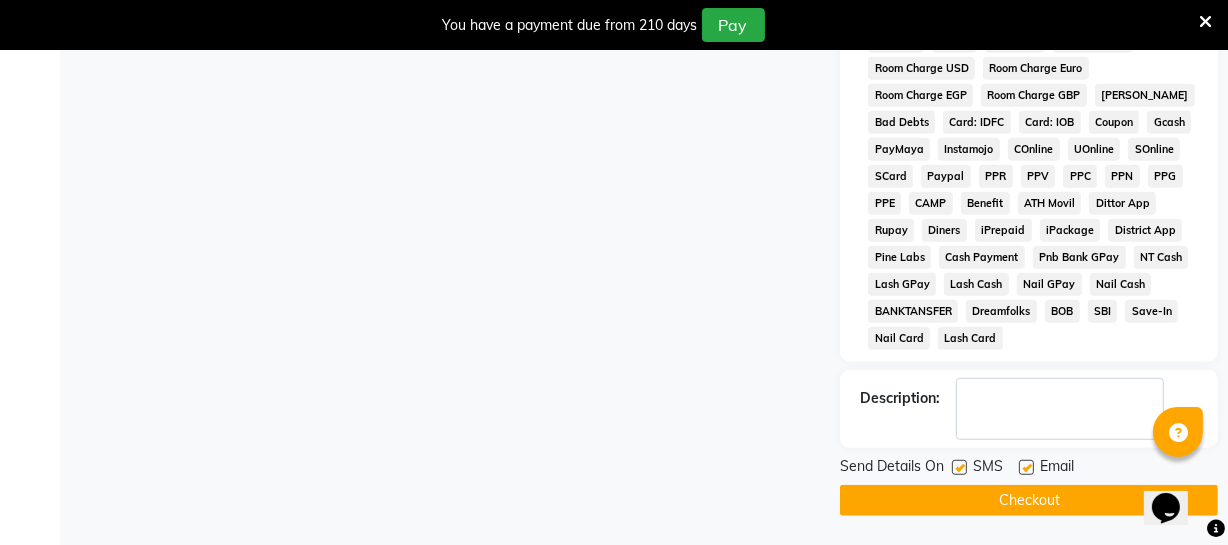 drag, startPoint x: 1077, startPoint y: 500, endPoint x: 1086, endPoint y: 494, distance: 10.816654 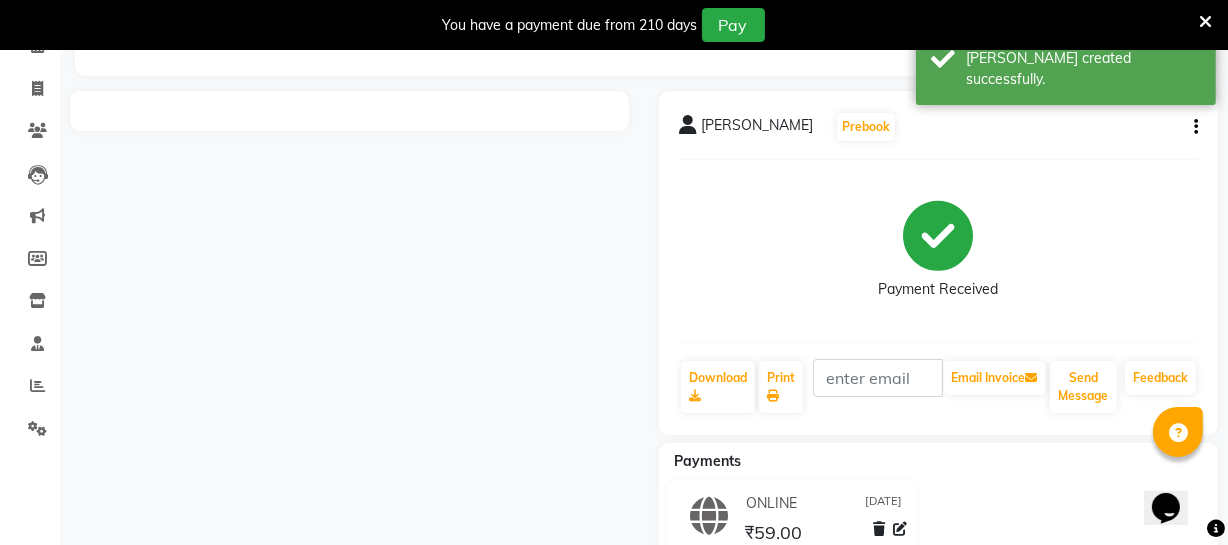 scroll, scrollTop: 0, scrollLeft: 0, axis: both 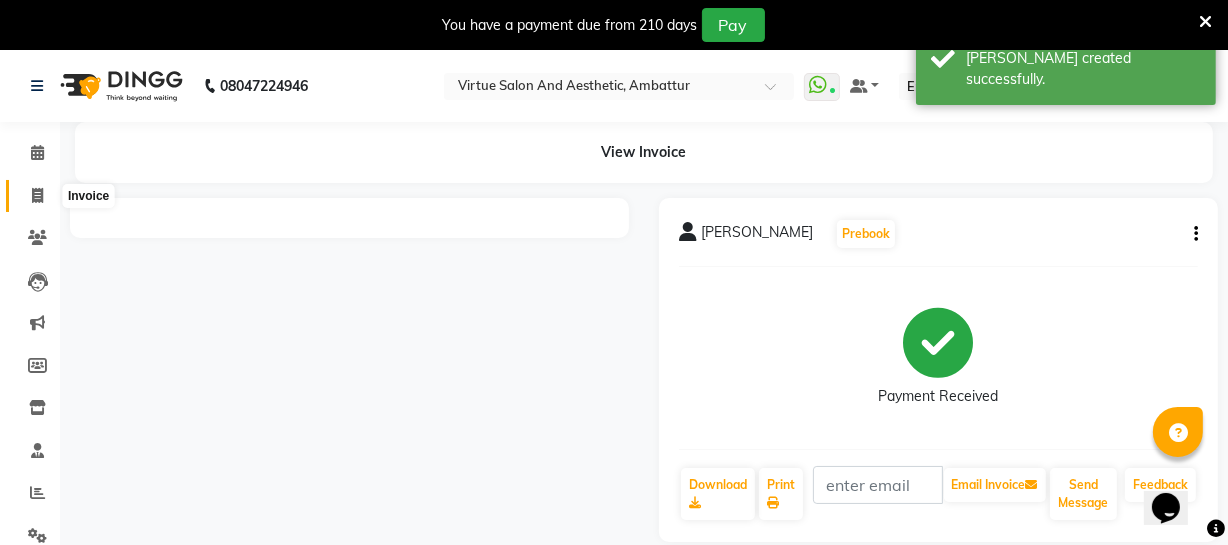 click 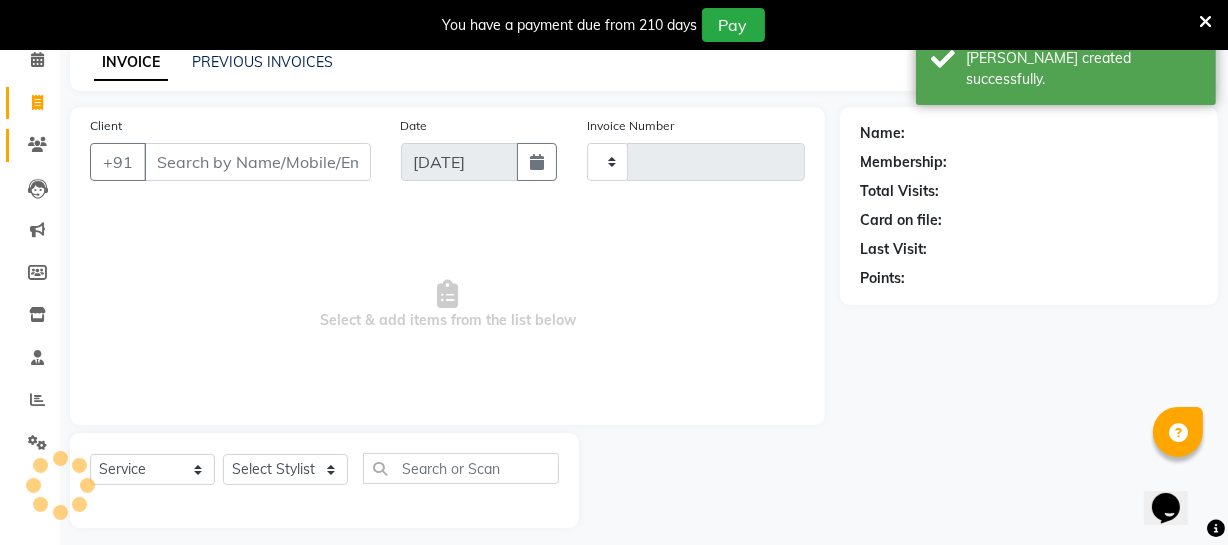 type on "2152" 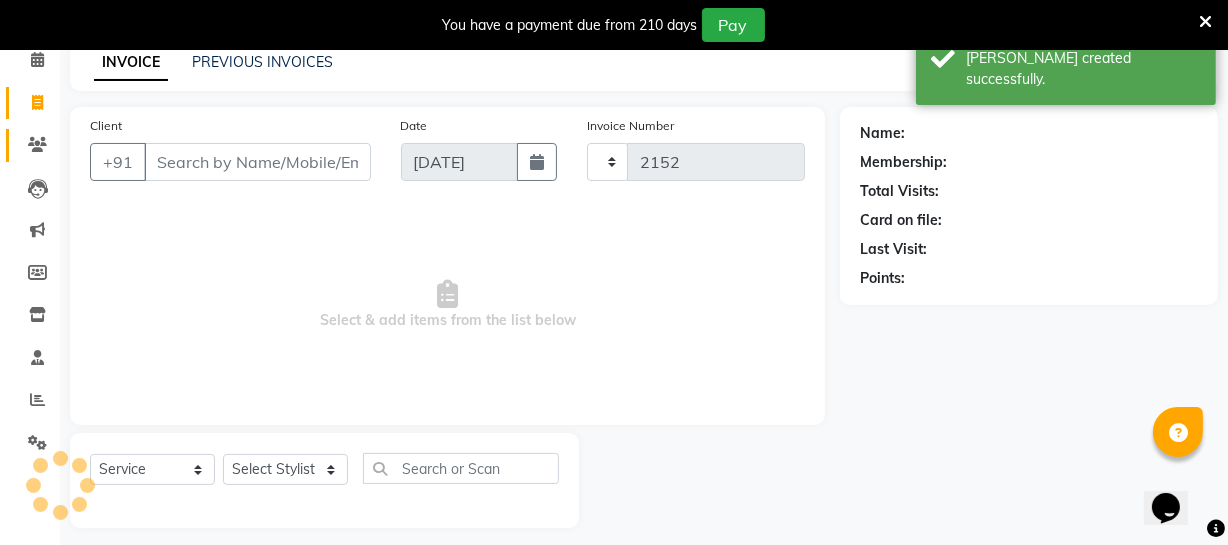 select on "5237" 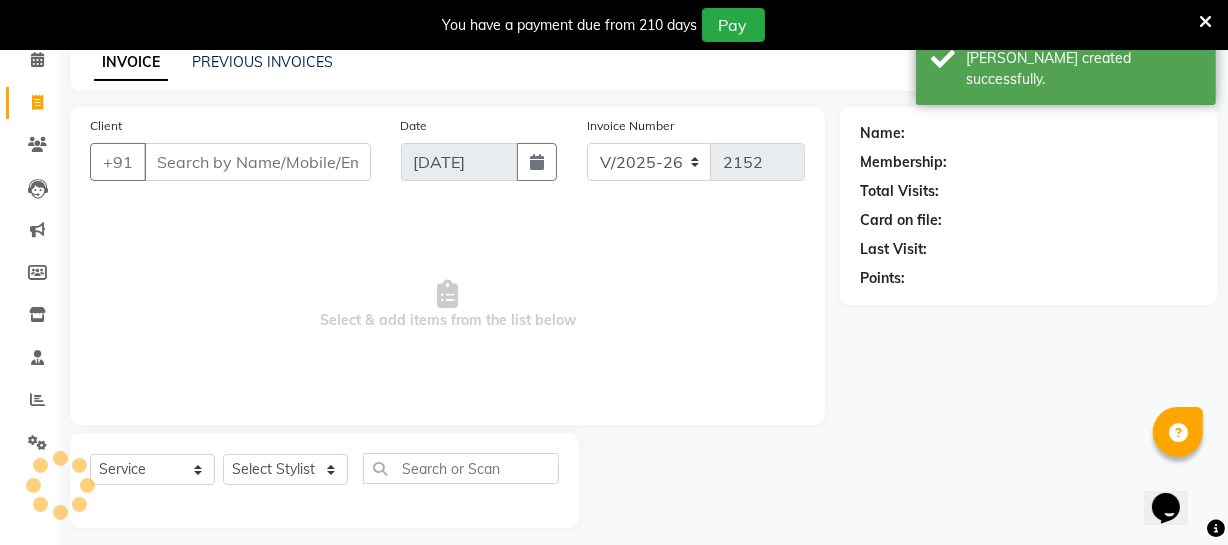 scroll, scrollTop: 107, scrollLeft: 0, axis: vertical 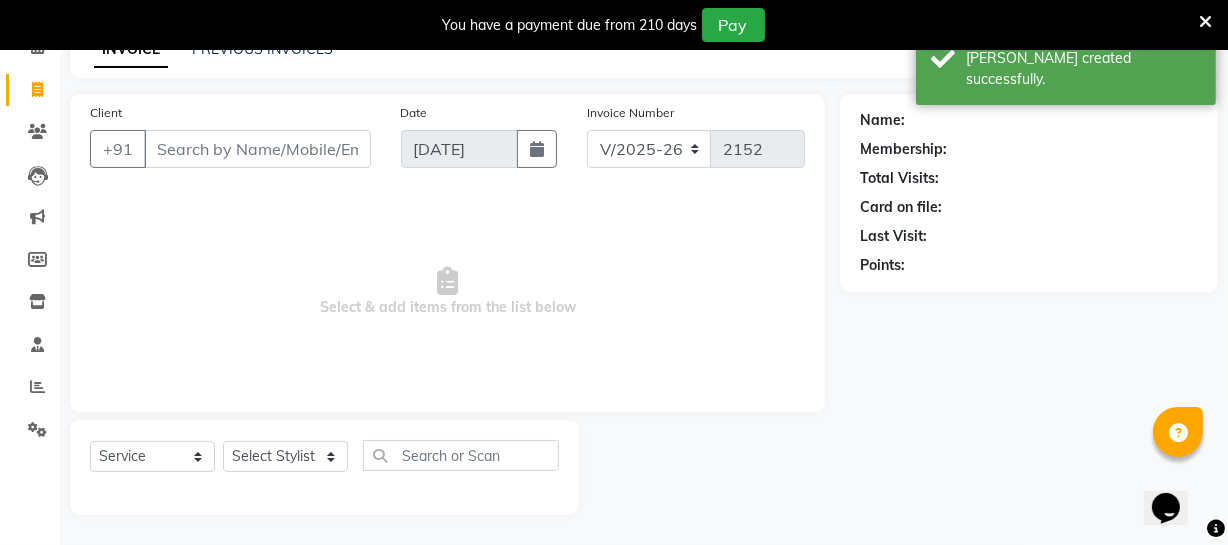 click on "Client" at bounding box center [257, 149] 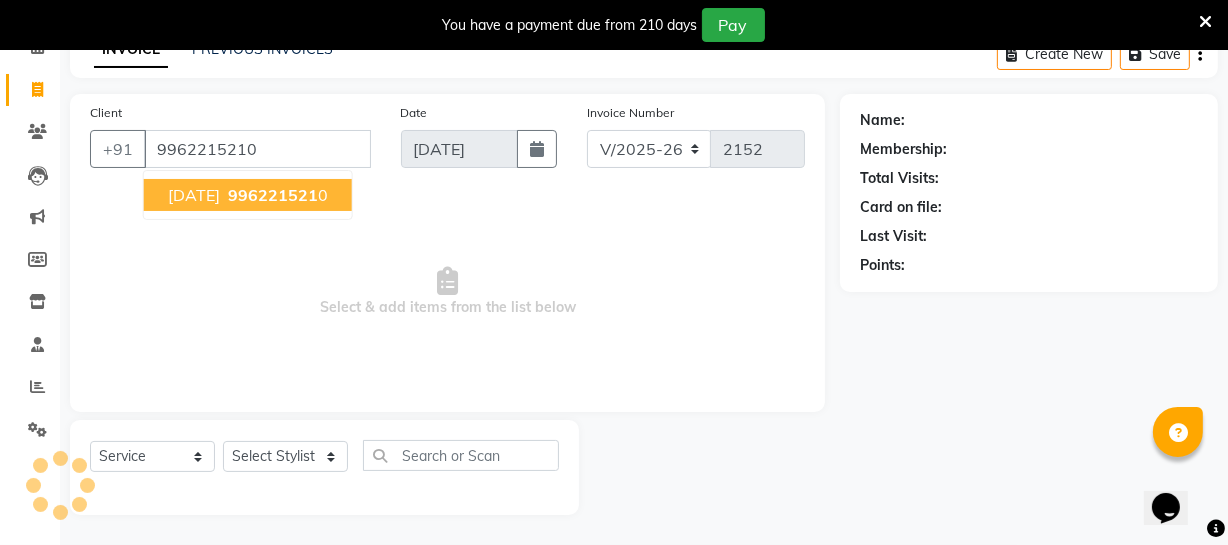 type on "9962215210" 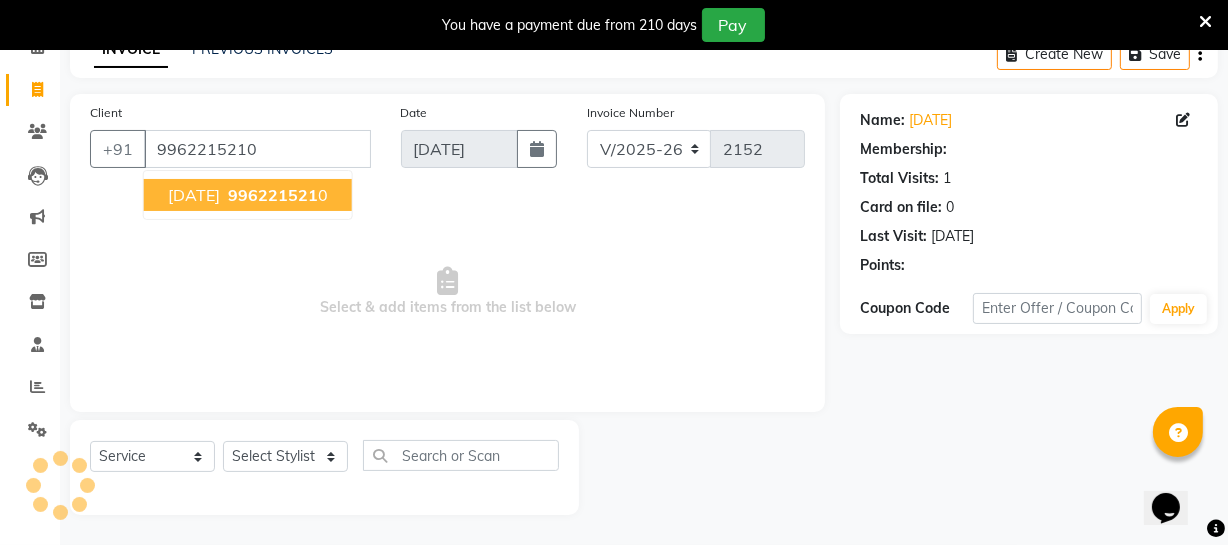 select on "1: Object" 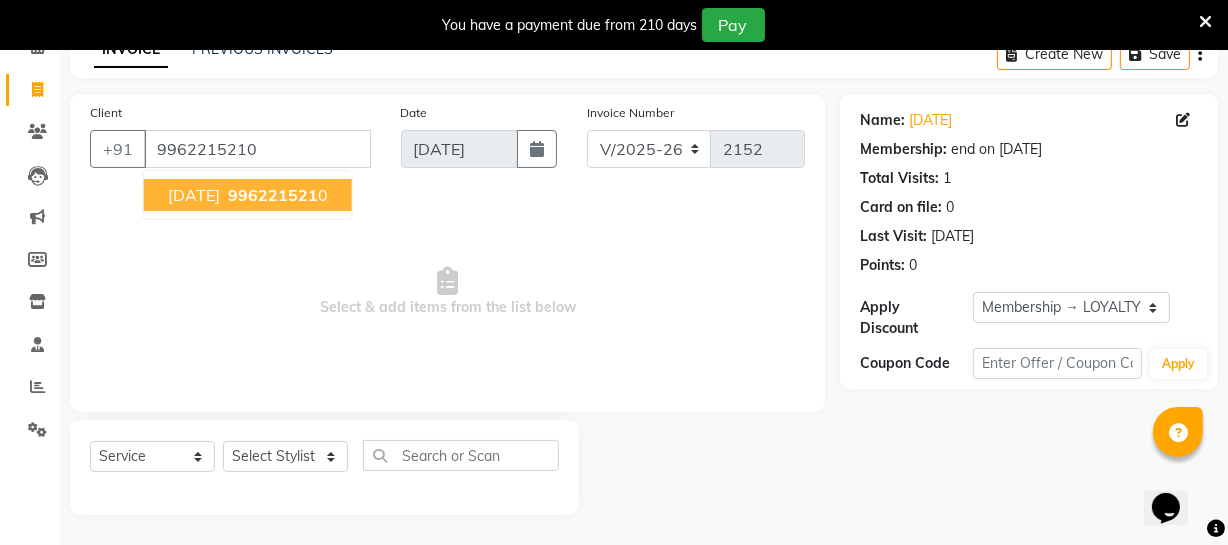 click on "996221521" at bounding box center (273, 195) 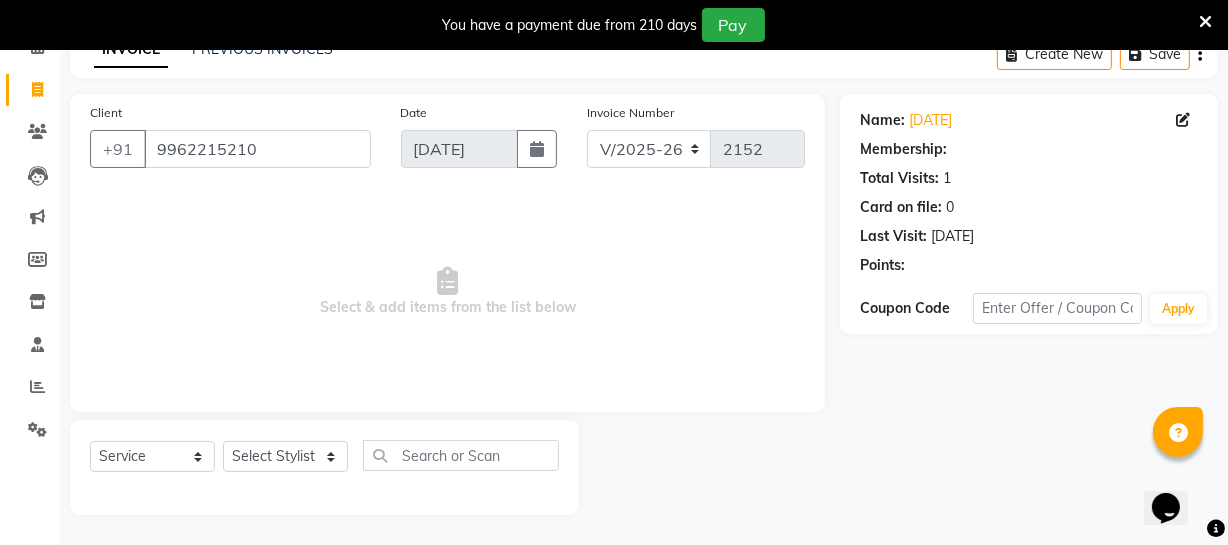 select on "1: Object" 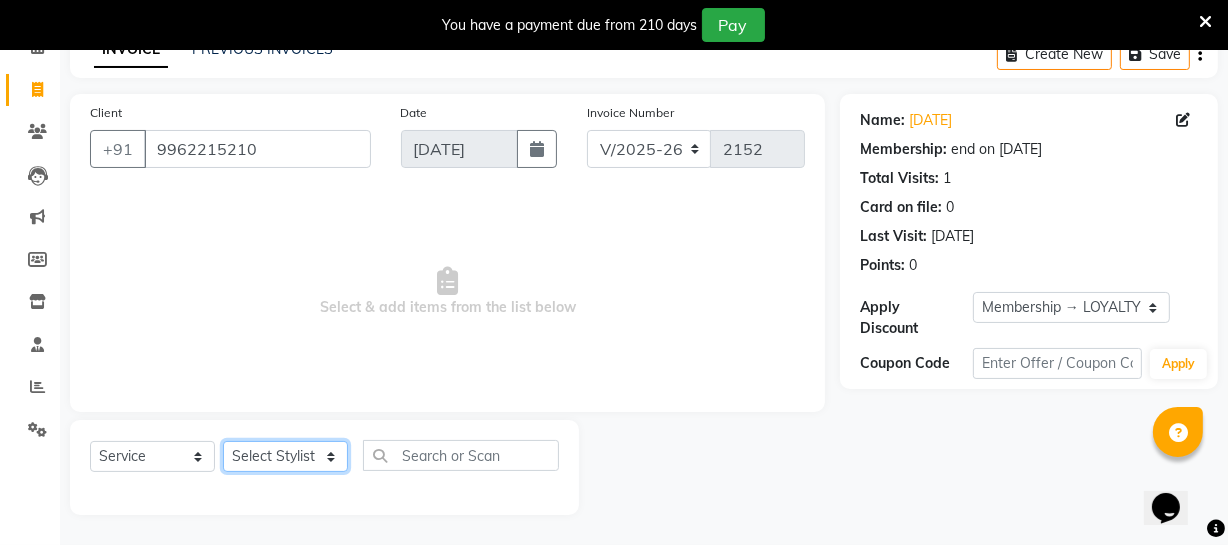 click on "Select Stylist [PERSON_NAME] [PERSON_NAME] [PERSON_NAME] [PERSON_NAME] [PERSON_NAME] [PERSON_NAME] Make up Mani Unisex Stylist [PERSON_NAME] [PERSON_NAME] [PERSON_NAME] Unisex Ramya [PERSON_NAME] Unisex [PERSON_NAME] [PERSON_NAME] [PERSON_NAME] Thiru Virtue Aesthetic Virtue Ambattur" 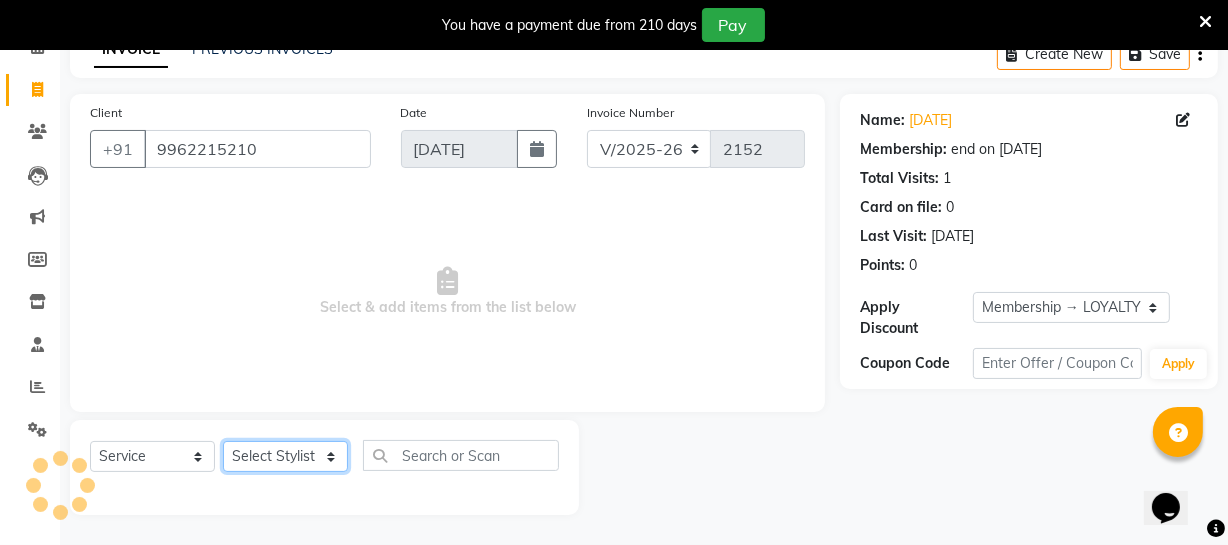select on "71140" 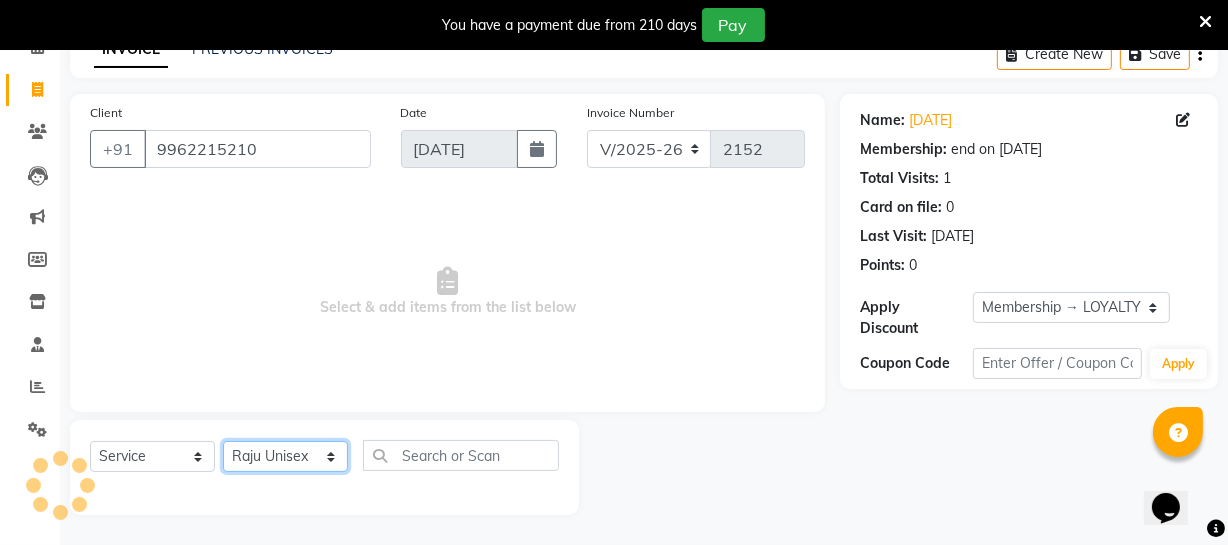 click on "Select Stylist [PERSON_NAME] [PERSON_NAME] [PERSON_NAME] [PERSON_NAME] [PERSON_NAME] [PERSON_NAME] Make up Mani Unisex Stylist [PERSON_NAME] [PERSON_NAME] [PERSON_NAME] Unisex Ramya [PERSON_NAME] Unisex [PERSON_NAME] [PERSON_NAME] [PERSON_NAME] Thiru Virtue Aesthetic Virtue Ambattur" 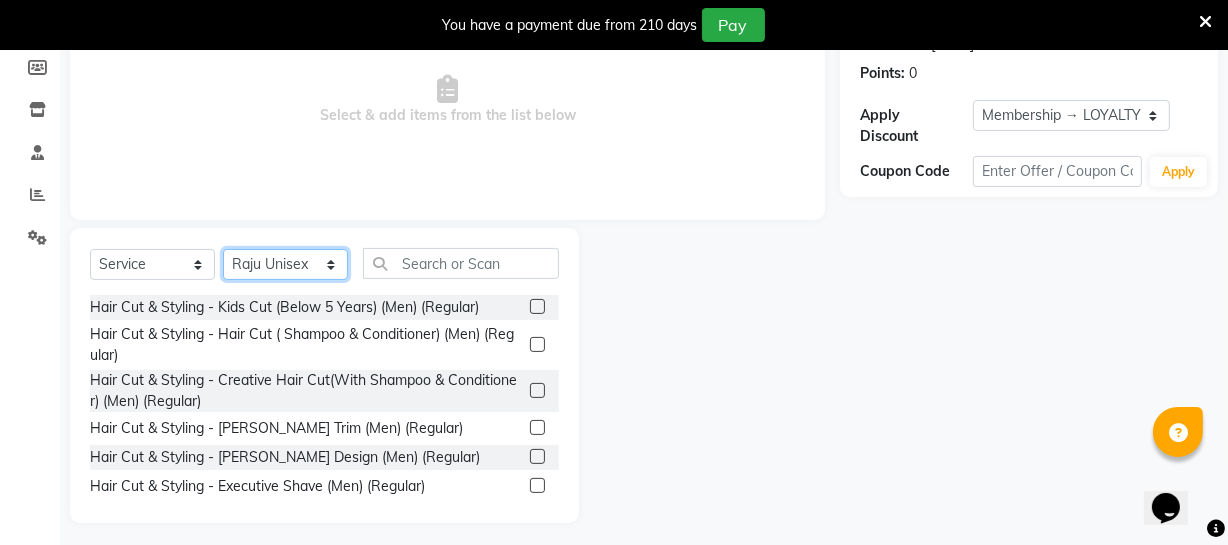 scroll, scrollTop: 307, scrollLeft: 0, axis: vertical 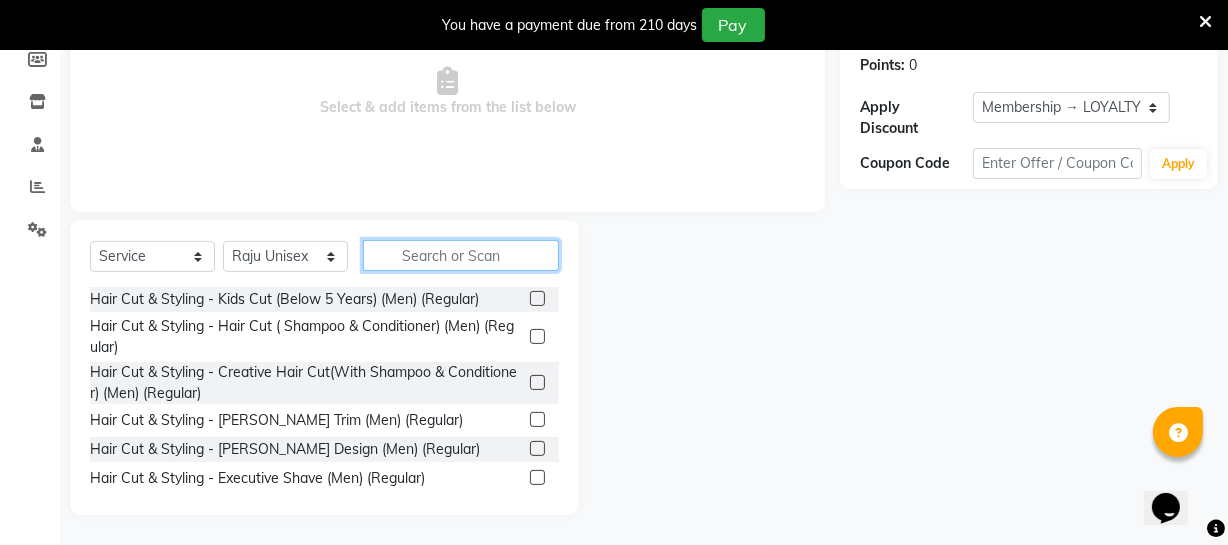 click 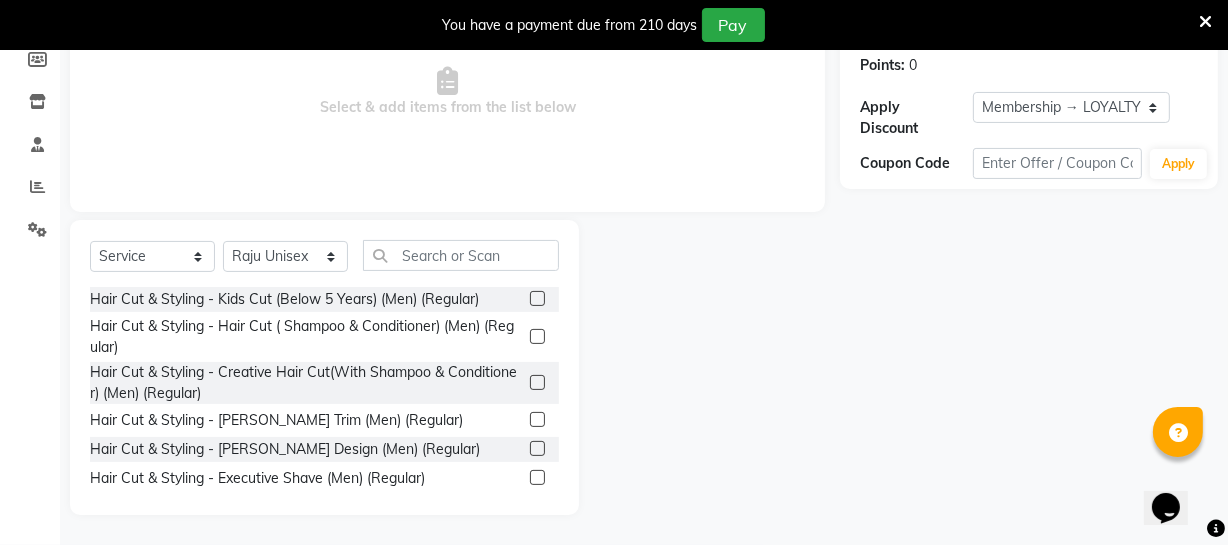 click 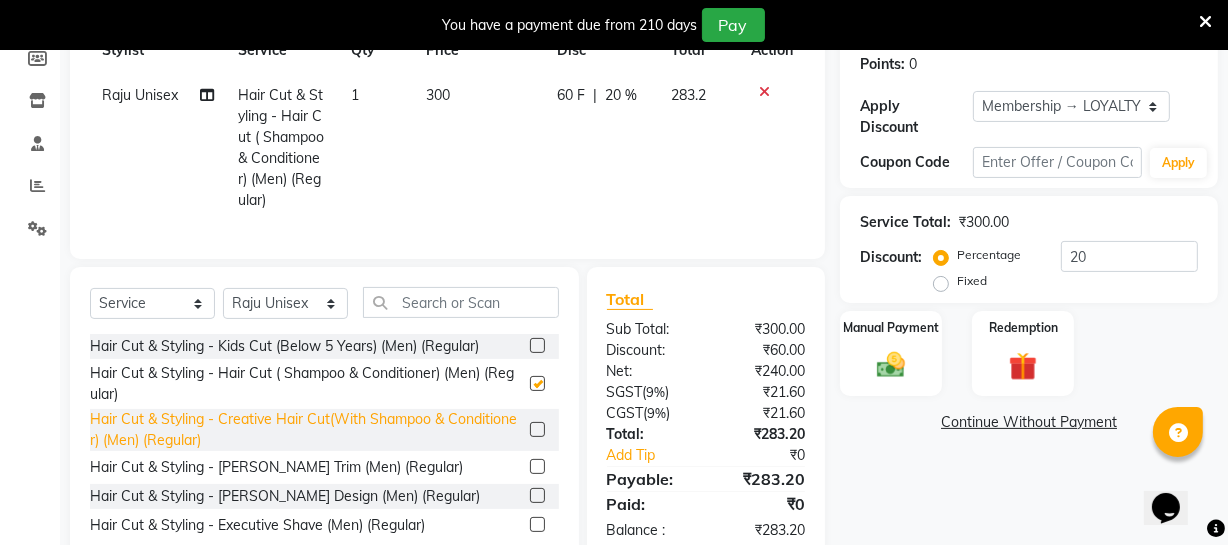 checkbox on "false" 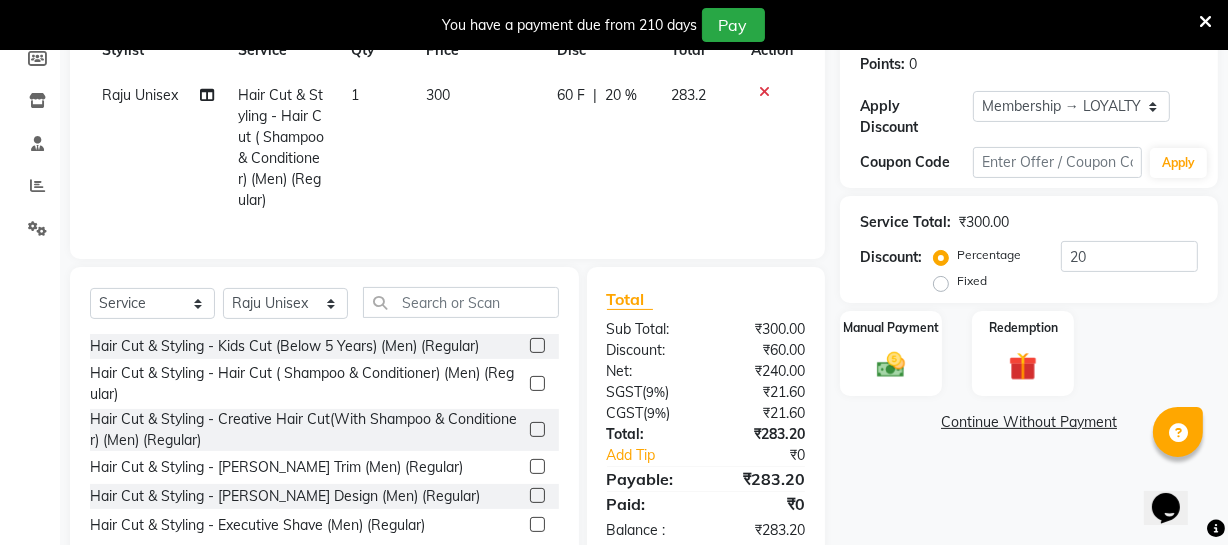 click 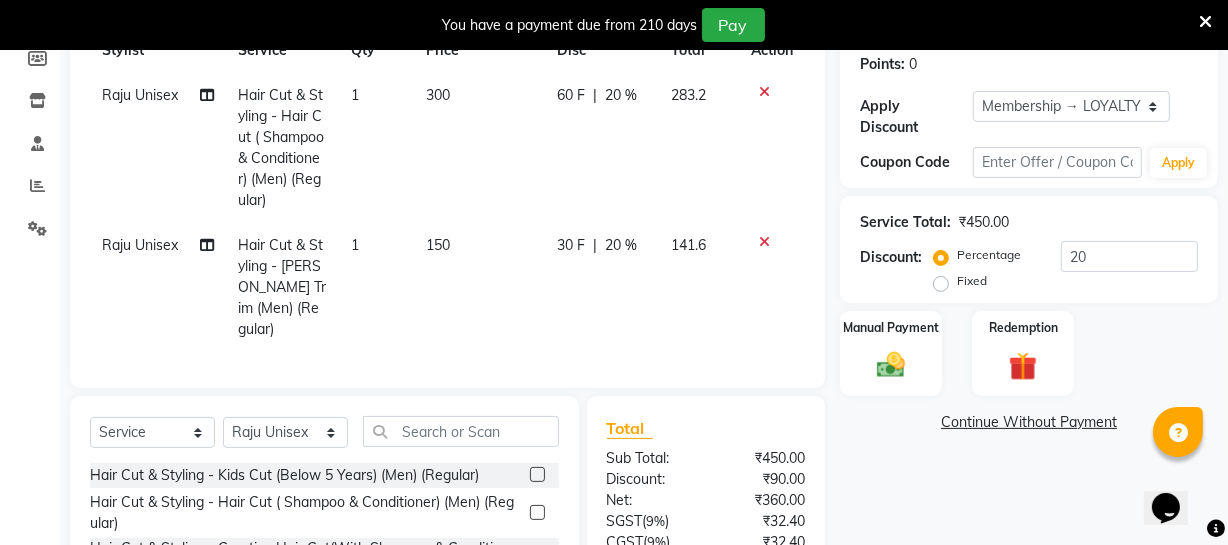 checkbox on "false" 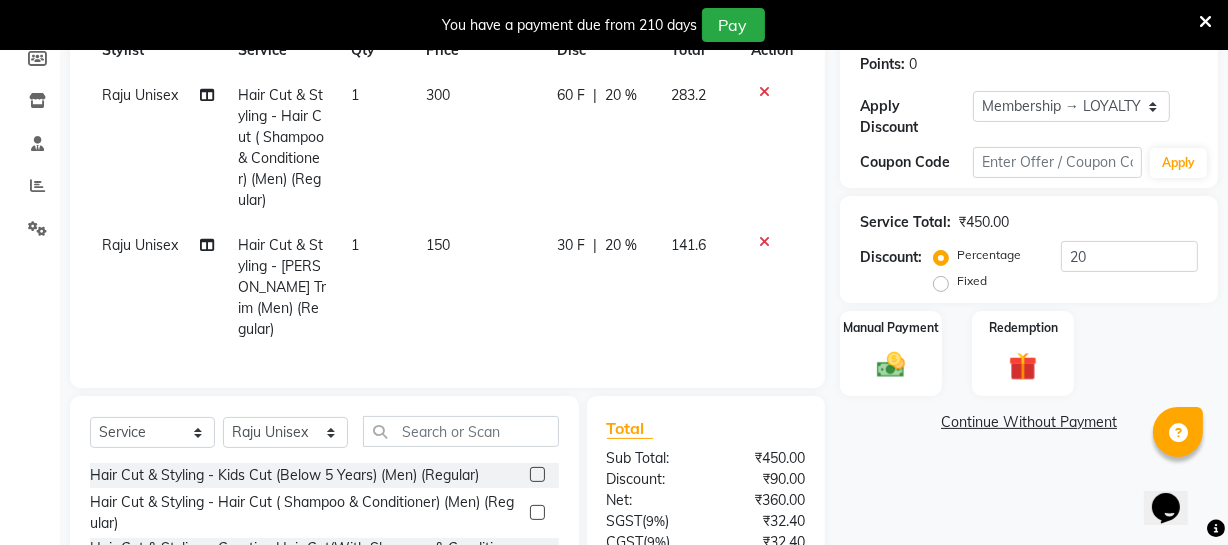 click on "150" 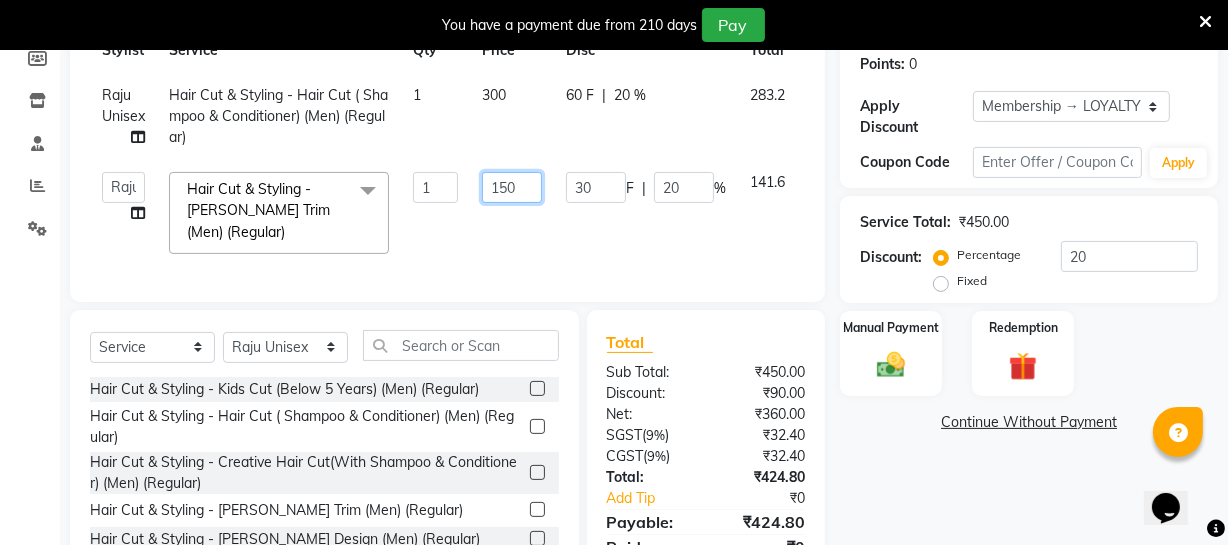 drag, startPoint x: 533, startPoint y: 190, endPoint x: 540, endPoint y: 181, distance: 11.401754 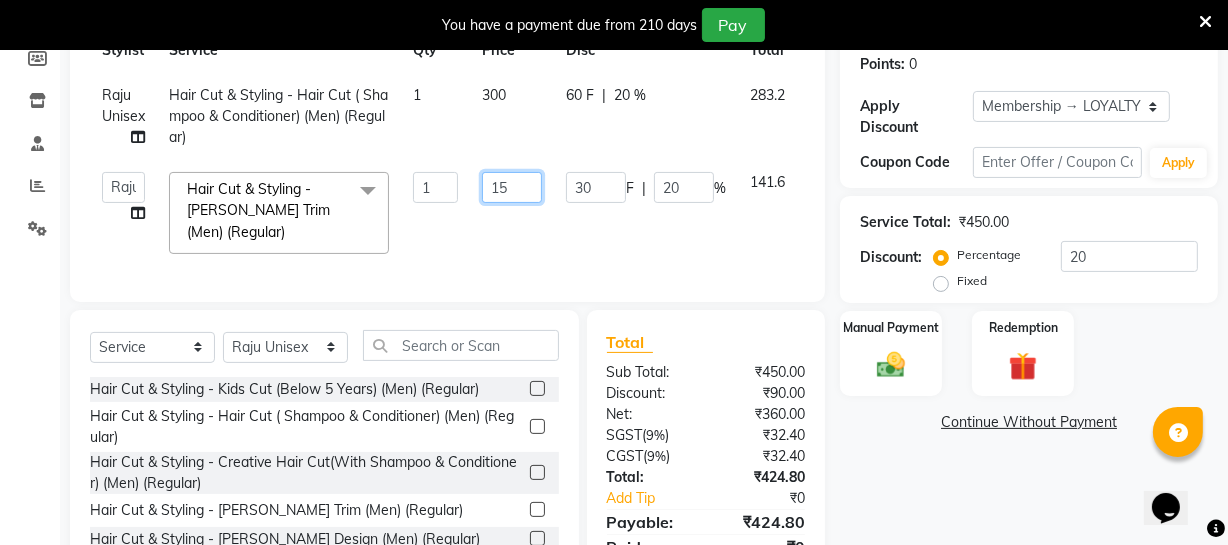 type on "1" 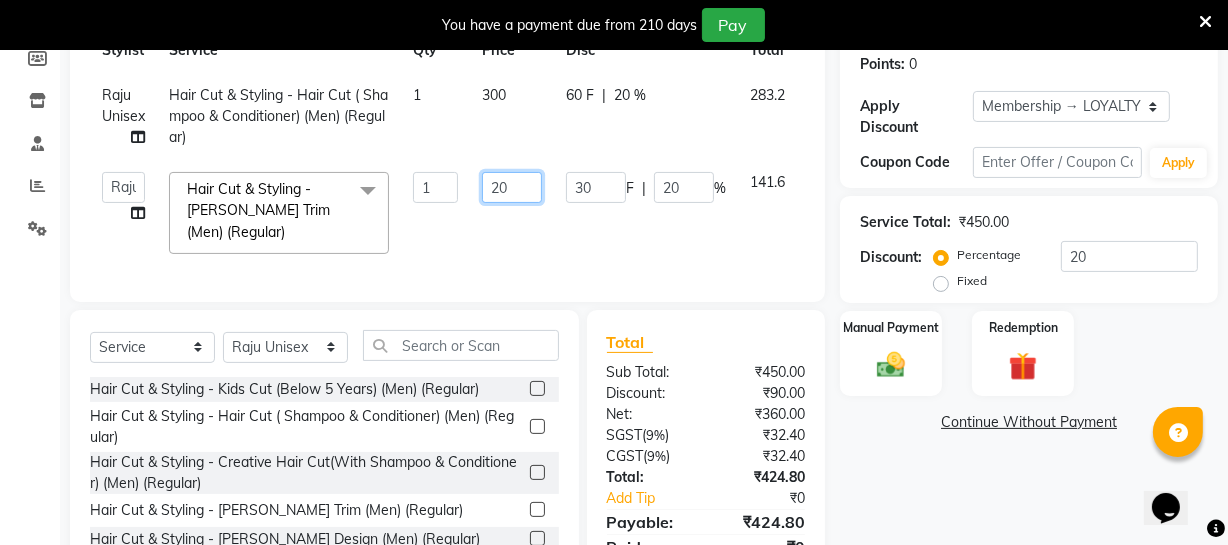 type on "200" 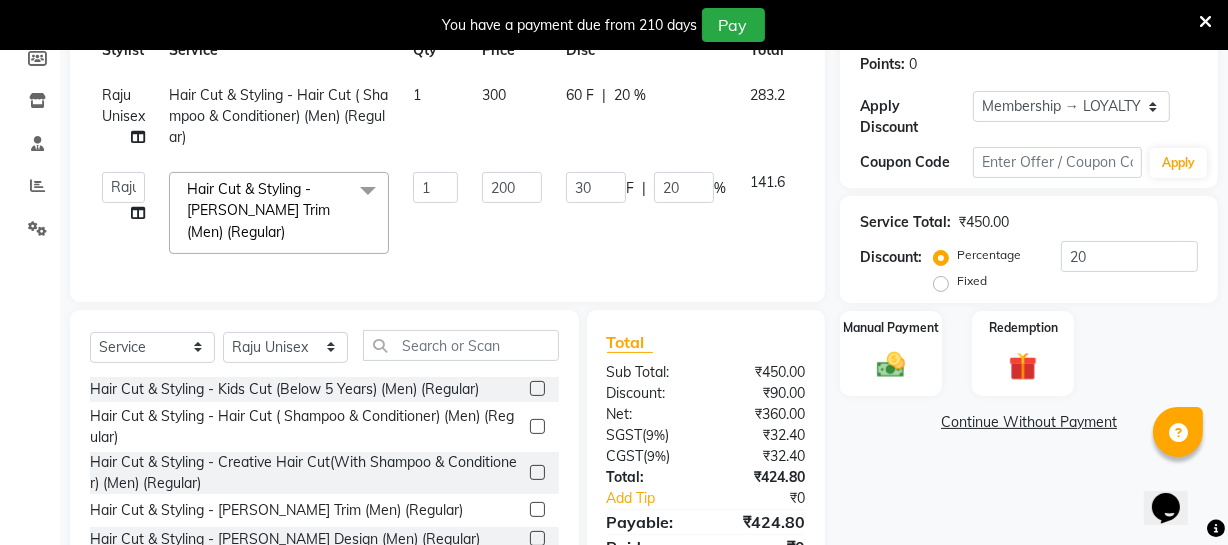 click on "300" 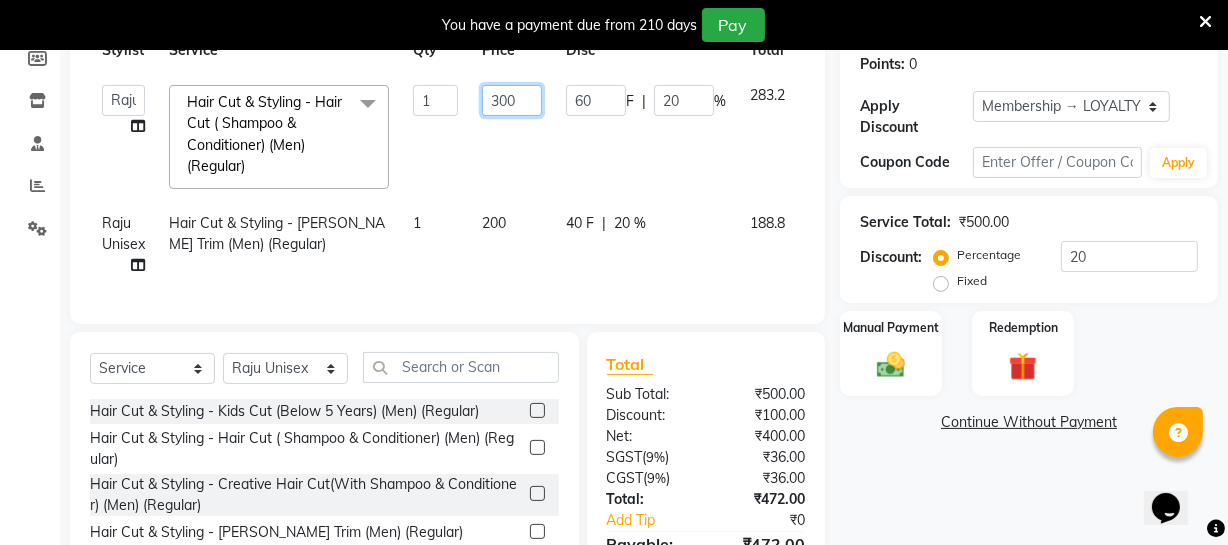 click on "300" 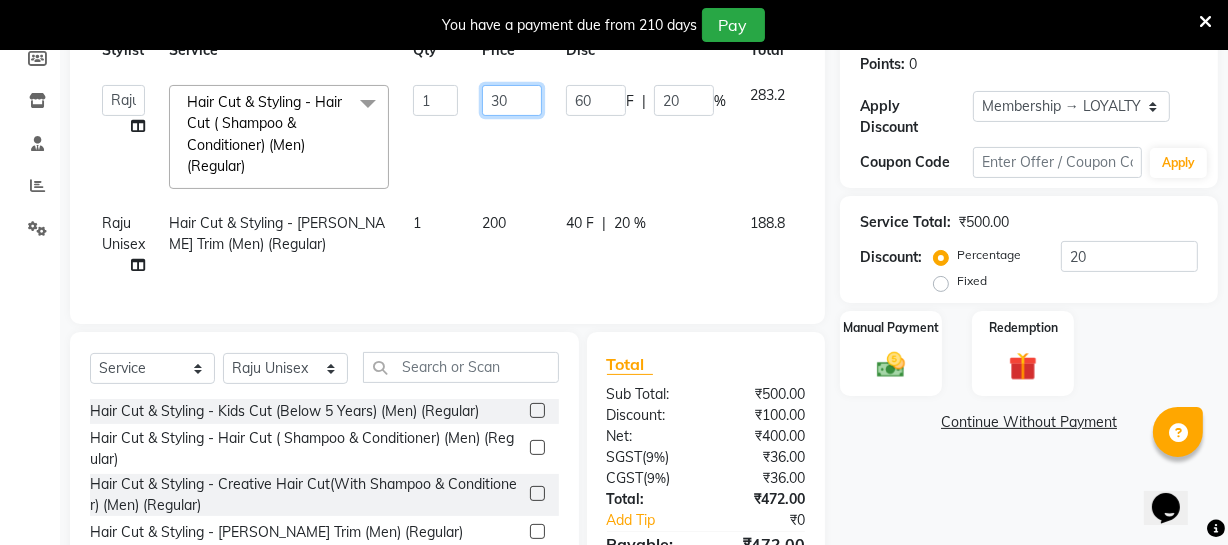 type on "3" 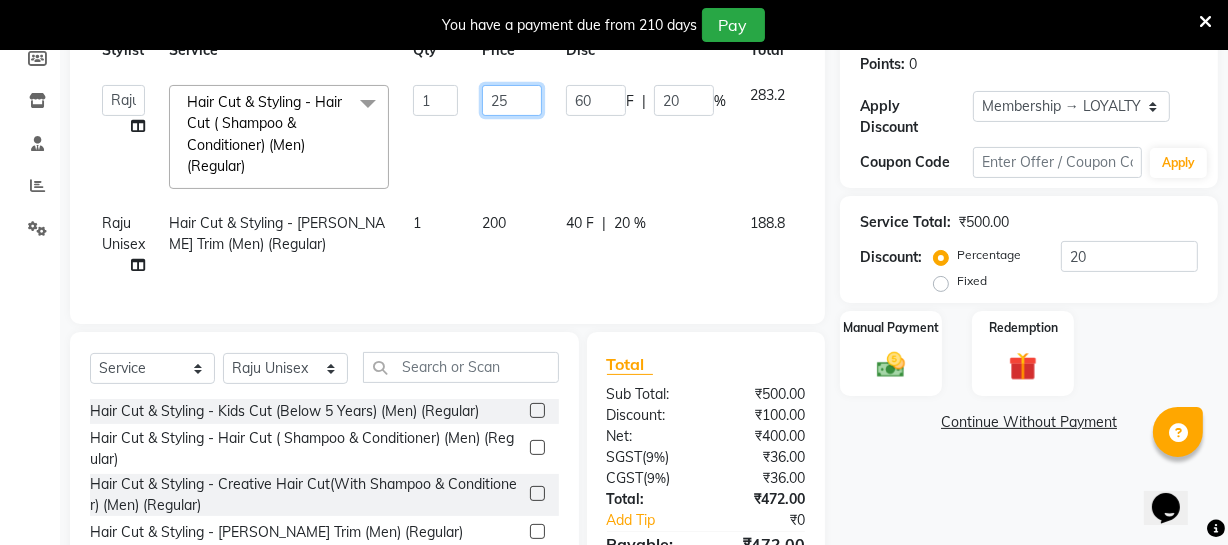 type on "250" 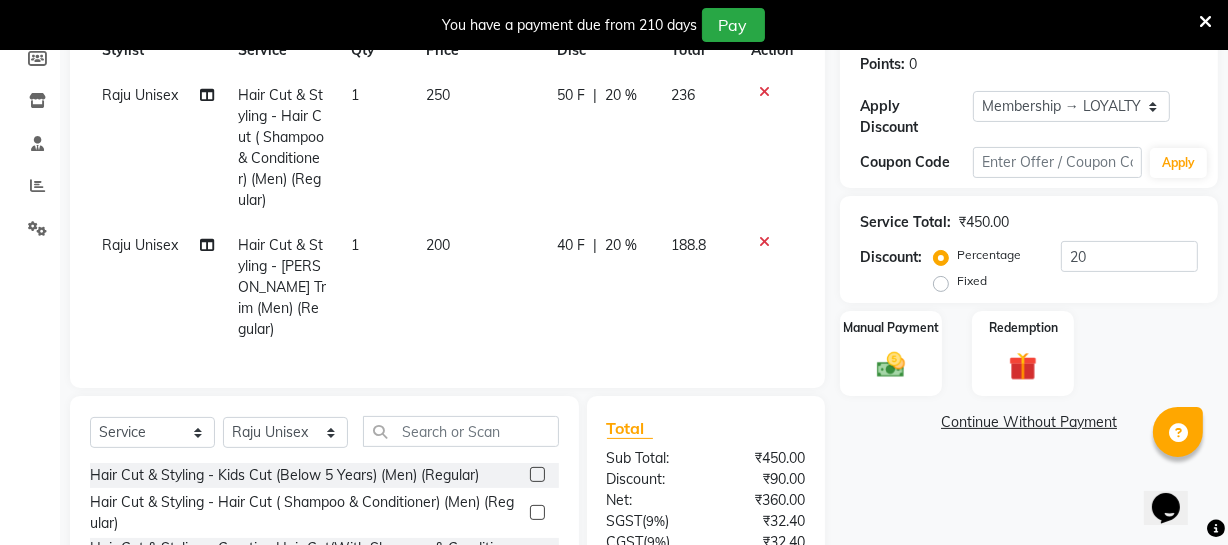 click on "Raju Unisex Hair Cut & Styling - Hair Cut ( Shampoo & Conditioner) (Men) (Regular) 1 250 50 F | 20 % 236" 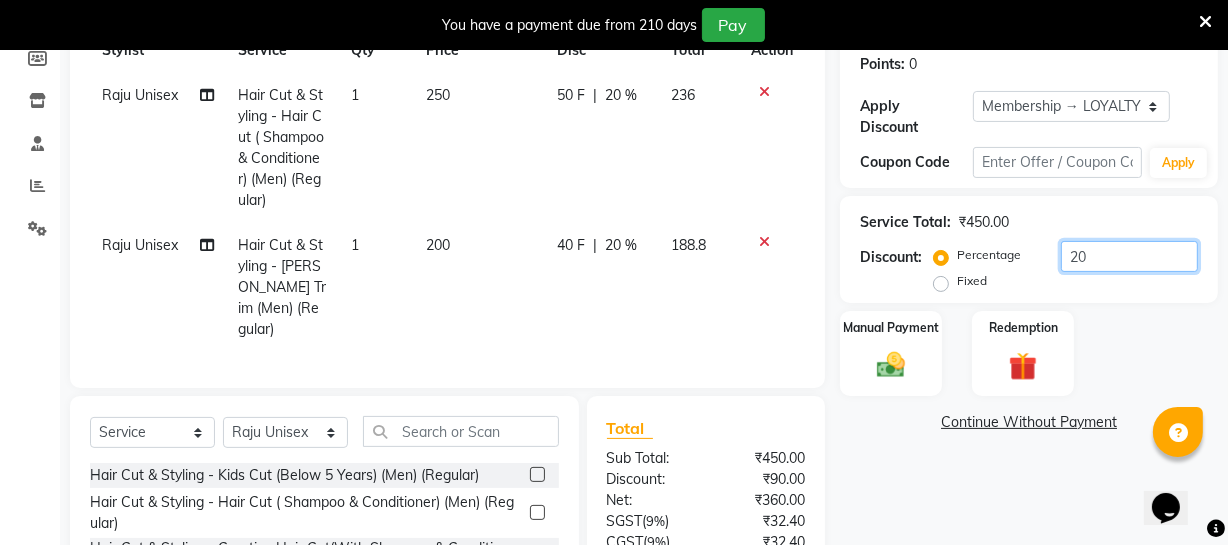 click on "20" 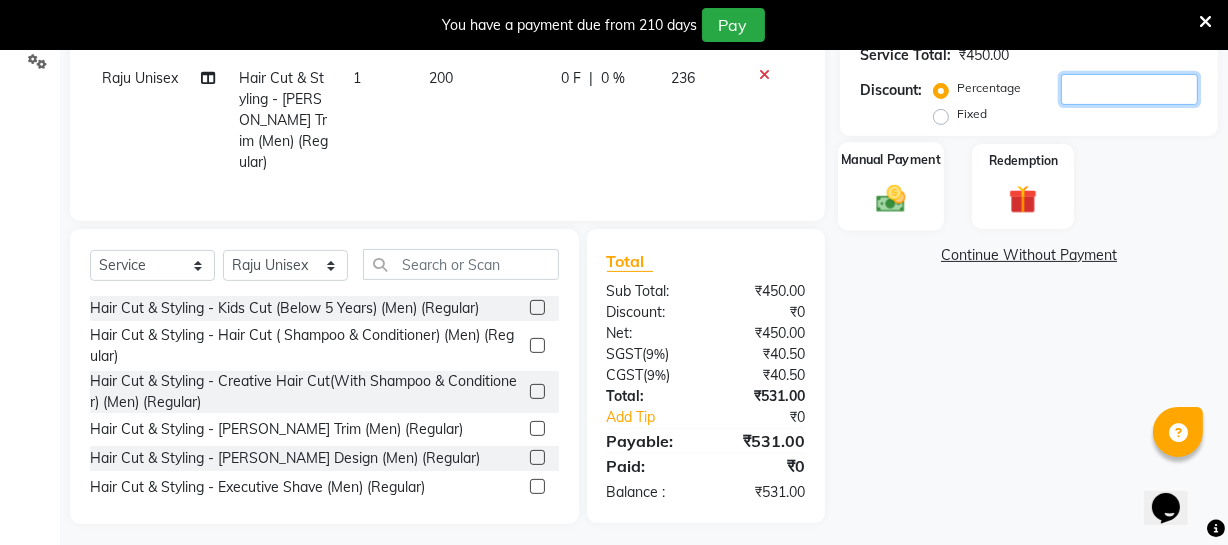scroll, scrollTop: 476, scrollLeft: 0, axis: vertical 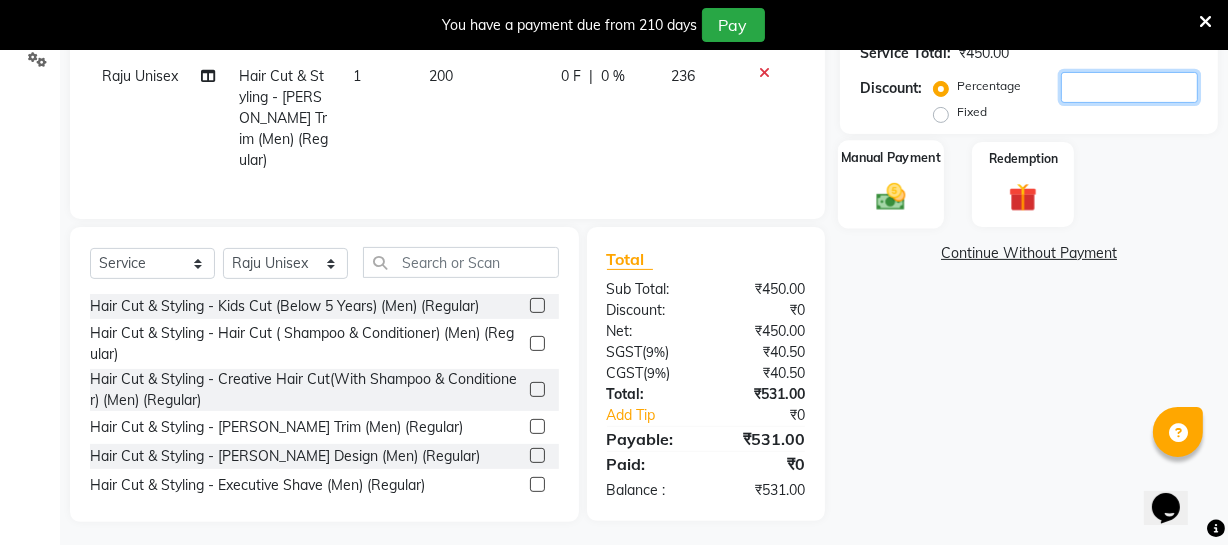 type 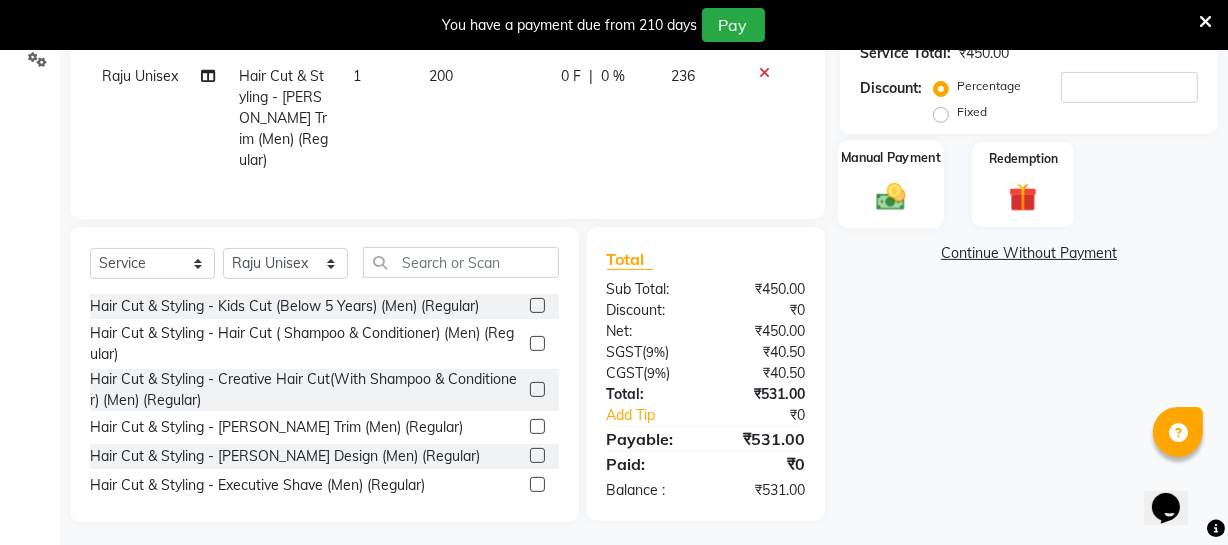 click 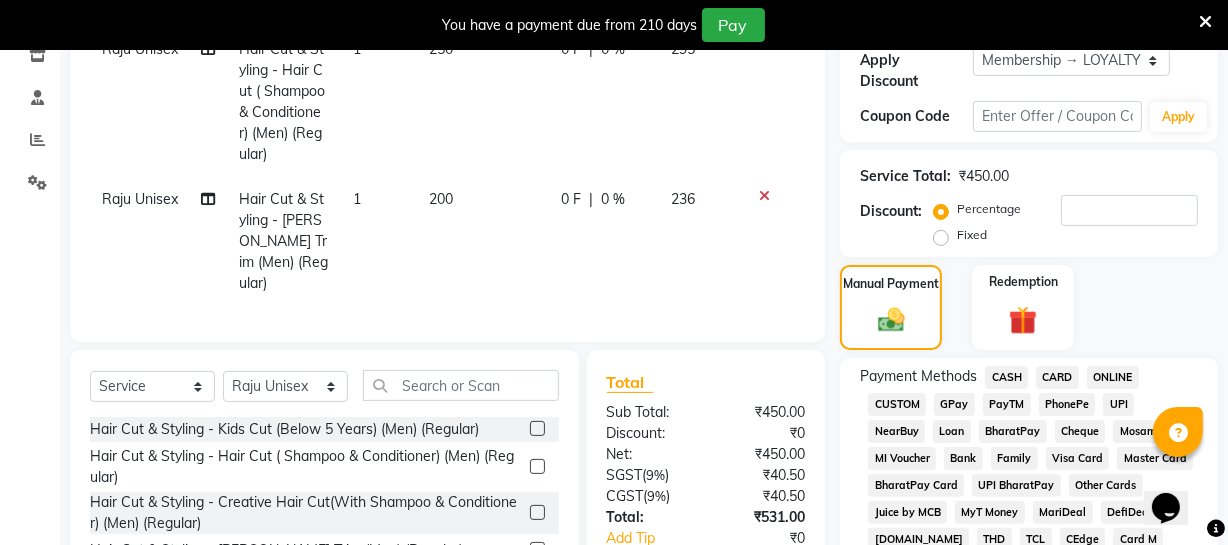scroll, scrollTop: 385, scrollLeft: 0, axis: vertical 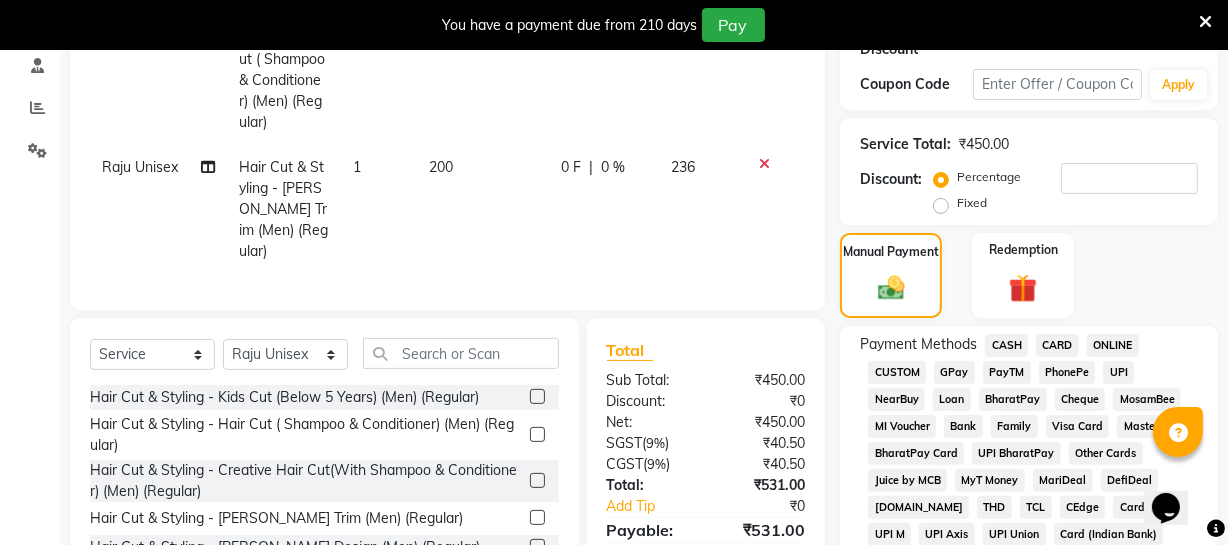 click on "ONLINE" 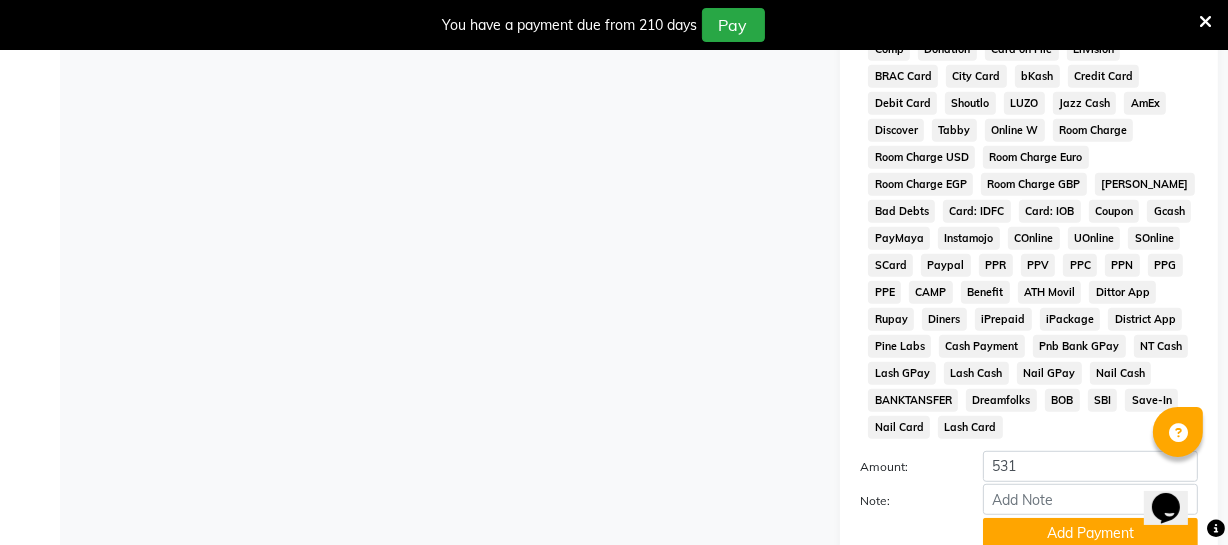 scroll, scrollTop: 1088, scrollLeft: 0, axis: vertical 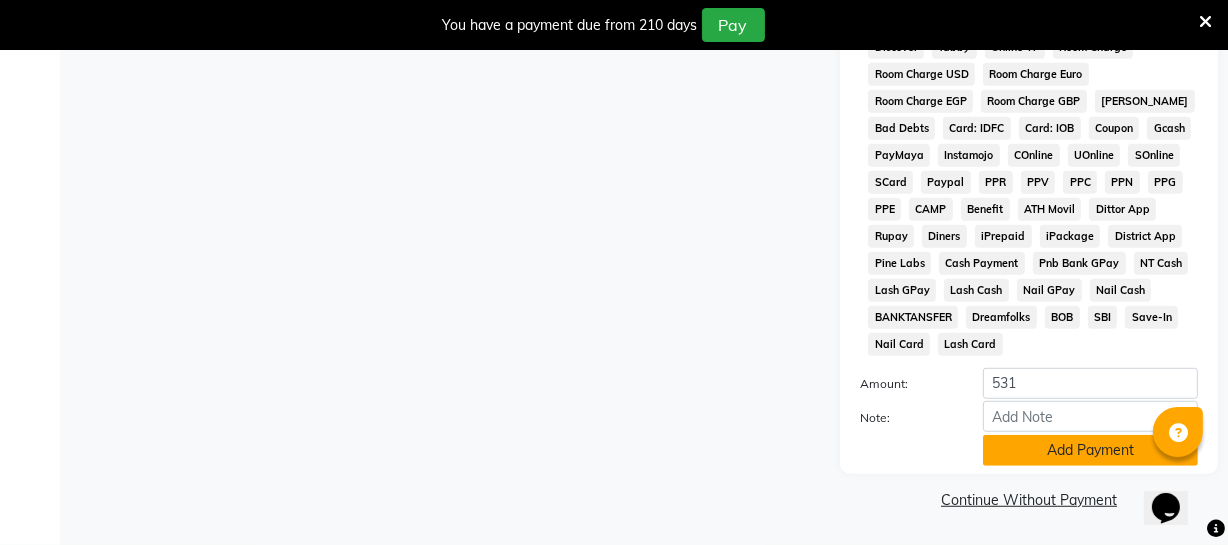 click on "Add Payment" 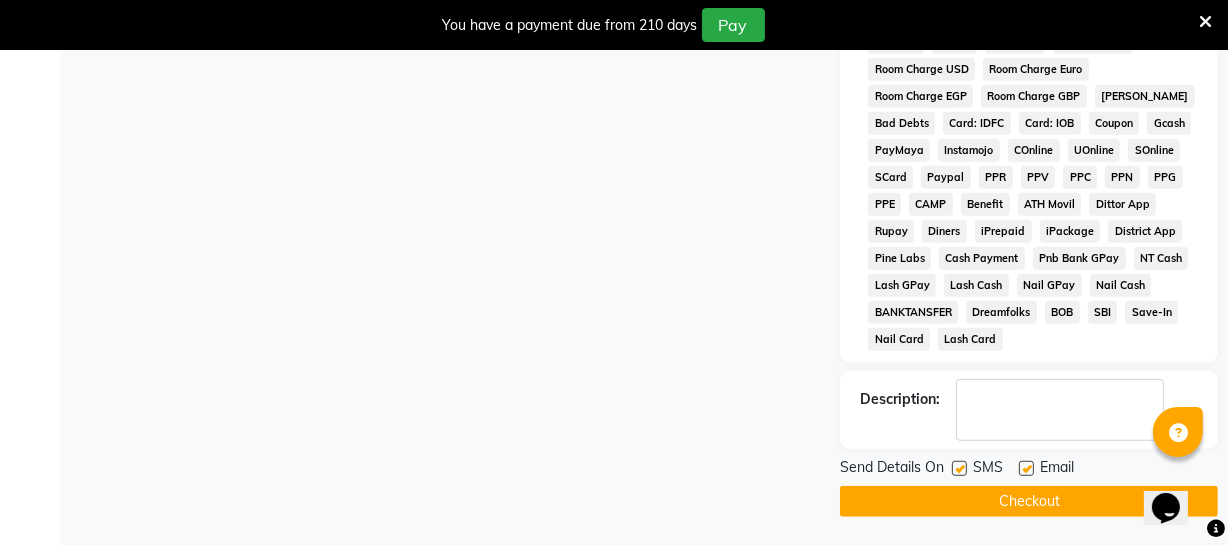 scroll, scrollTop: 1094, scrollLeft: 0, axis: vertical 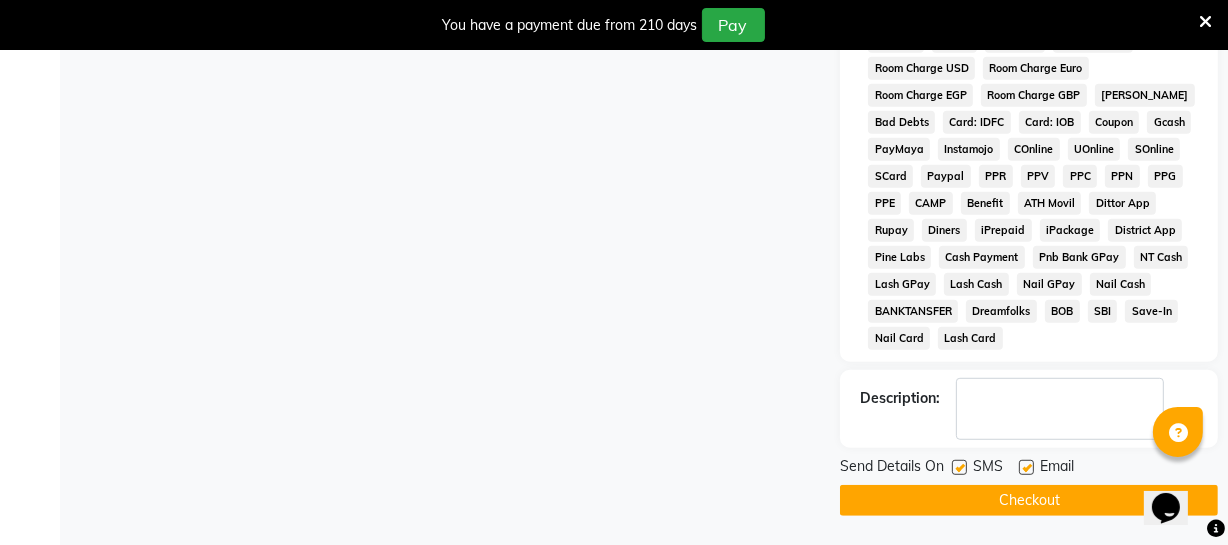 click on "Checkout" 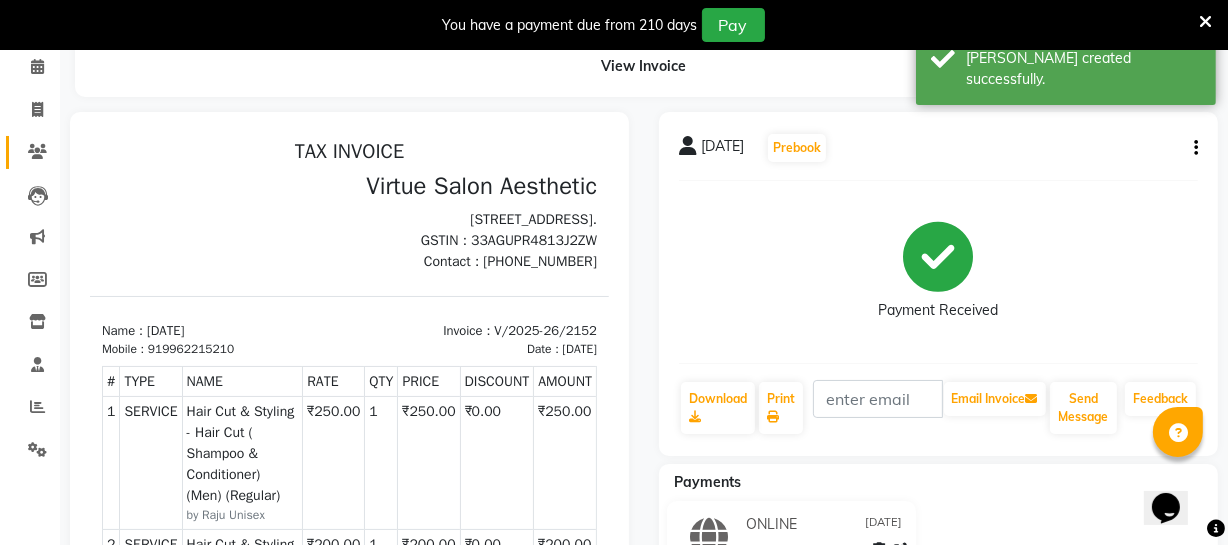 scroll, scrollTop: 0, scrollLeft: 0, axis: both 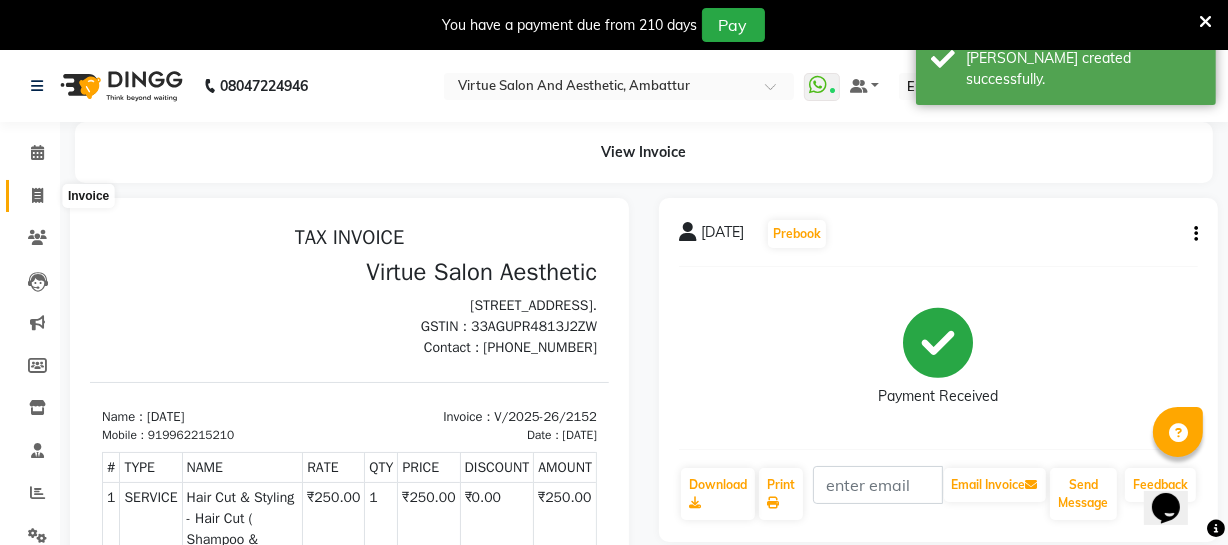 click 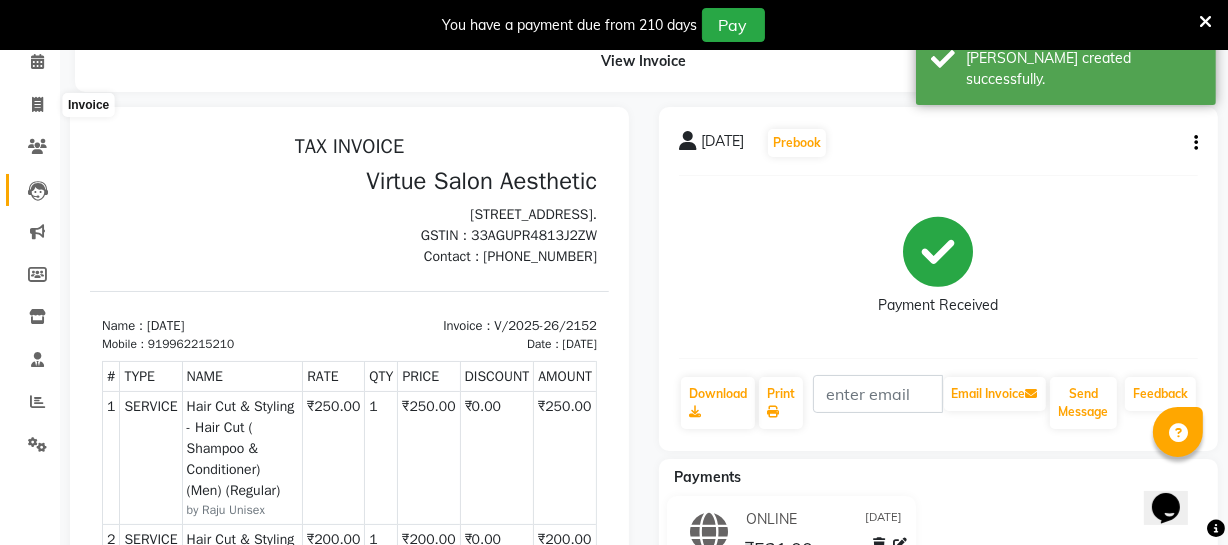 select on "service" 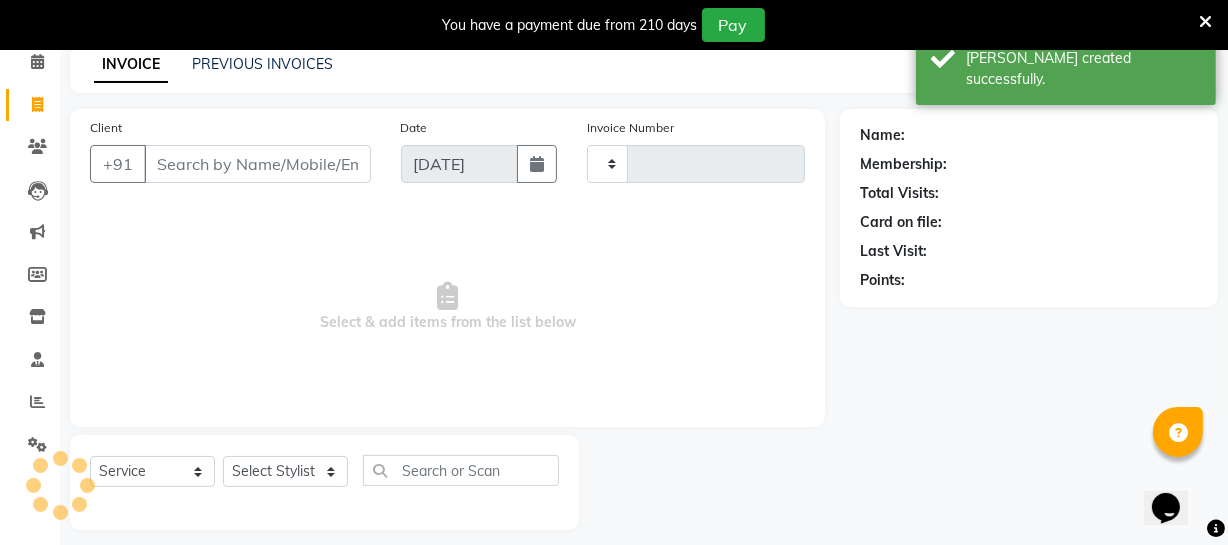 type on "2153" 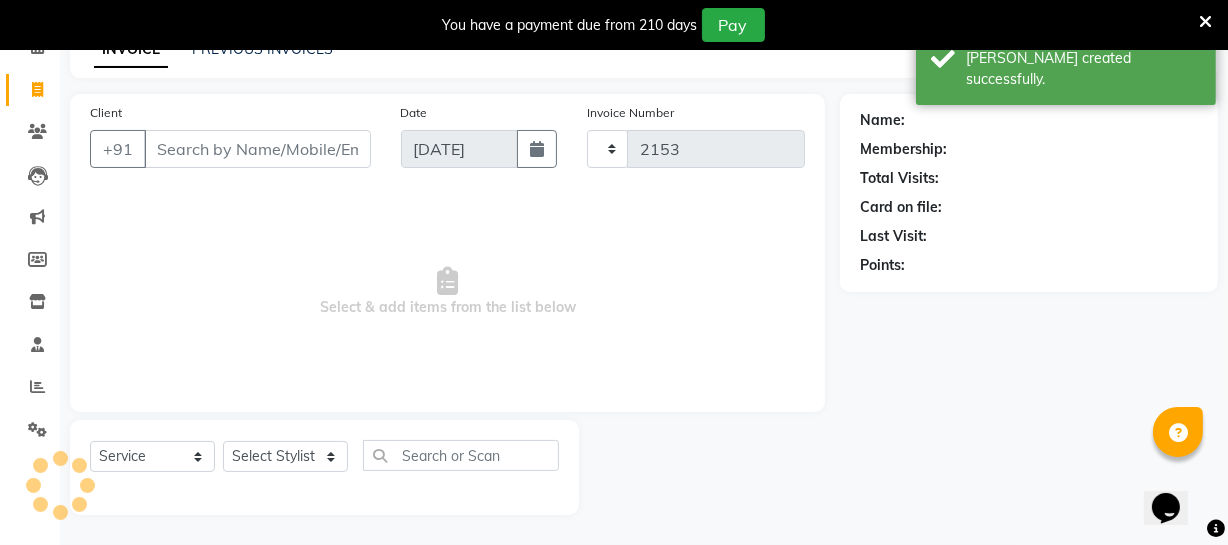 select on "5237" 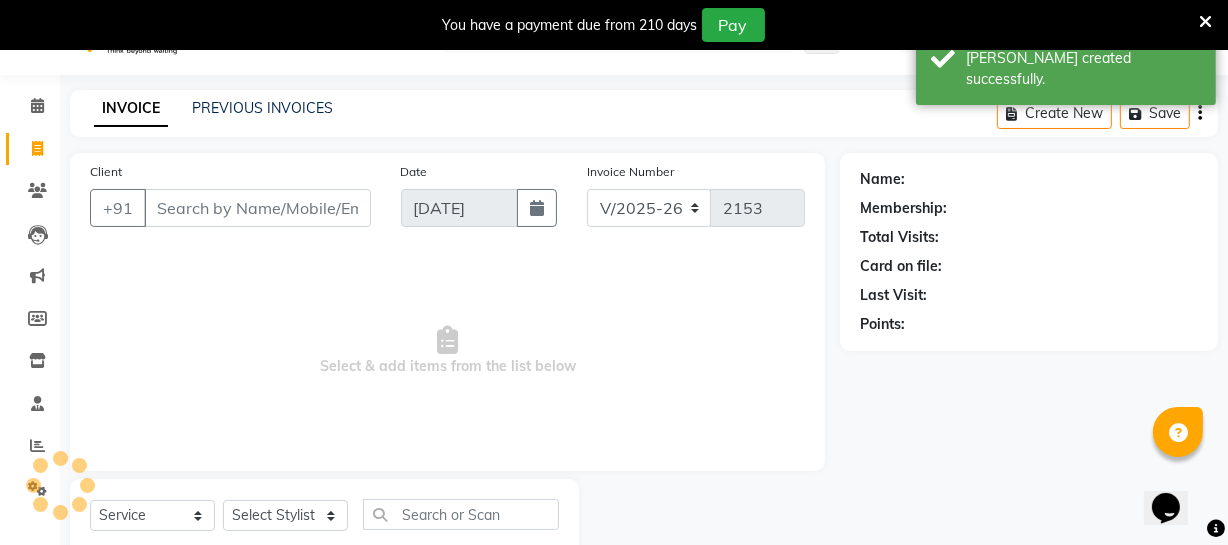 scroll, scrollTop: 16, scrollLeft: 0, axis: vertical 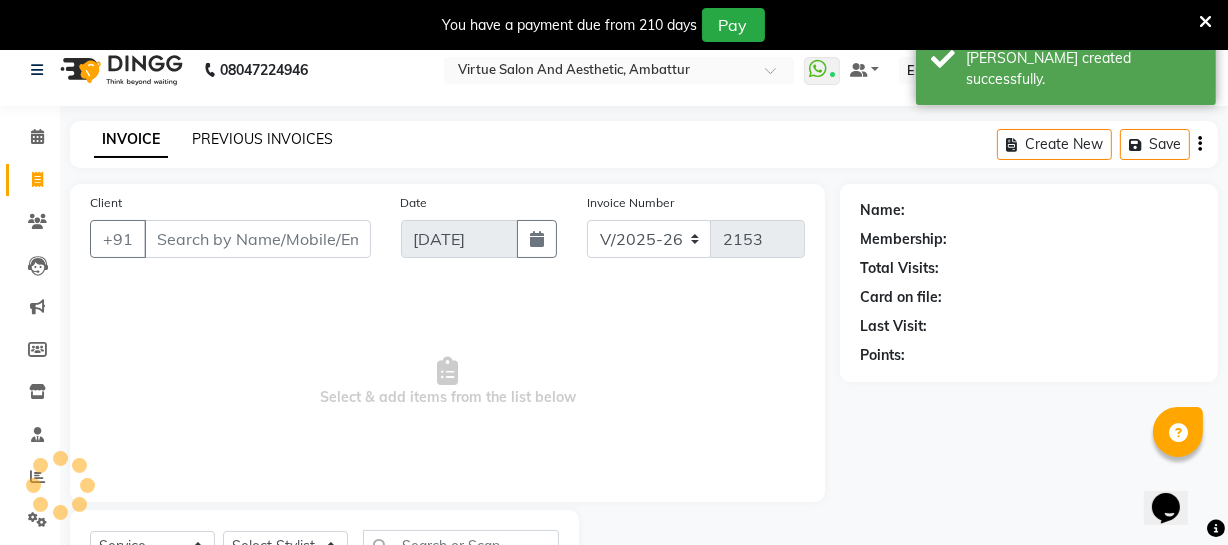 click on "PREVIOUS INVOICES" 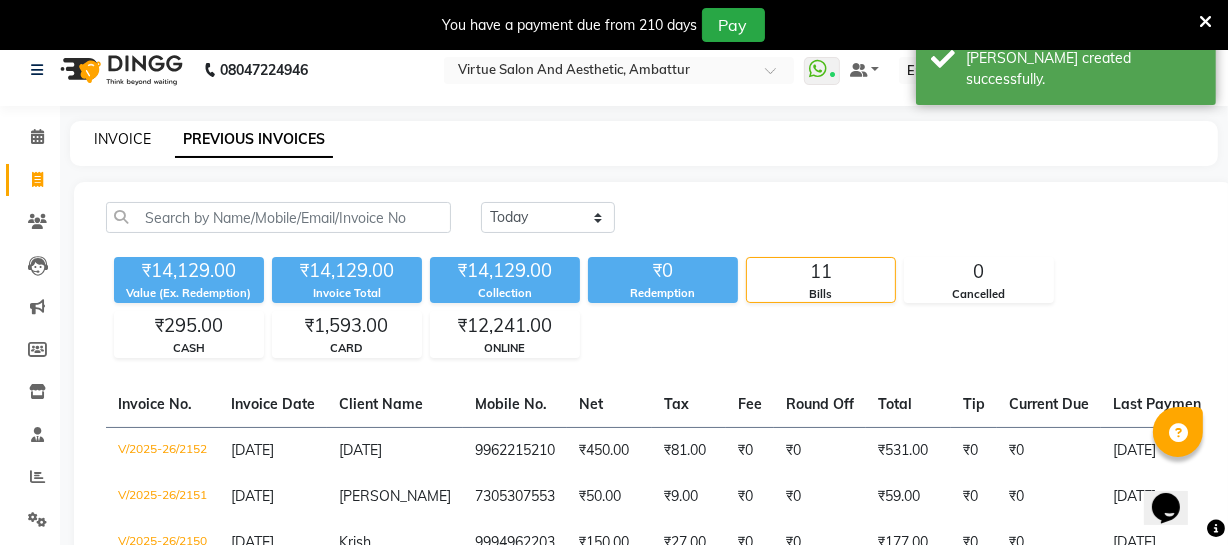 click on "INVOICE" 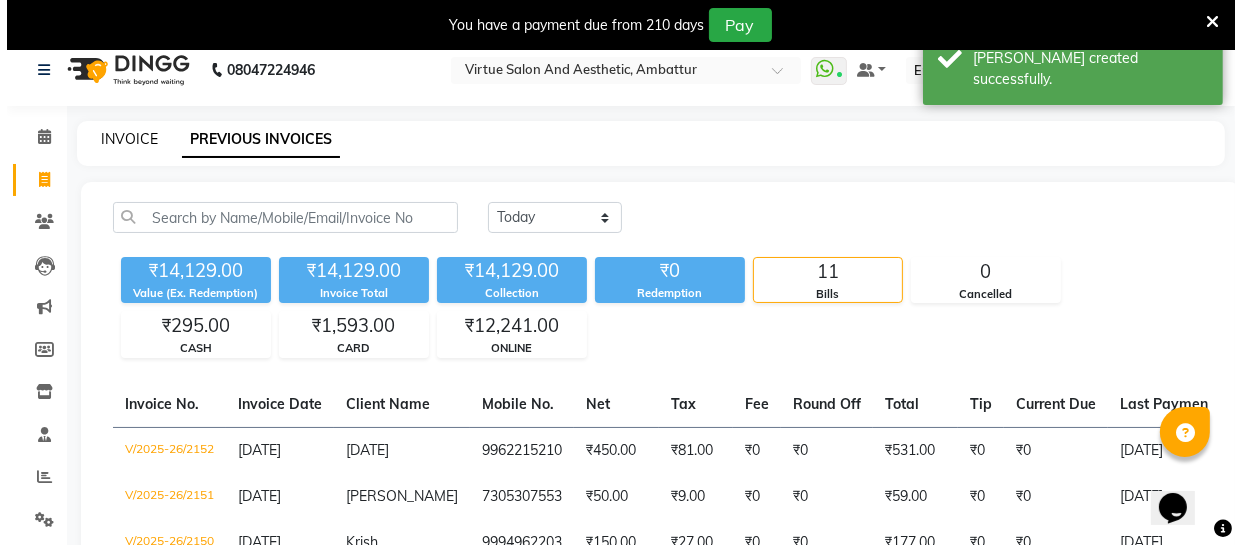scroll, scrollTop: 107, scrollLeft: 0, axis: vertical 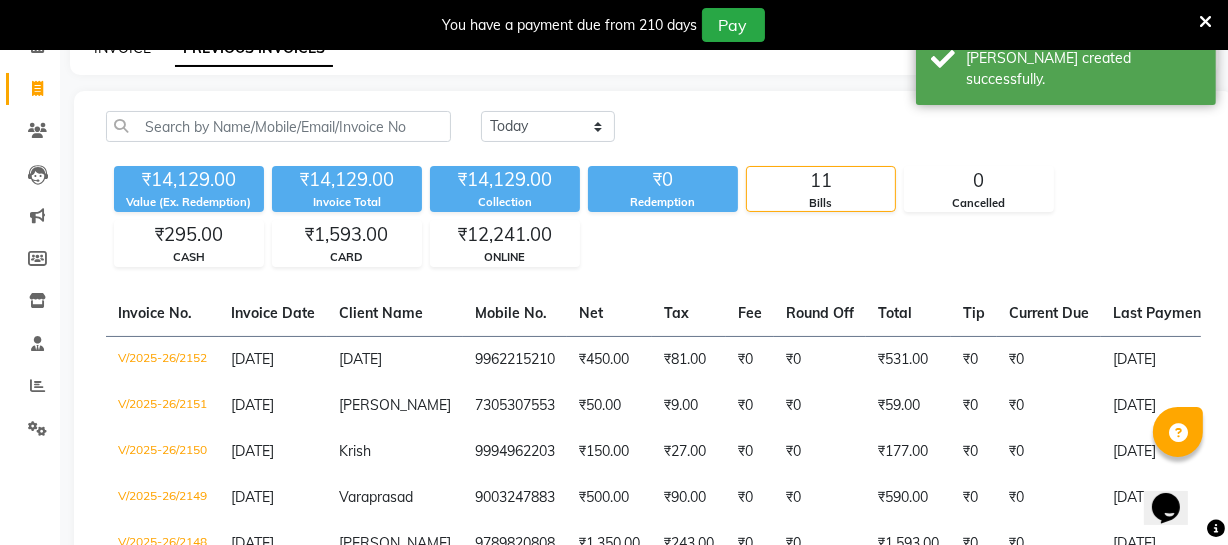 select on "5237" 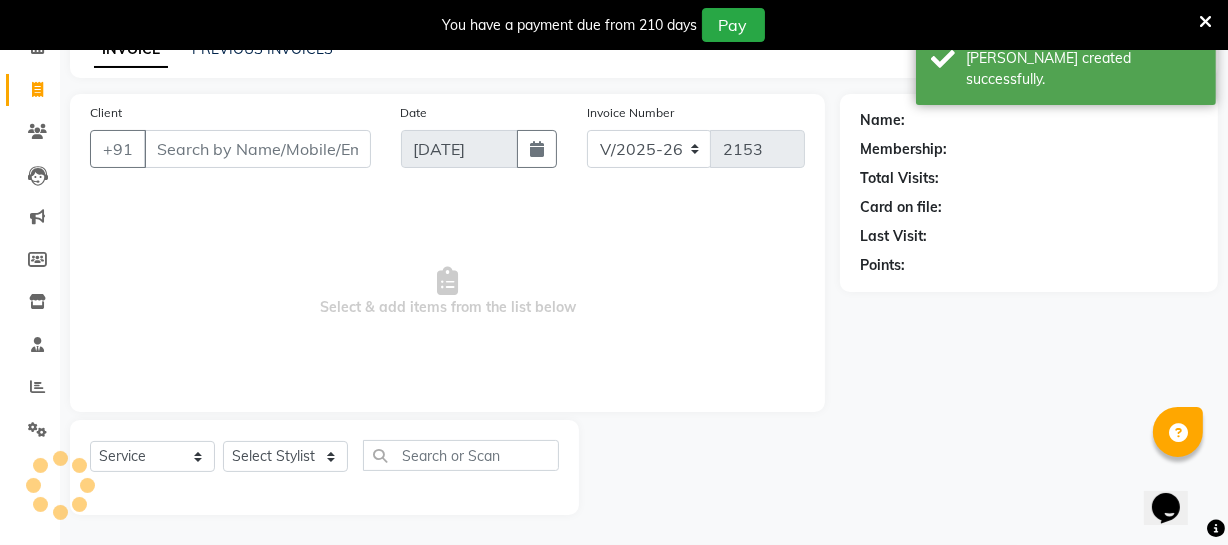 click on "Client" at bounding box center [257, 149] 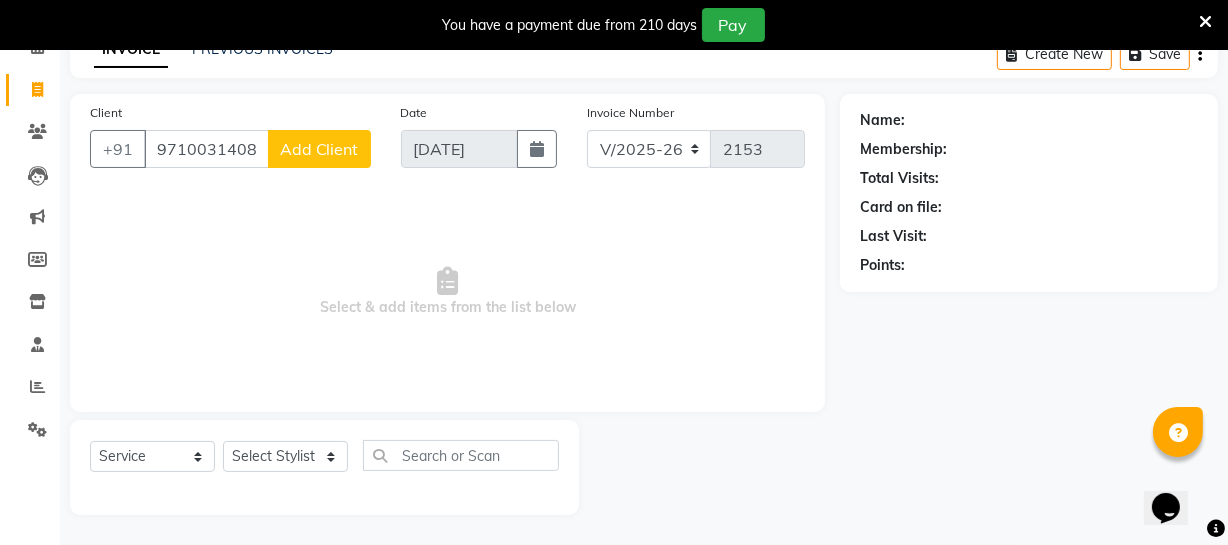 type on "9710031408" 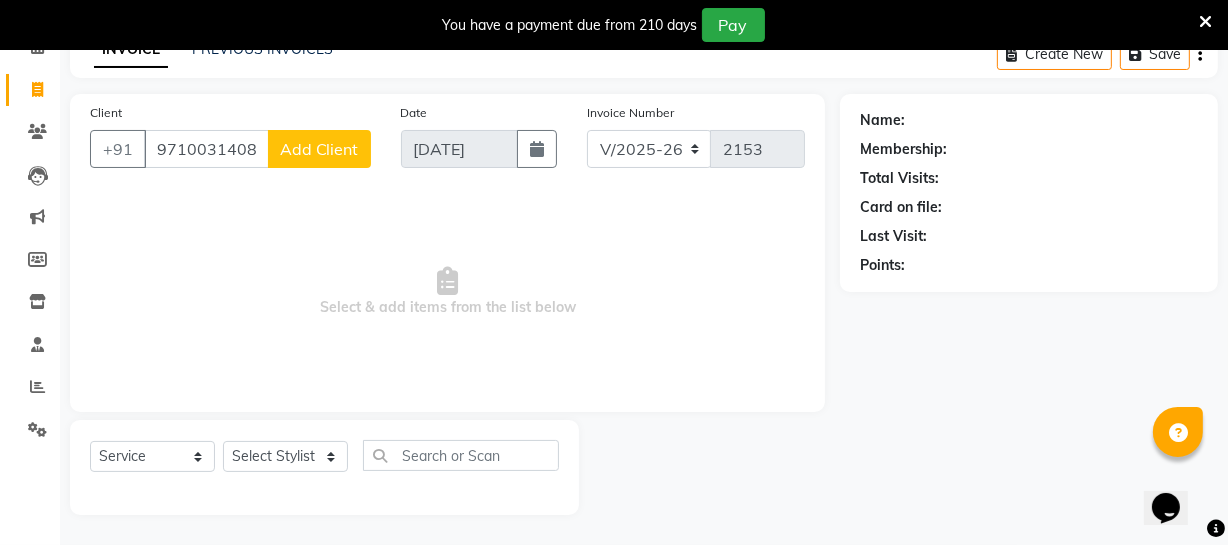 click on "Add Client" 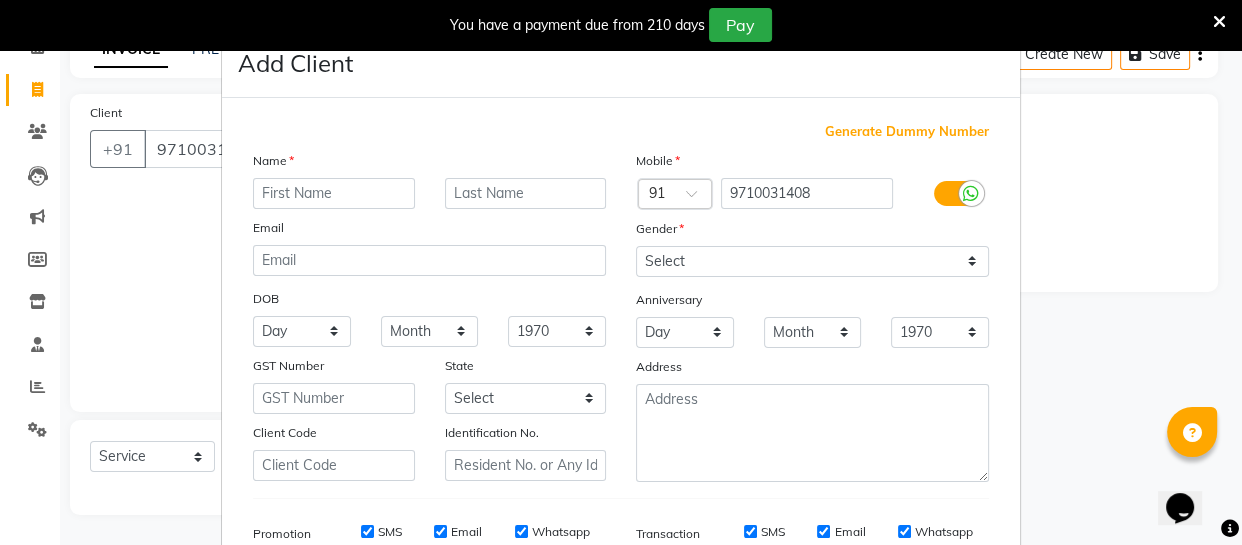 click at bounding box center (334, 193) 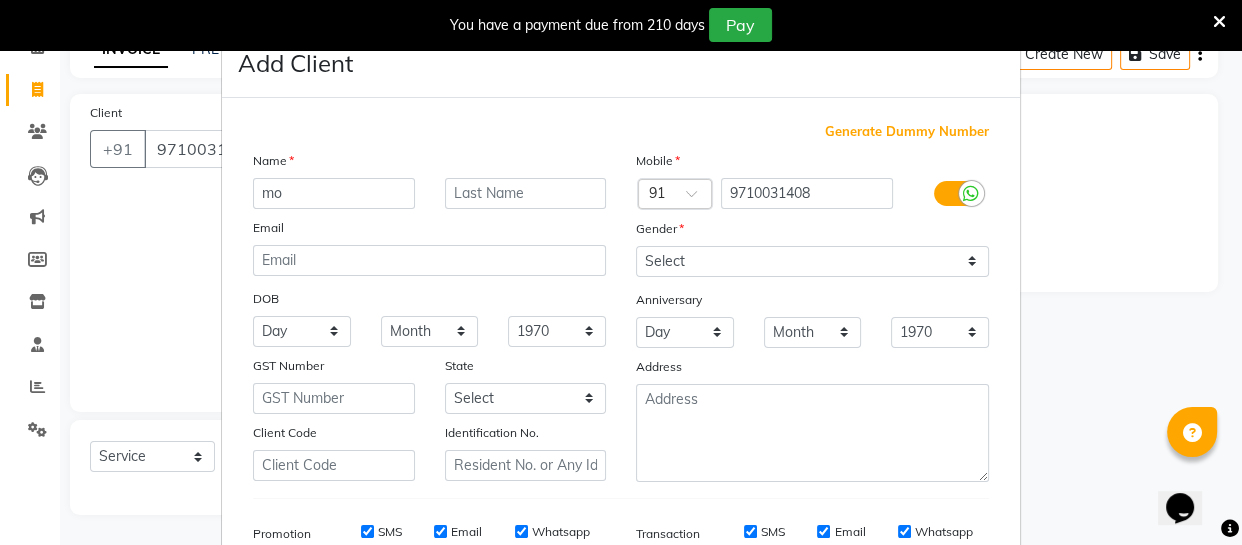 type on "m" 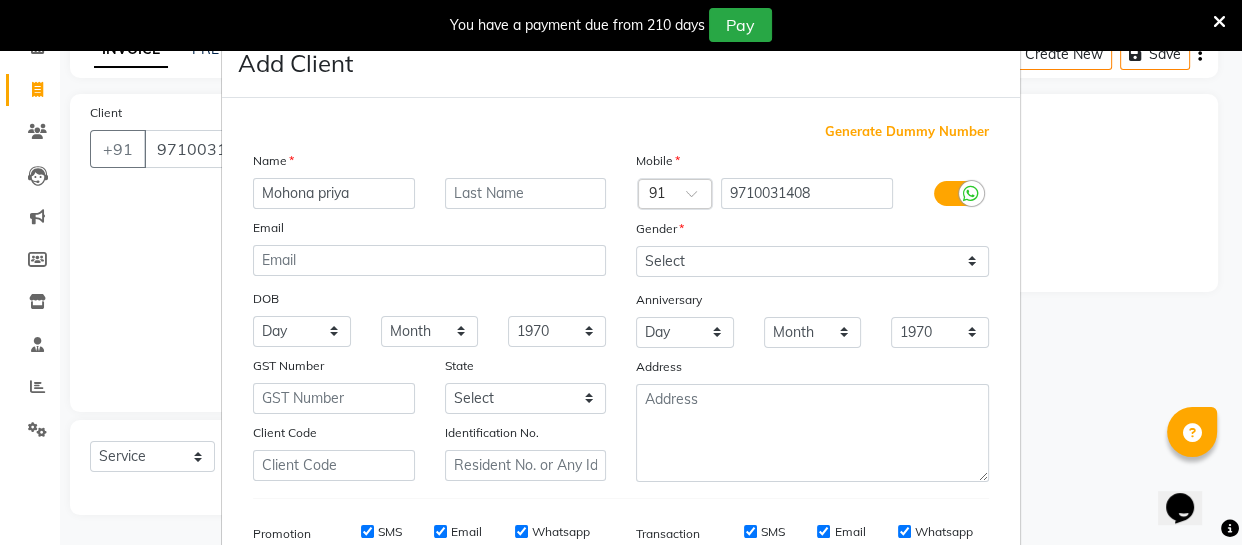 type on "Mohona priya" 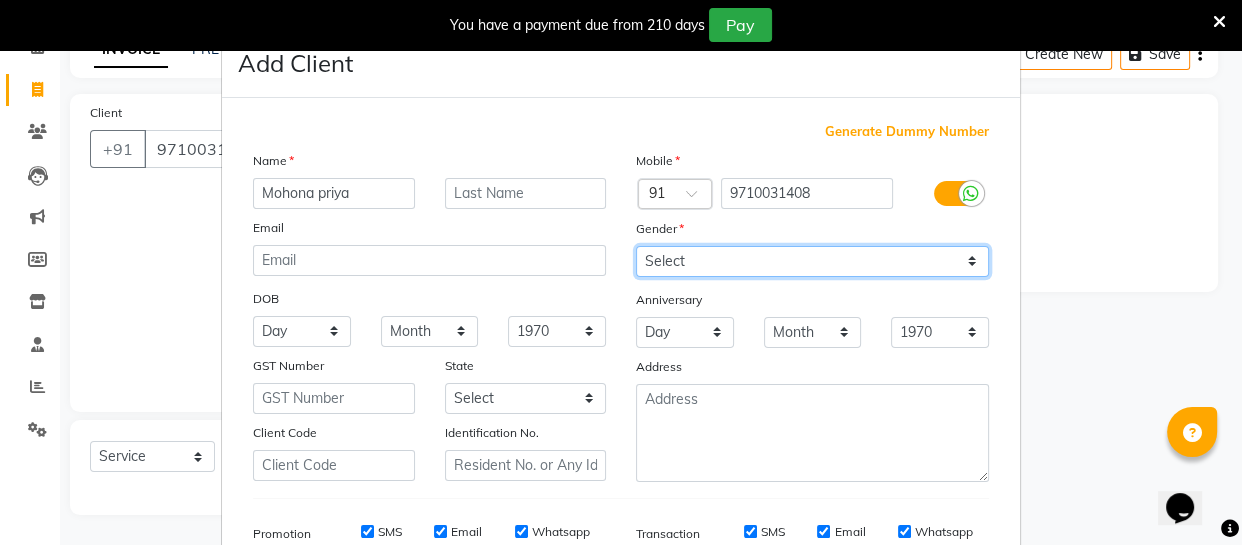 click on "Select [DEMOGRAPHIC_DATA] [DEMOGRAPHIC_DATA] Other Prefer Not To Say" at bounding box center (812, 261) 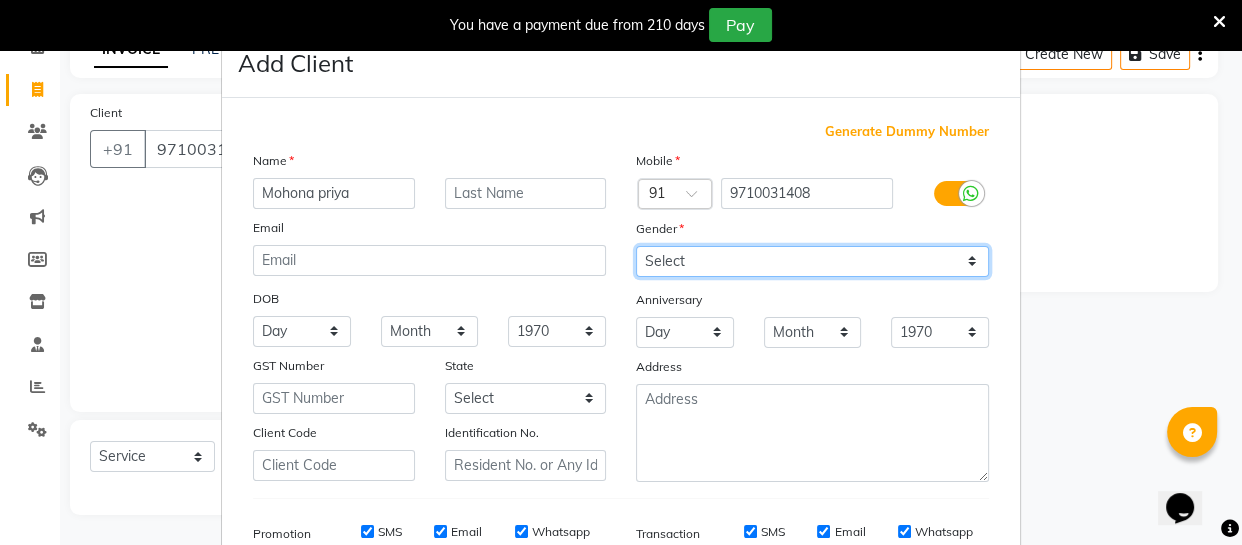 select on "[DEMOGRAPHIC_DATA]" 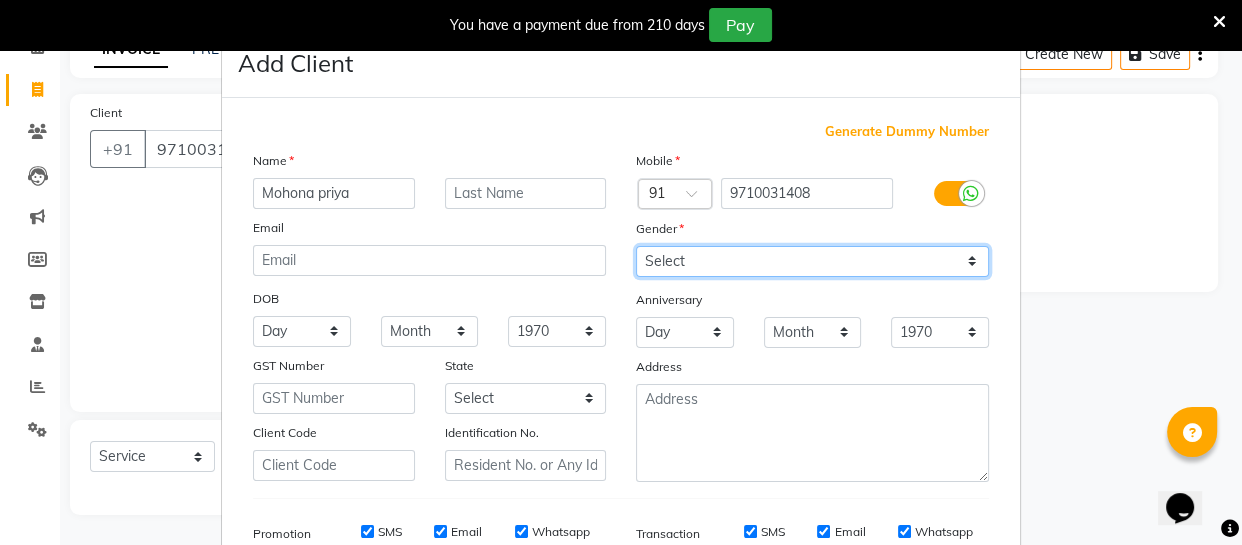 click on "Select [DEMOGRAPHIC_DATA] [DEMOGRAPHIC_DATA] Other Prefer Not To Say" at bounding box center (812, 261) 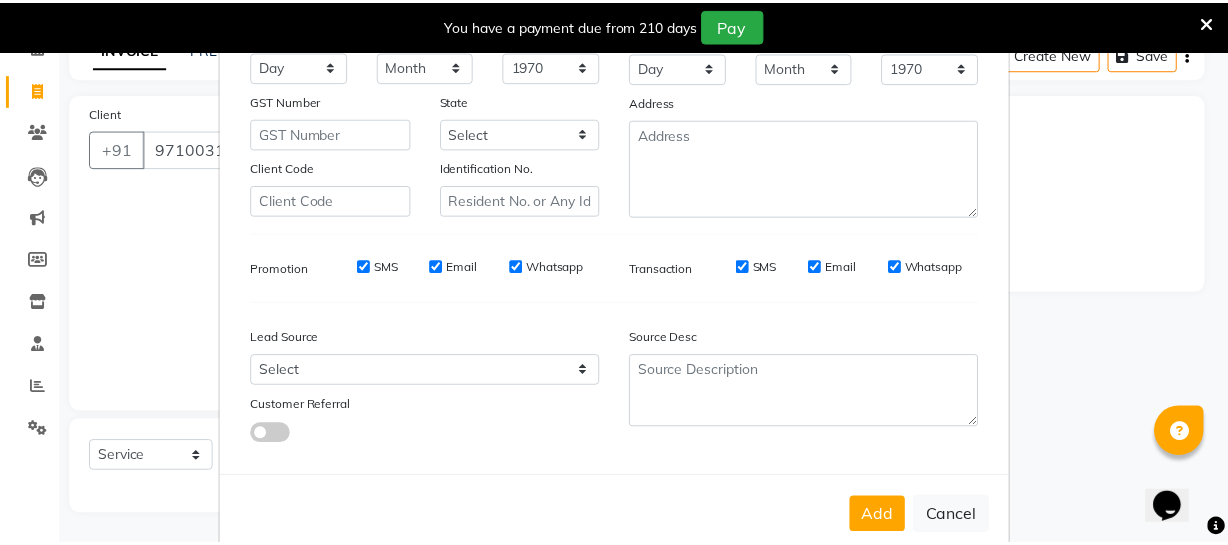 scroll, scrollTop: 309, scrollLeft: 0, axis: vertical 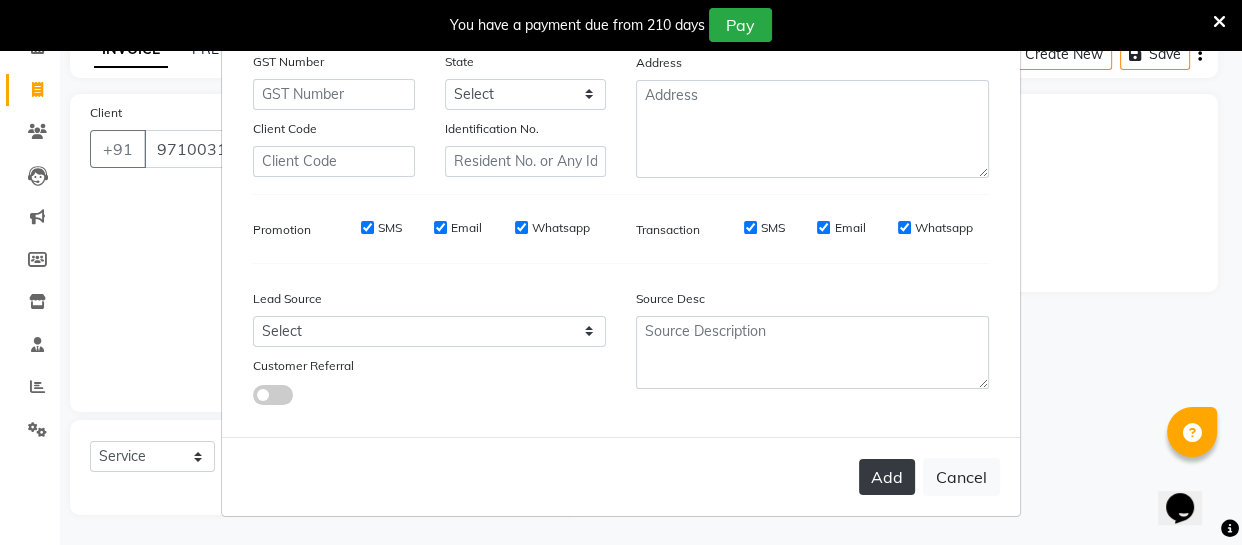 click on "Add" at bounding box center [887, 477] 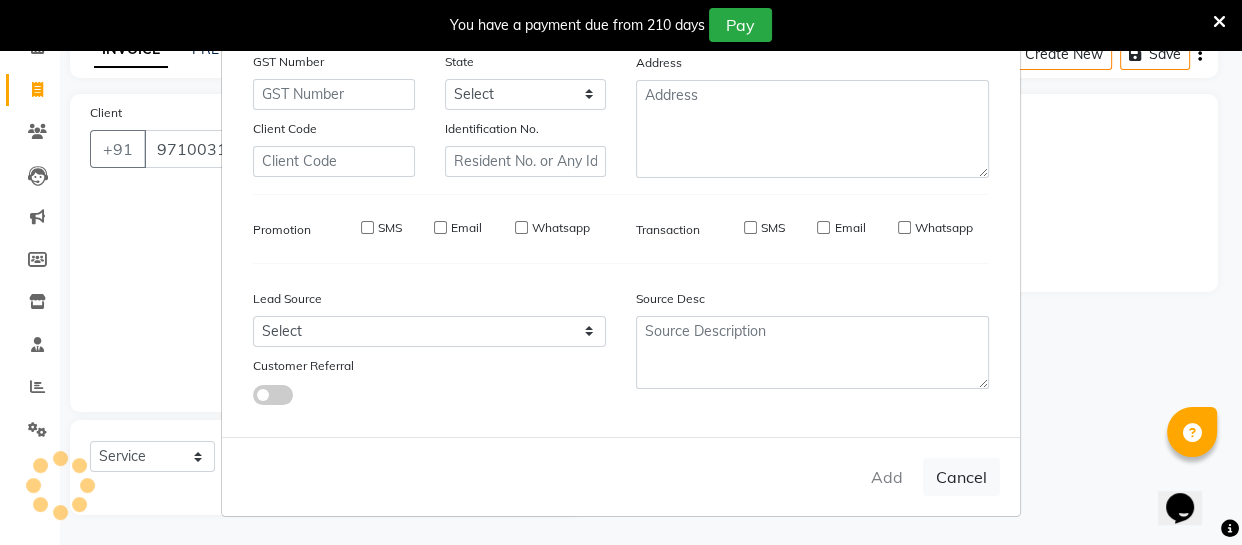 type 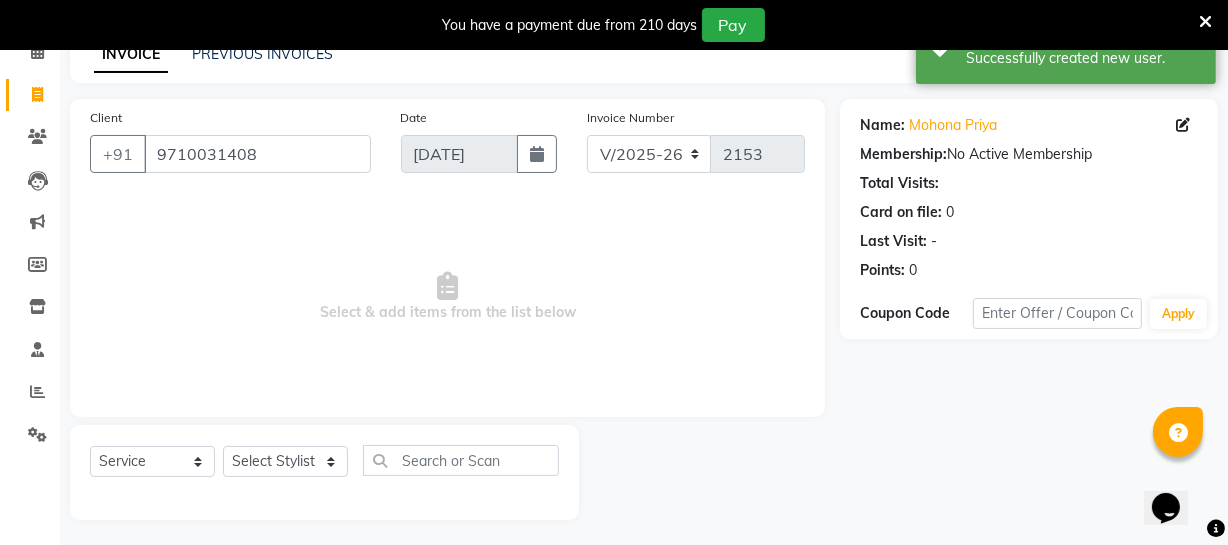 scroll, scrollTop: 107, scrollLeft: 0, axis: vertical 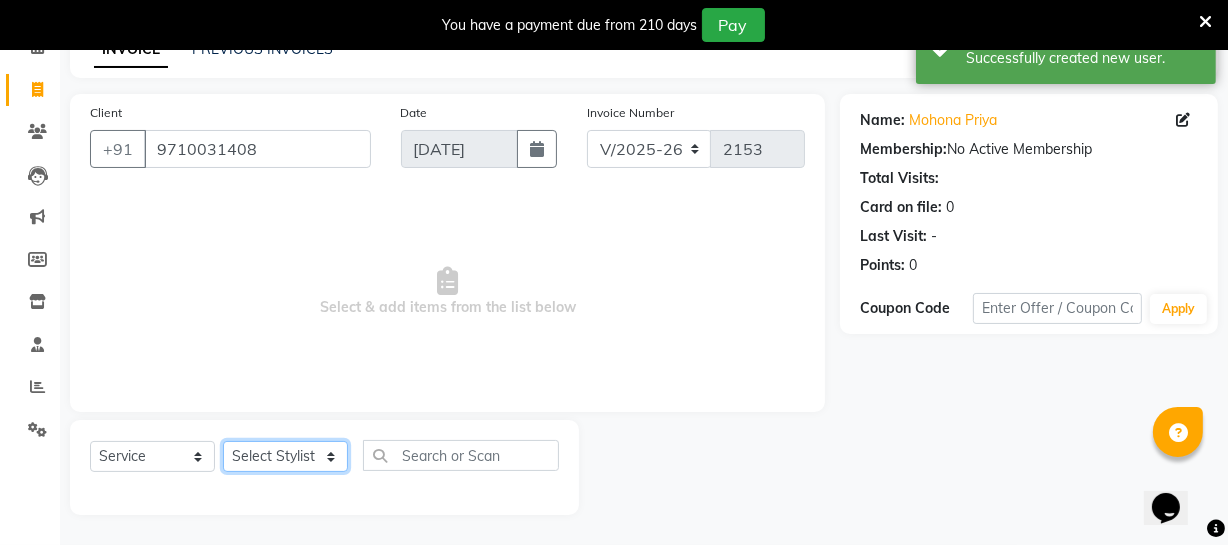 drag, startPoint x: 262, startPoint y: 469, endPoint x: 265, endPoint y: 459, distance: 10.440307 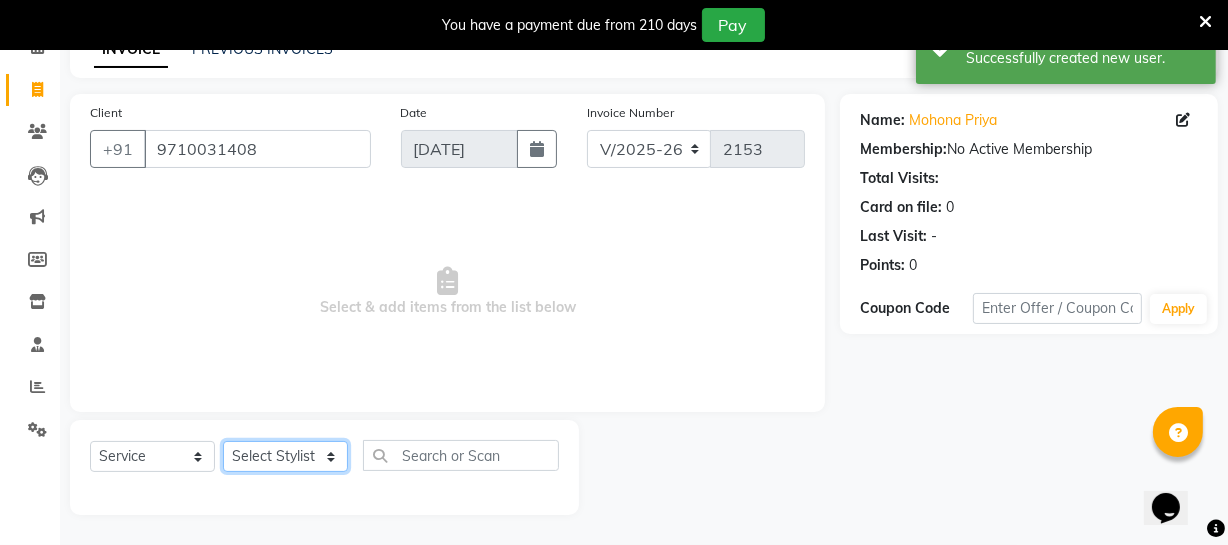 select on "48223" 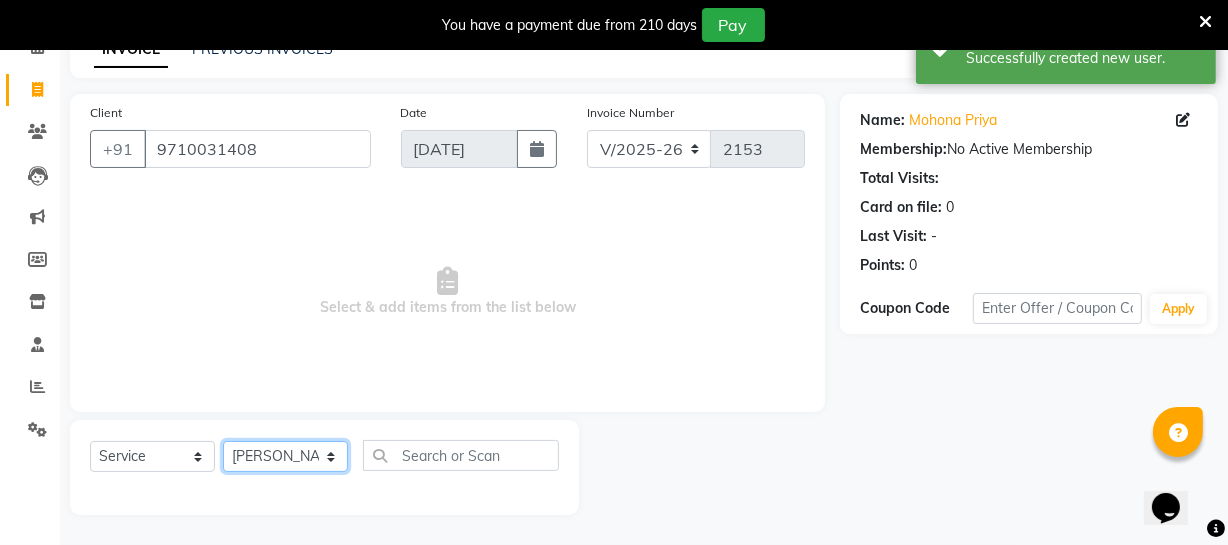 click on "Select Stylist [PERSON_NAME] [PERSON_NAME] [PERSON_NAME] [PERSON_NAME] [PERSON_NAME] [PERSON_NAME] Make up Mani Unisex Stylist [PERSON_NAME] [PERSON_NAME] [PERSON_NAME] Unisex Ramya [PERSON_NAME] Unisex [PERSON_NAME] [PERSON_NAME] [PERSON_NAME] Thiru Virtue Aesthetic Virtue Ambattur" 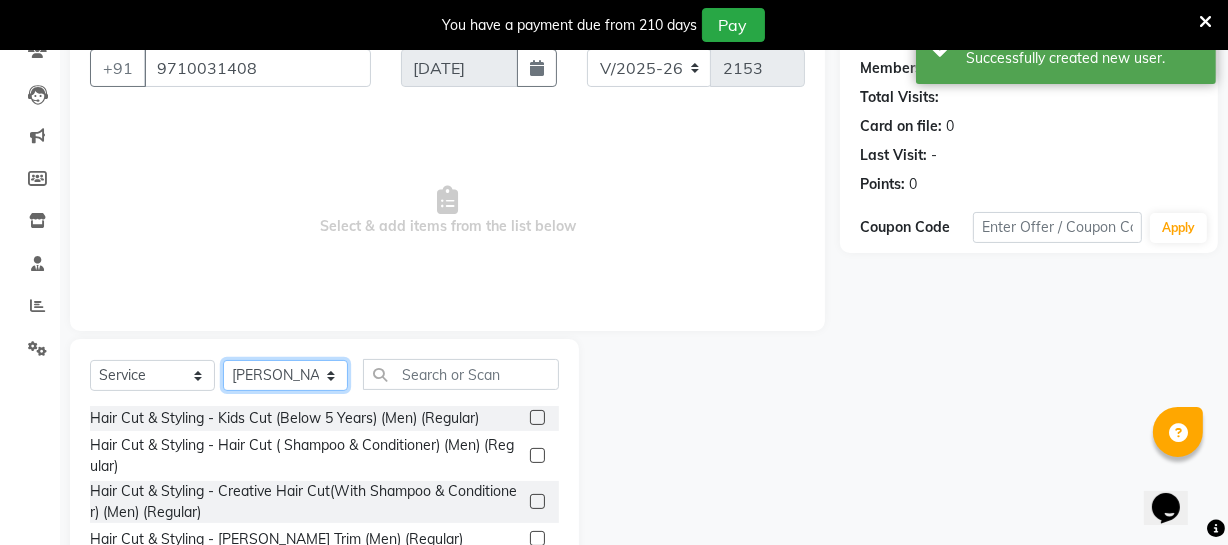 scroll, scrollTop: 289, scrollLeft: 0, axis: vertical 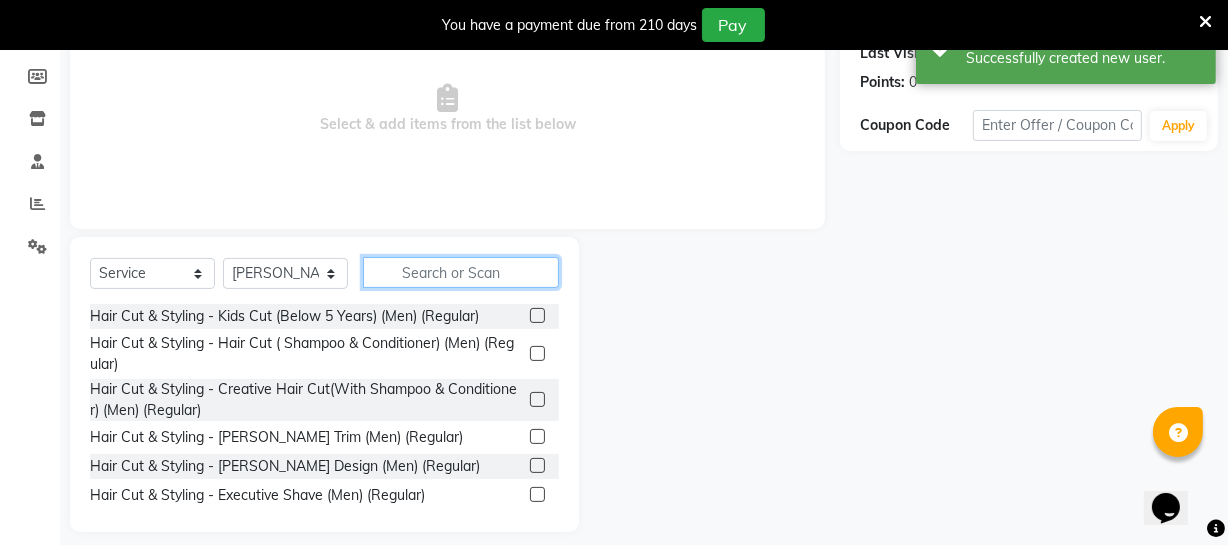 drag, startPoint x: 436, startPoint y: 280, endPoint x: 447, endPoint y: 300, distance: 22.825424 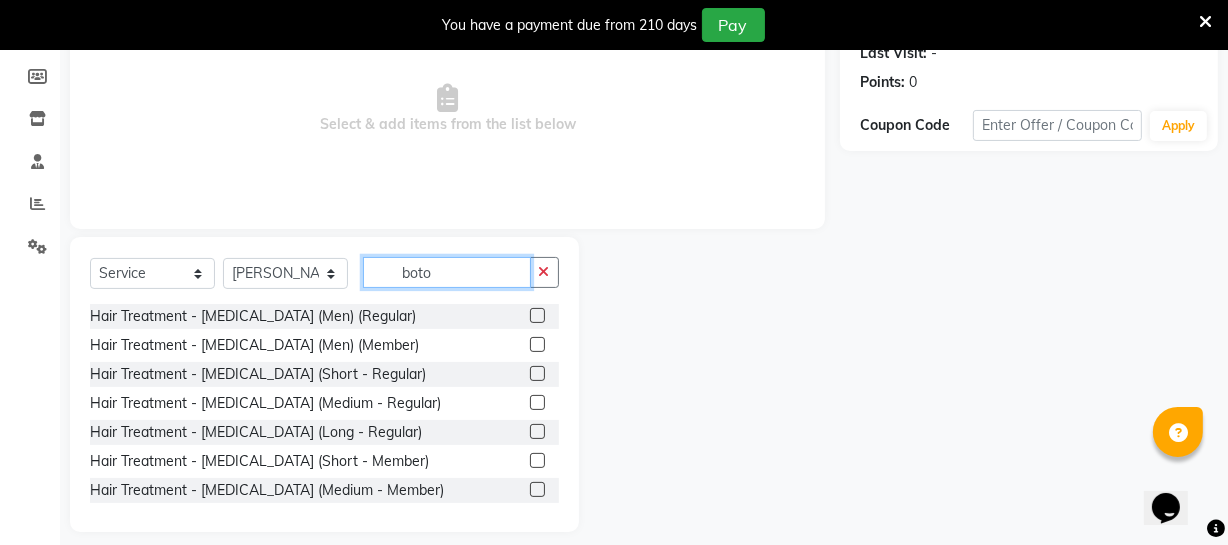 type on "boto" 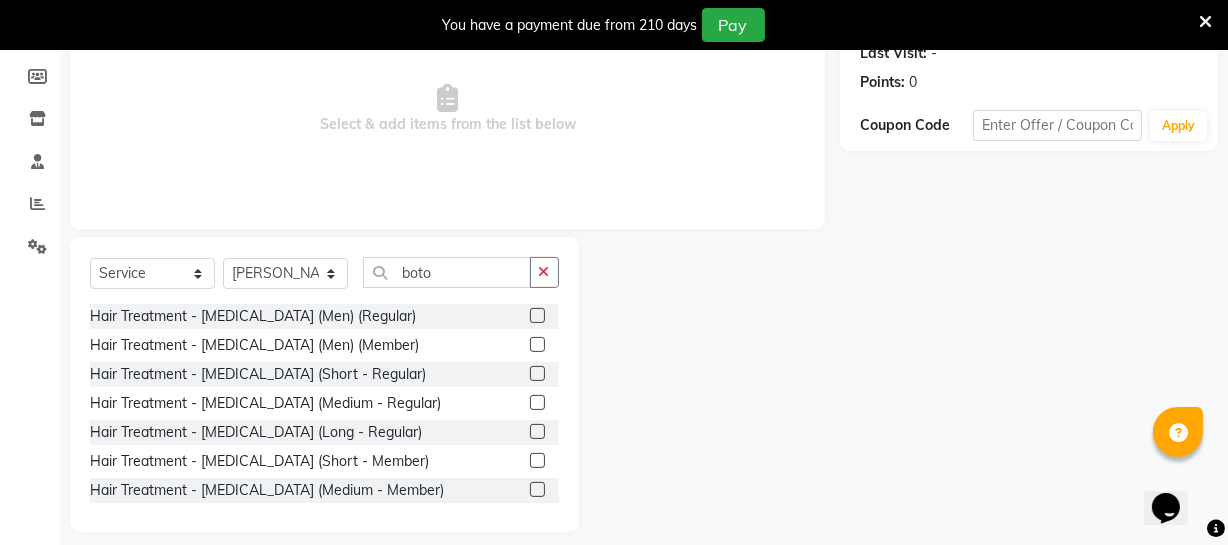click 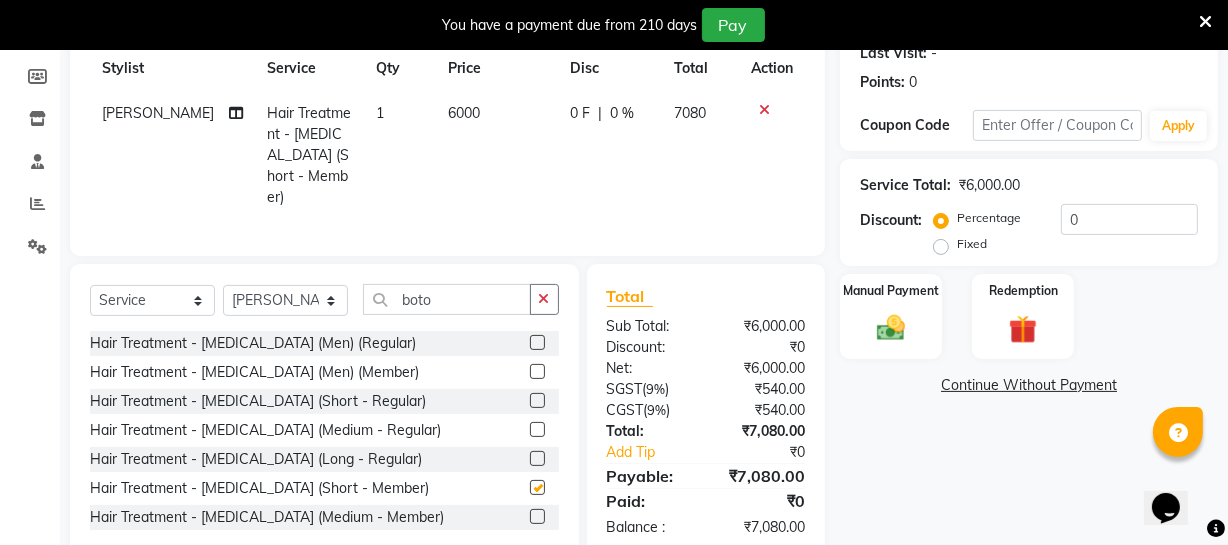 checkbox on "false" 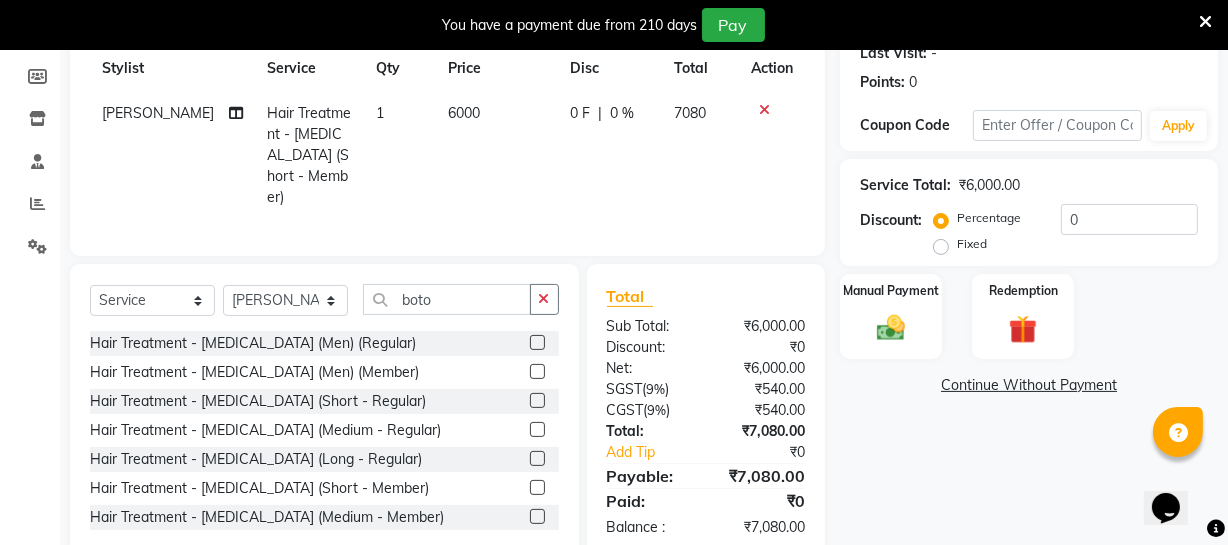 click on "6000" 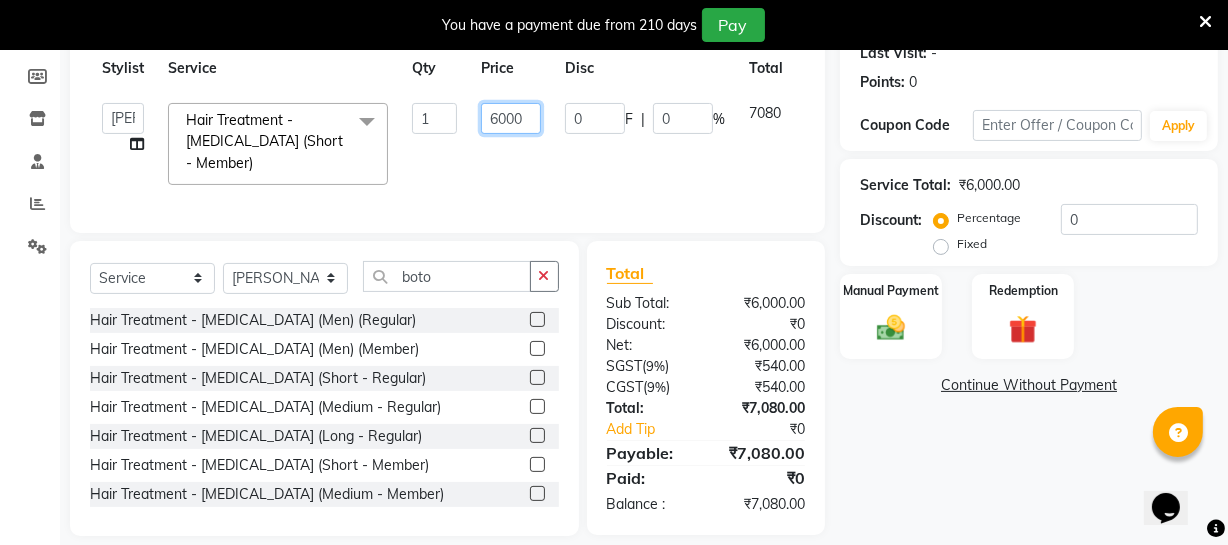 click on "6000" 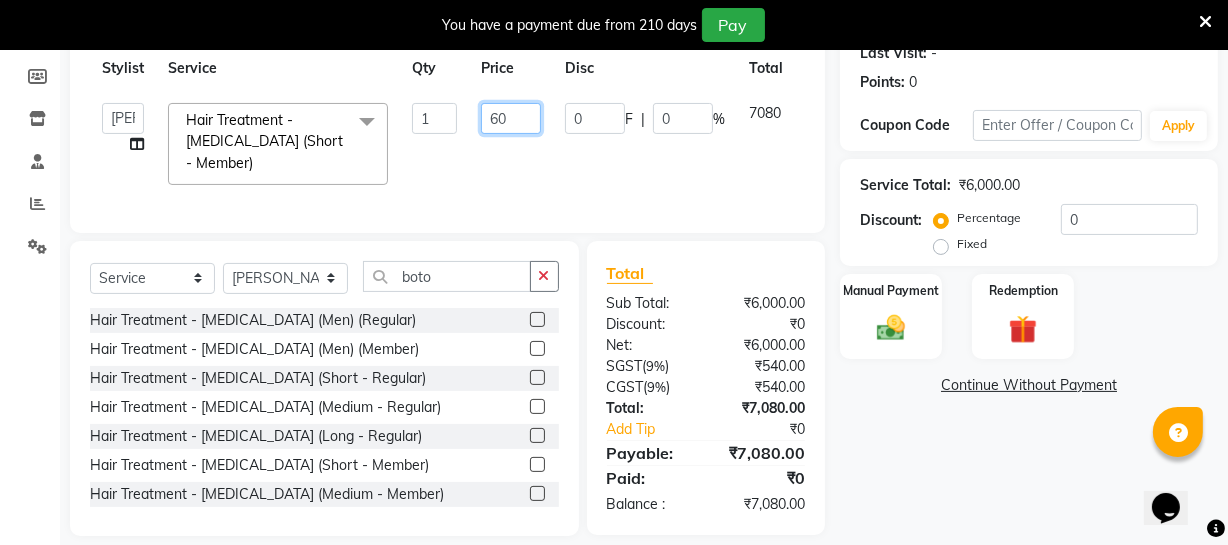 type on "6" 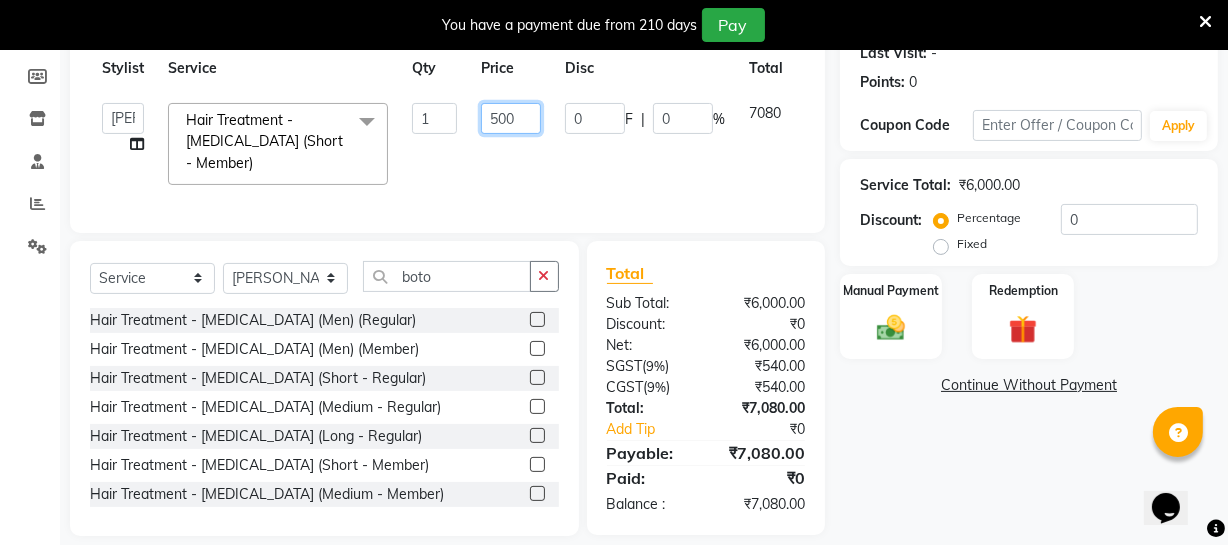 type on "5000" 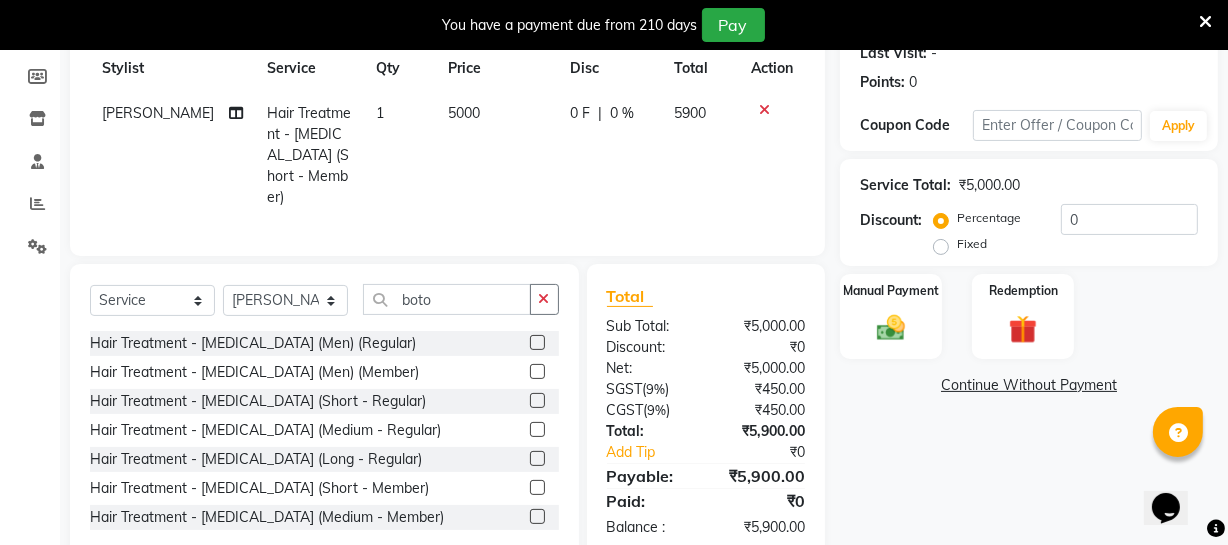click on "[PERSON_NAME] Hair Treatment - [MEDICAL_DATA]  (Short - Member) 1 5000 0 F | 0 % 5900" 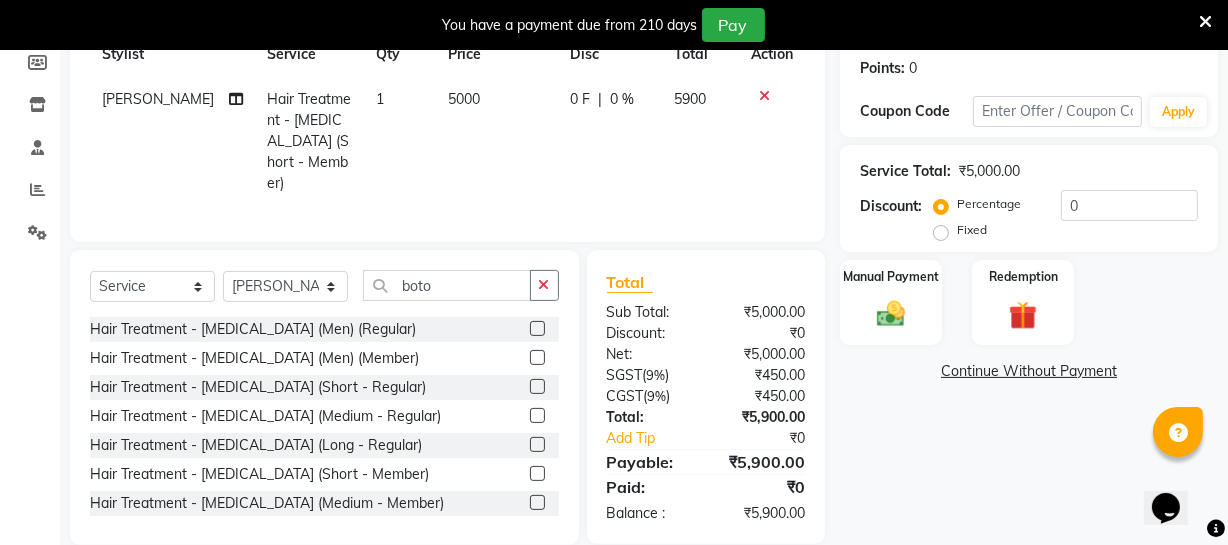 scroll, scrollTop: 307, scrollLeft: 0, axis: vertical 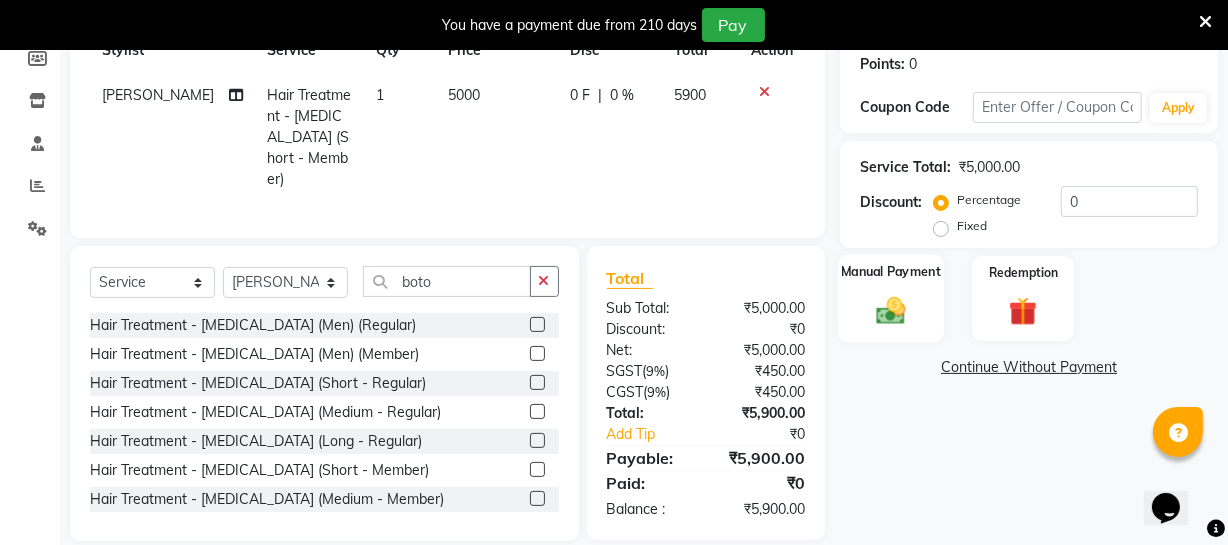 click on "Manual Payment" 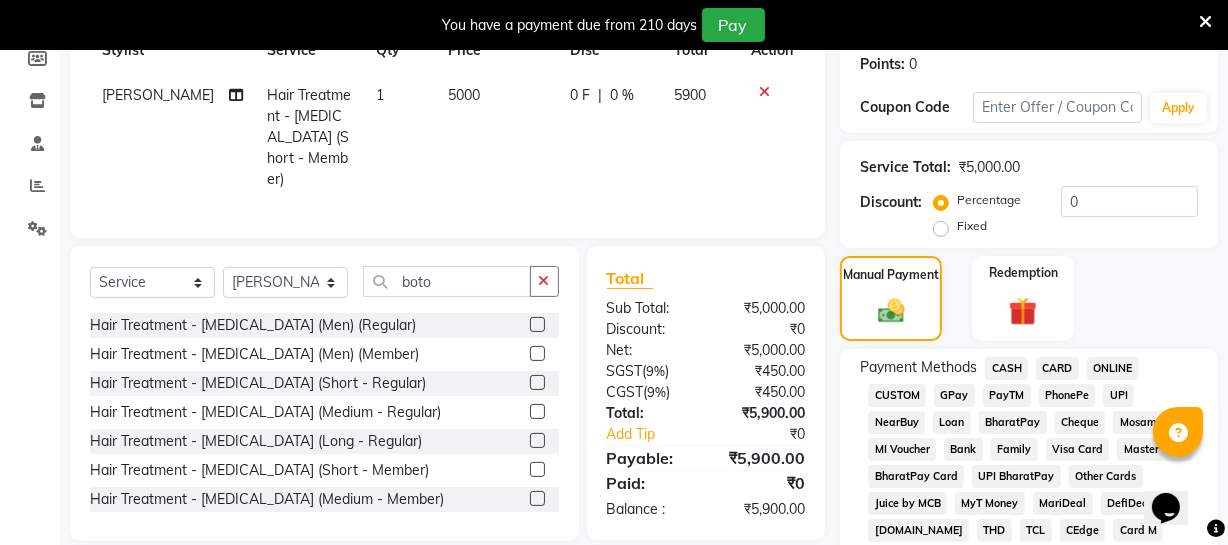 click on "CASH" 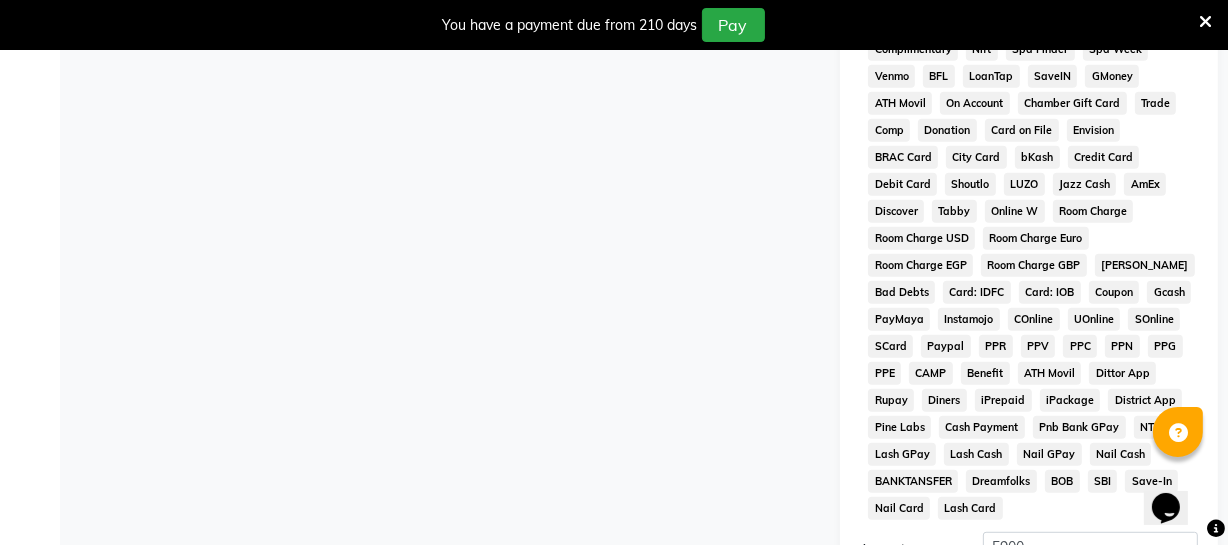 scroll, scrollTop: 1033, scrollLeft: 0, axis: vertical 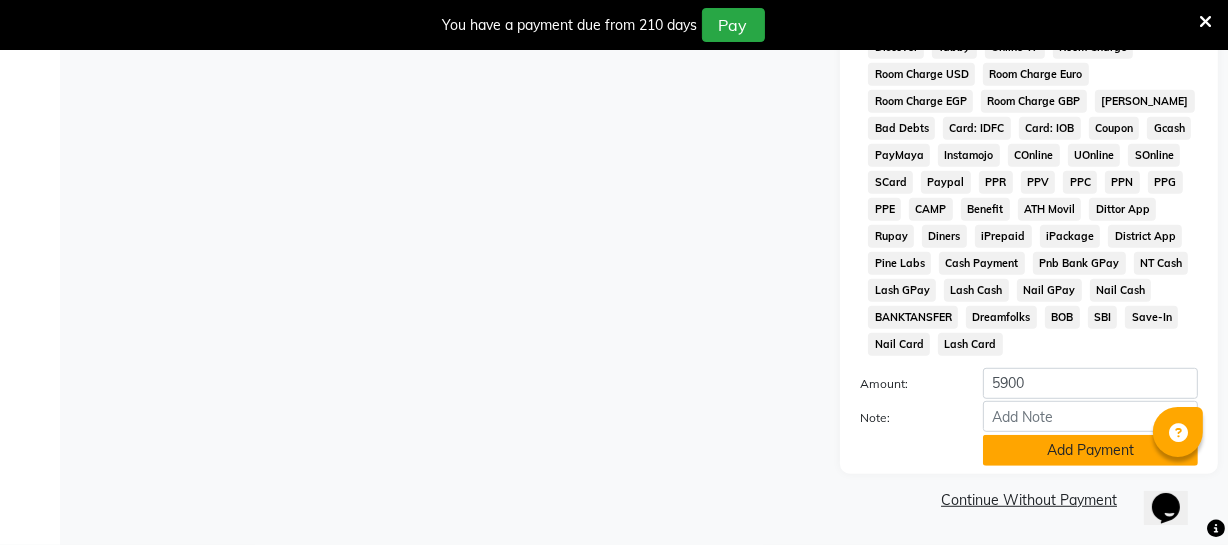 click on "Add Payment" 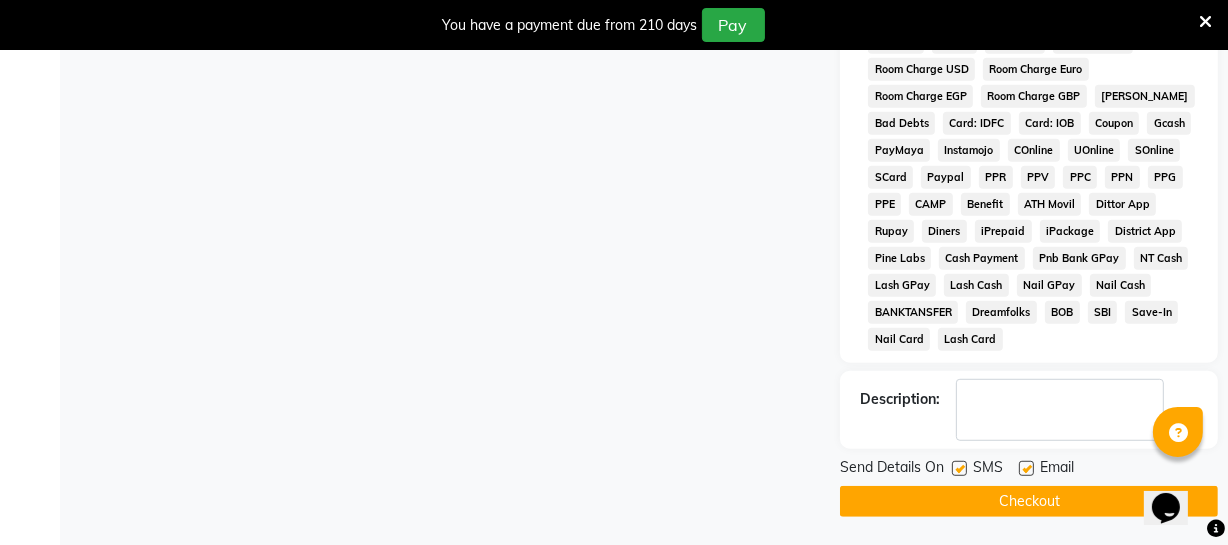 scroll, scrollTop: 1039, scrollLeft: 0, axis: vertical 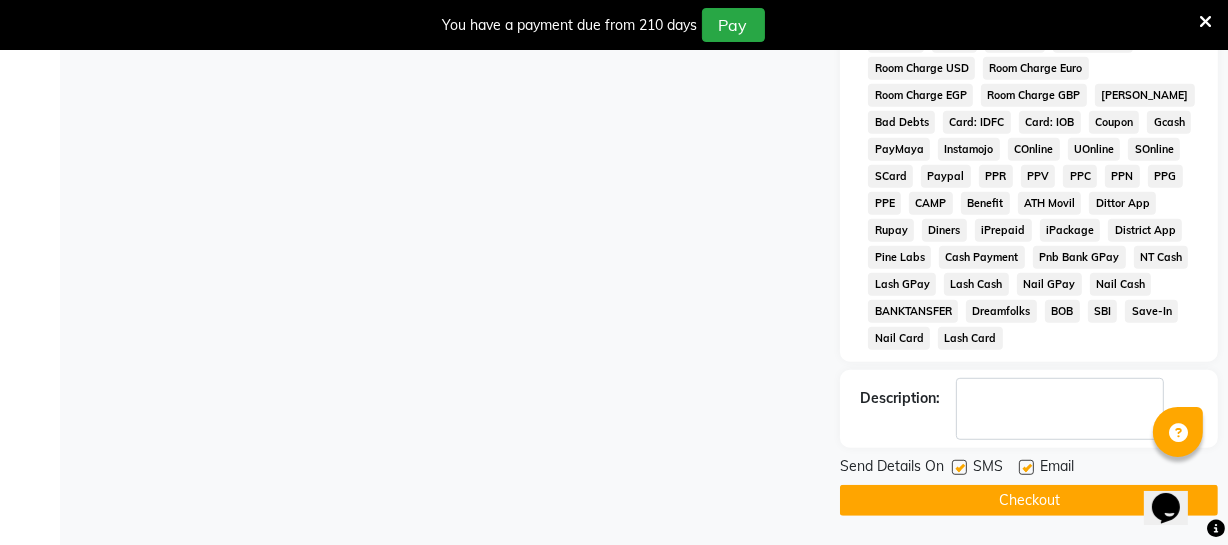 click on "Checkout" 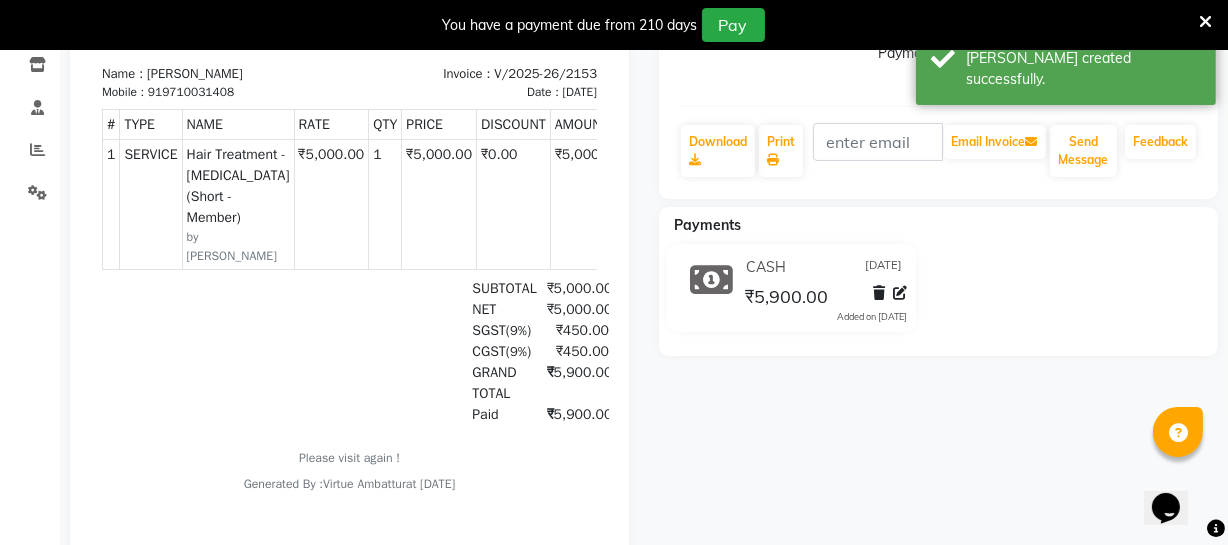 scroll, scrollTop: 0, scrollLeft: 0, axis: both 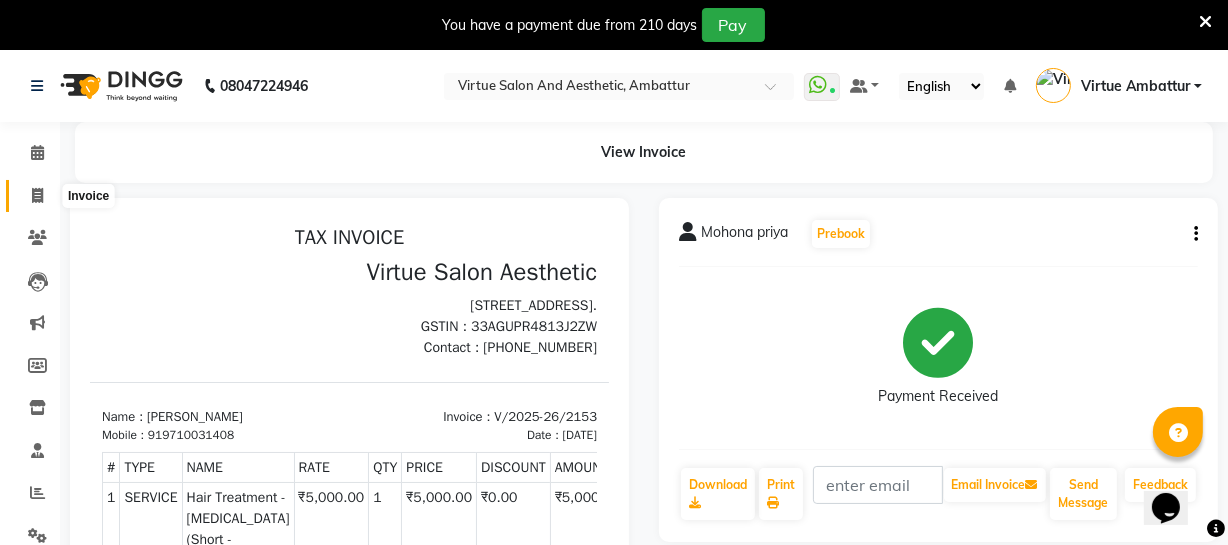 click 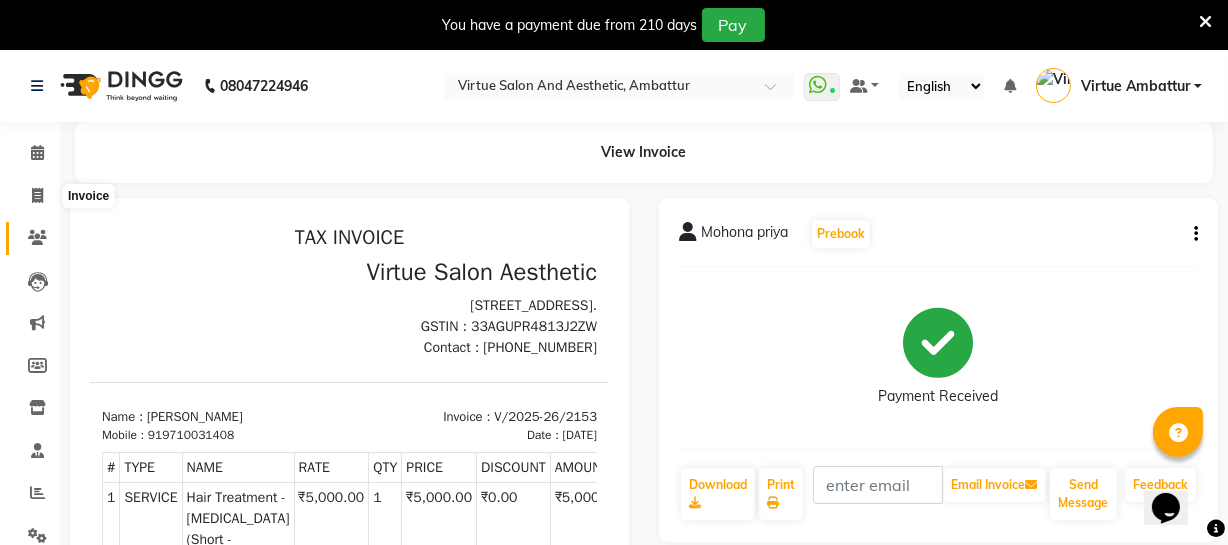 select on "service" 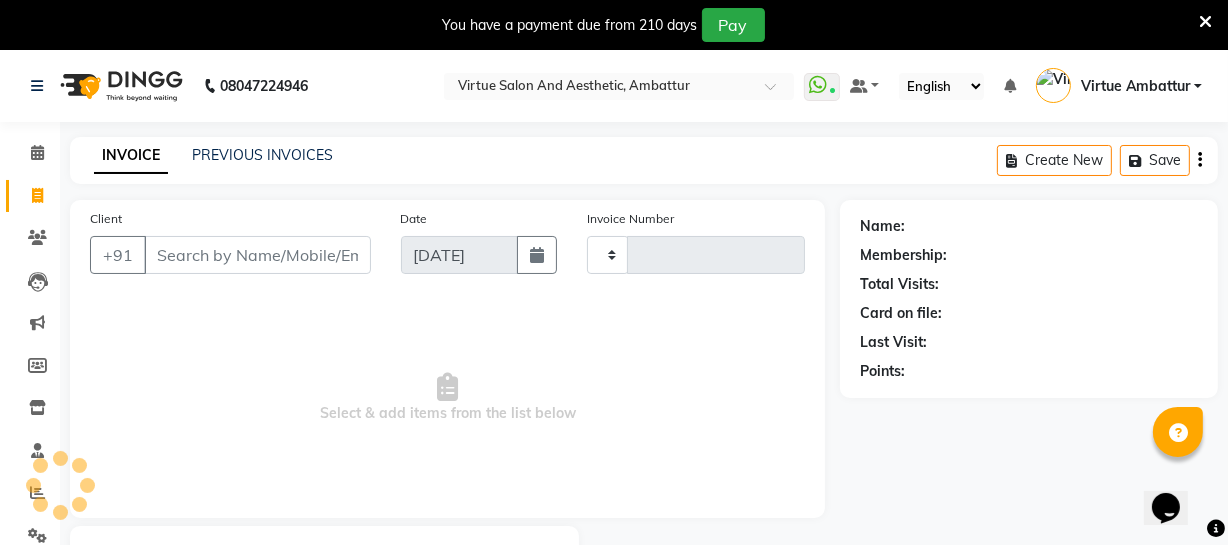 scroll, scrollTop: 107, scrollLeft: 0, axis: vertical 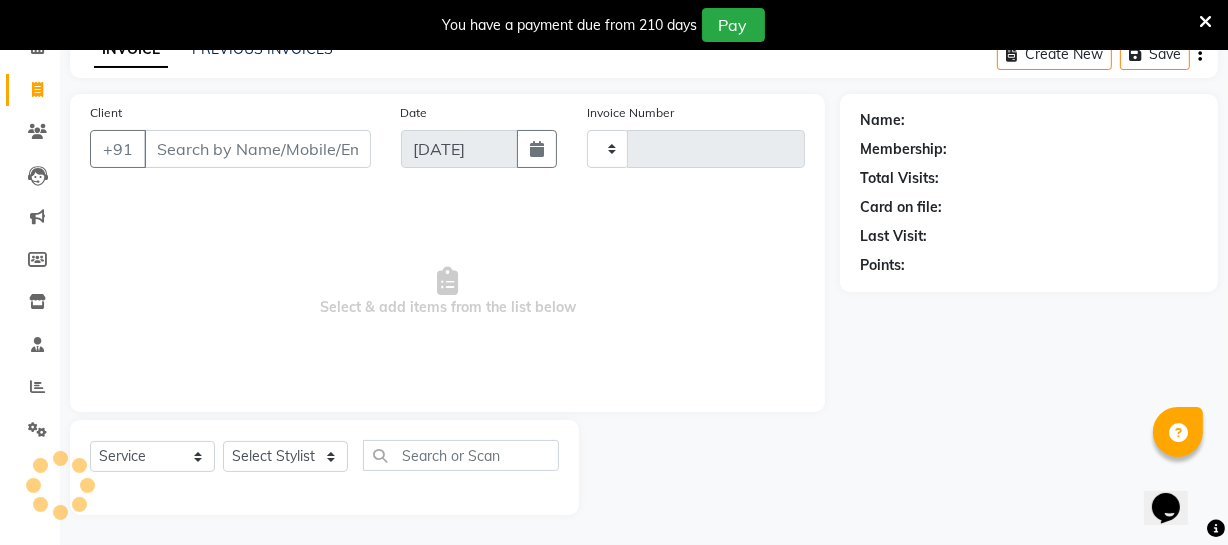type on "2154" 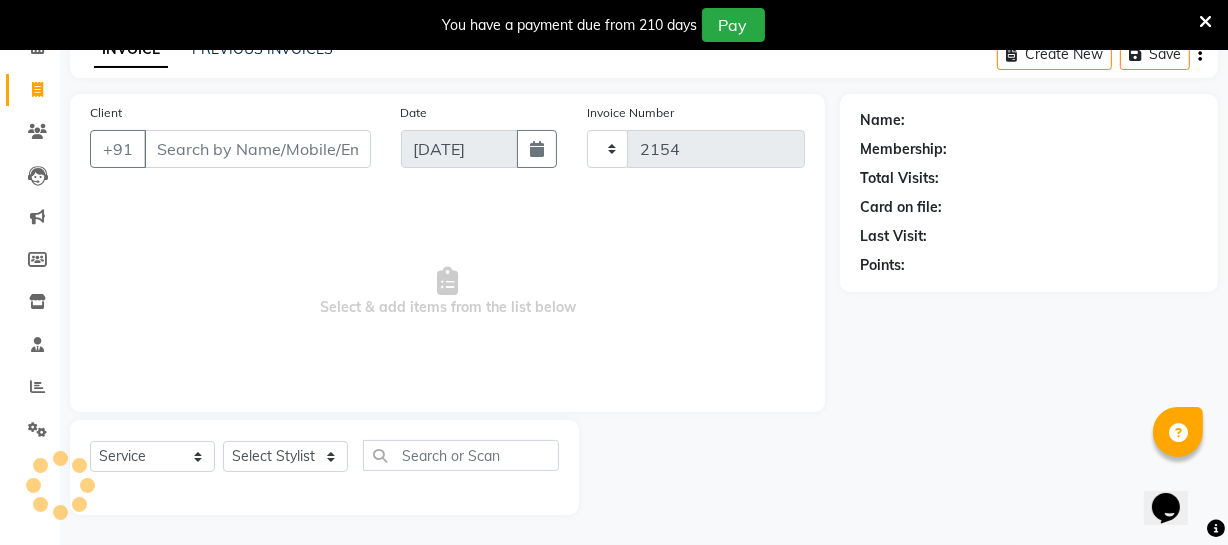 select on "5237" 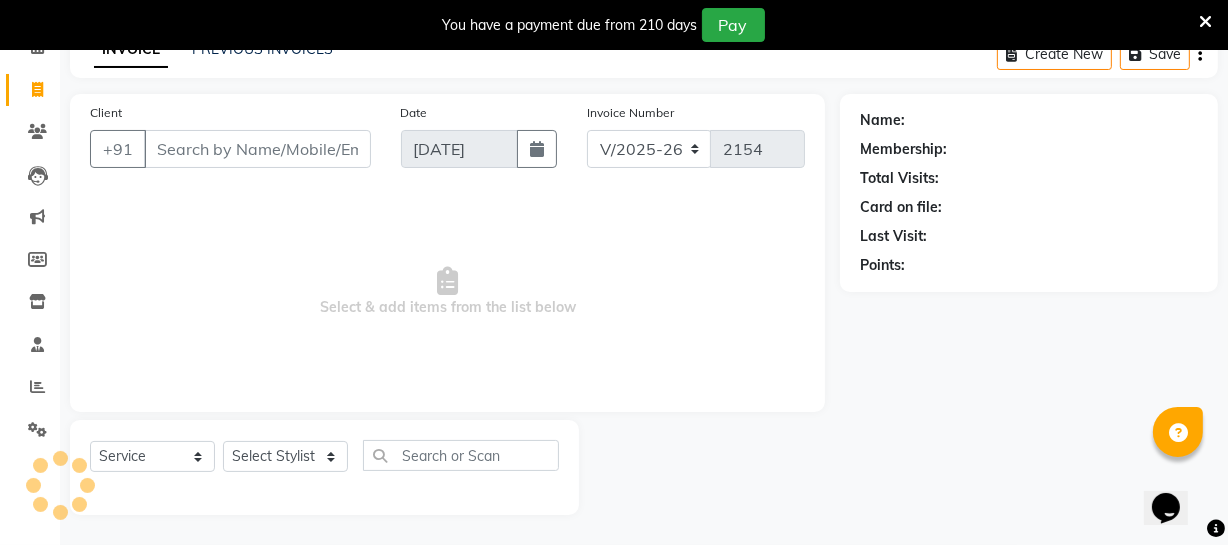 drag, startPoint x: 204, startPoint y: 150, endPoint x: 199, endPoint y: 138, distance: 13 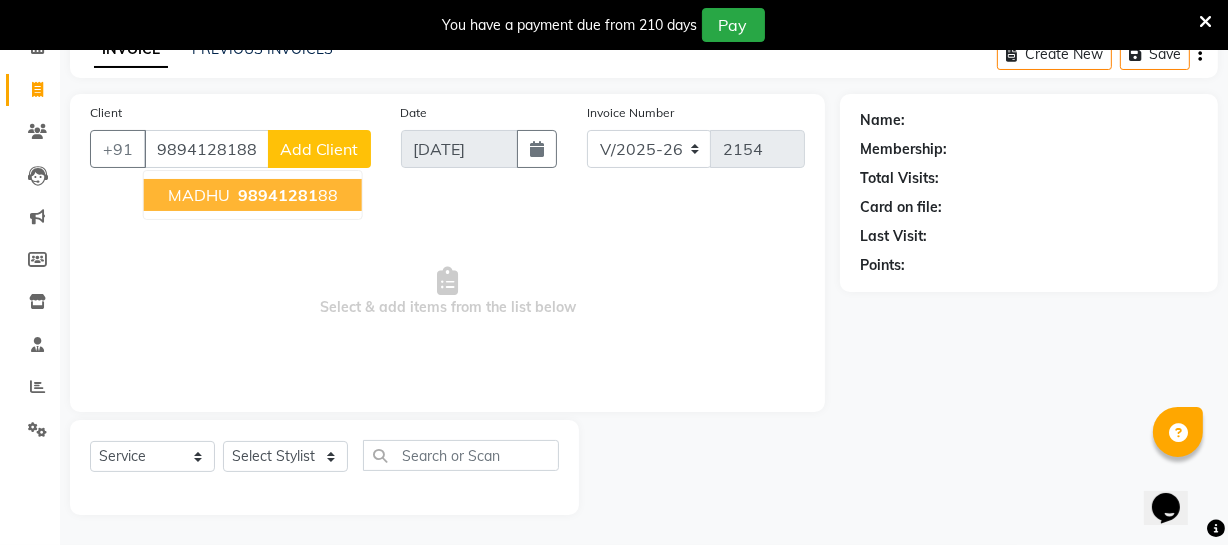 type on "9894128188" 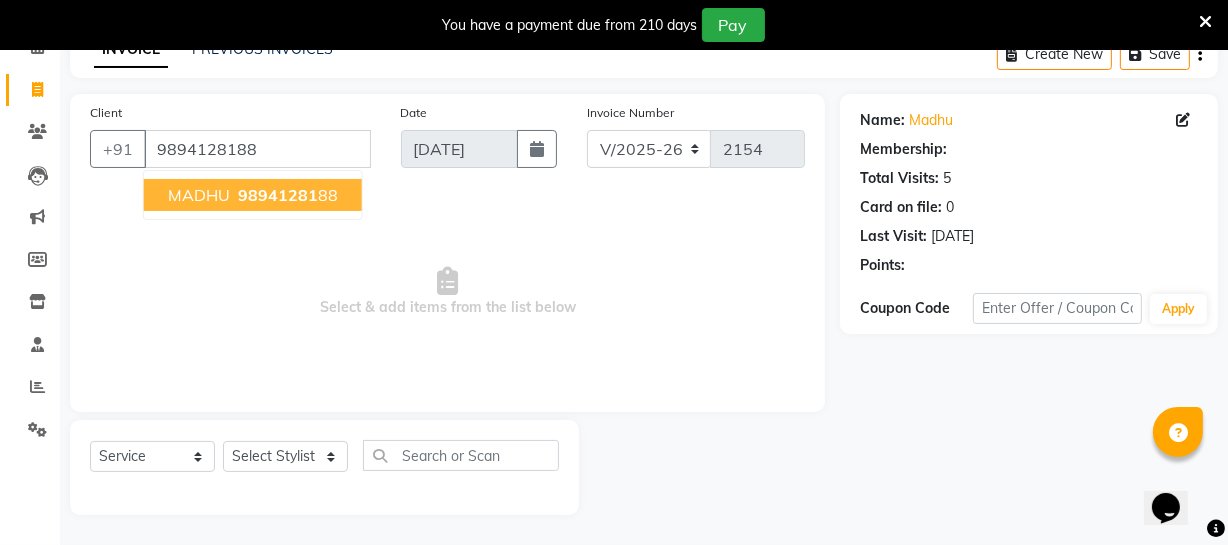select on "1: Object" 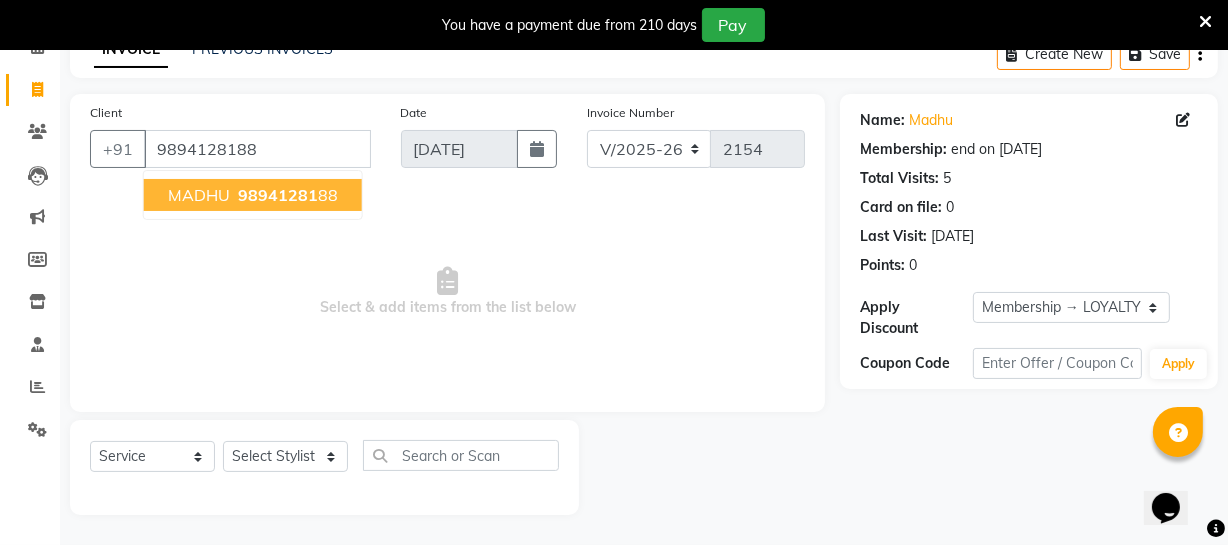 click on "MADHU" at bounding box center (199, 195) 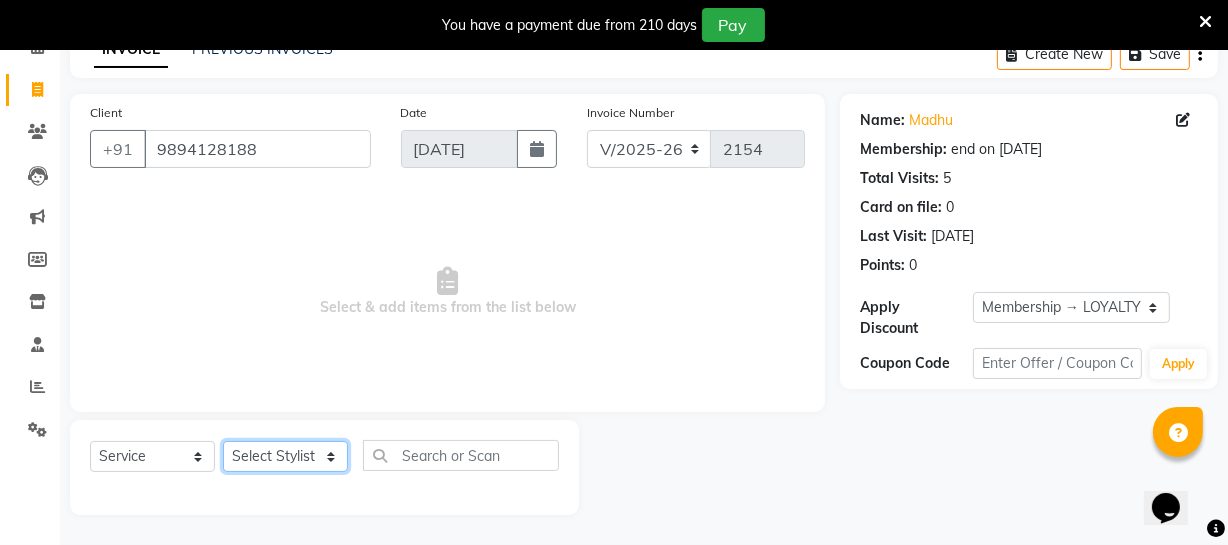 click on "Select Stylist [PERSON_NAME] [PERSON_NAME] [PERSON_NAME] [PERSON_NAME] [PERSON_NAME] [PERSON_NAME] Make up Mani Unisex Stylist [PERSON_NAME] [PERSON_NAME] [PERSON_NAME] Unisex Ramya [PERSON_NAME] Unisex [PERSON_NAME] [PERSON_NAME] [PERSON_NAME] Thiru Virtue Aesthetic Virtue Ambattur" 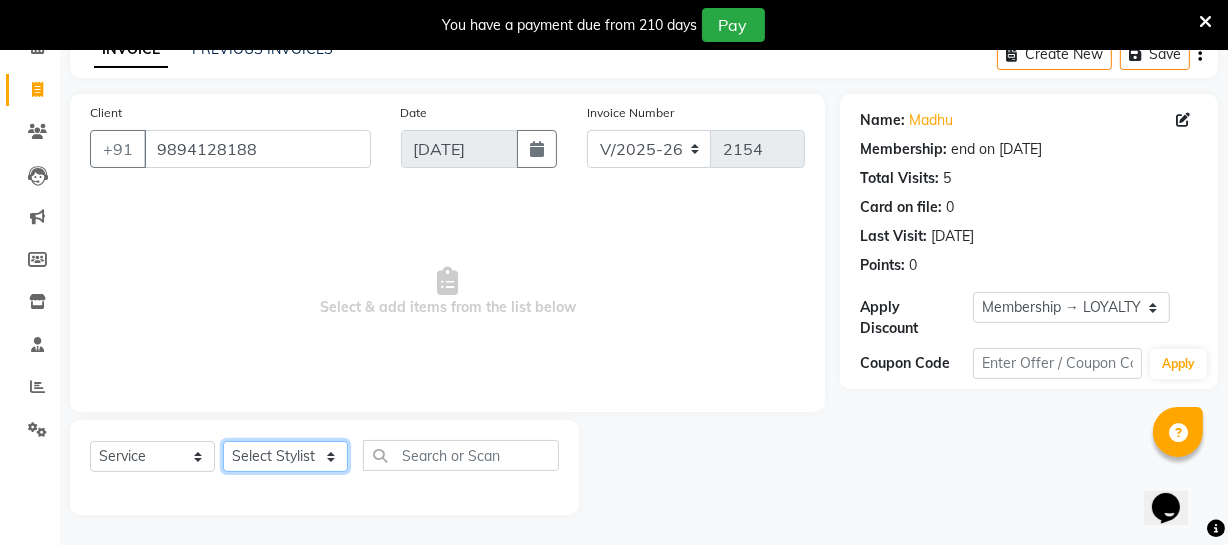 select on "83851" 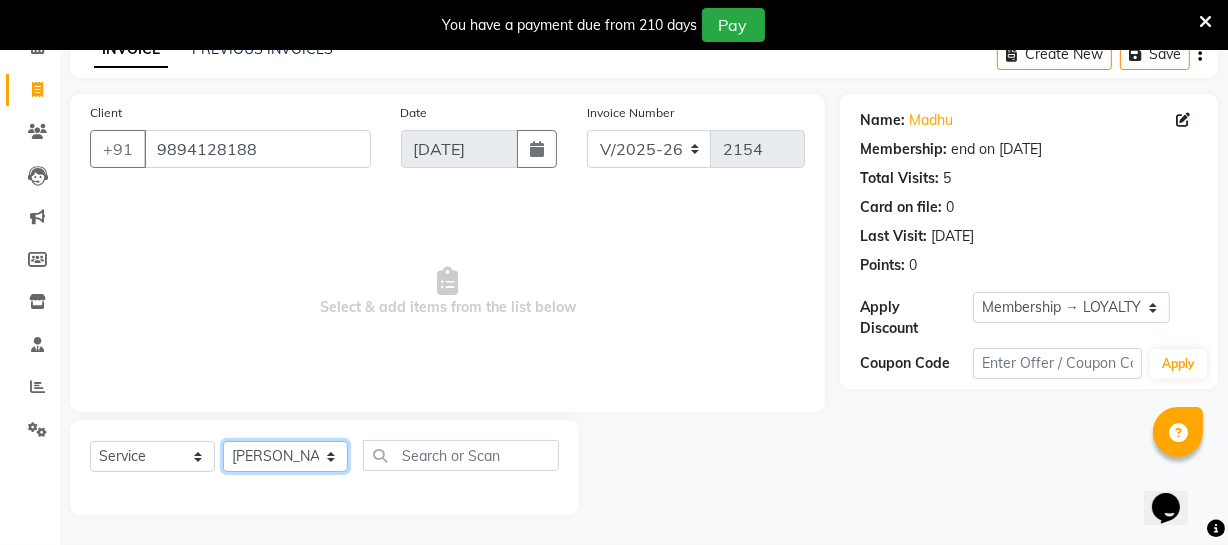 click on "Select Stylist [PERSON_NAME] [PERSON_NAME] [PERSON_NAME] [PERSON_NAME] [PERSON_NAME] [PERSON_NAME] Make up Mani Unisex Stylist [PERSON_NAME] [PERSON_NAME] [PERSON_NAME] Unisex Ramya [PERSON_NAME] Unisex [PERSON_NAME] [PERSON_NAME] [PERSON_NAME] Thiru Virtue Aesthetic Virtue Ambattur" 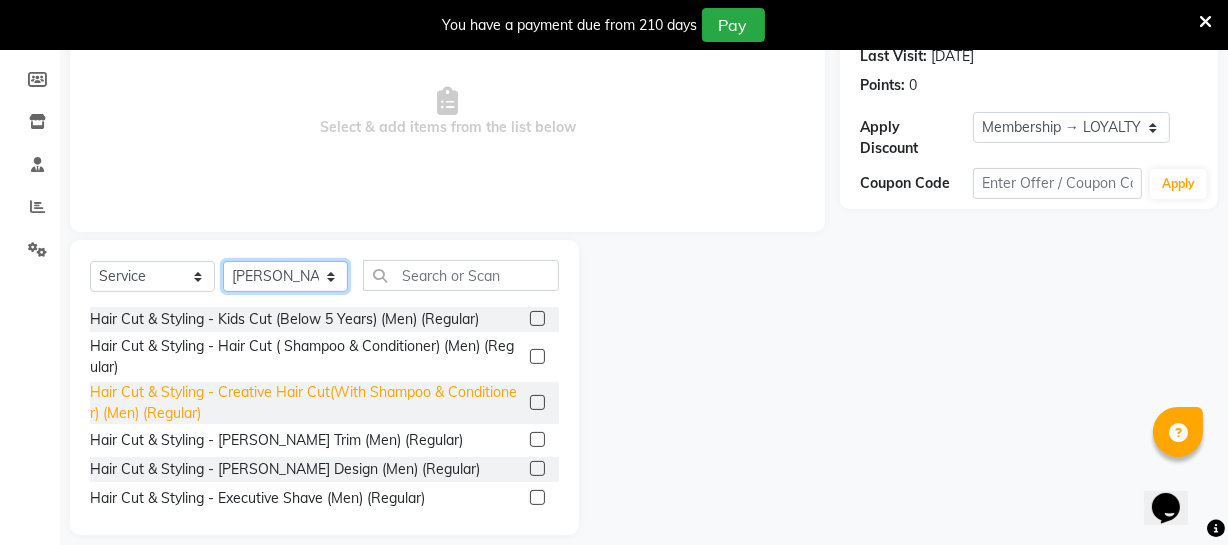 scroll, scrollTop: 307, scrollLeft: 0, axis: vertical 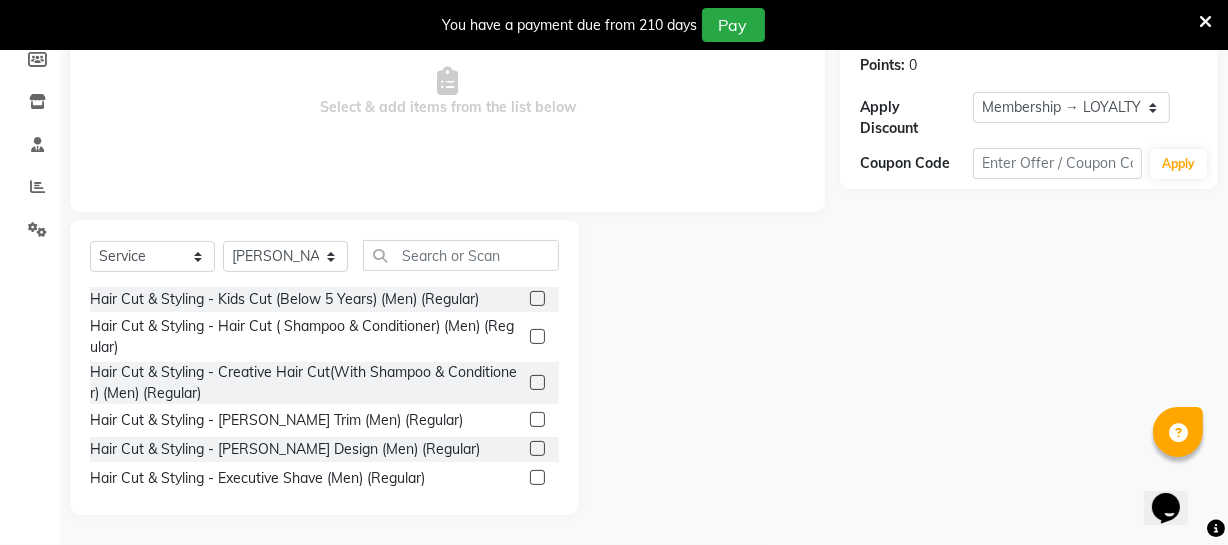 click 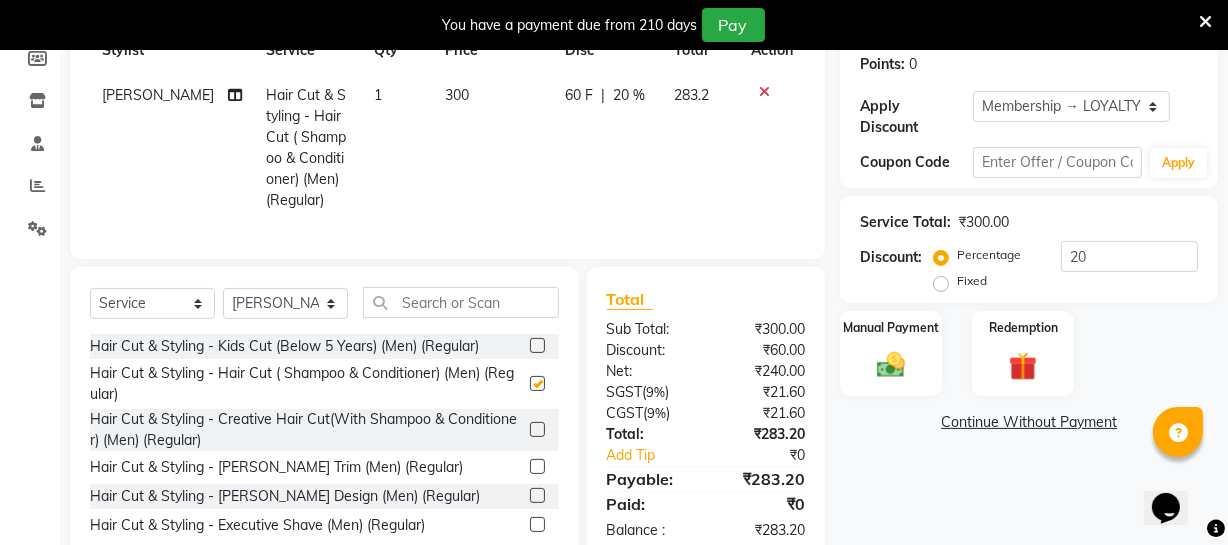checkbox on "false" 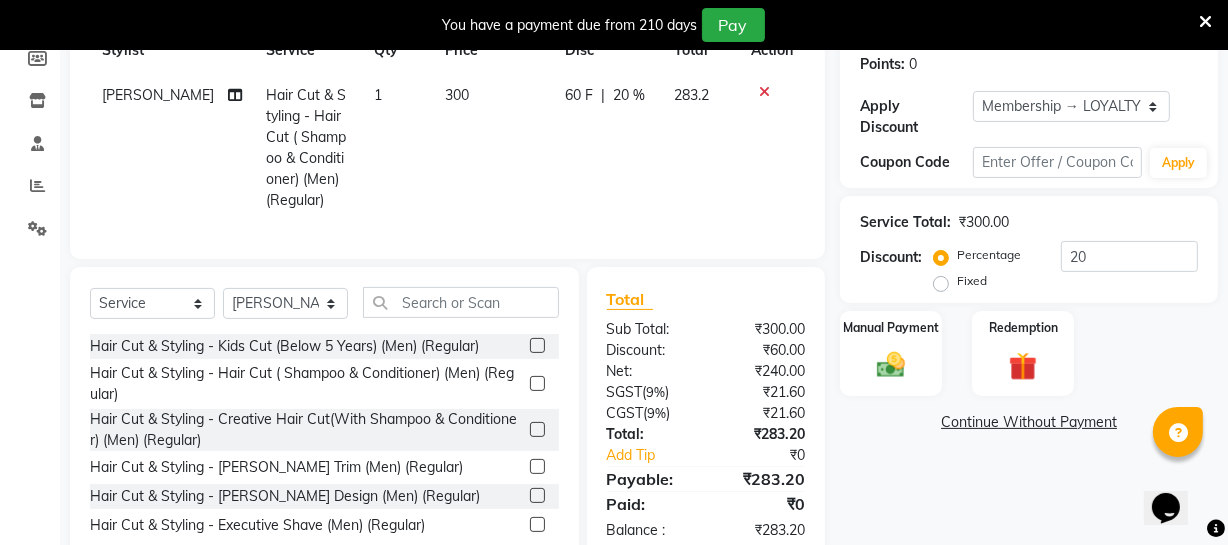 click 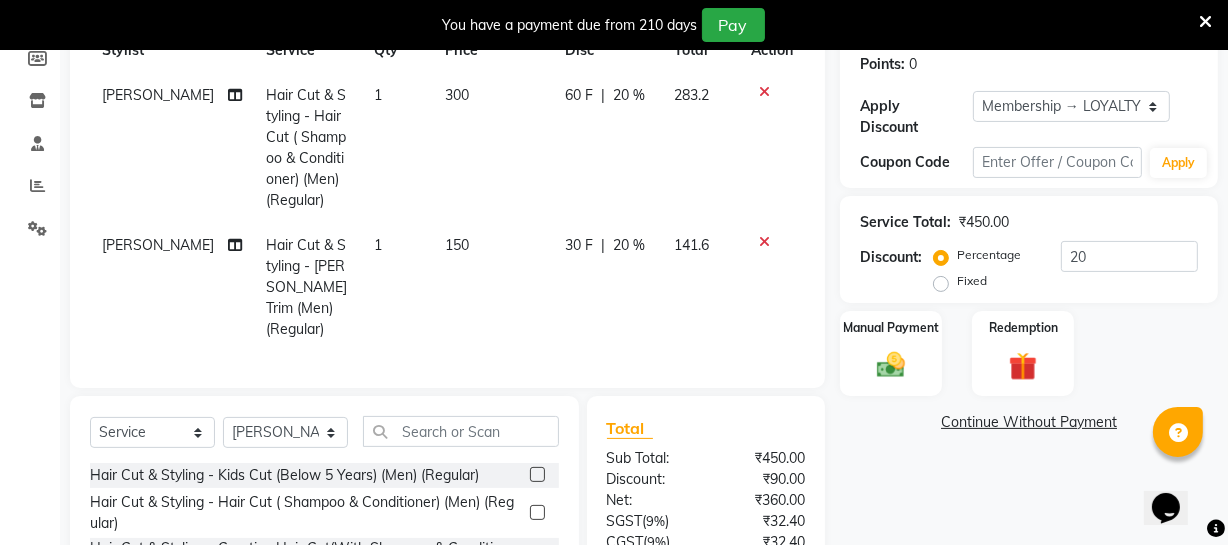 checkbox on "false" 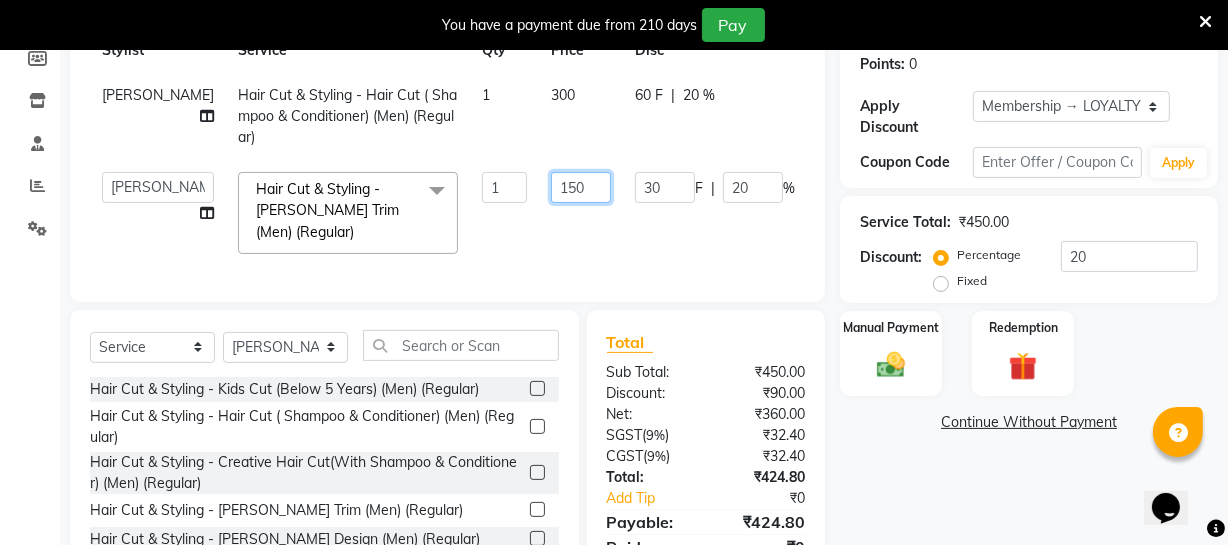 click on "150" 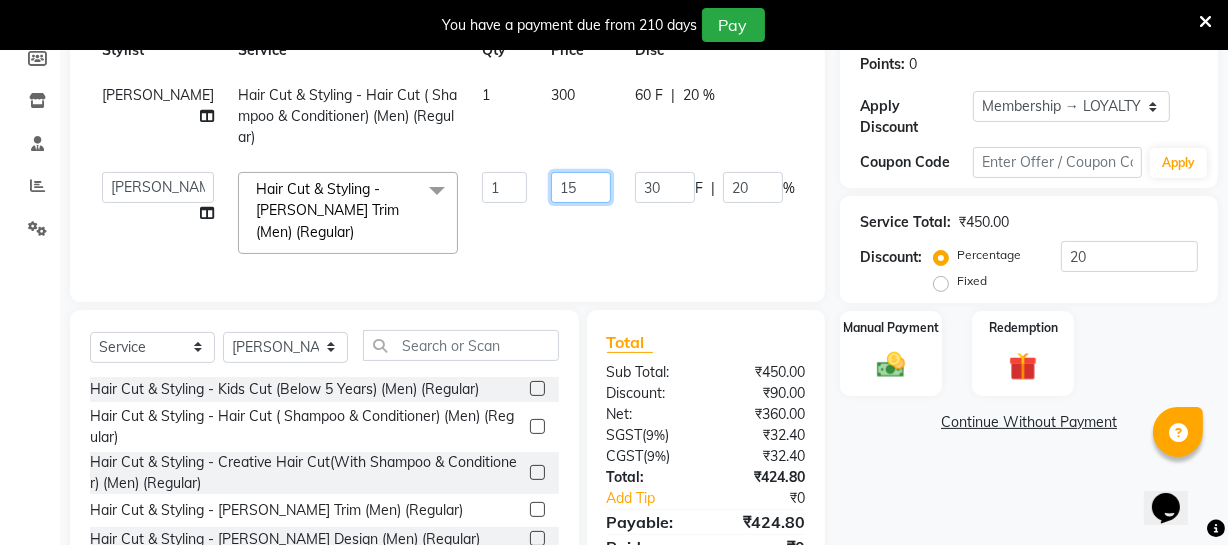 type on "1" 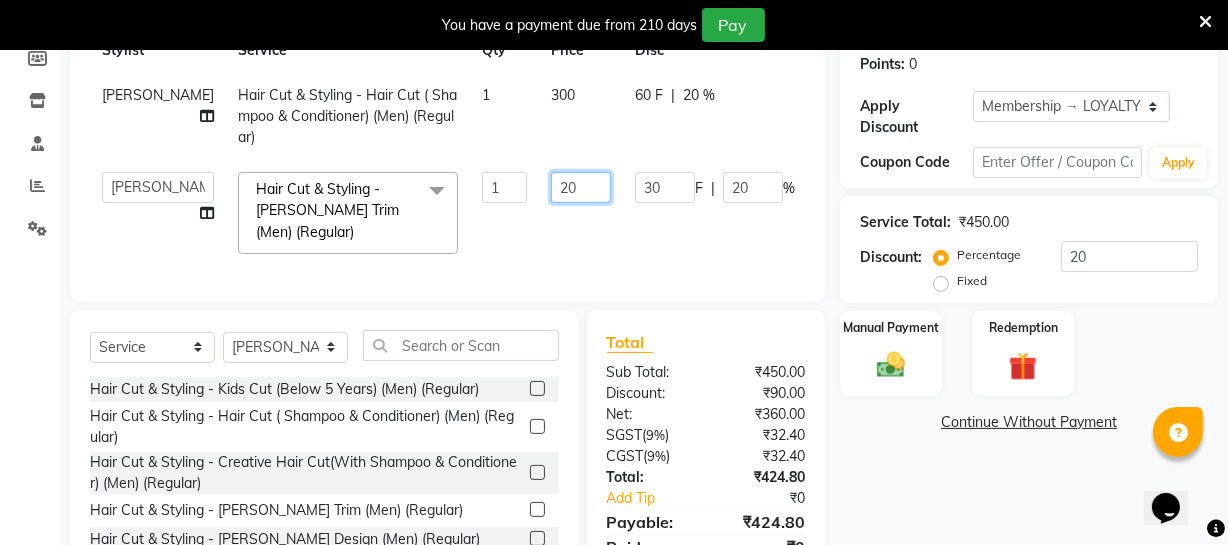 type on "200" 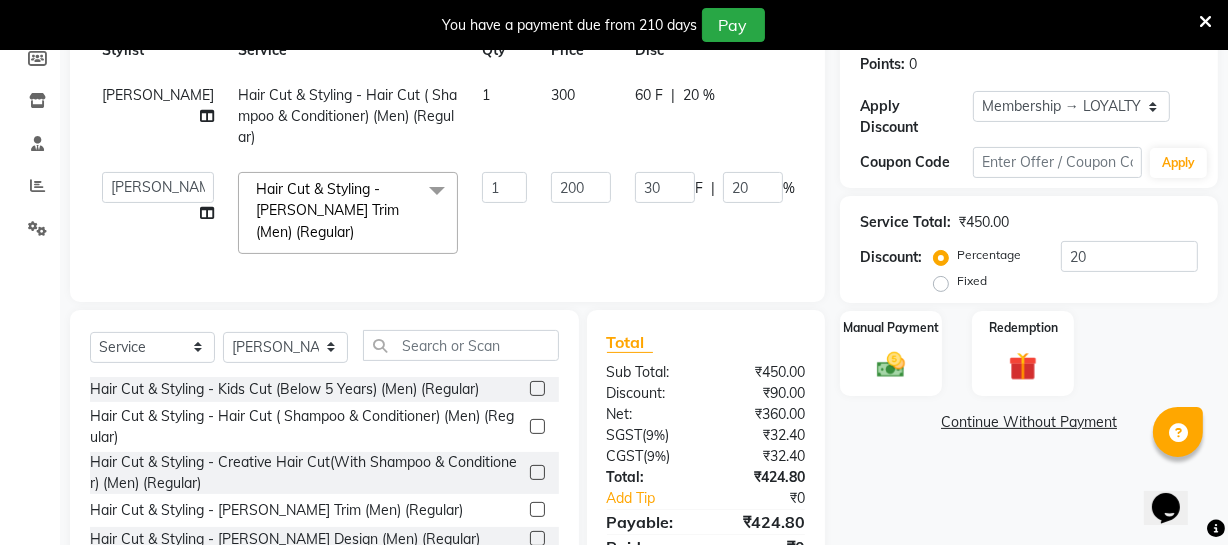 click on "200" 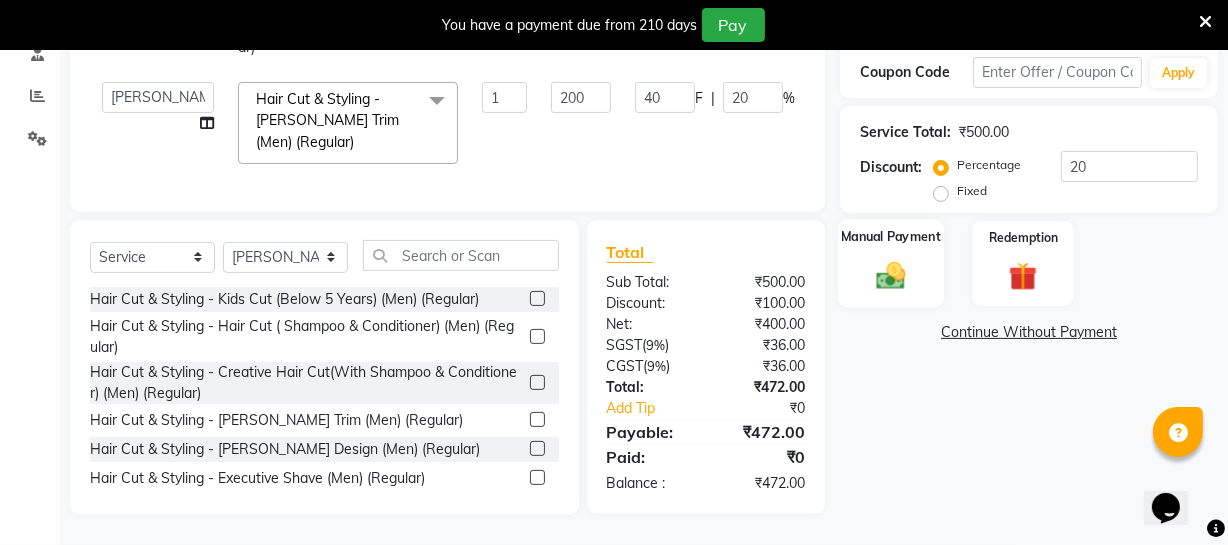 scroll, scrollTop: 411, scrollLeft: 0, axis: vertical 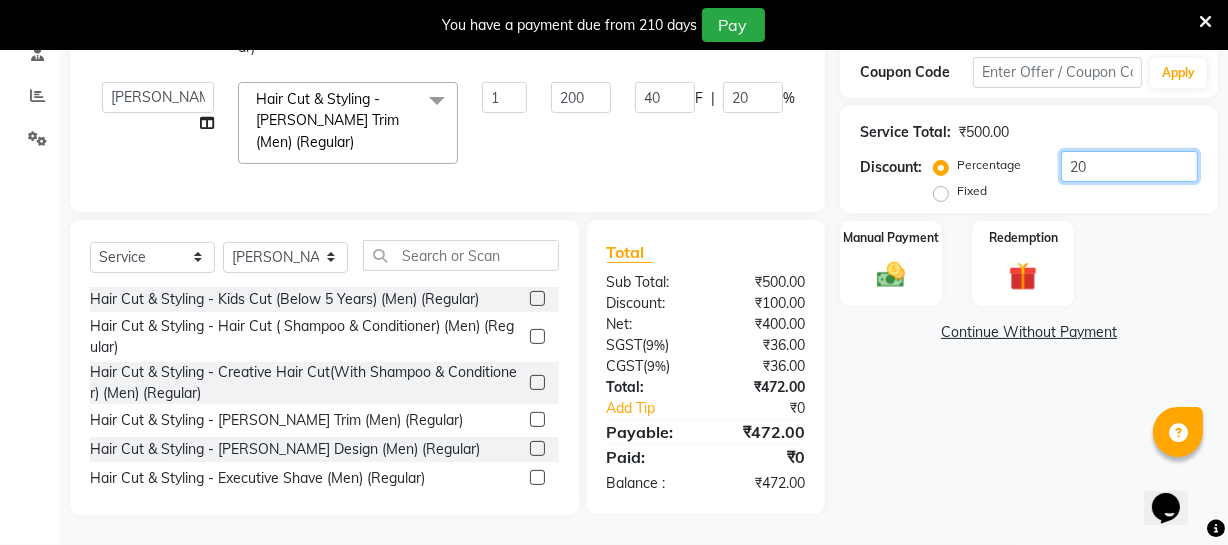click on "20" 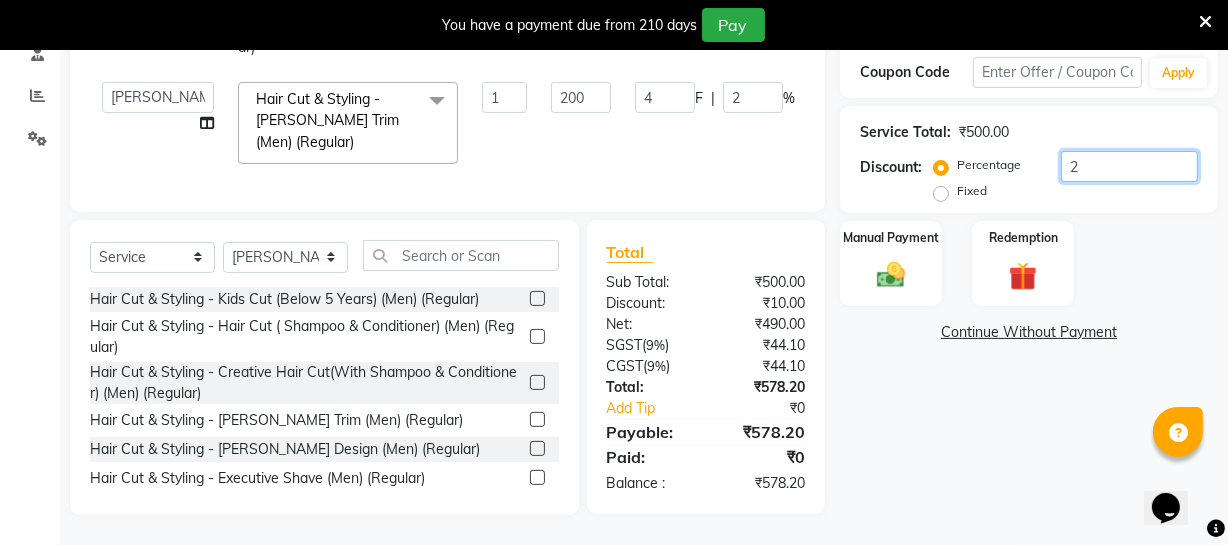 type 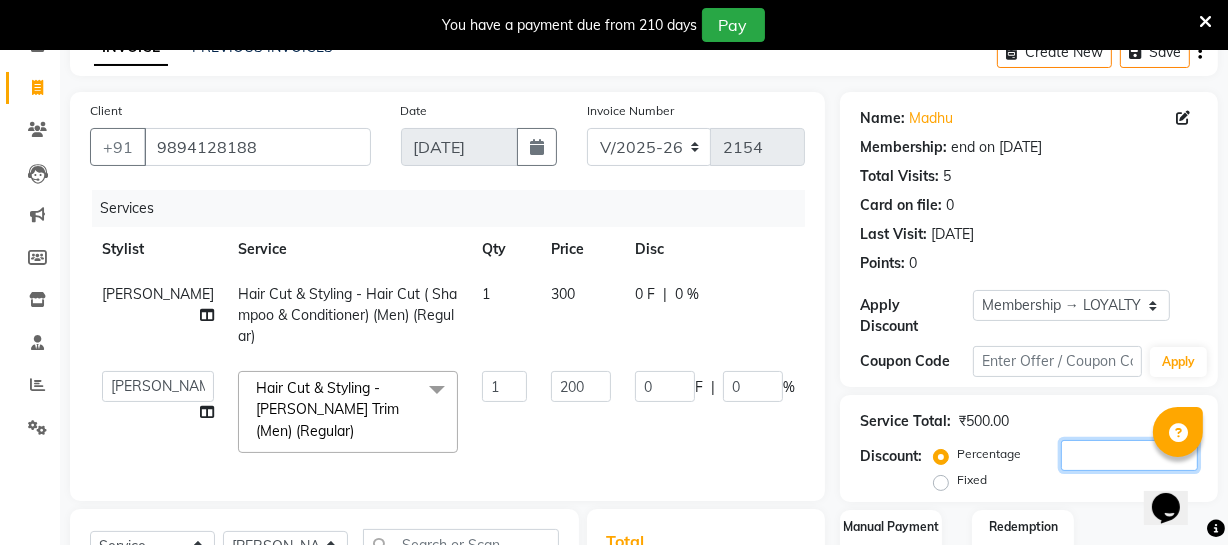 scroll, scrollTop: 48, scrollLeft: 0, axis: vertical 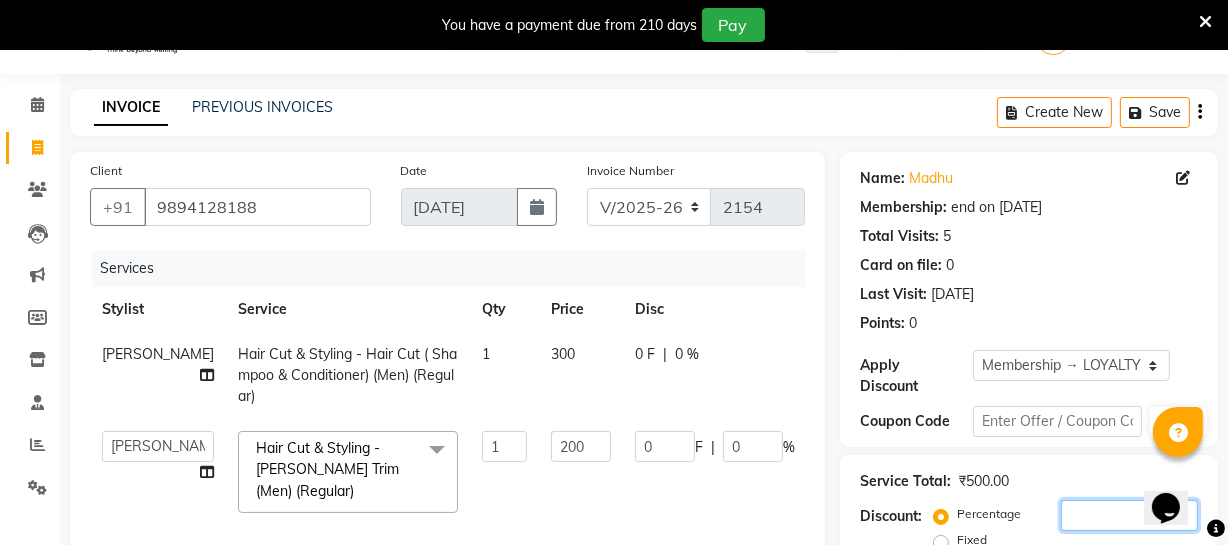 type 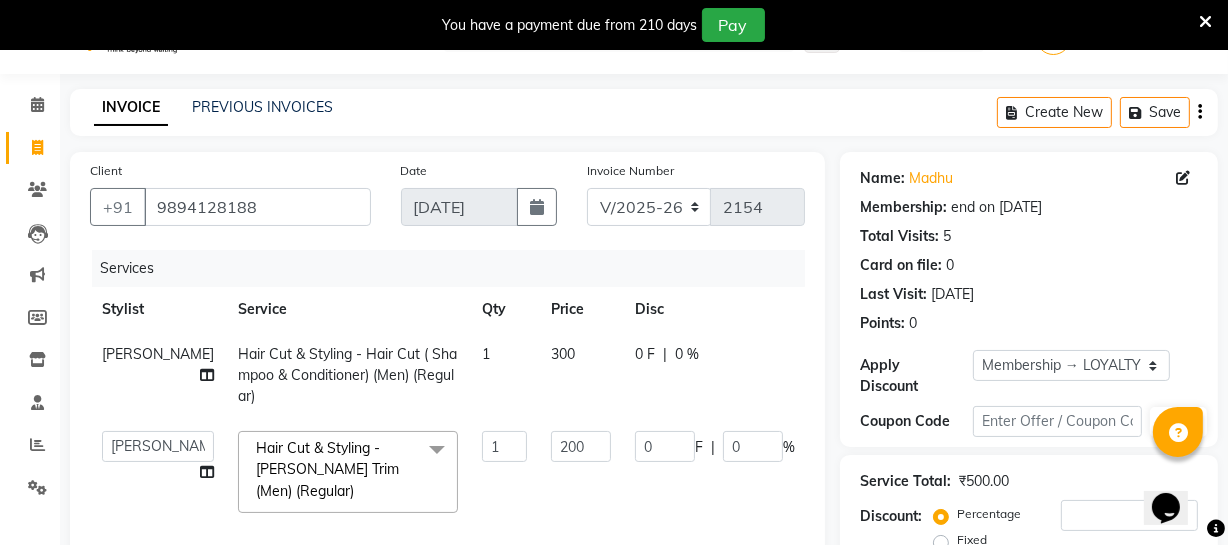 click on "300" 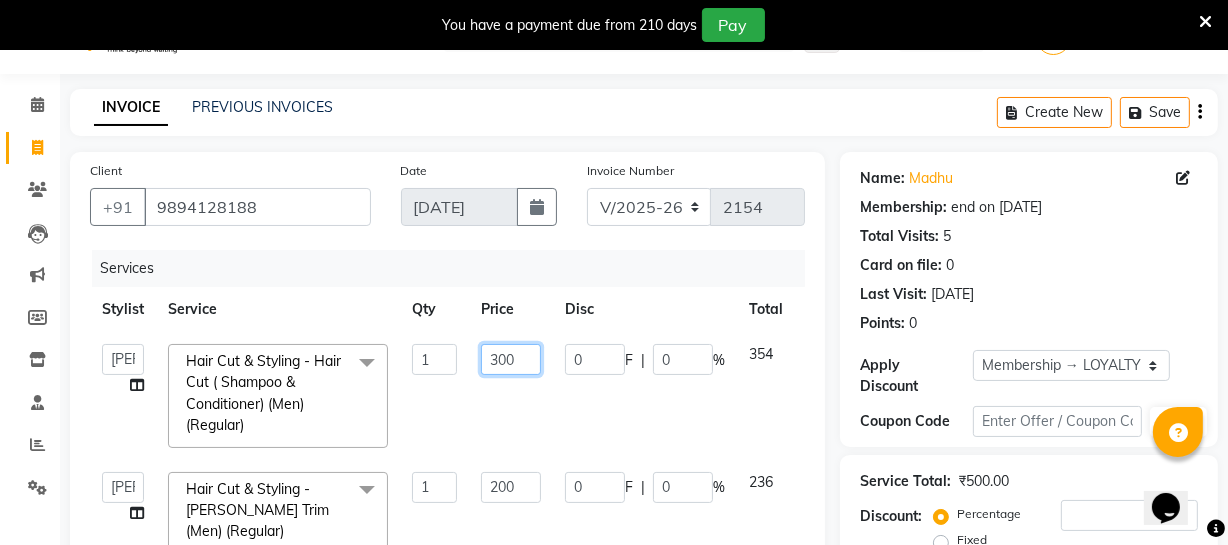 drag, startPoint x: 528, startPoint y: 353, endPoint x: 498, endPoint y: 348, distance: 30.413813 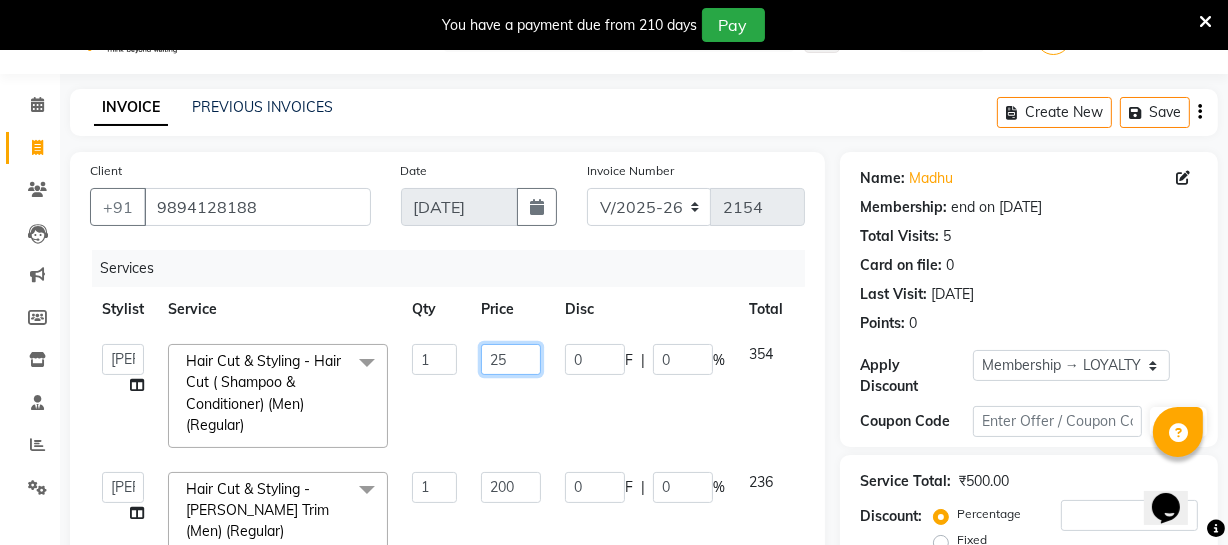 type on "250" 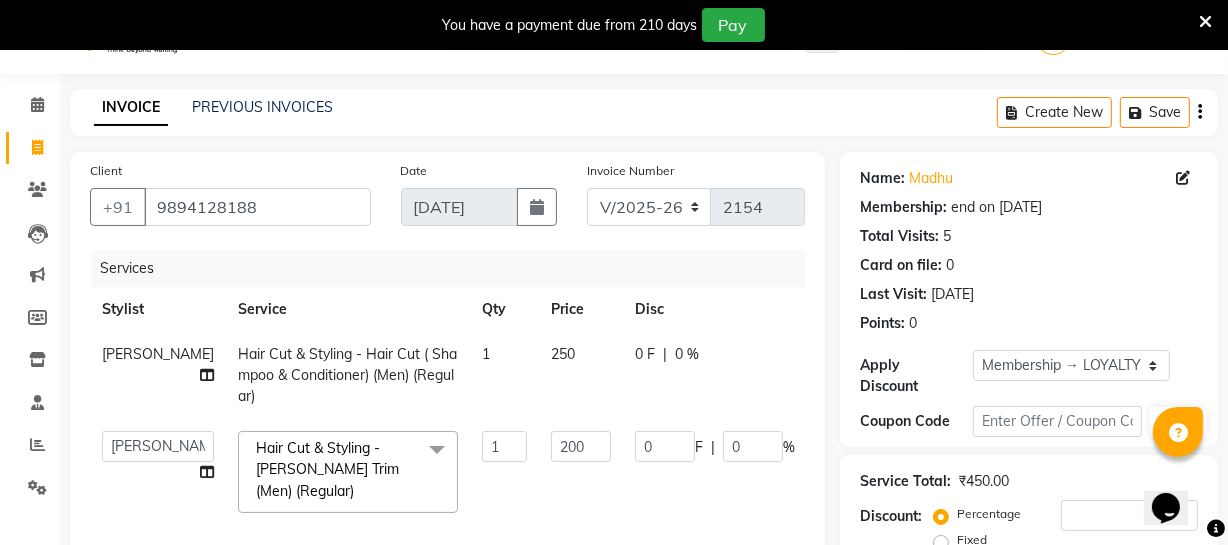 click on "Moses Hair Cut & Styling - Hair Cut ( Shampoo & Conditioner) (Men) (Regular) 1 250 0 F | 0 % 295  [PERSON_NAME]   [PERSON_NAME]   [PERSON_NAME]    Divya   Dolly   [PERSON_NAME]   [PERSON_NAME]   [PERSON_NAME]   Make up   Mani Unisex Stylist   [PERSON_NAME]   [PERSON_NAME]   [PERSON_NAME] Unisex   Ramya   [PERSON_NAME] Unisex   [PERSON_NAME]   [PERSON_NAME]   [PERSON_NAME]   Thiru   Virtue Aesthetic   Virtue Ambattur  Hair Cut & Styling - [PERSON_NAME] Trim (Men) (Regular)  x Hair Cut & Styling - Kids Cut (Below 5 Years) (Men) (Regular) Hair Cut & Styling - Hair Cut ( Shampoo & Conditioner) (Men) (Regular) Hair Cut & Styling - Creative Hair Cut(With Shampoo & Conditioner) (Men) (Regular) Hair Cut & Styling - [PERSON_NAME] Trim (Men) (Regular) Hair Cut & Styling - [PERSON_NAME] Design (Men) (Regular) Hair Cut & Styling - Executive Shave (Men) (Regular) Hair Cut & Styling - Hair Wash & Conditioner (Schwarzkopf) (Men) (Regular) Hair Cut & Styling - Hair Wash & Conditioner (Davines) (Men) (Regular) Hair Cut & Styling - Fringe Cut  (Regular) 1" 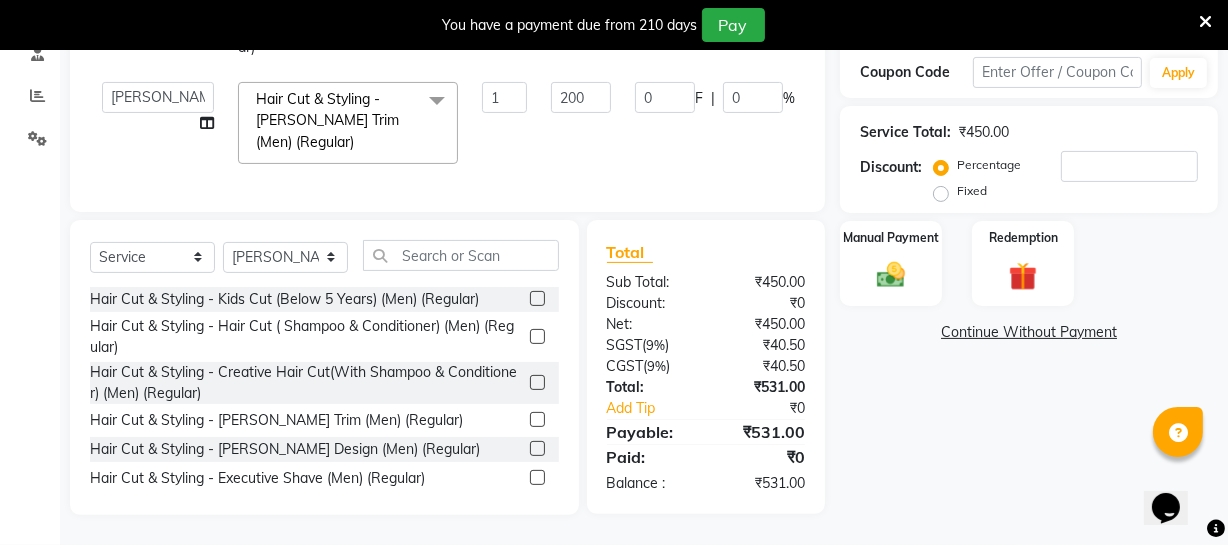 scroll, scrollTop: 411, scrollLeft: 0, axis: vertical 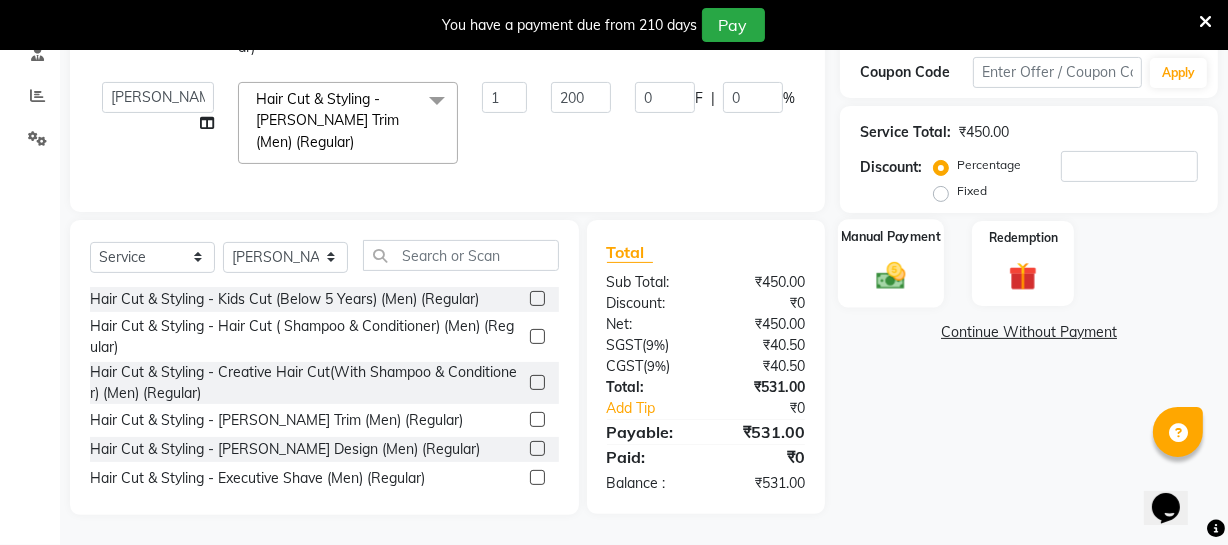 click 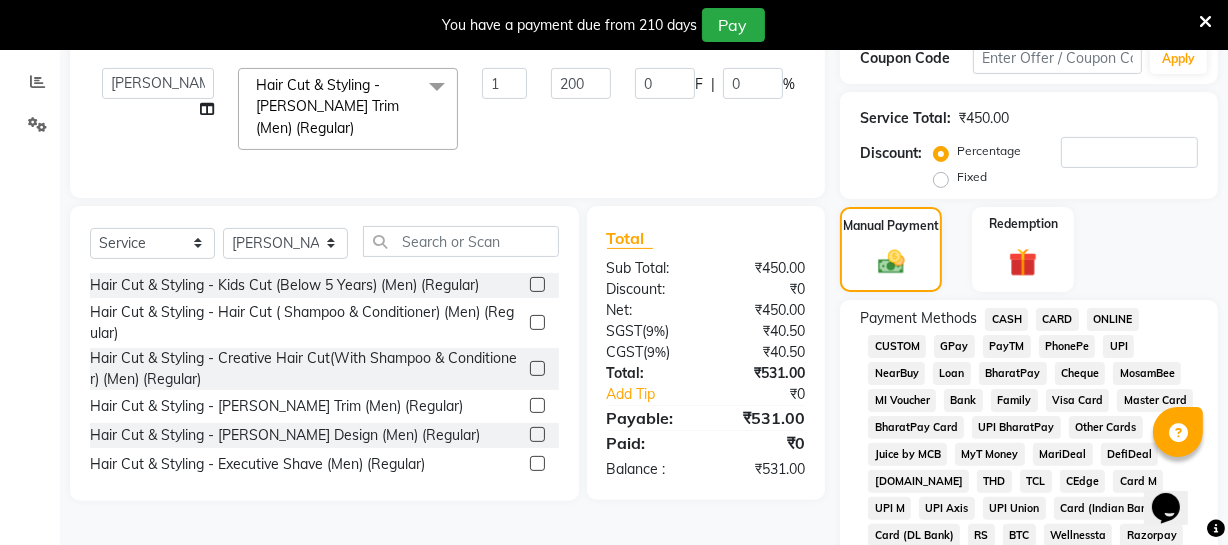 click on "CARD" 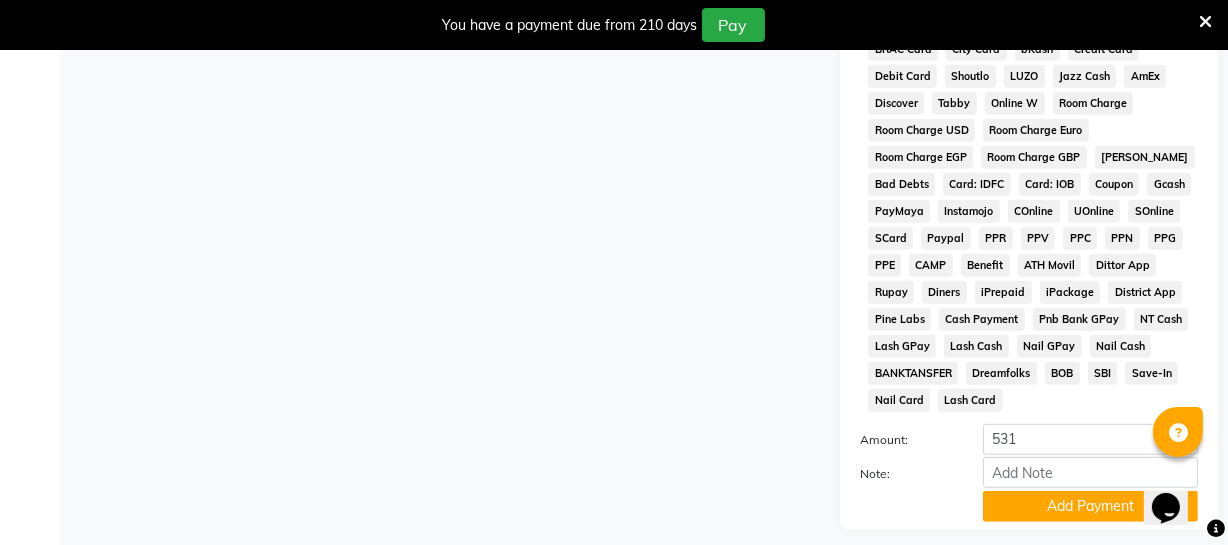 scroll, scrollTop: 1088, scrollLeft: 0, axis: vertical 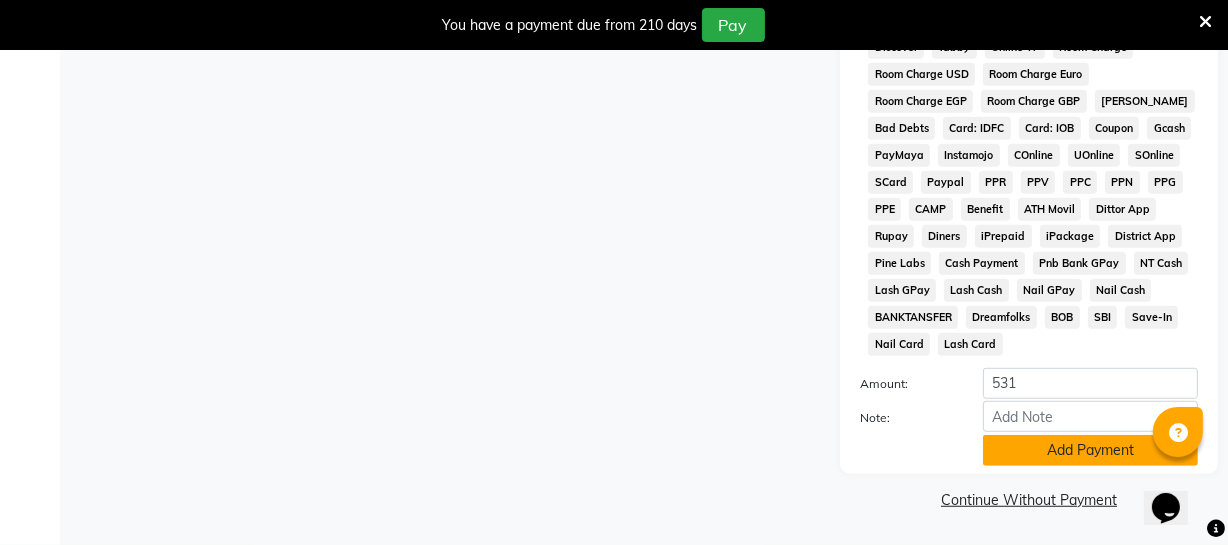 click on "Add Payment" 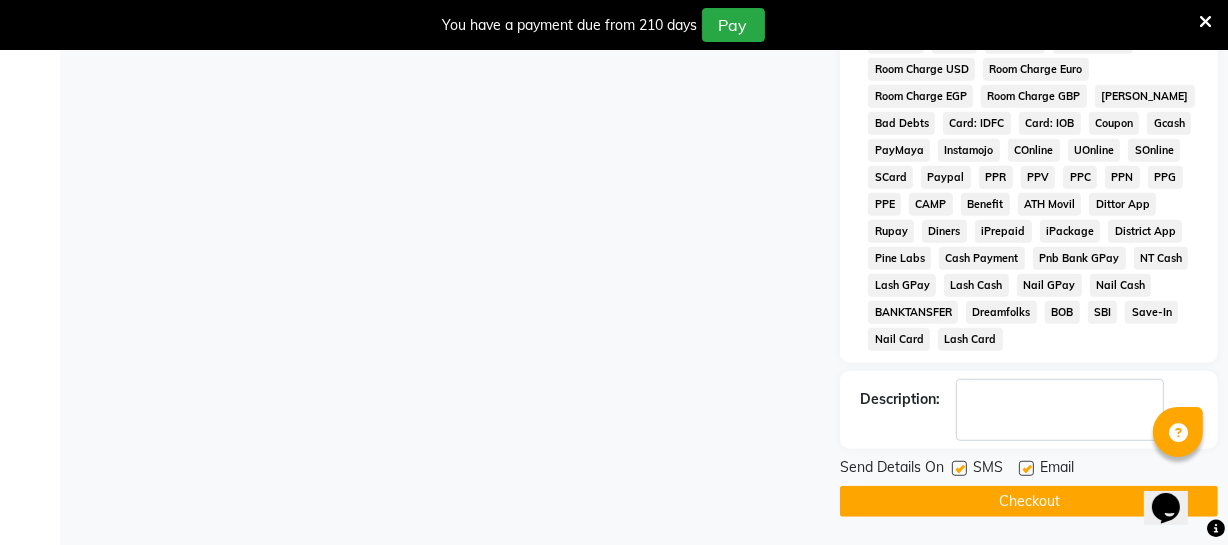 scroll, scrollTop: 1094, scrollLeft: 0, axis: vertical 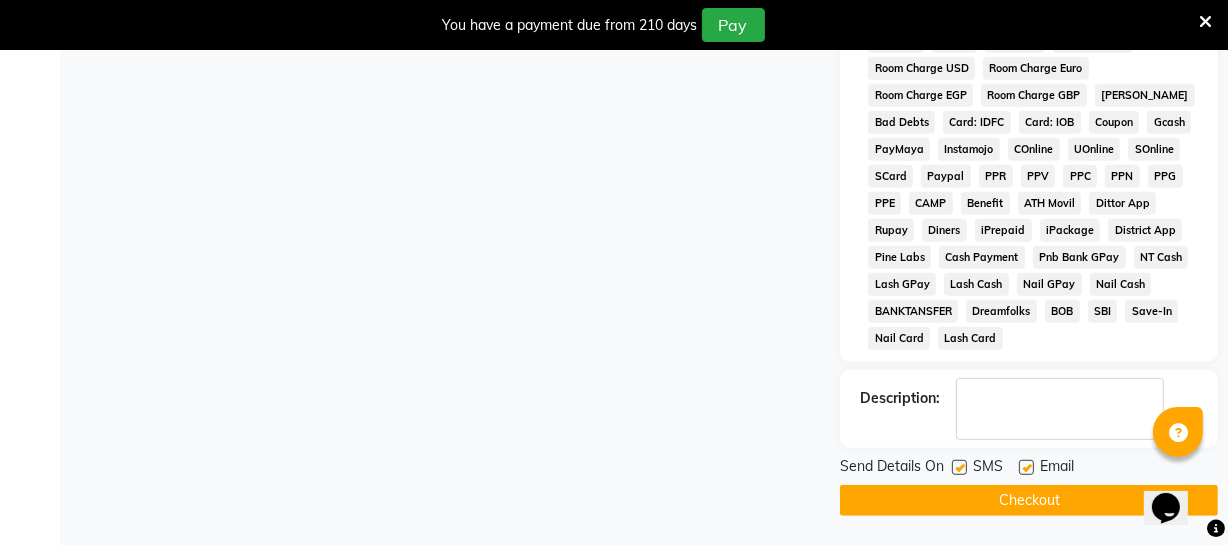 drag, startPoint x: 1010, startPoint y: 511, endPoint x: 976, endPoint y: 507, distance: 34.234486 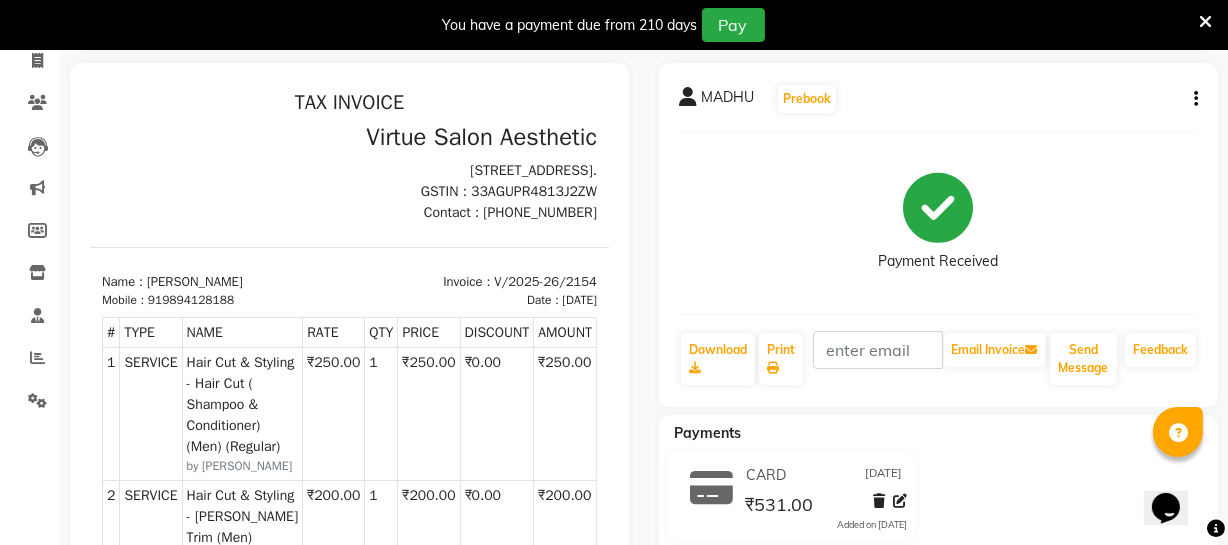 scroll, scrollTop: 0, scrollLeft: 0, axis: both 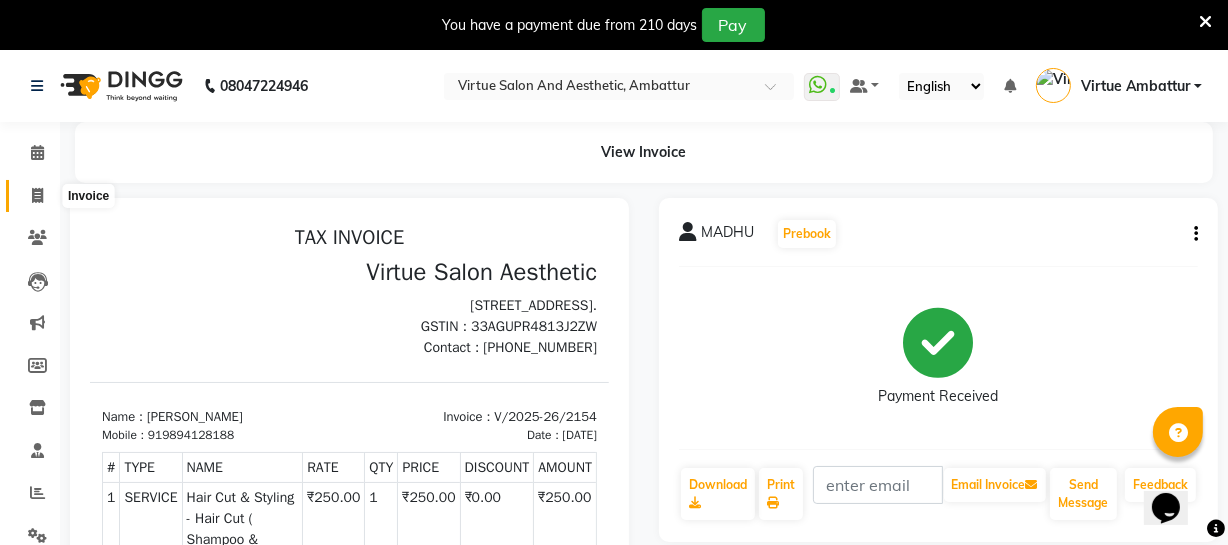 click 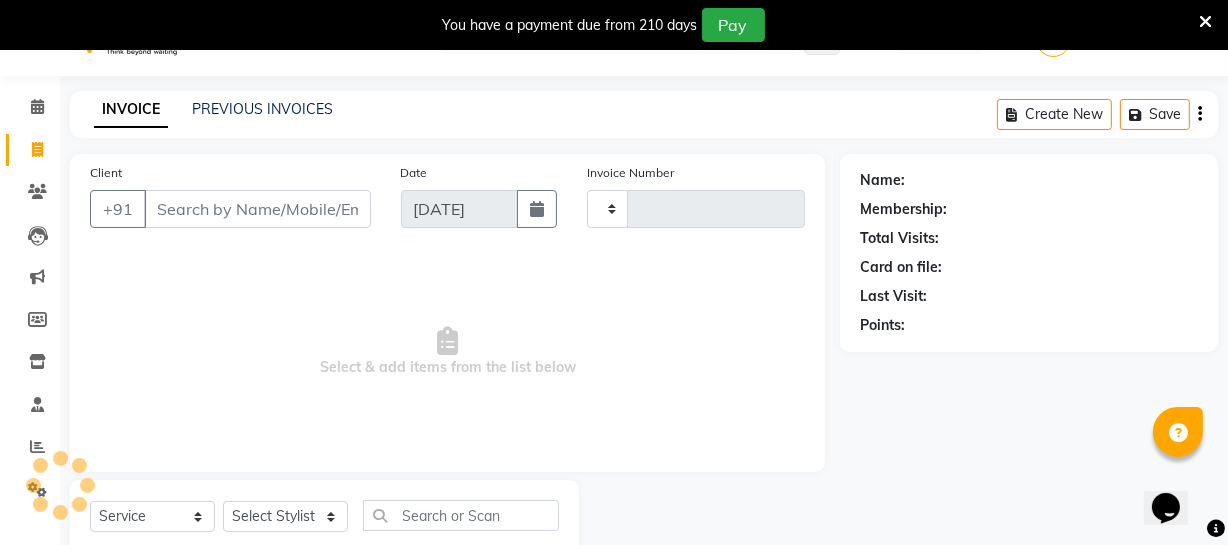 type on "2155" 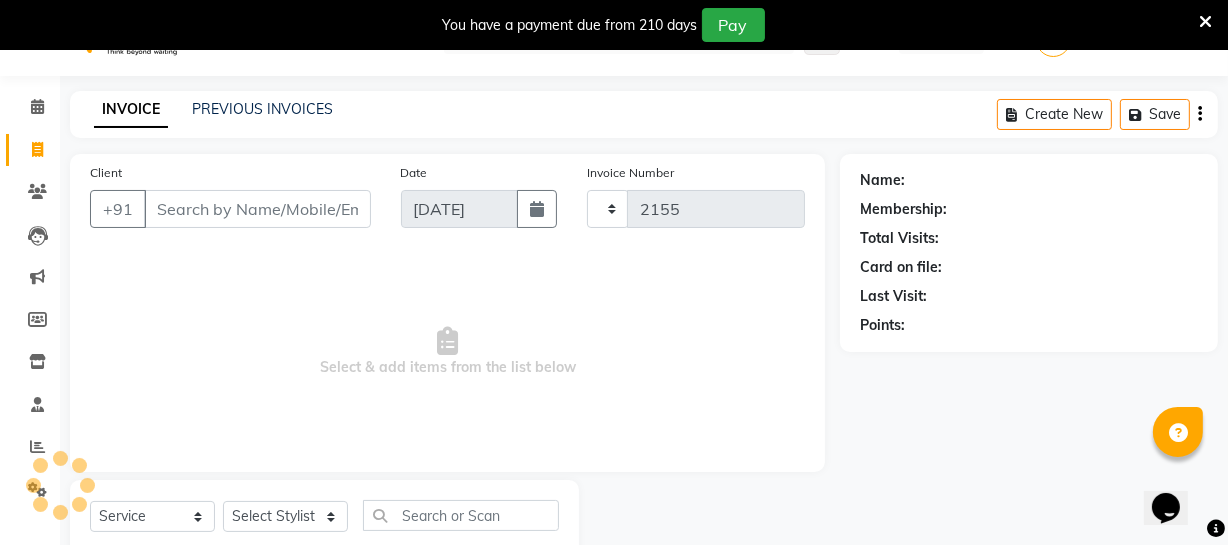 scroll, scrollTop: 107, scrollLeft: 0, axis: vertical 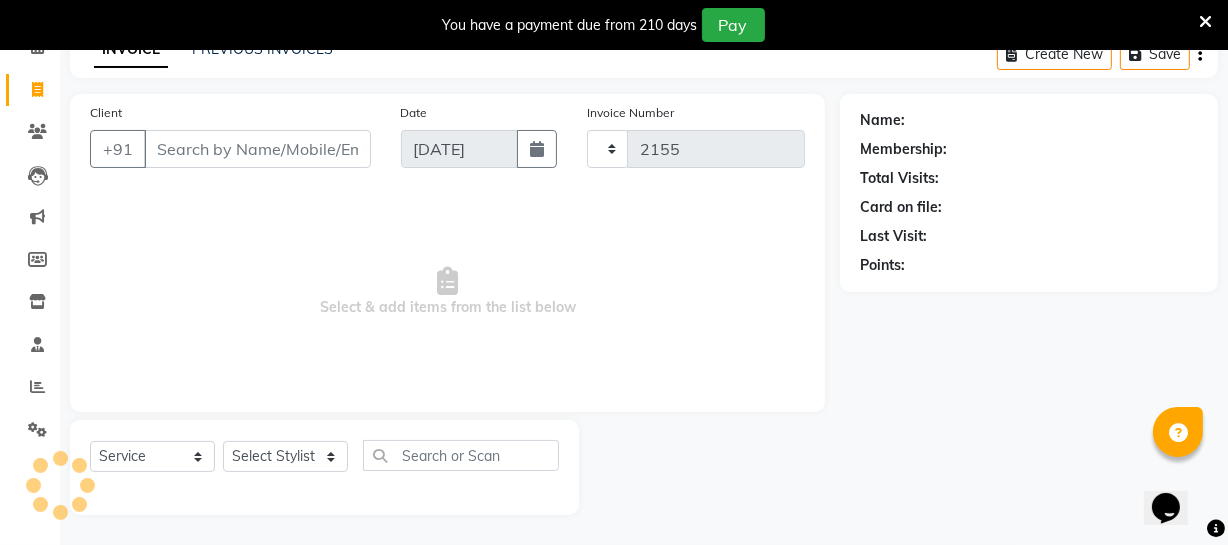 select on "5237" 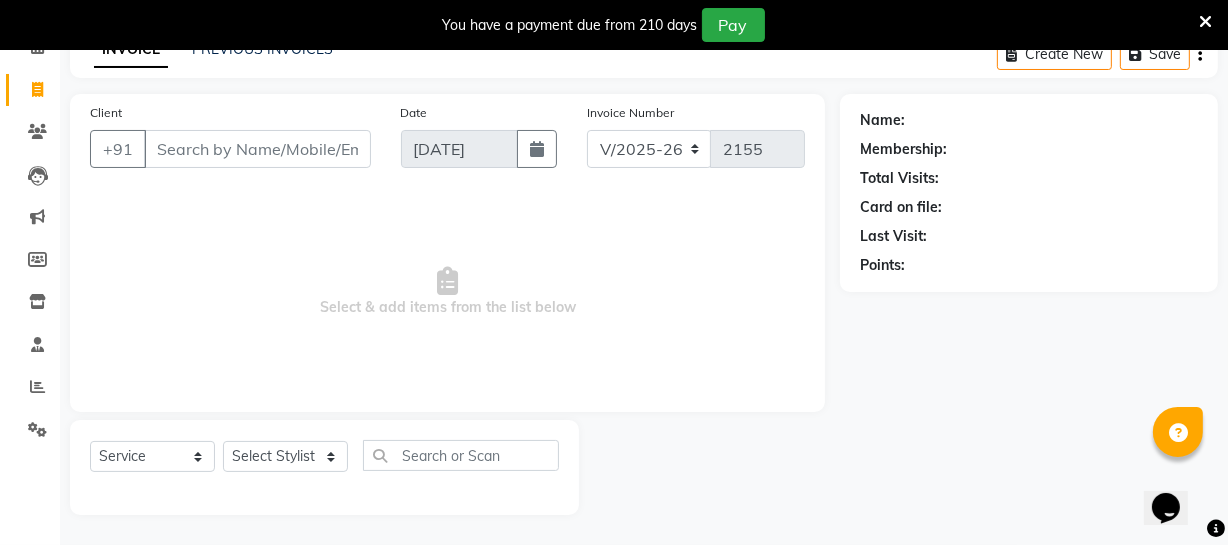 scroll, scrollTop: 0, scrollLeft: 0, axis: both 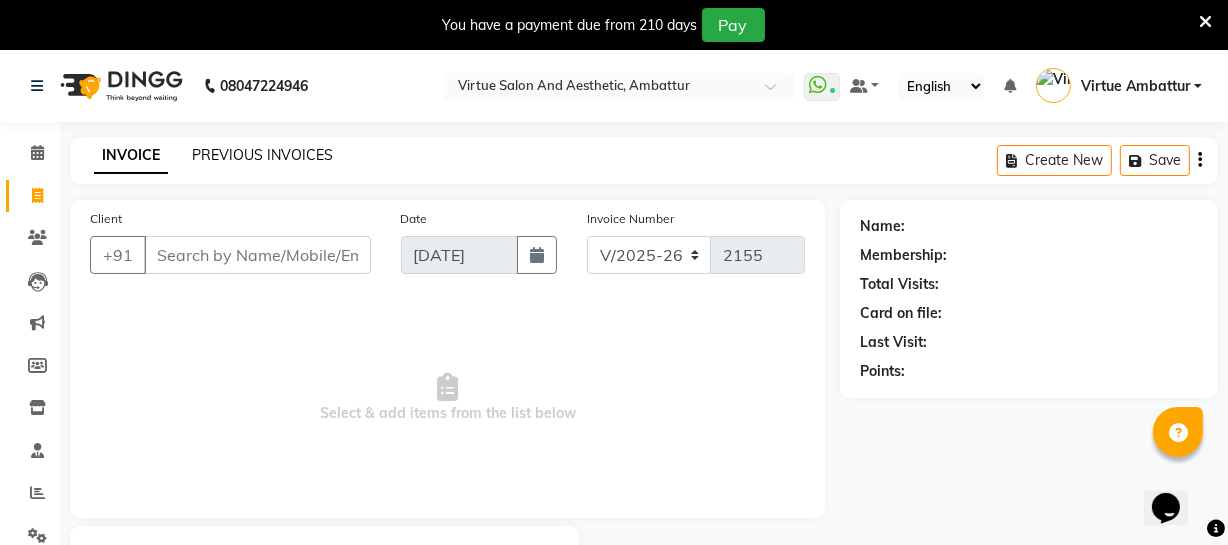 click on "PREVIOUS INVOICES" 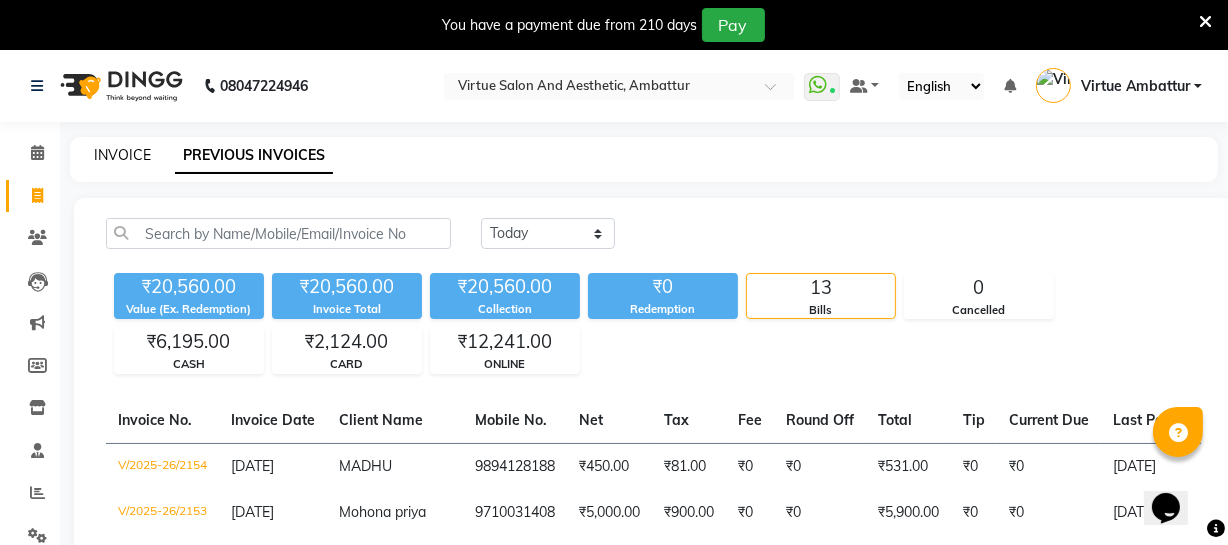 click on "INVOICE" 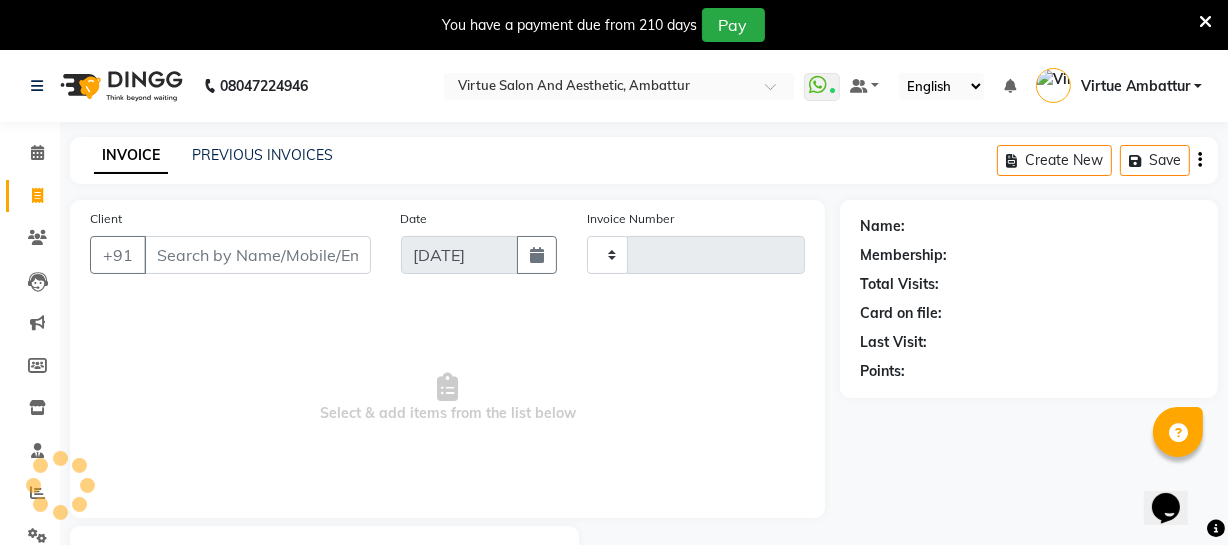type on "2155" 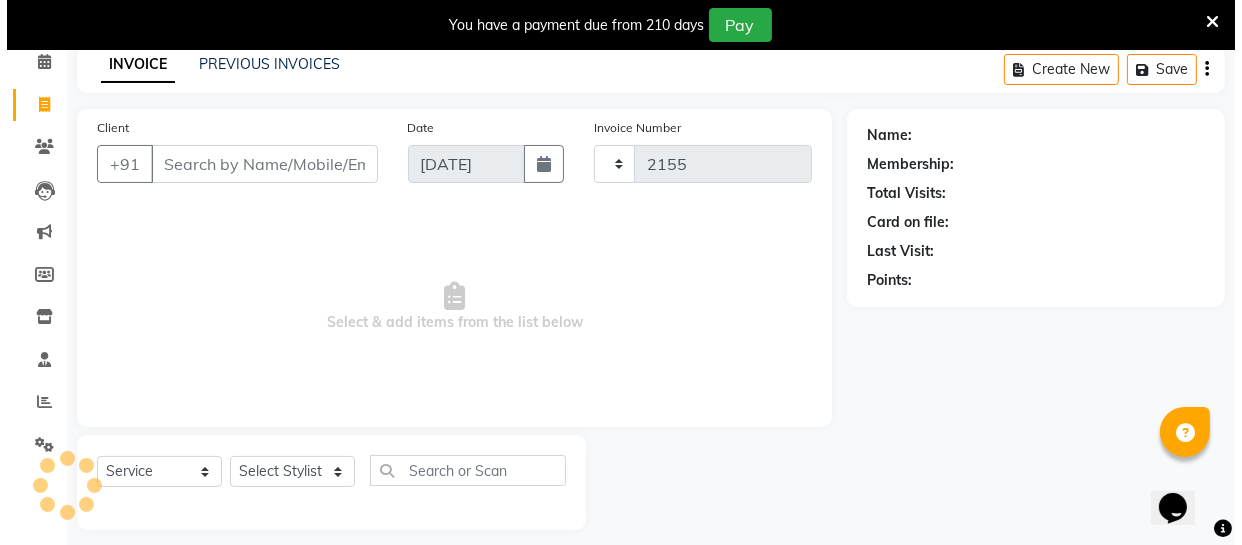 scroll, scrollTop: 107, scrollLeft: 0, axis: vertical 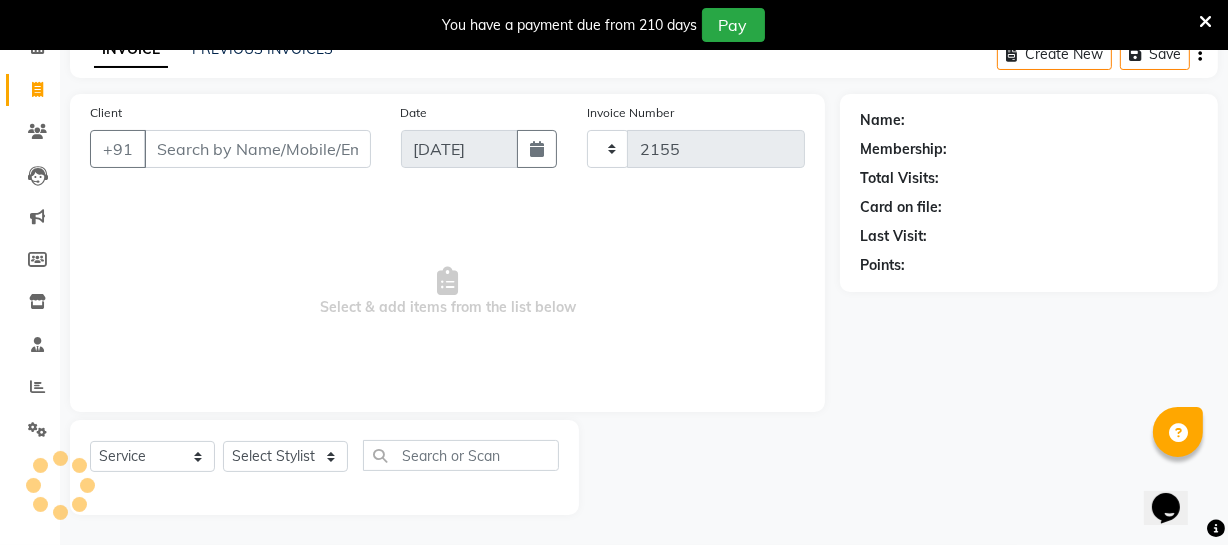 select on "5237" 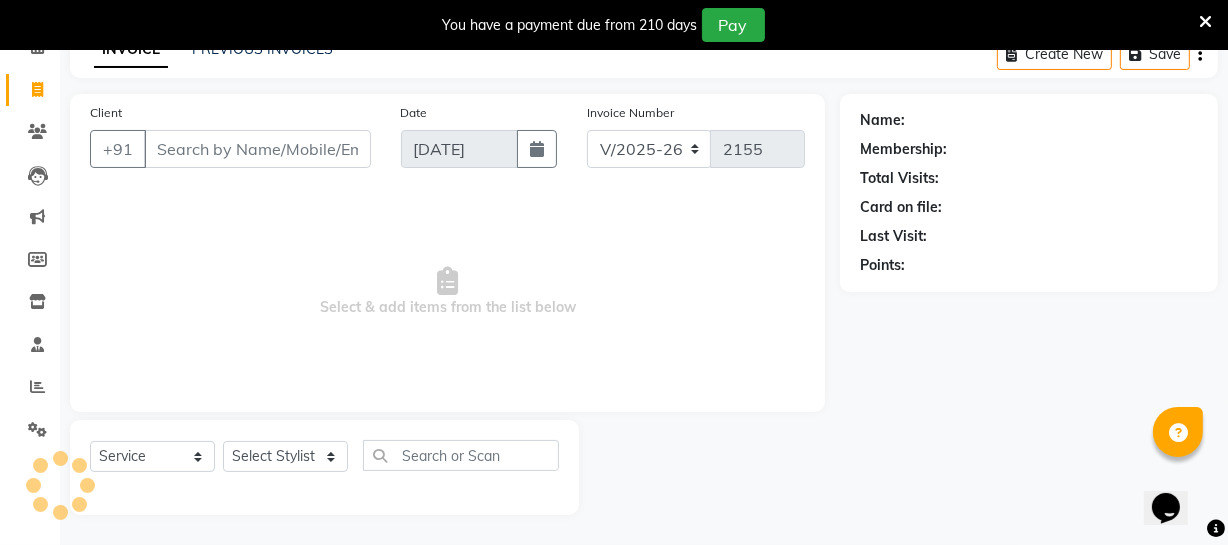 click on "Client" at bounding box center [257, 149] 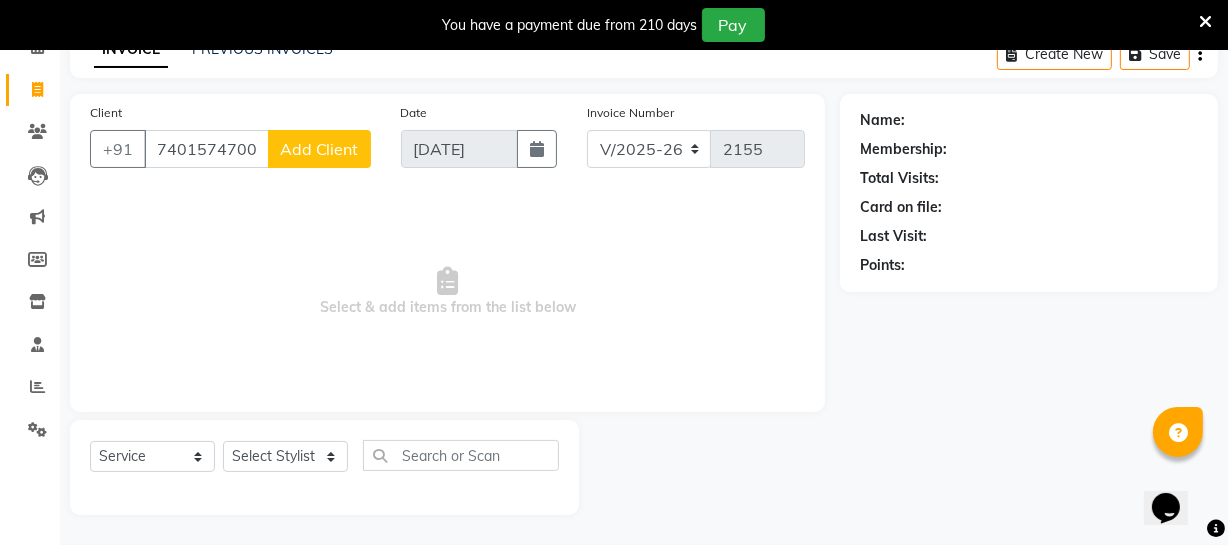 type on "7401574700" 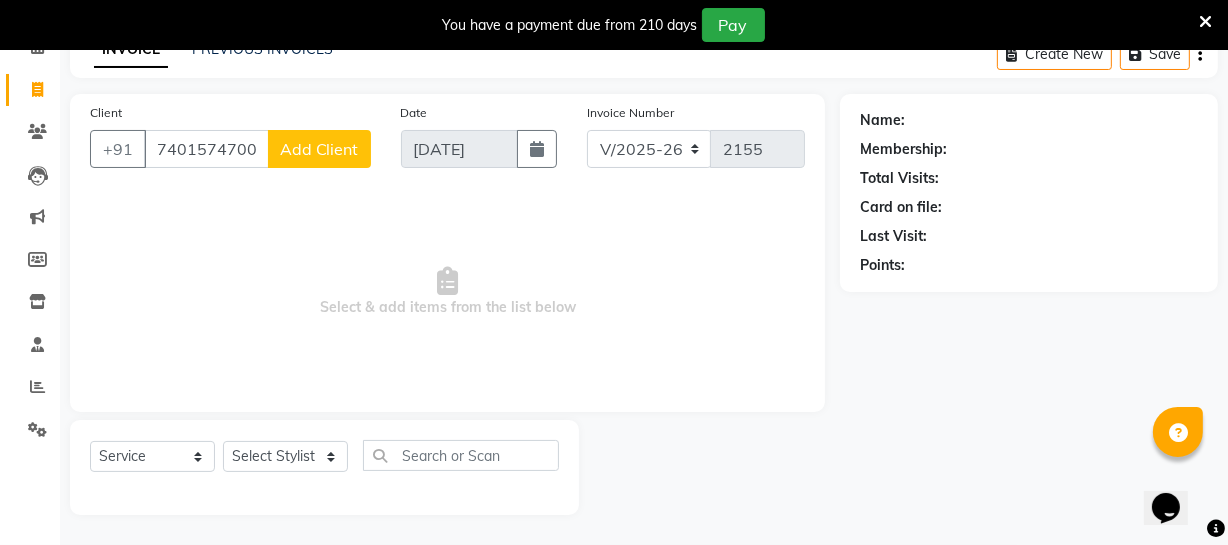click on "Add Client" 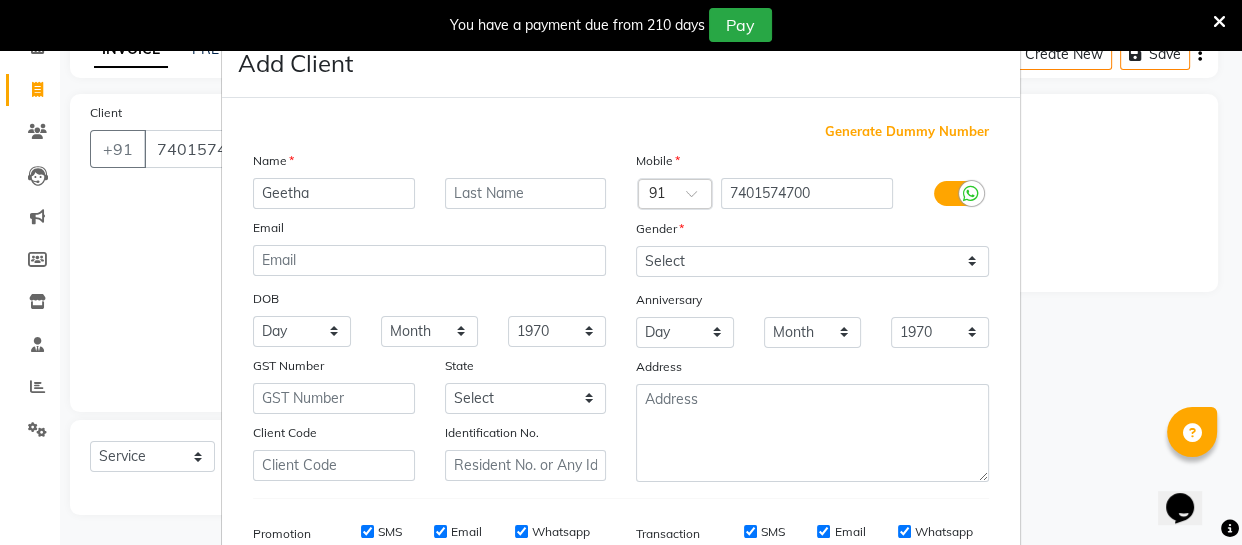 type on "Geetha" 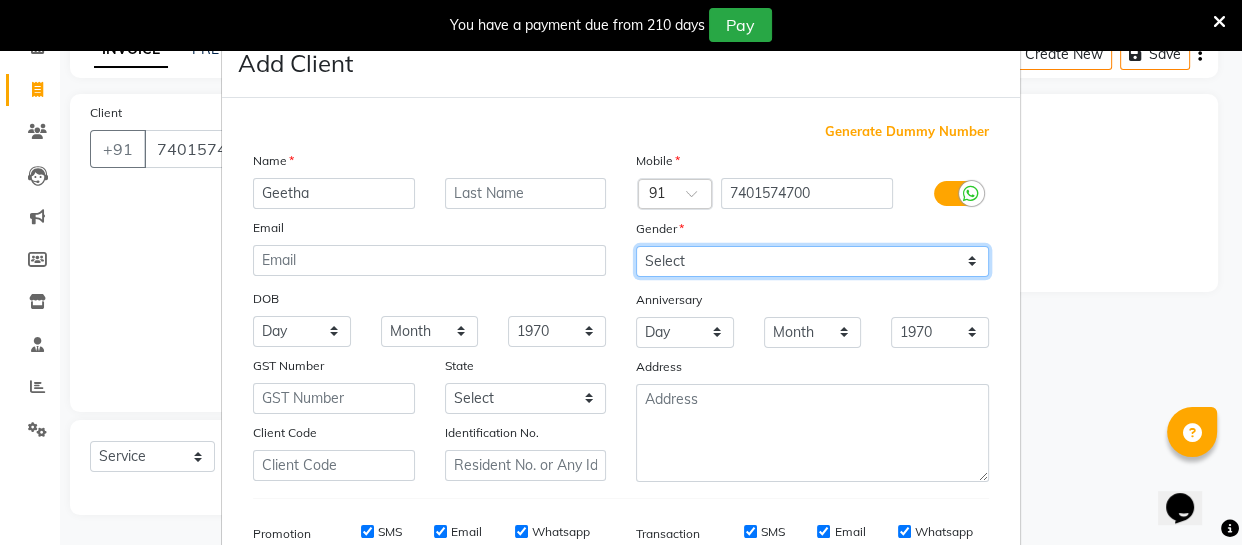 click on "Select [DEMOGRAPHIC_DATA] [DEMOGRAPHIC_DATA] Other Prefer Not To Say" at bounding box center [812, 261] 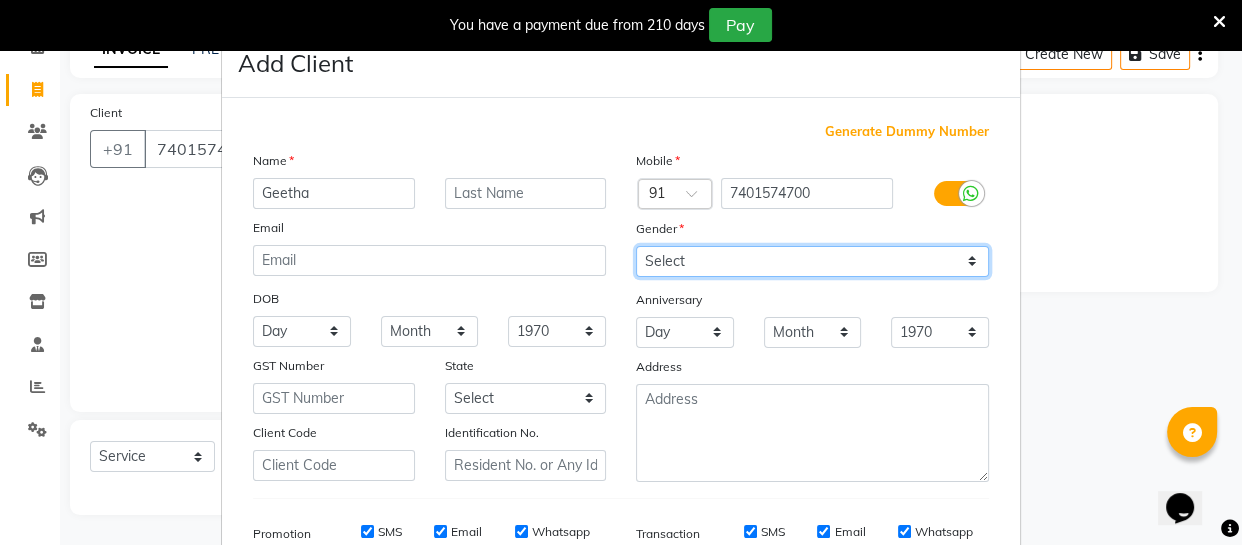 select on "[DEMOGRAPHIC_DATA]" 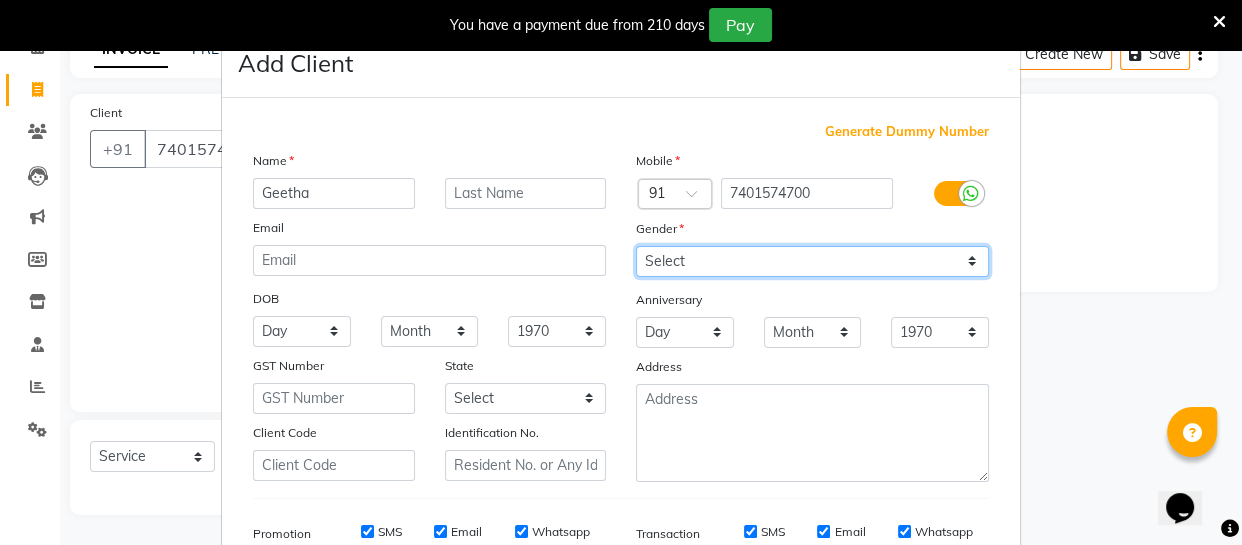 click on "Select [DEMOGRAPHIC_DATA] [DEMOGRAPHIC_DATA] Other Prefer Not To Say" at bounding box center [812, 261] 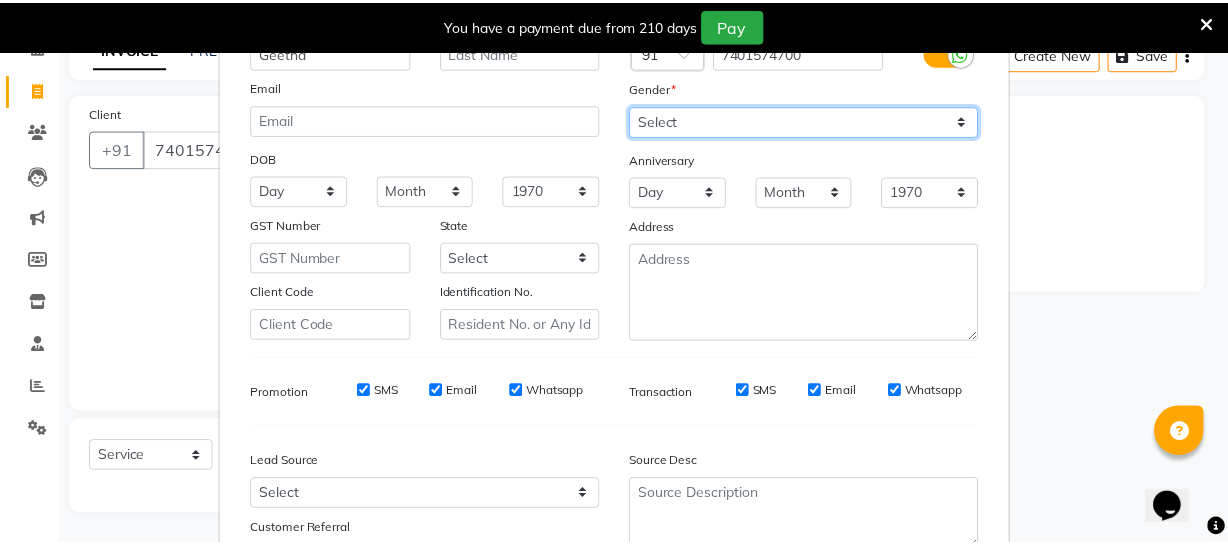 scroll, scrollTop: 309, scrollLeft: 0, axis: vertical 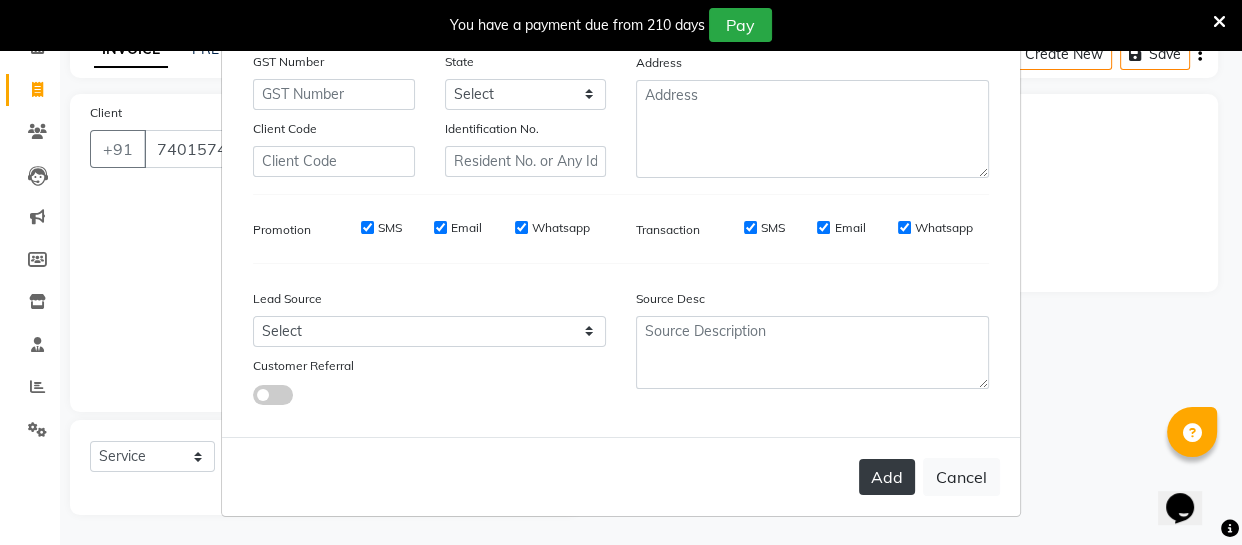 click on "Add" at bounding box center (887, 477) 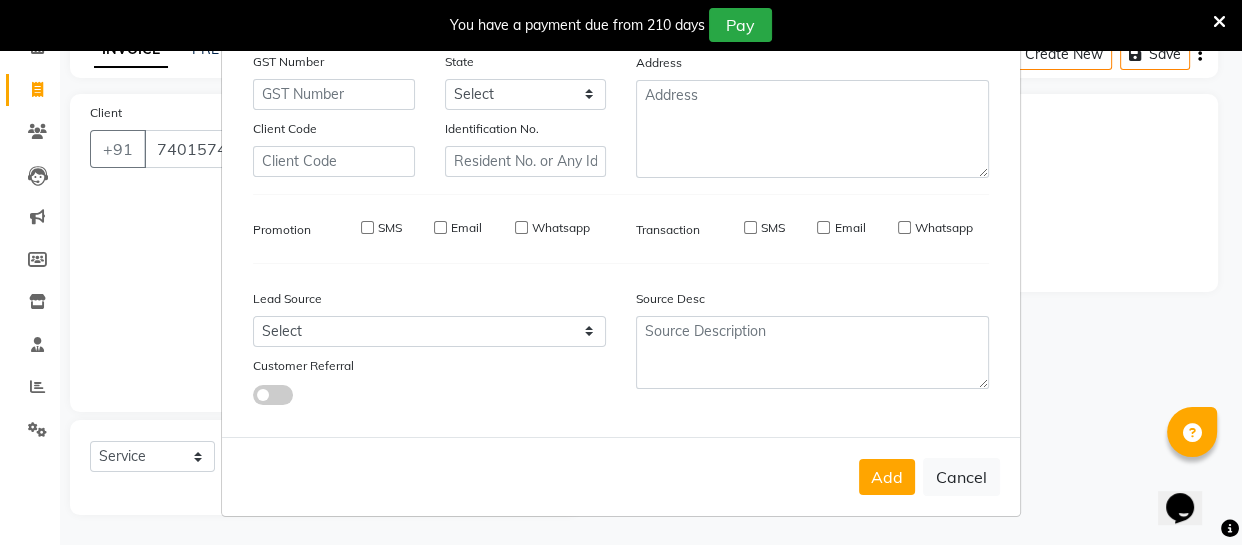 type 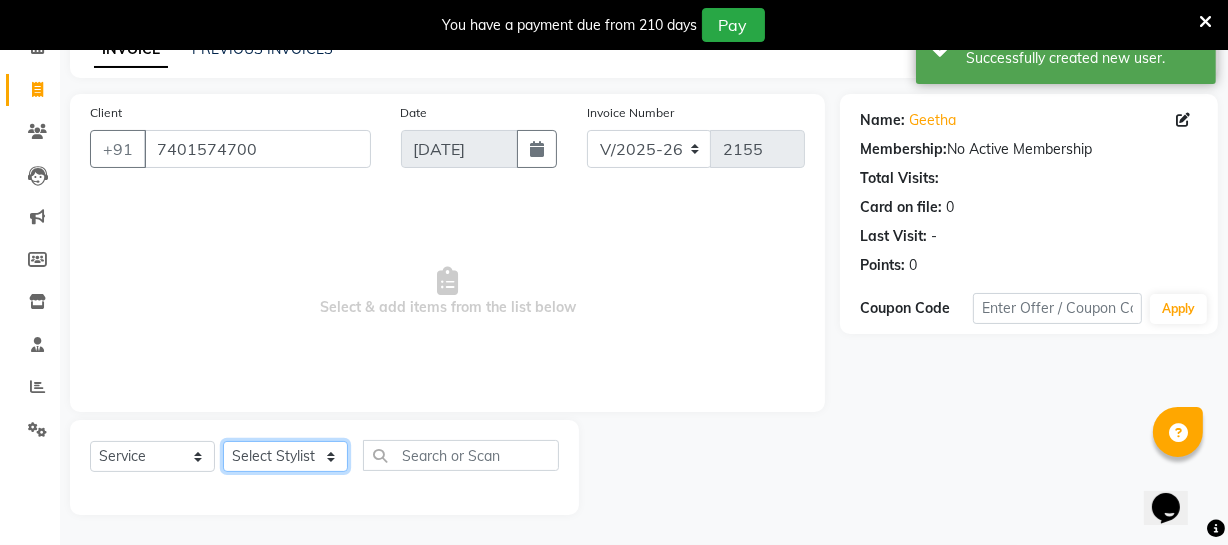 click on "Select Stylist [PERSON_NAME] [PERSON_NAME] [PERSON_NAME] [PERSON_NAME] [PERSON_NAME] [PERSON_NAME] Make up Mani Unisex Stylist [PERSON_NAME] [PERSON_NAME] [PERSON_NAME] Unisex Ramya [PERSON_NAME] Unisex [PERSON_NAME] [PERSON_NAME] [PERSON_NAME] Thiru Virtue Aesthetic Virtue Ambattur" 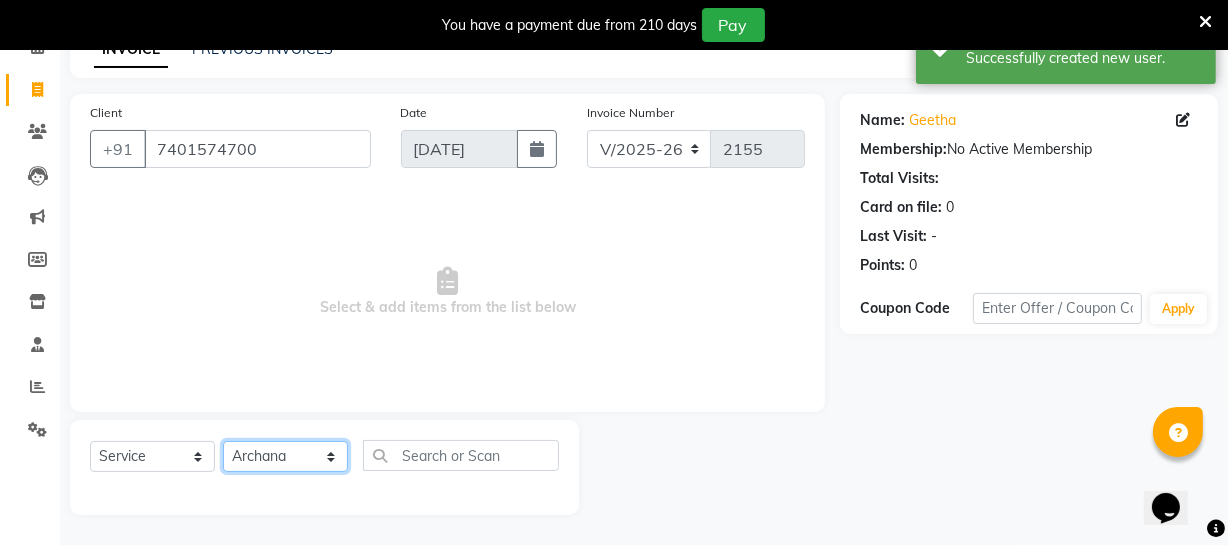 click on "Select Stylist [PERSON_NAME] [PERSON_NAME] [PERSON_NAME] [PERSON_NAME] [PERSON_NAME] [PERSON_NAME] Make up Mani Unisex Stylist [PERSON_NAME] [PERSON_NAME] [PERSON_NAME] Unisex Ramya [PERSON_NAME] Unisex [PERSON_NAME] [PERSON_NAME] [PERSON_NAME] Thiru Virtue Aesthetic Virtue Ambattur" 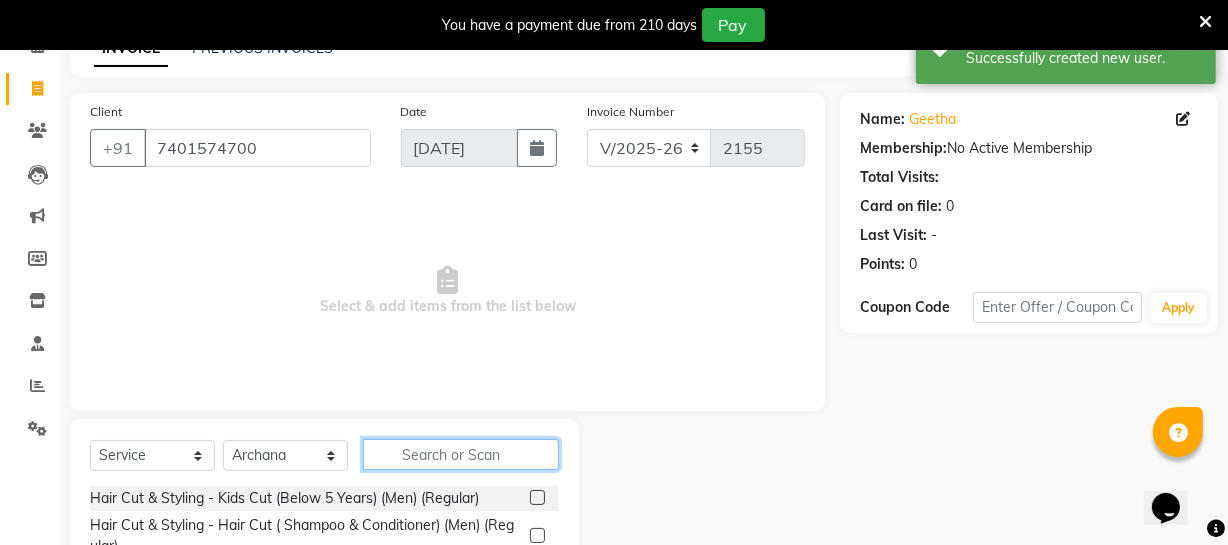 click 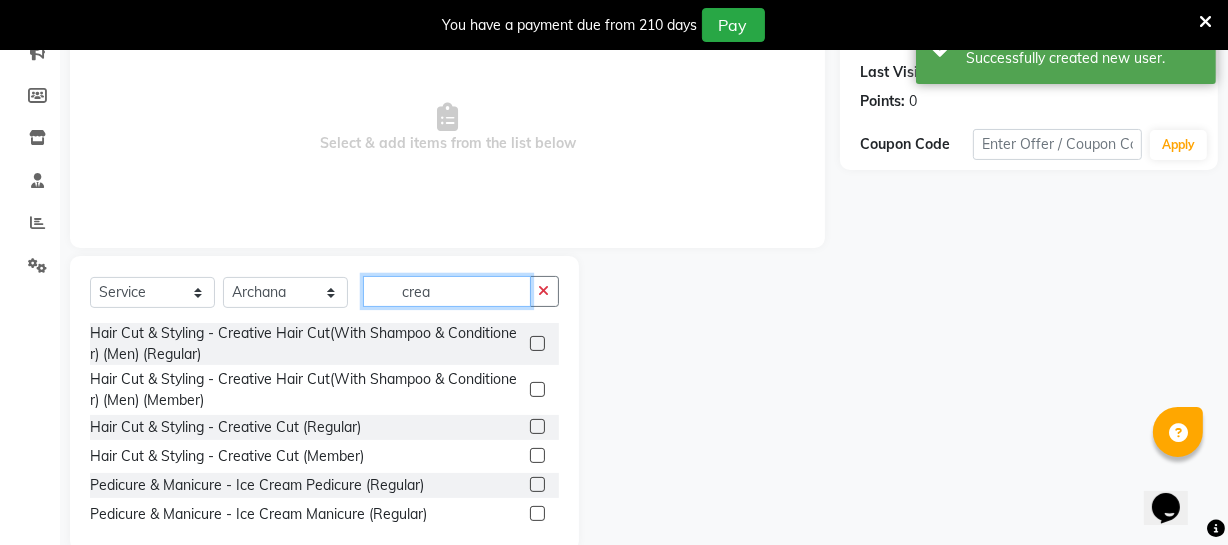 scroll, scrollTop: 289, scrollLeft: 0, axis: vertical 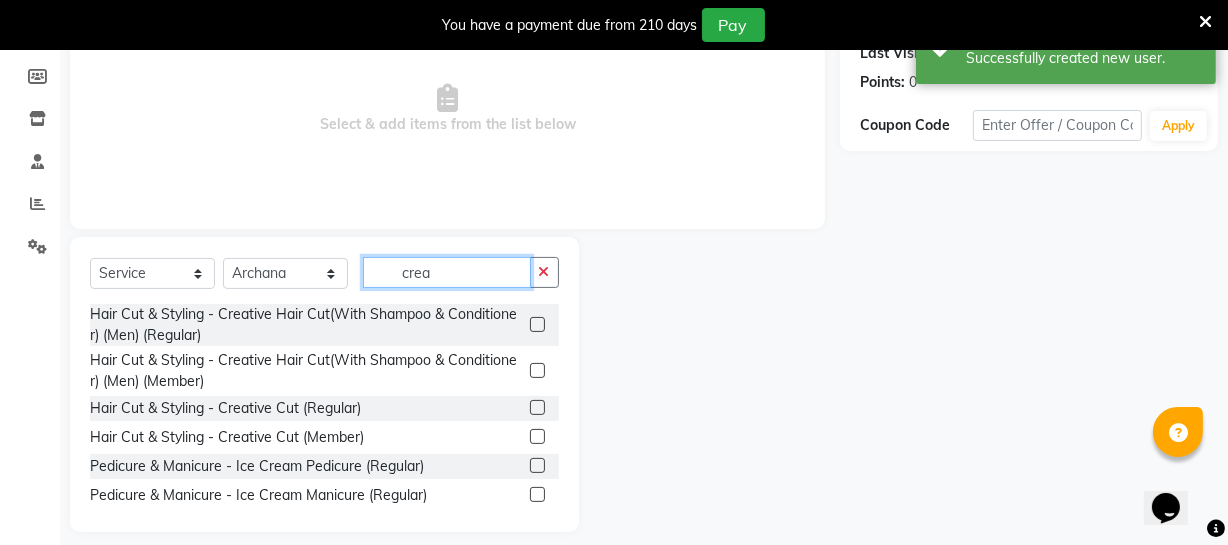 type on "crea" 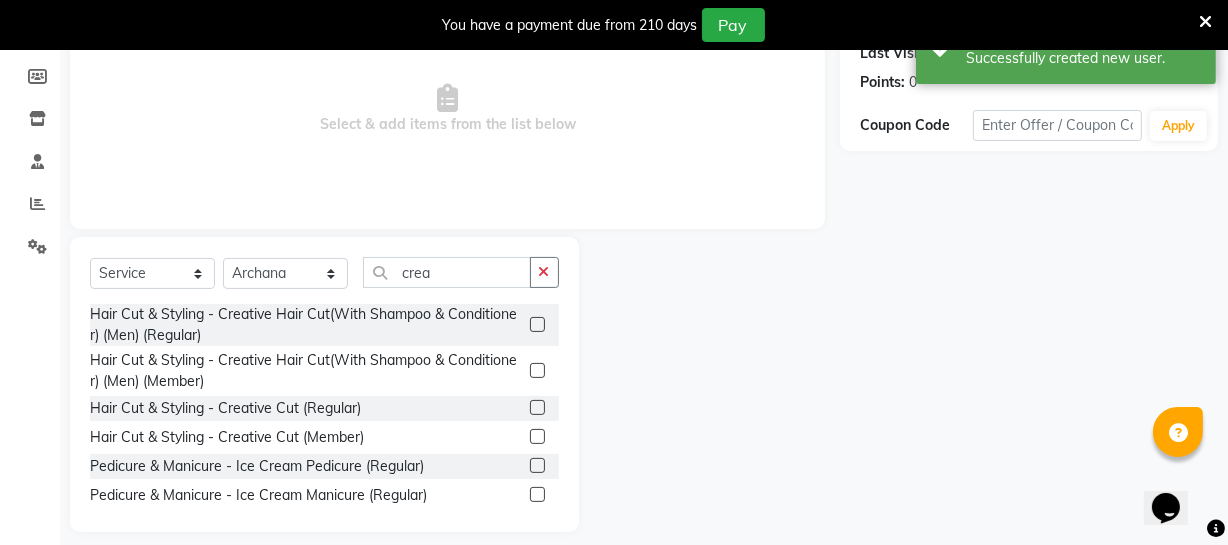 click 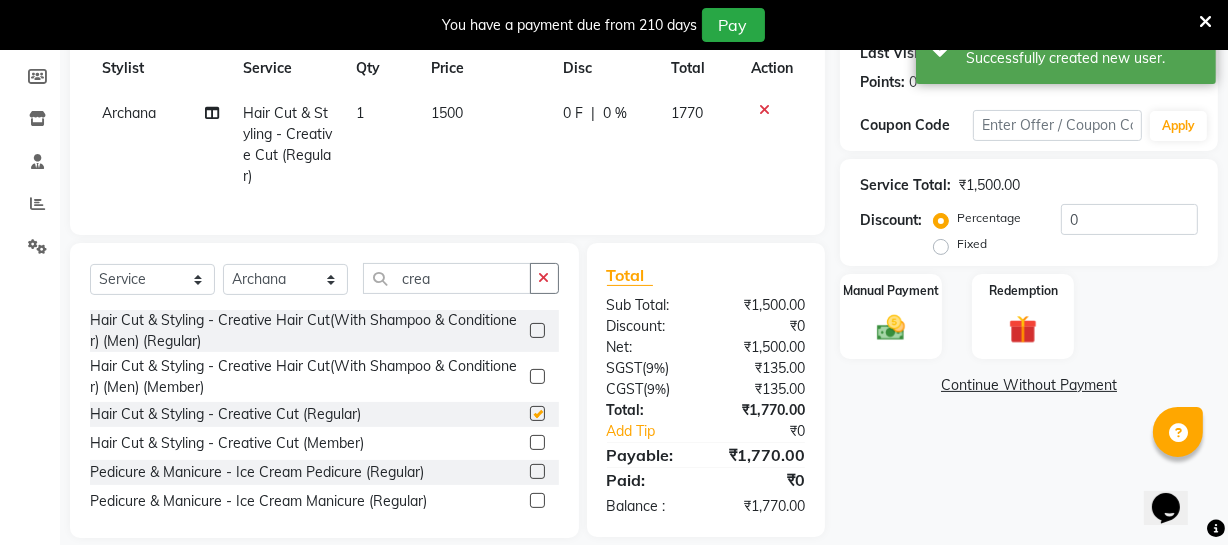 checkbox on "false" 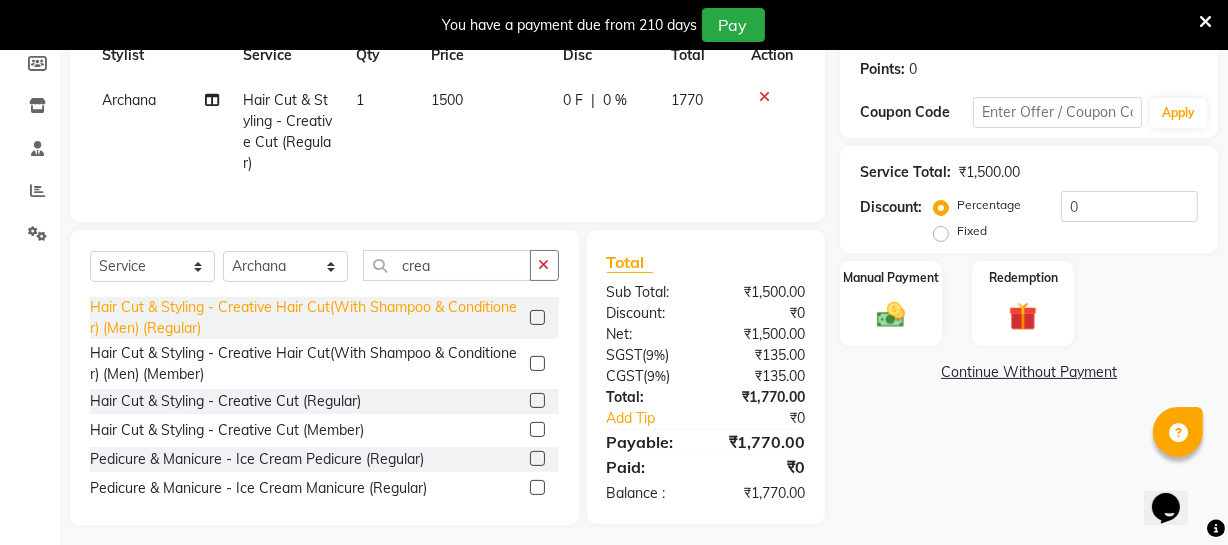 scroll, scrollTop: 326, scrollLeft: 0, axis: vertical 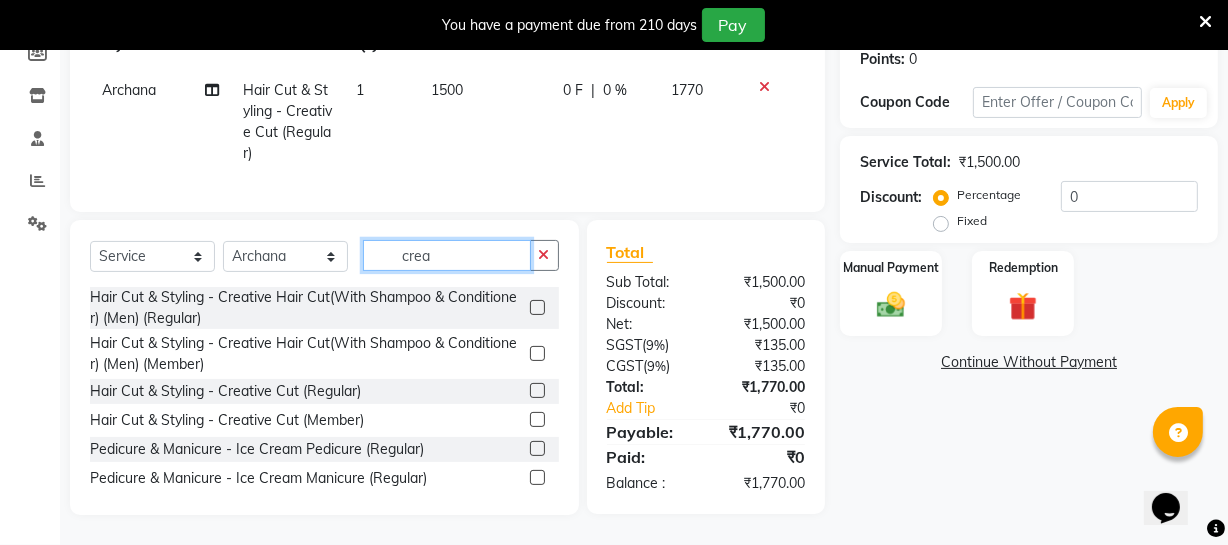 drag, startPoint x: 465, startPoint y: 260, endPoint x: 459, endPoint y: 249, distance: 12.529964 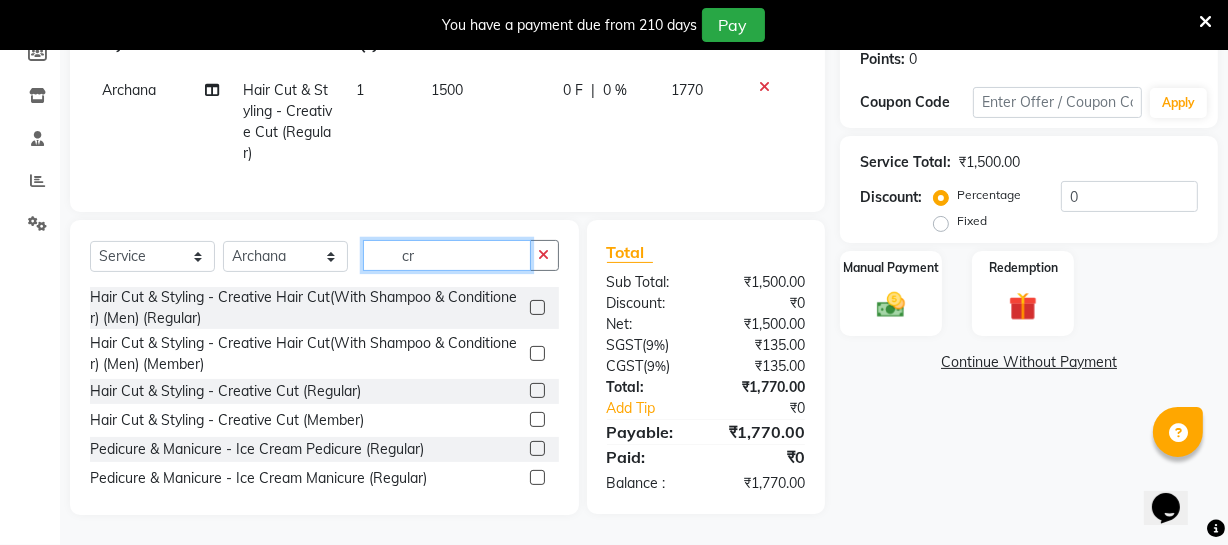 type on "c" 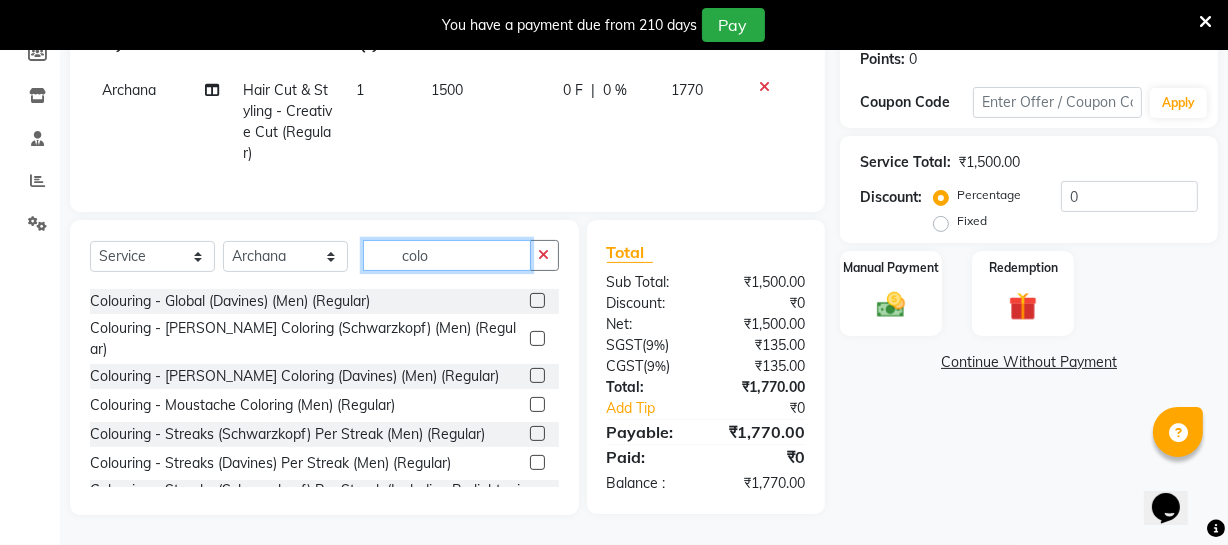 scroll, scrollTop: 181, scrollLeft: 0, axis: vertical 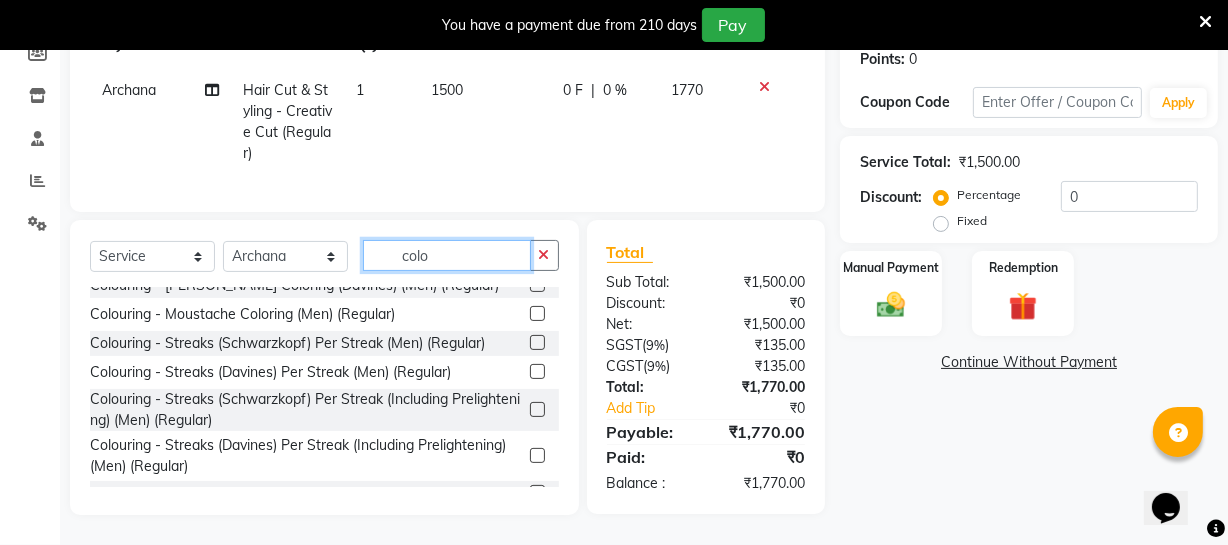type on "colo" 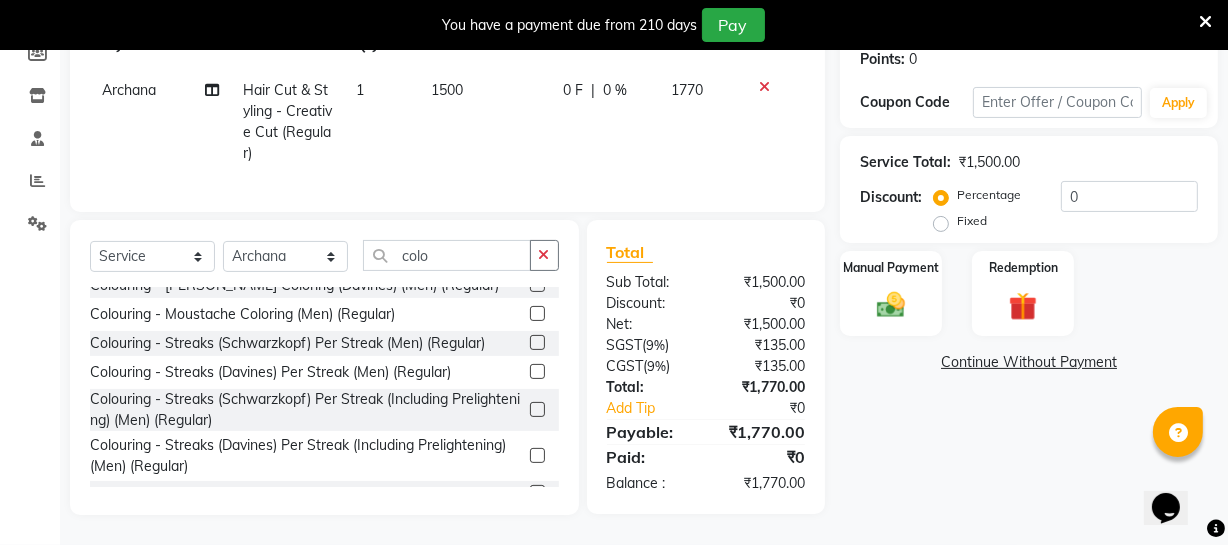 click 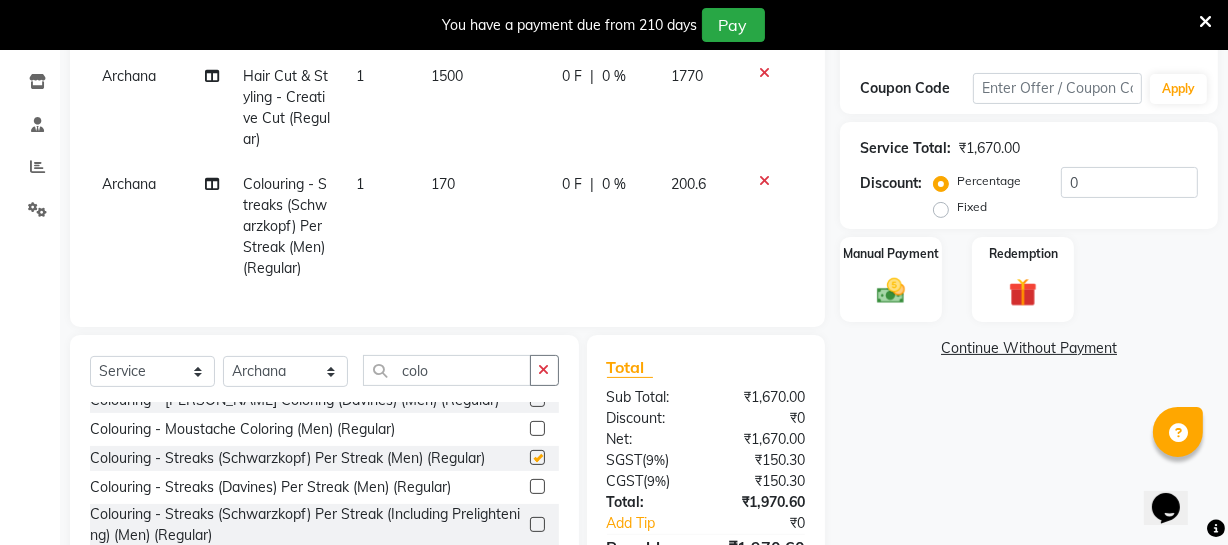 checkbox on "false" 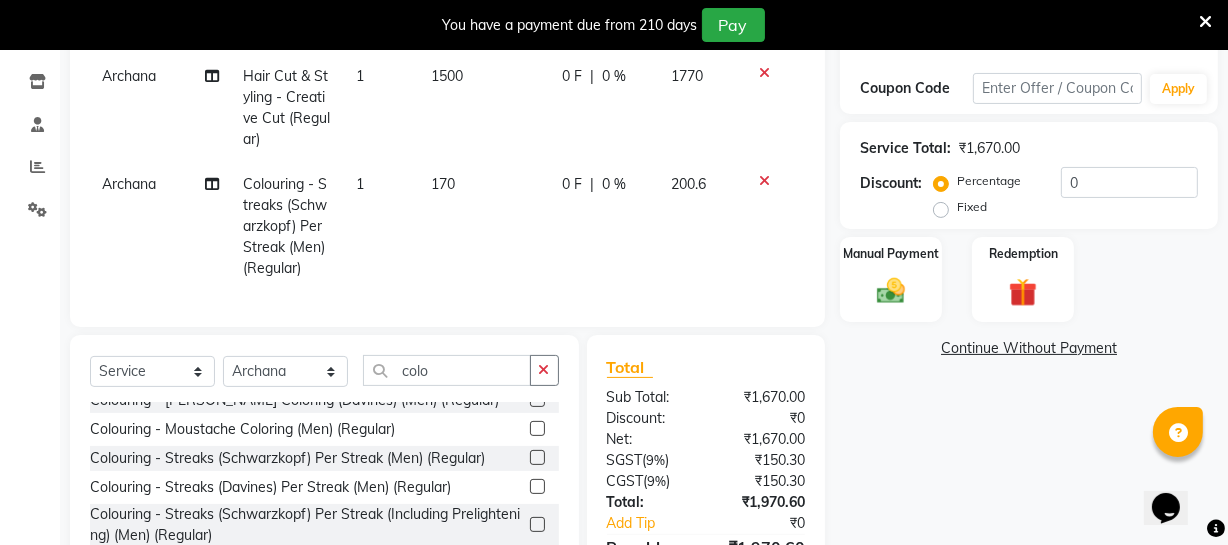 click 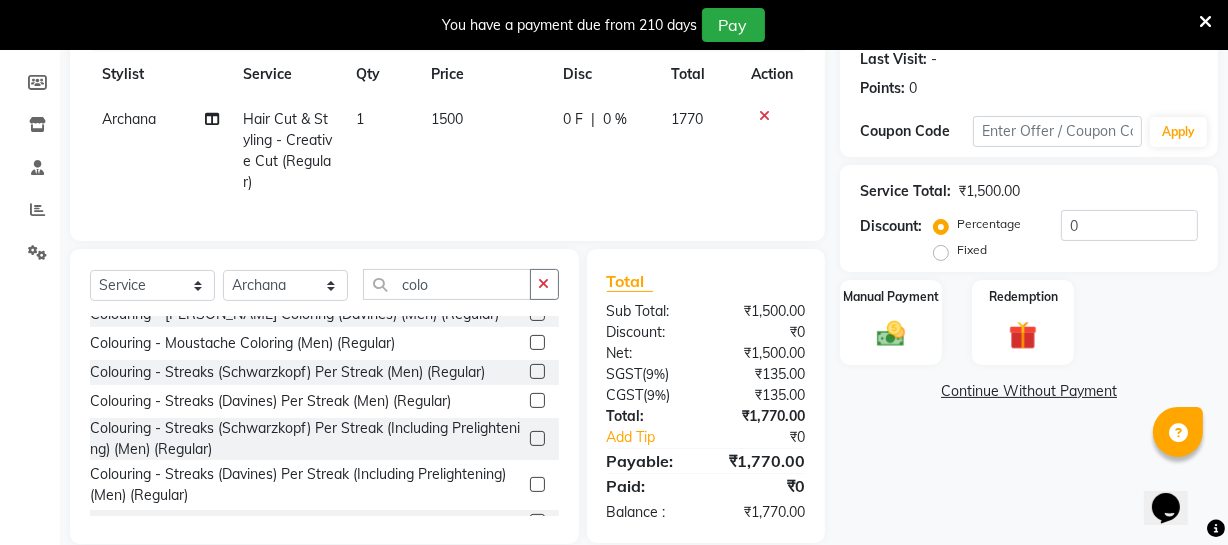 scroll, scrollTop: 326, scrollLeft: 0, axis: vertical 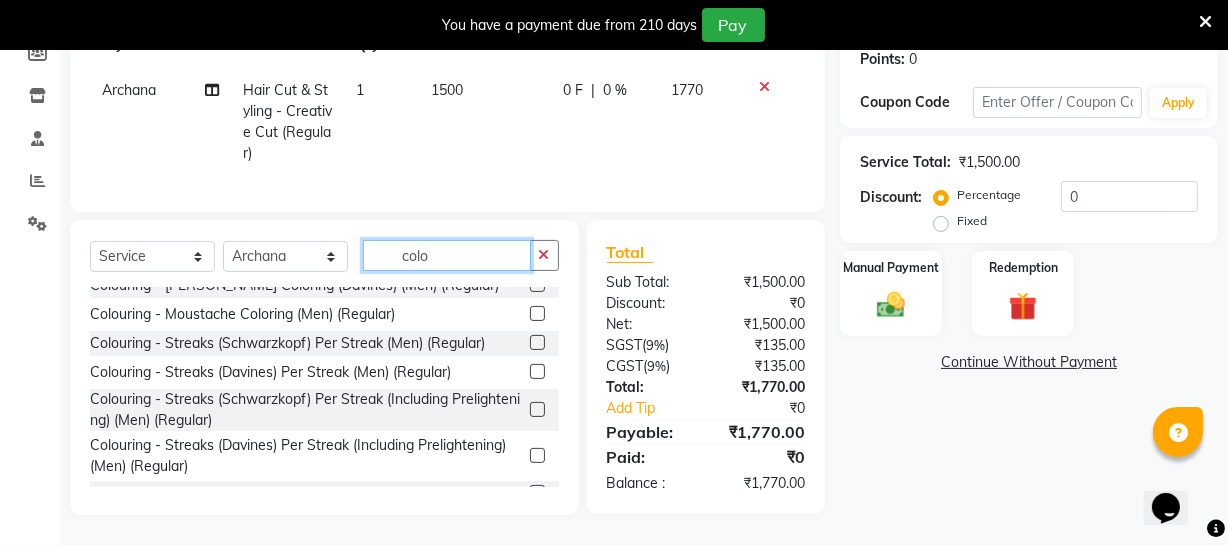 click on "colo" 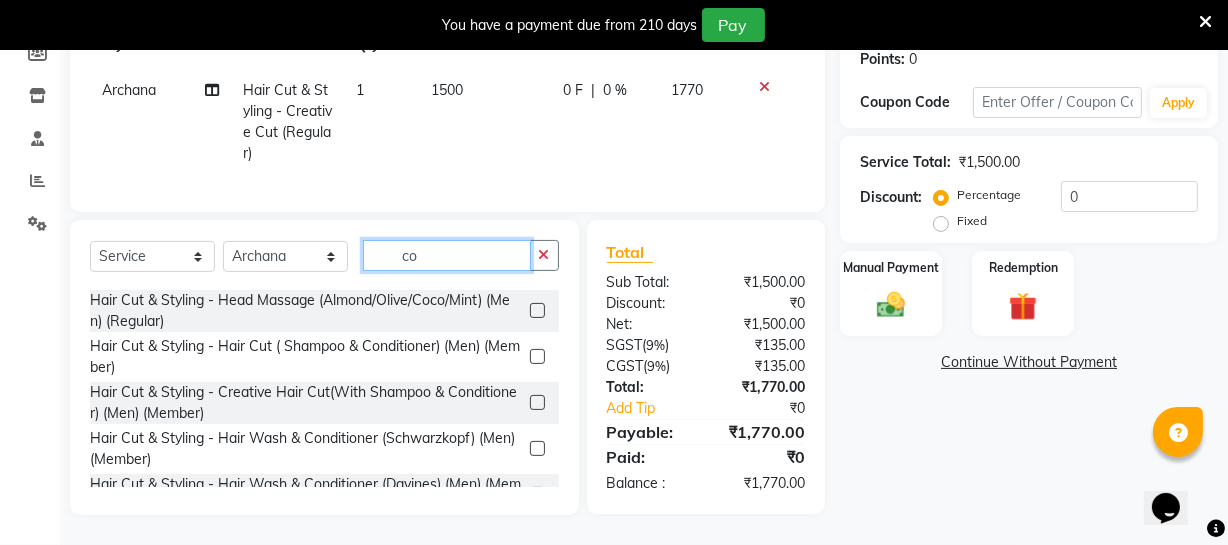 type on "c" 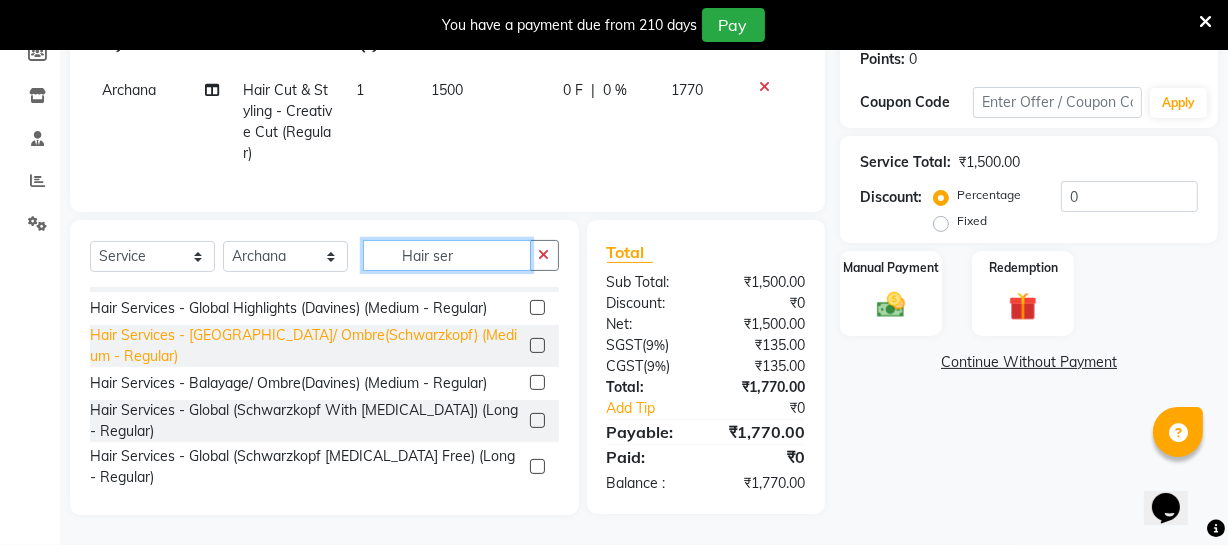 scroll, scrollTop: 675, scrollLeft: 0, axis: vertical 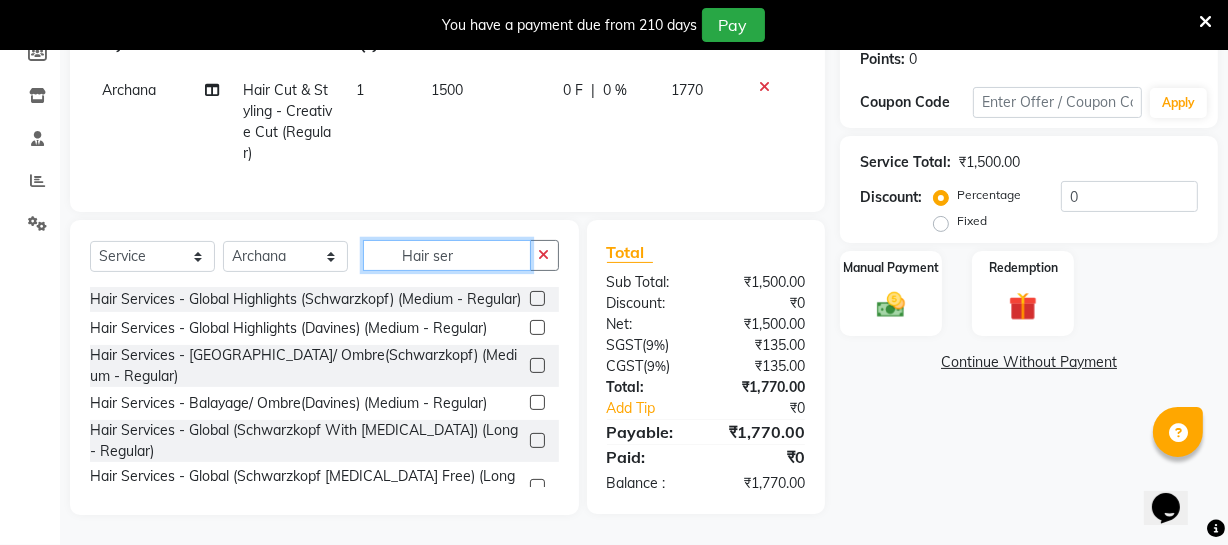 type on "Hair ser" 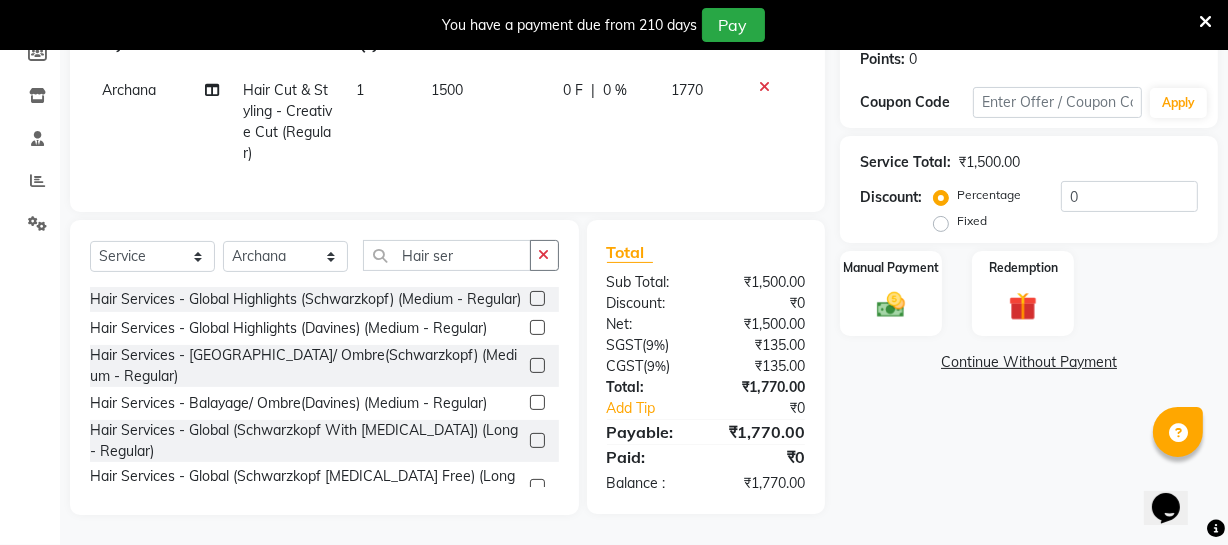 click 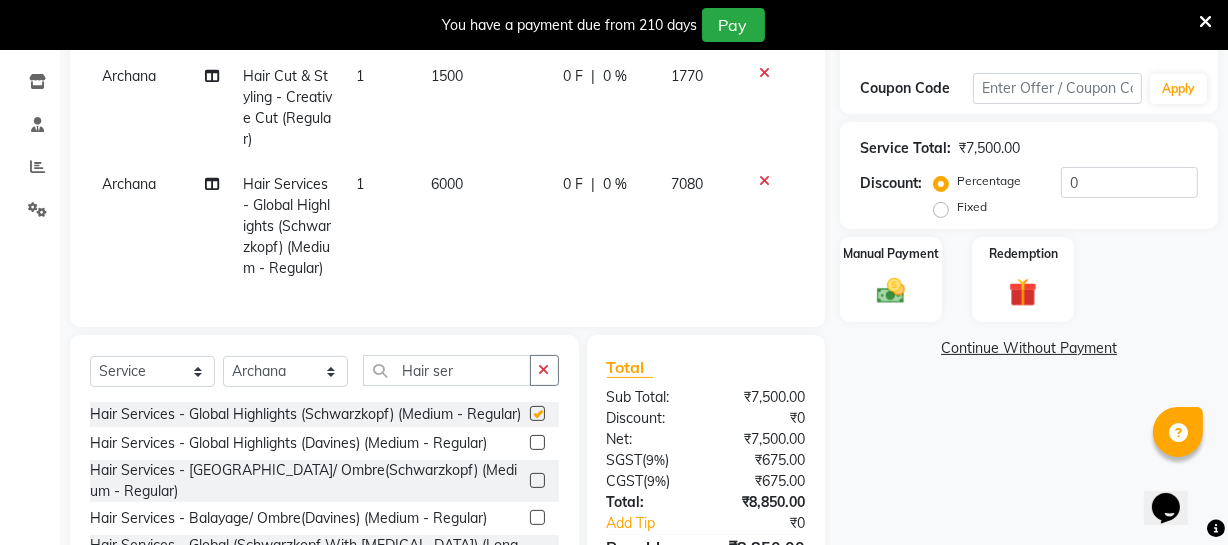 checkbox on "false" 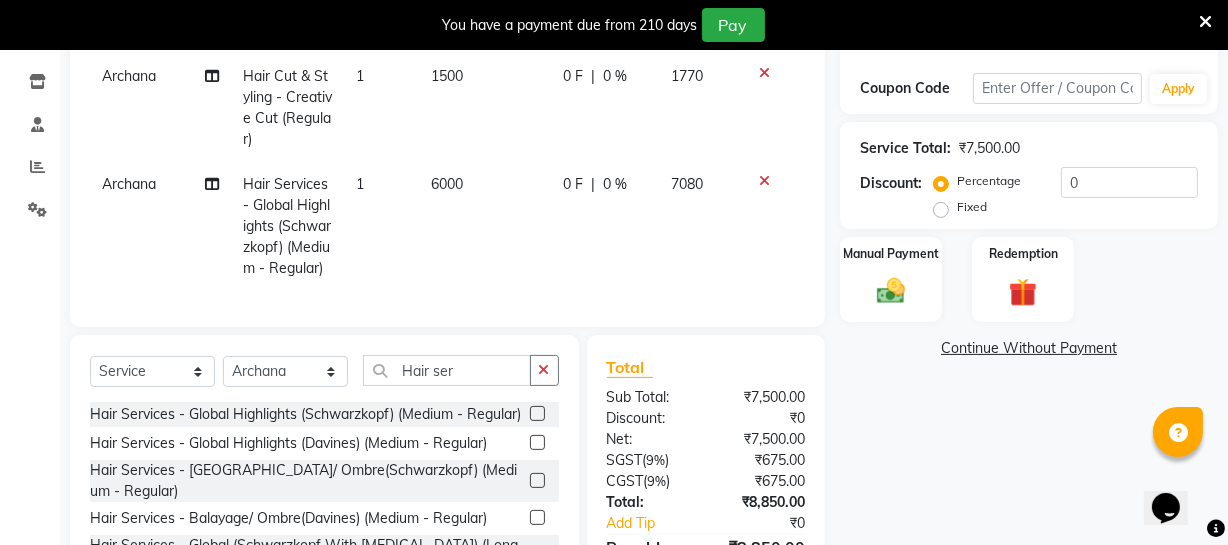 click on "6000" 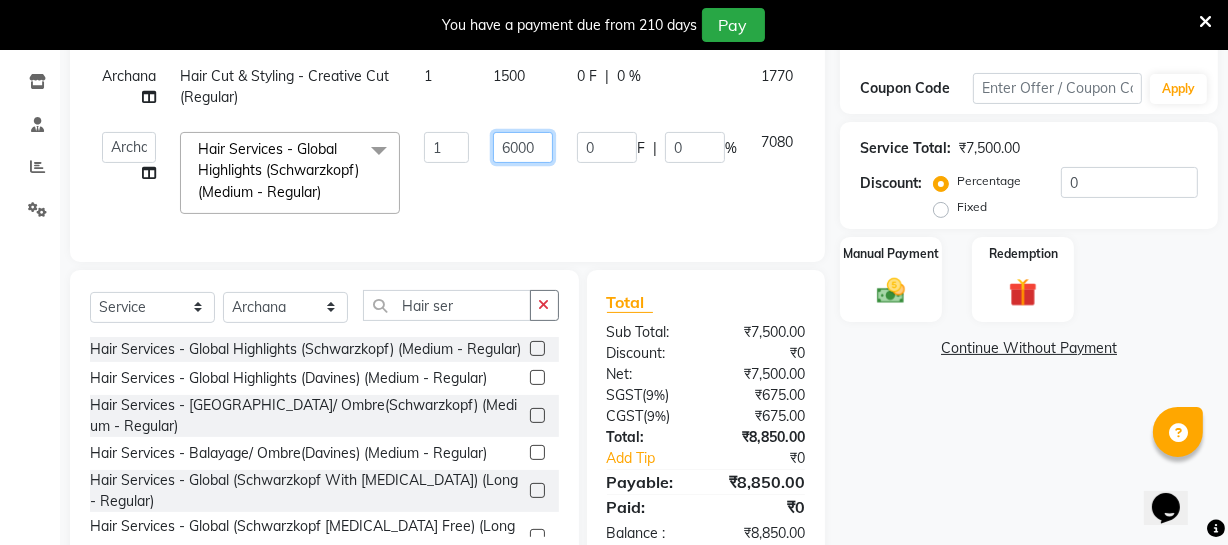 click on "6000" 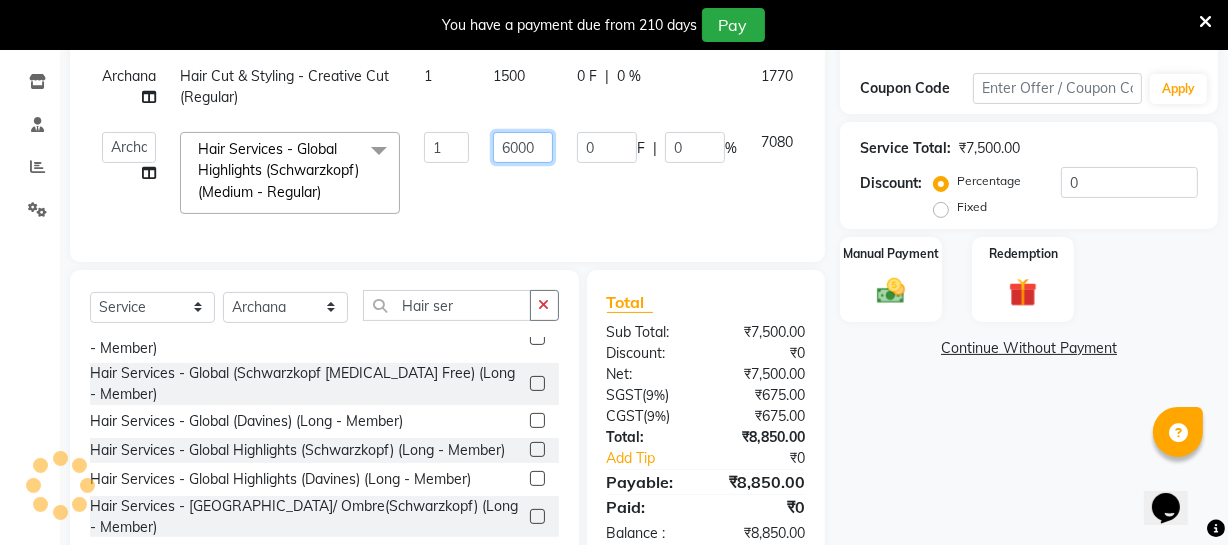 scroll, scrollTop: 1674, scrollLeft: 0, axis: vertical 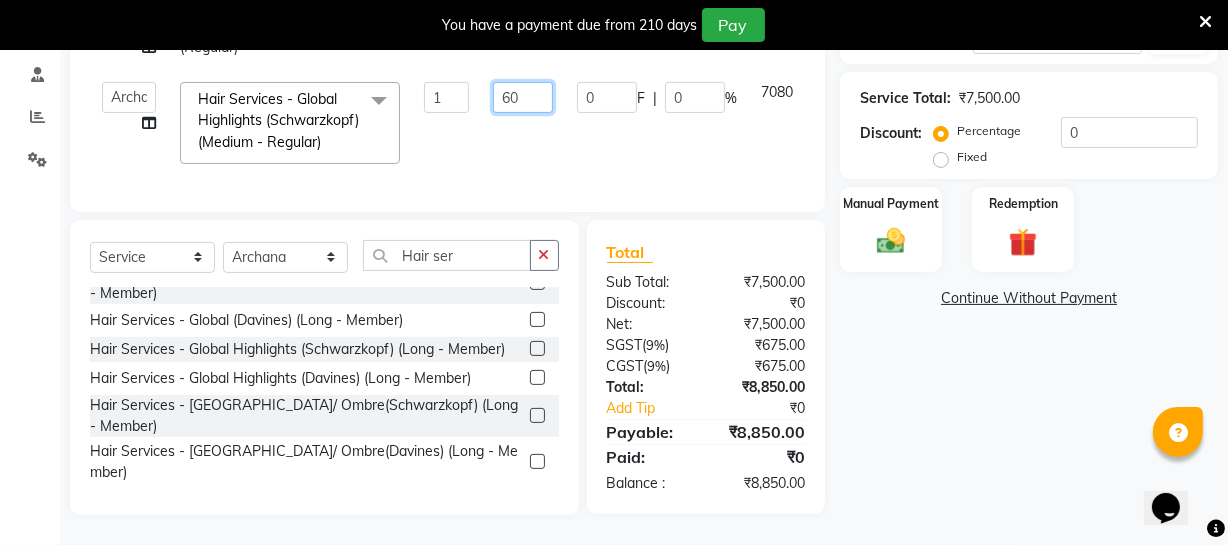 type on "6" 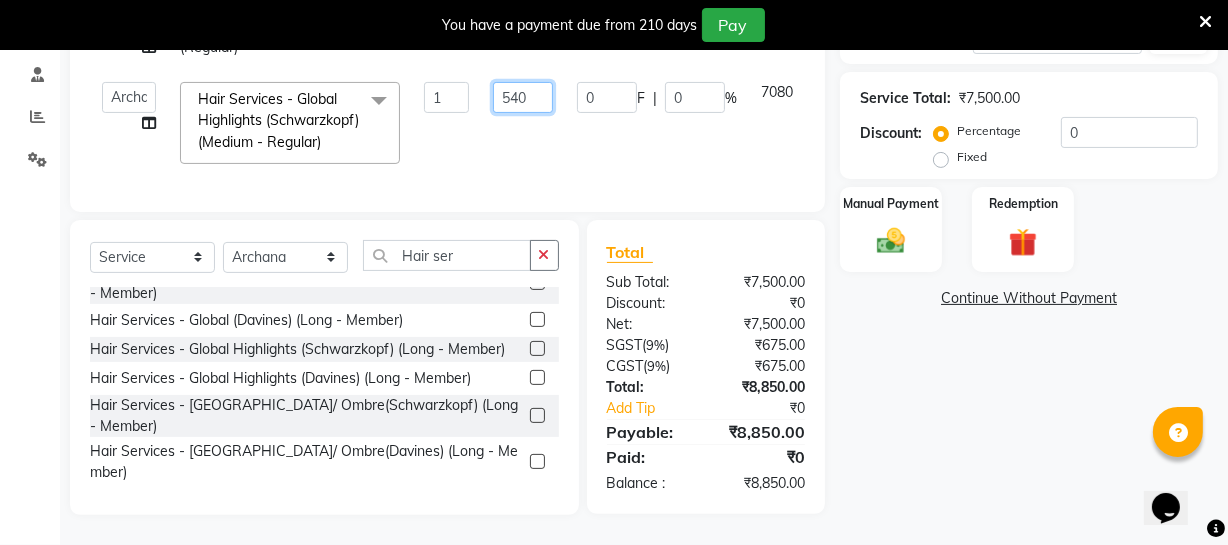 type on "5400" 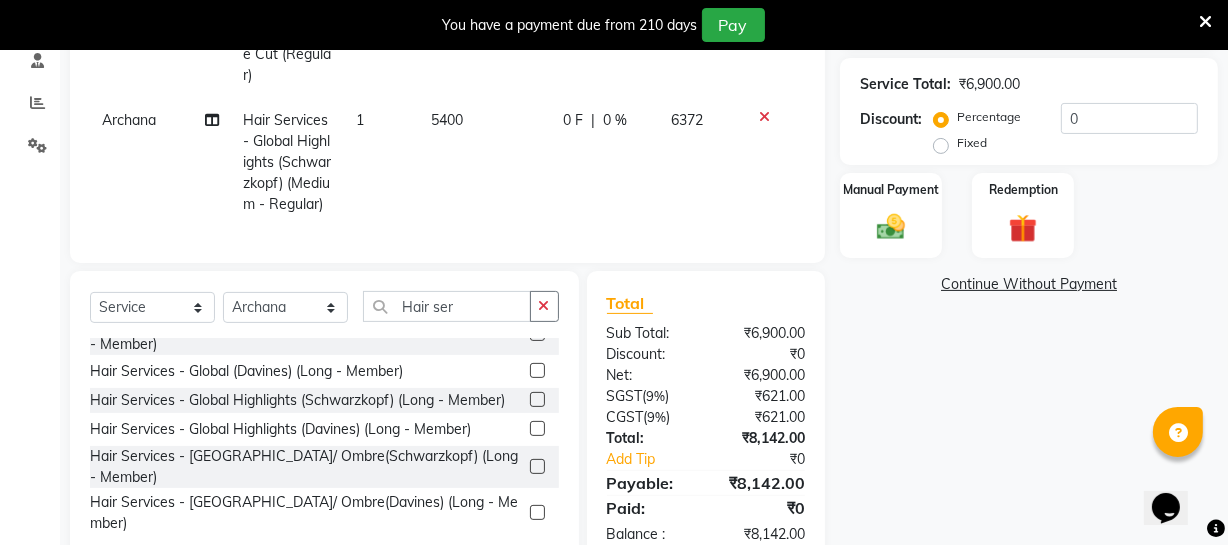click on "5400" 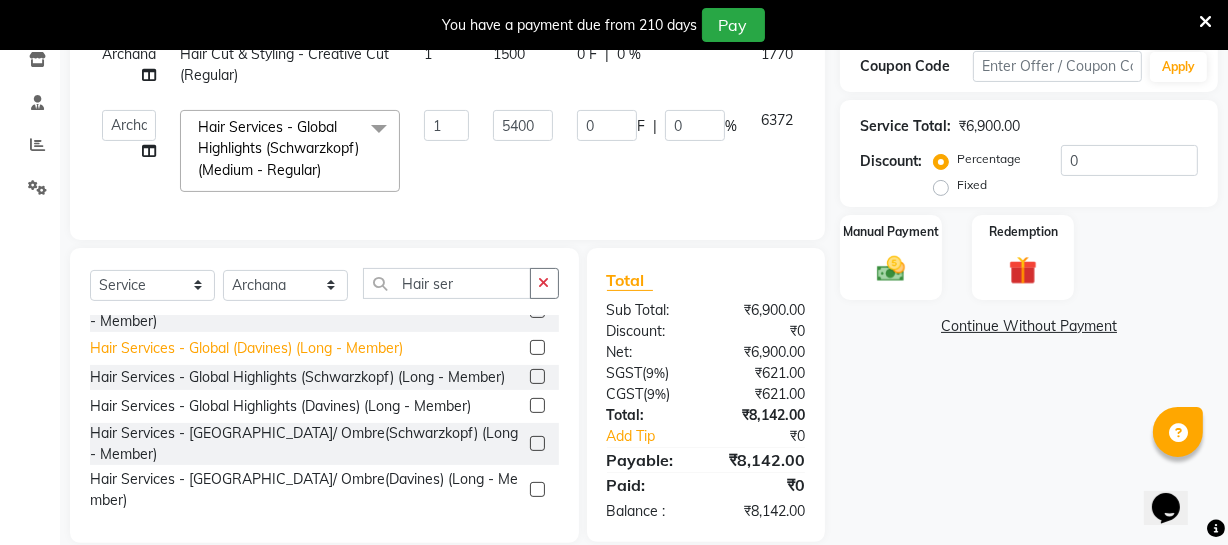 scroll, scrollTop: 363, scrollLeft: 0, axis: vertical 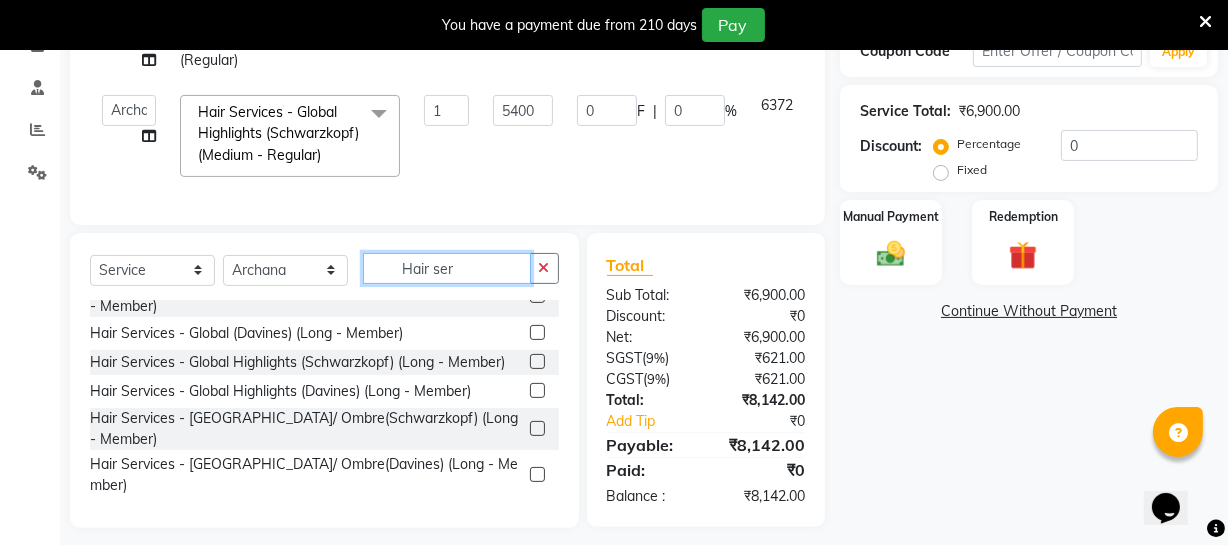 click on "Hair ser" 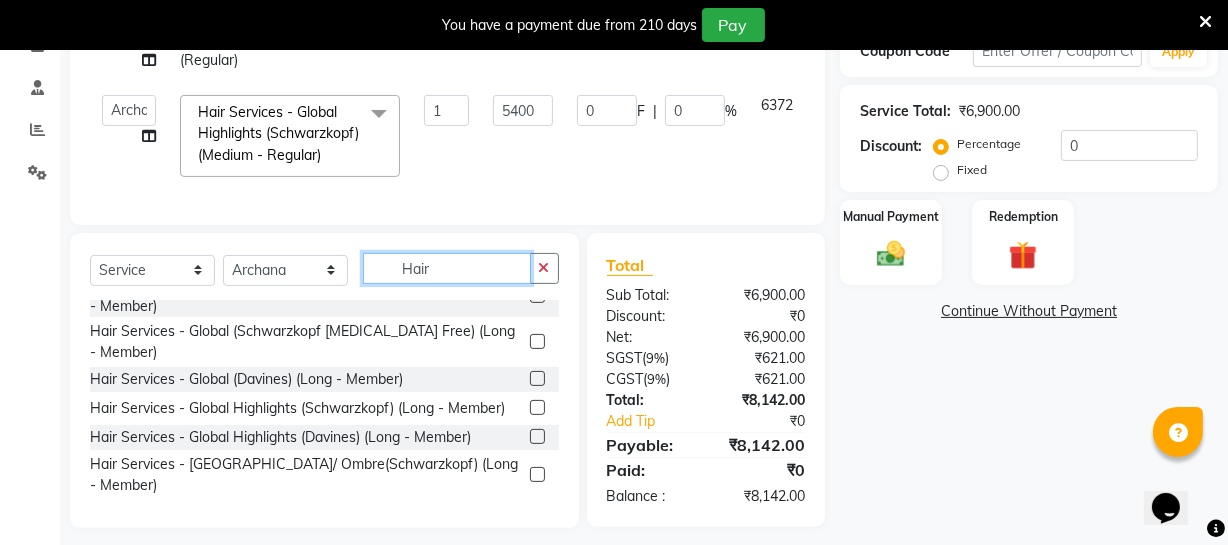 scroll, scrollTop: 1488, scrollLeft: 0, axis: vertical 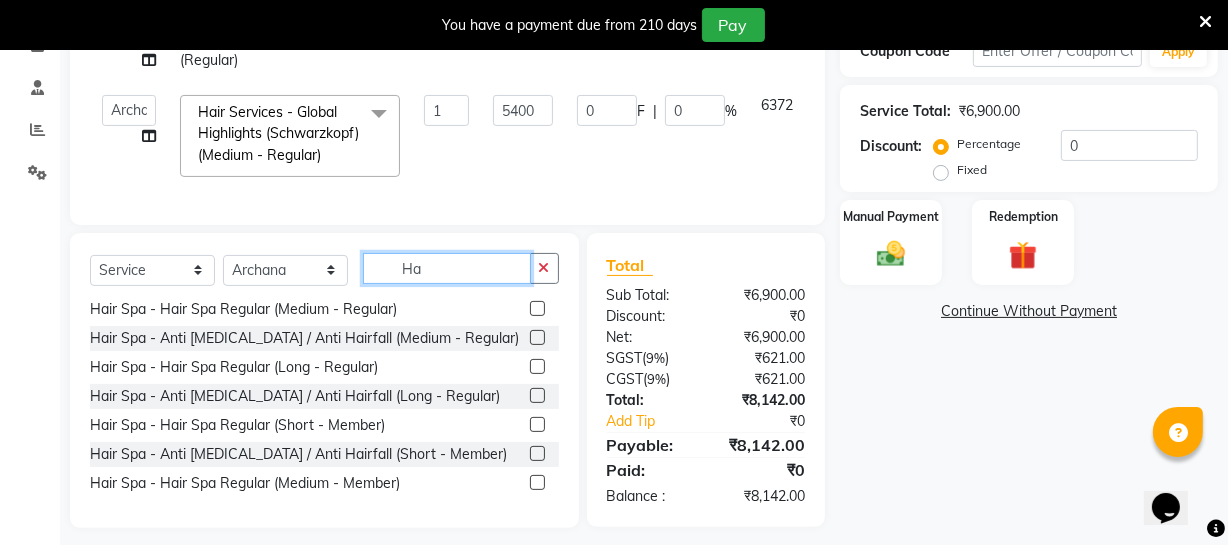 type on "H" 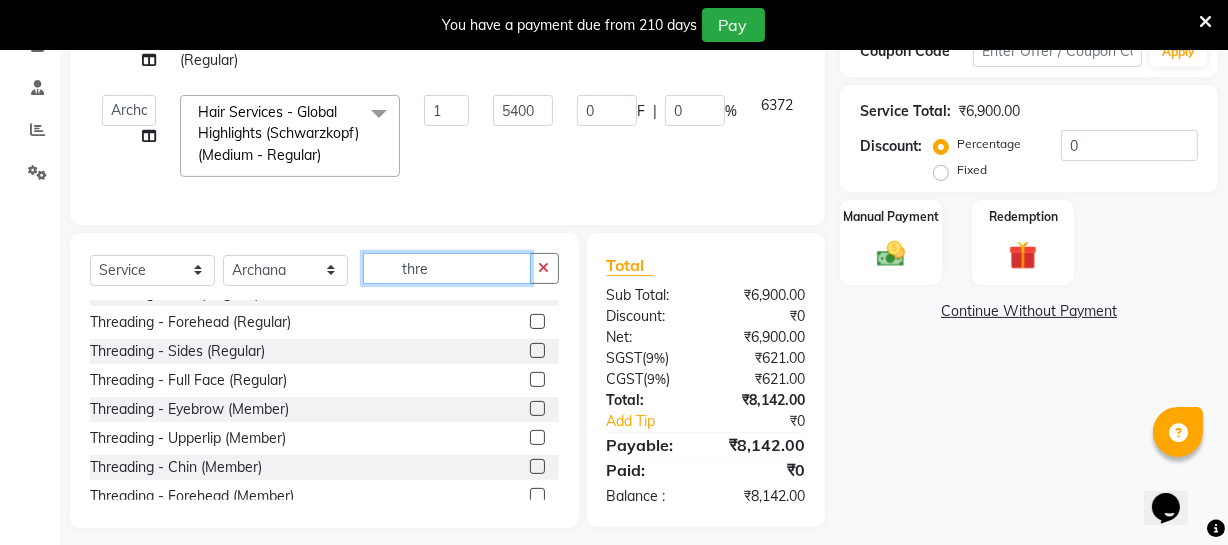 scroll, scrollTop: 0, scrollLeft: 0, axis: both 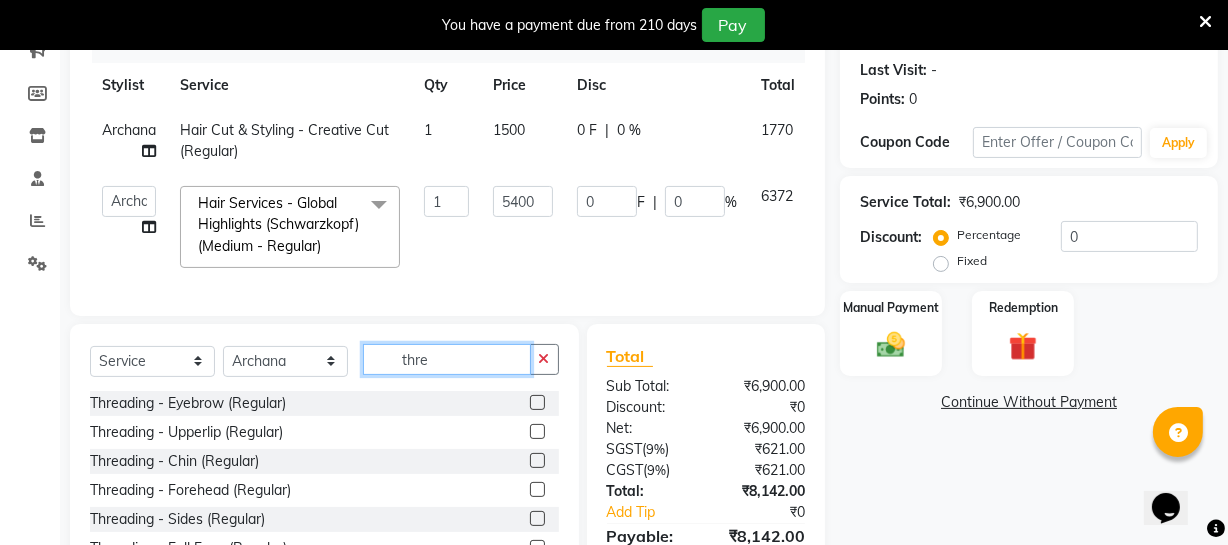 type on "thre" 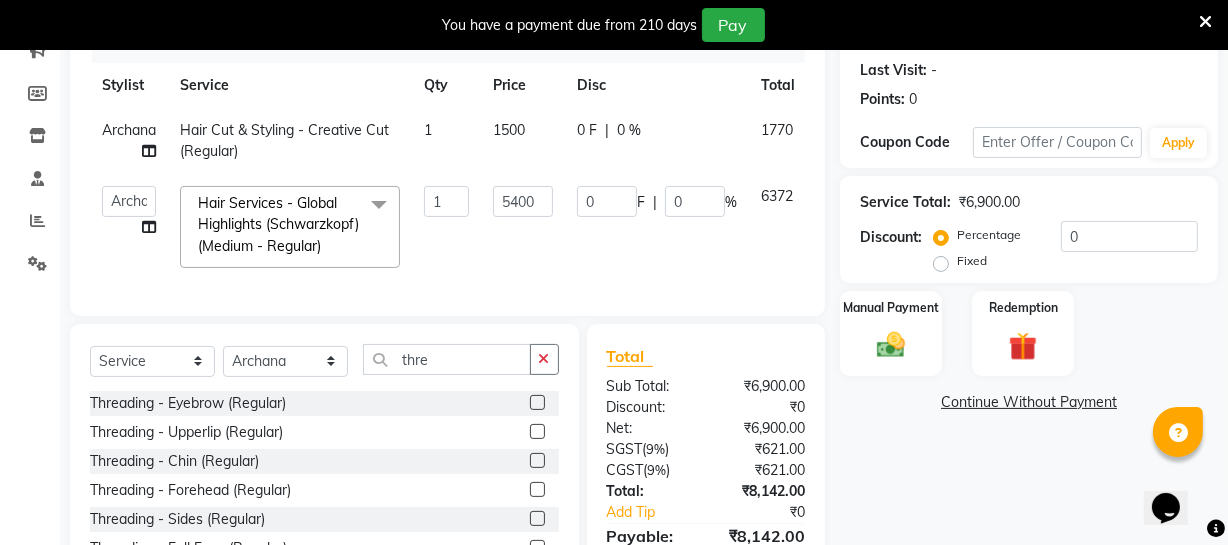 click 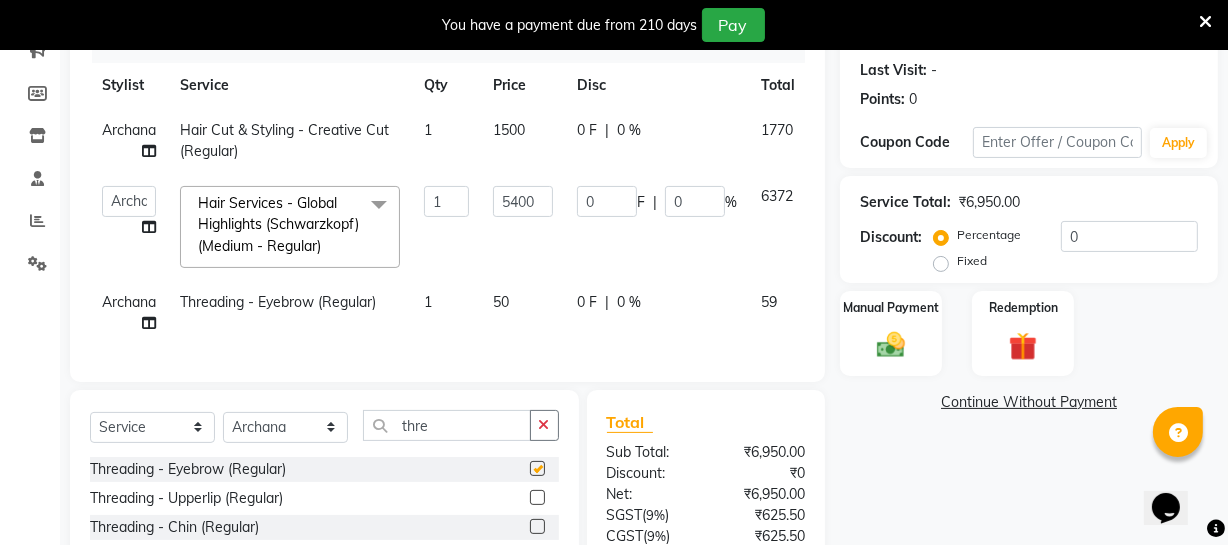 checkbox on "false" 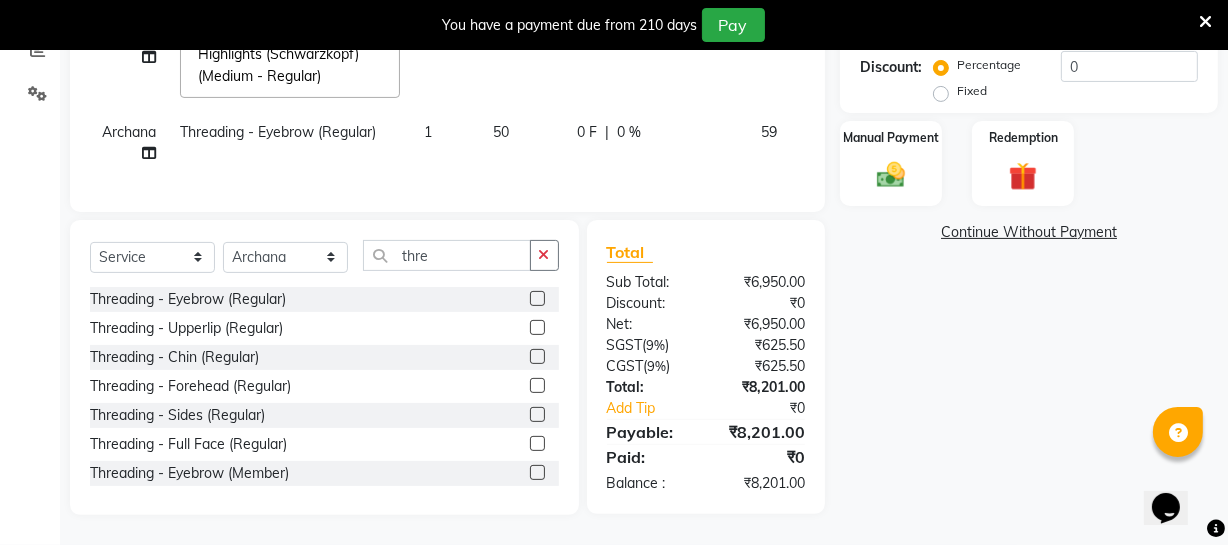 scroll, scrollTop: 454, scrollLeft: 0, axis: vertical 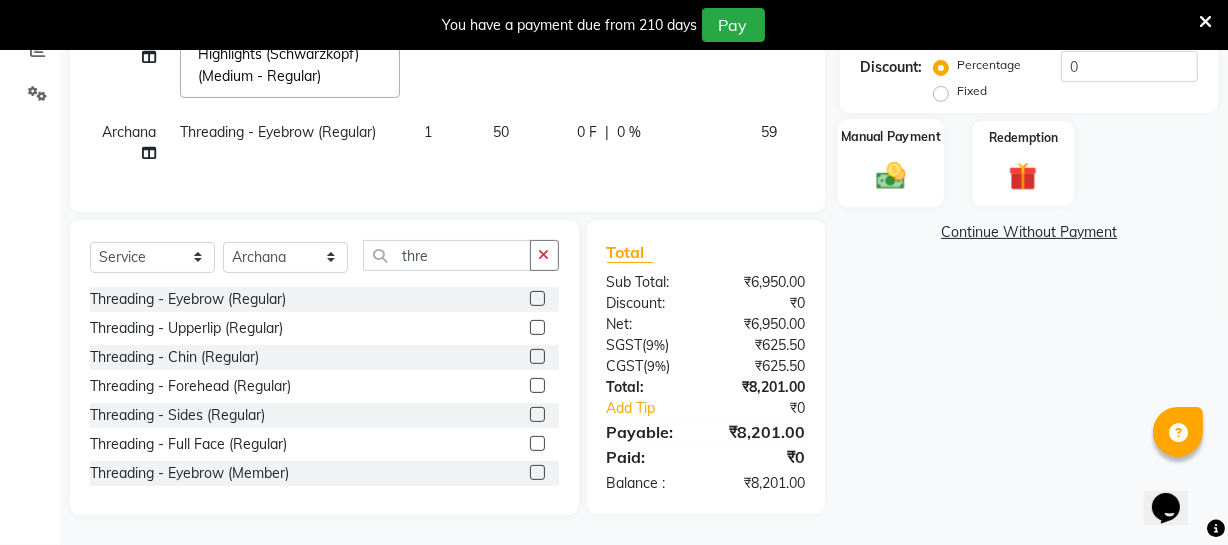 click 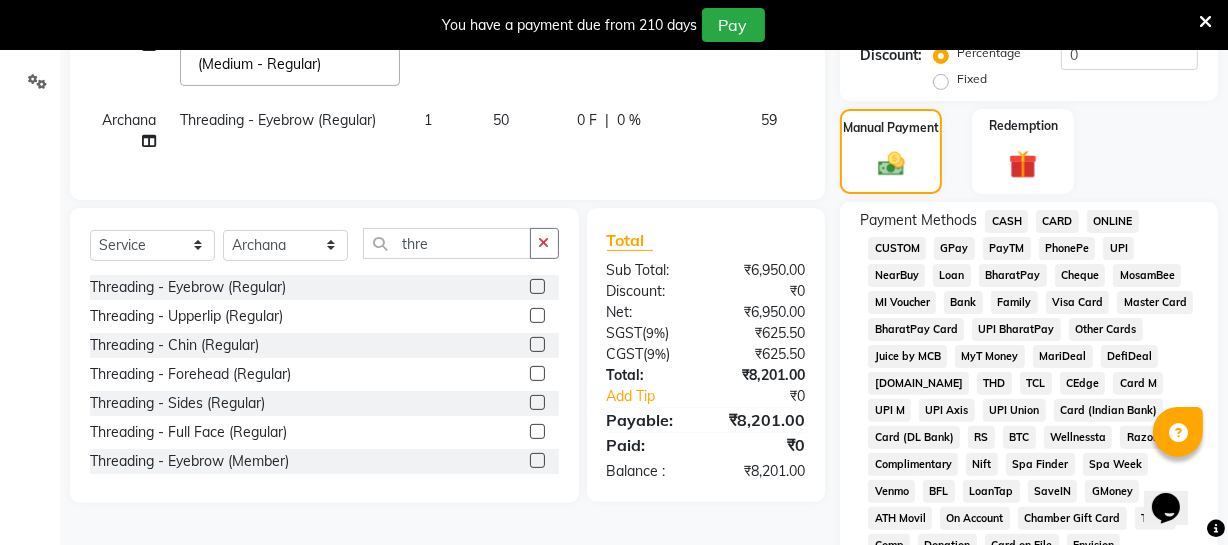 drag, startPoint x: 1126, startPoint y: 219, endPoint x: 1066, endPoint y: 219, distance: 60 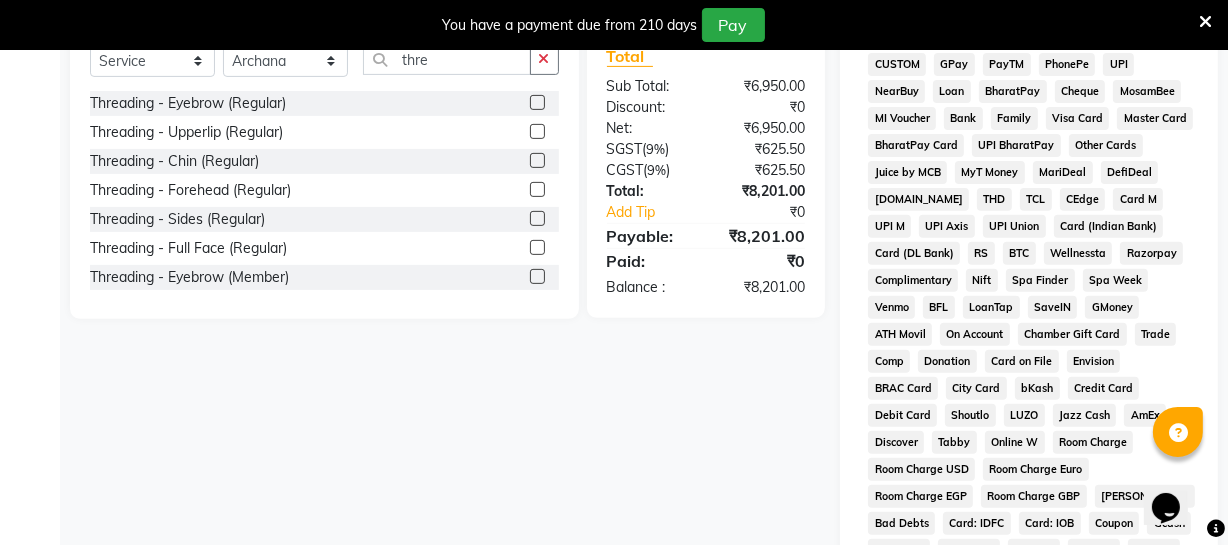 scroll, scrollTop: 1000, scrollLeft: 0, axis: vertical 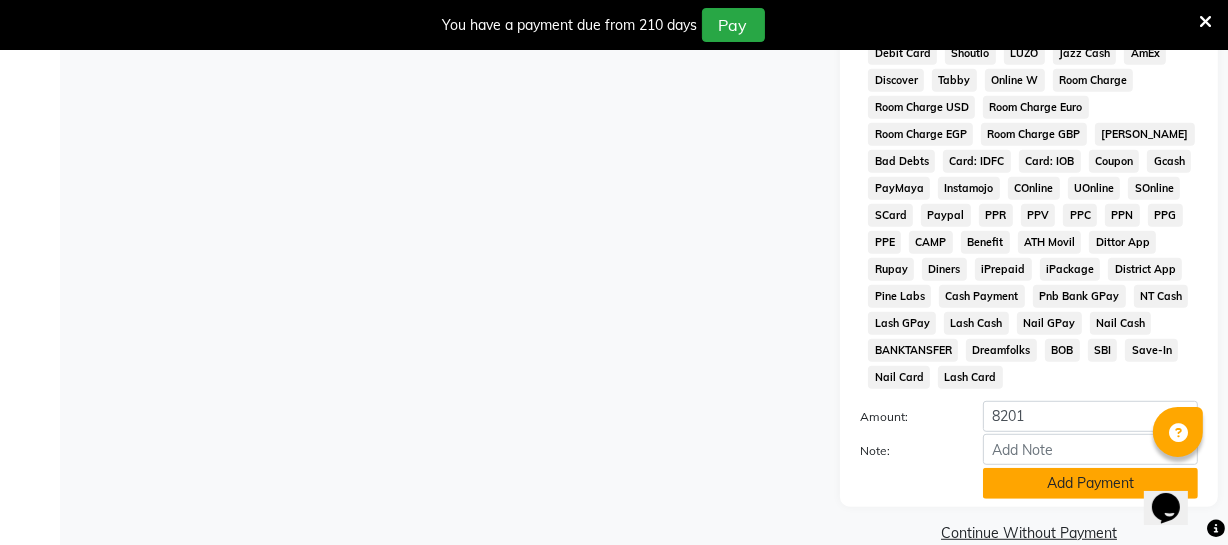 click on "Add Payment" 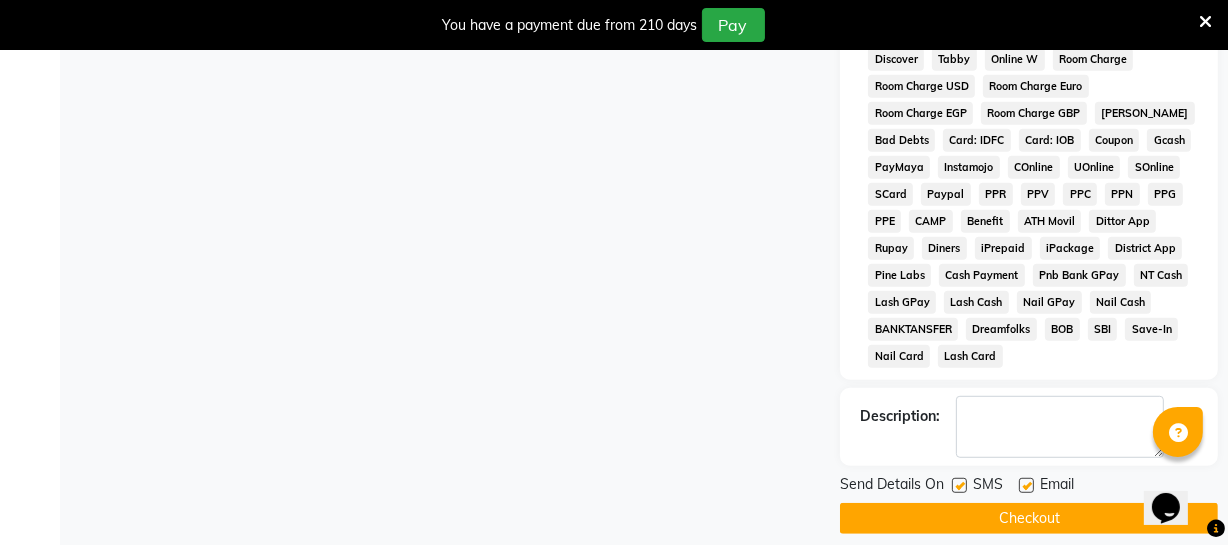 scroll, scrollTop: 1039, scrollLeft: 0, axis: vertical 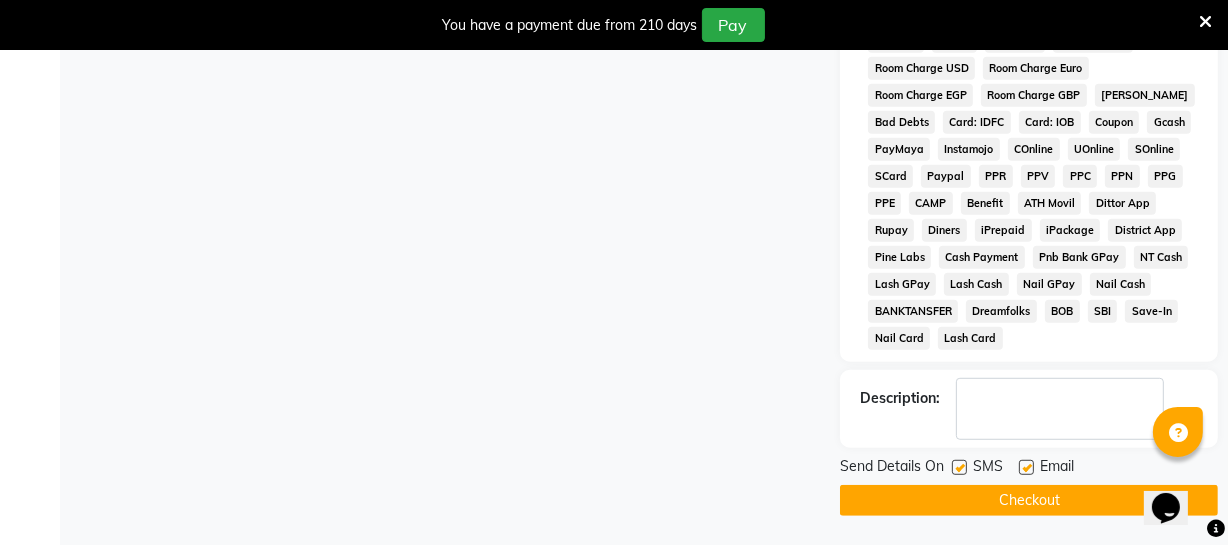 click on "Checkout" 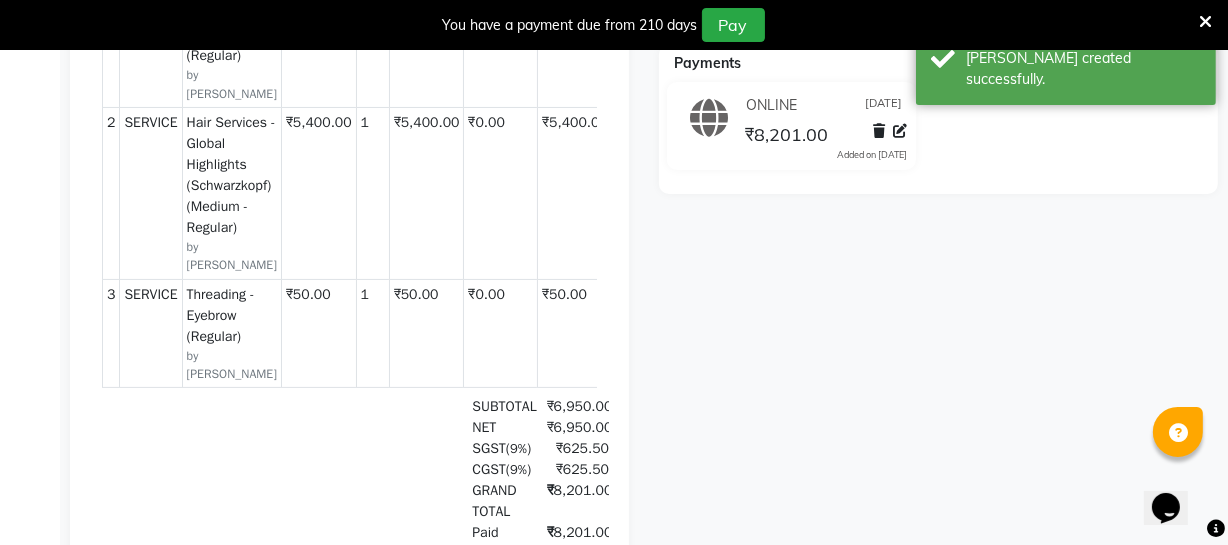 scroll, scrollTop: 19, scrollLeft: 0, axis: vertical 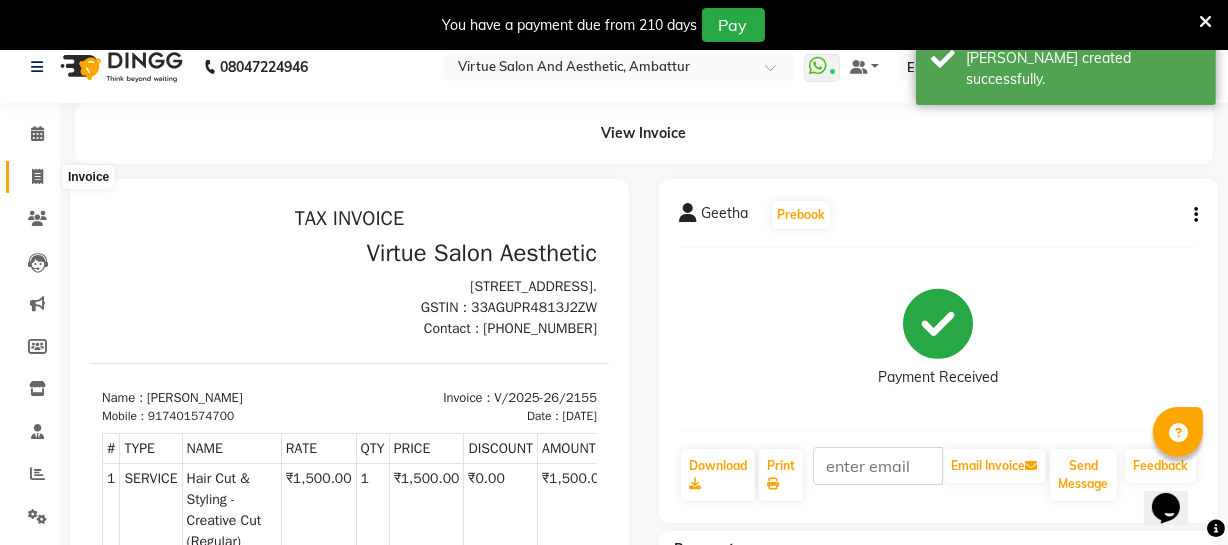 click 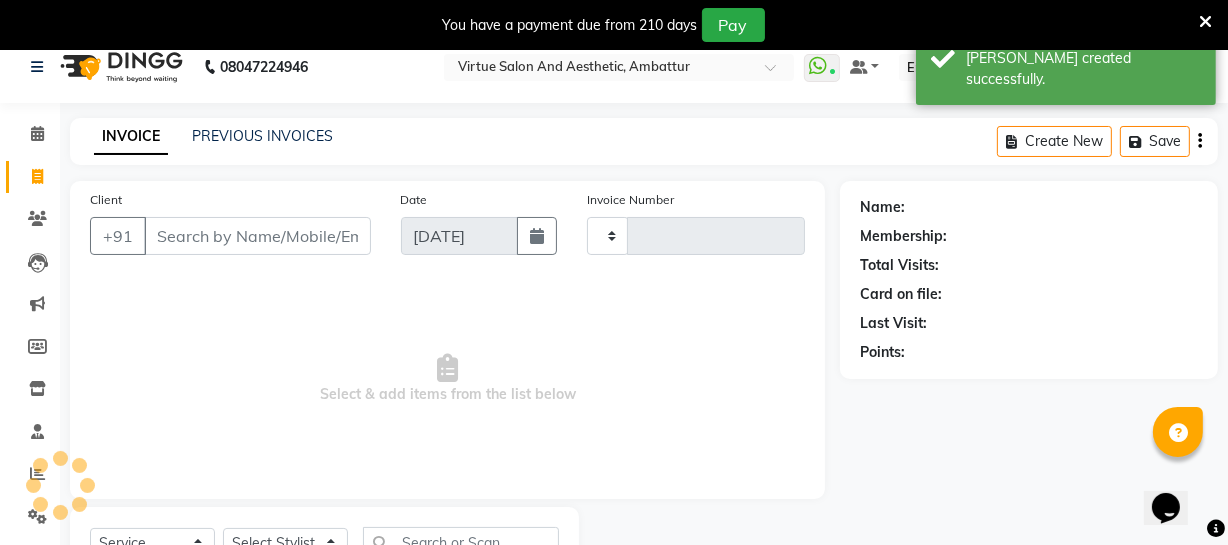 scroll, scrollTop: 107, scrollLeft: 0, axis: vertical 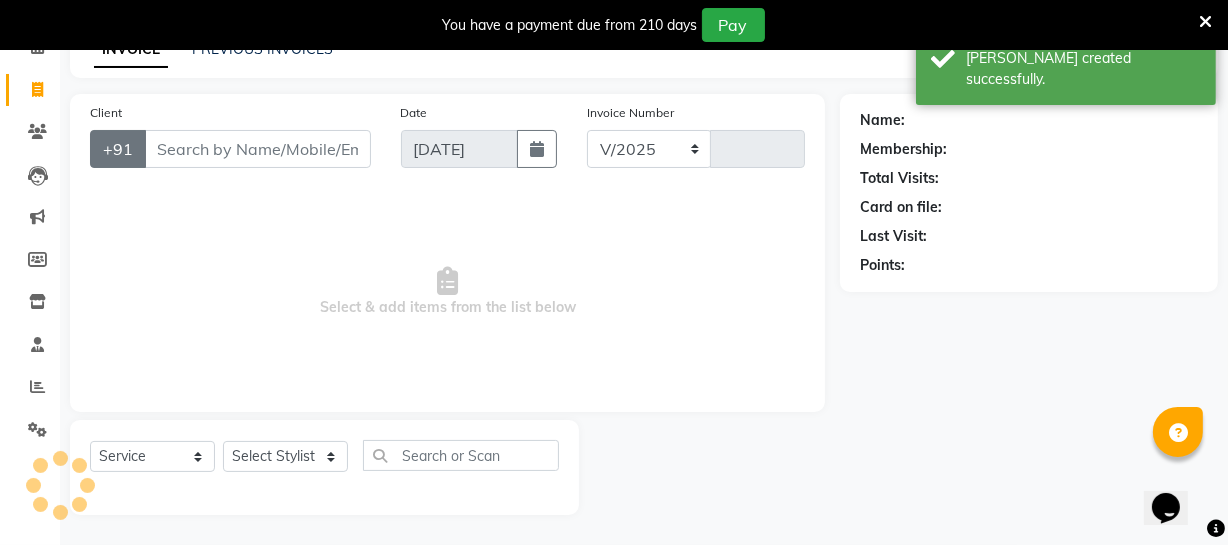 select on "5237" 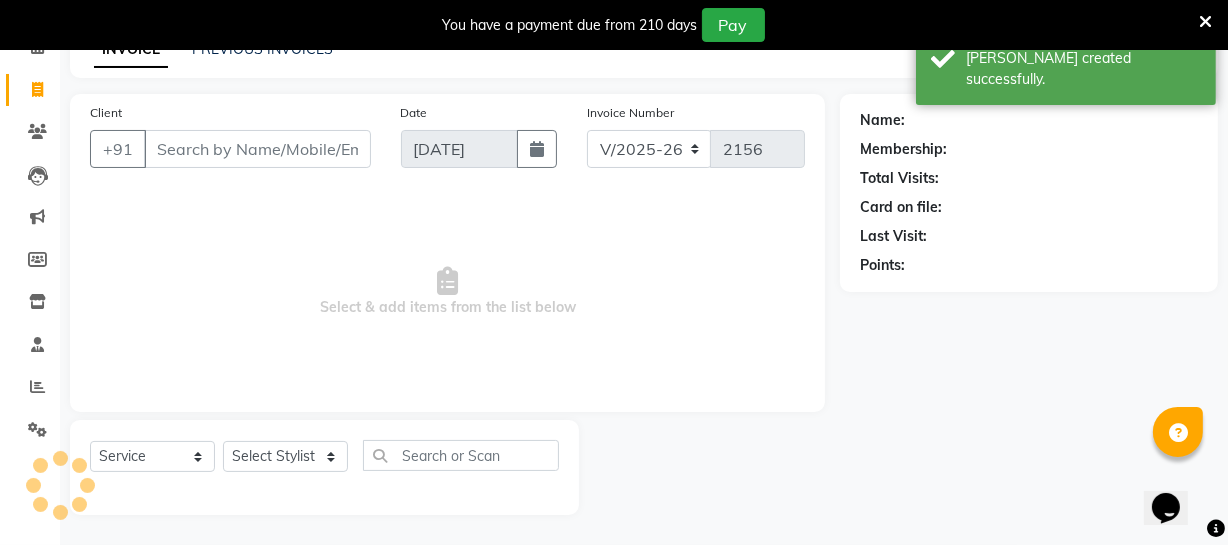 click on "Client" at bounding box center [257, 149] 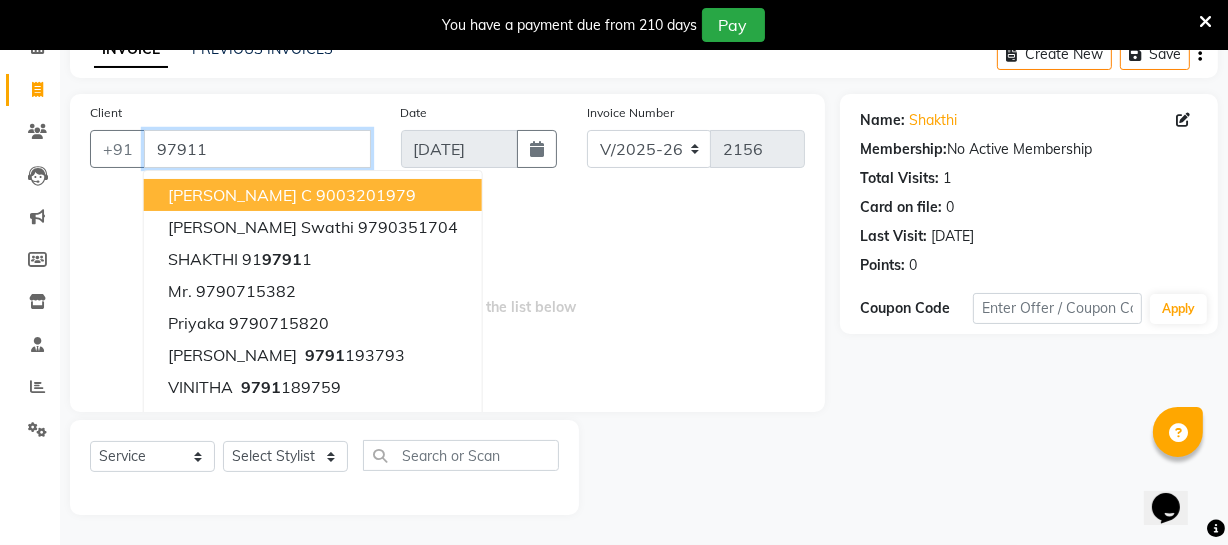 click on "97911" at bounding box center (257, 149) 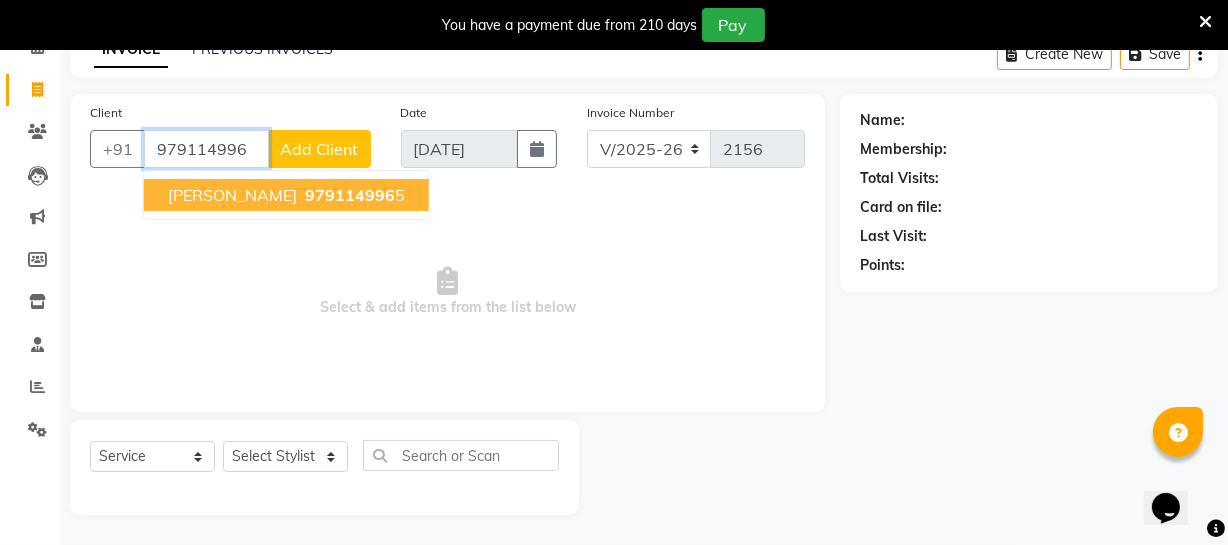 click on "979114996" at bounding box center [350, 195] 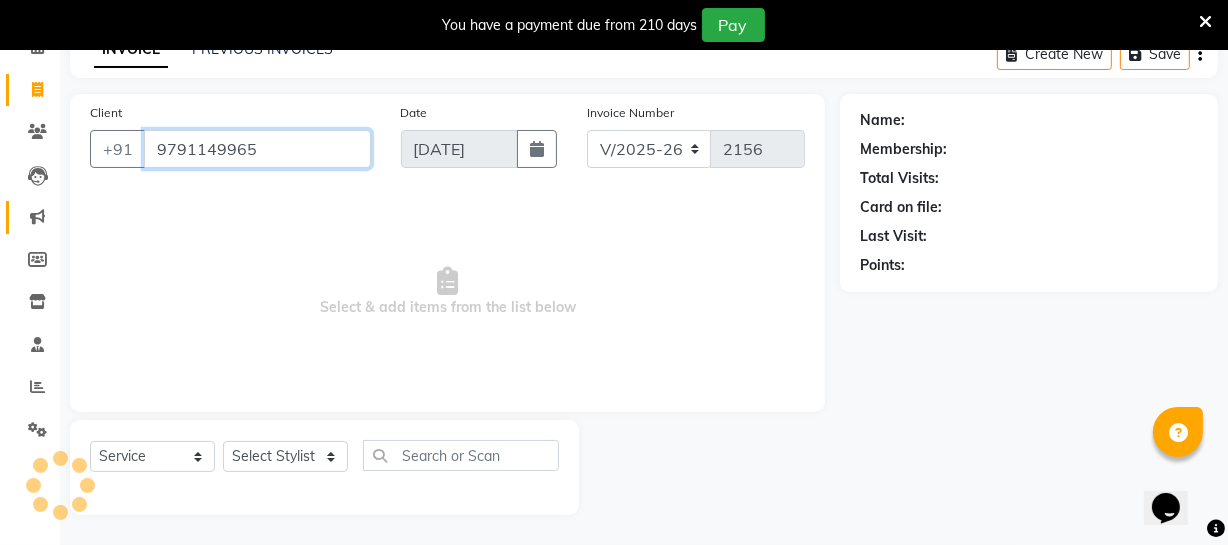 type on "9791149965" 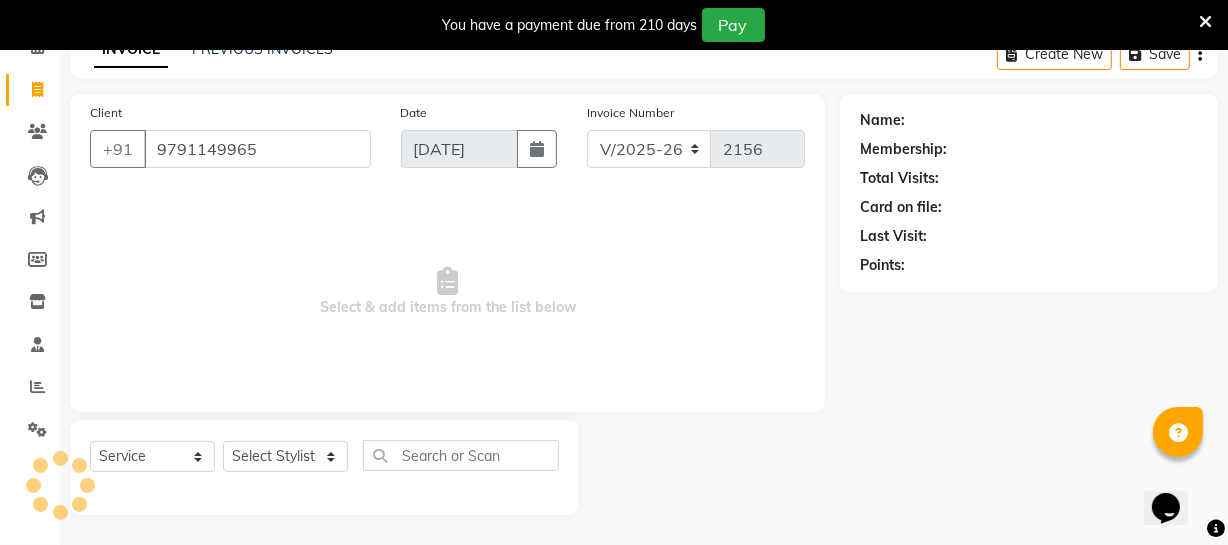 select on "1: Object" 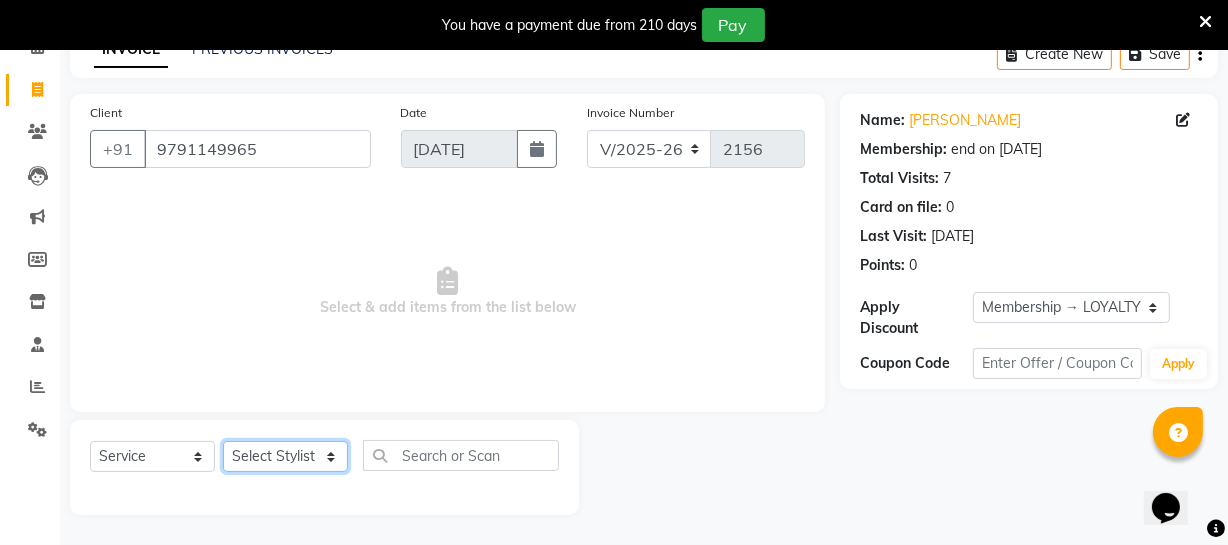 click on "Select Stylist [PERSON_NAME] [PERSON_NAME] [PERSON_NAME] [PERSON_NAME] [PERSON_NAME] [PERSON_NAME] Make up Mani Unisex Stylist [PERSON_NAME] [PERSON_NAME] [PERSON_NAME] Unisex Ramya [PERSON_NAME] Unisex [PERSON_NAME] [PERSON_NAME] [PERSON_NAME] Thiru Virtue Aesthetic Virtue Ambattur" 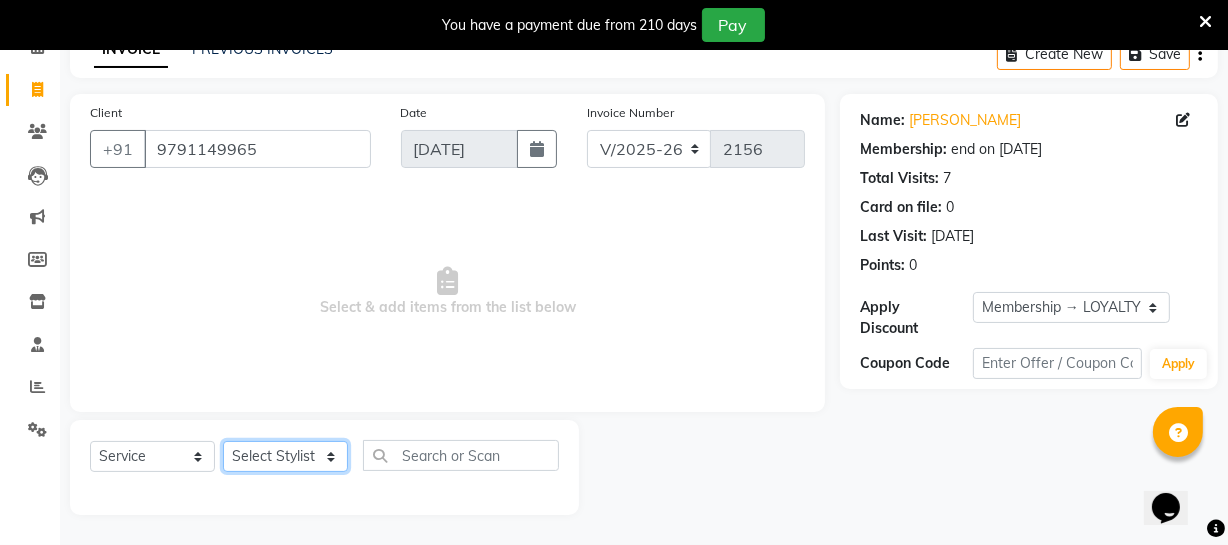 select on "48223" 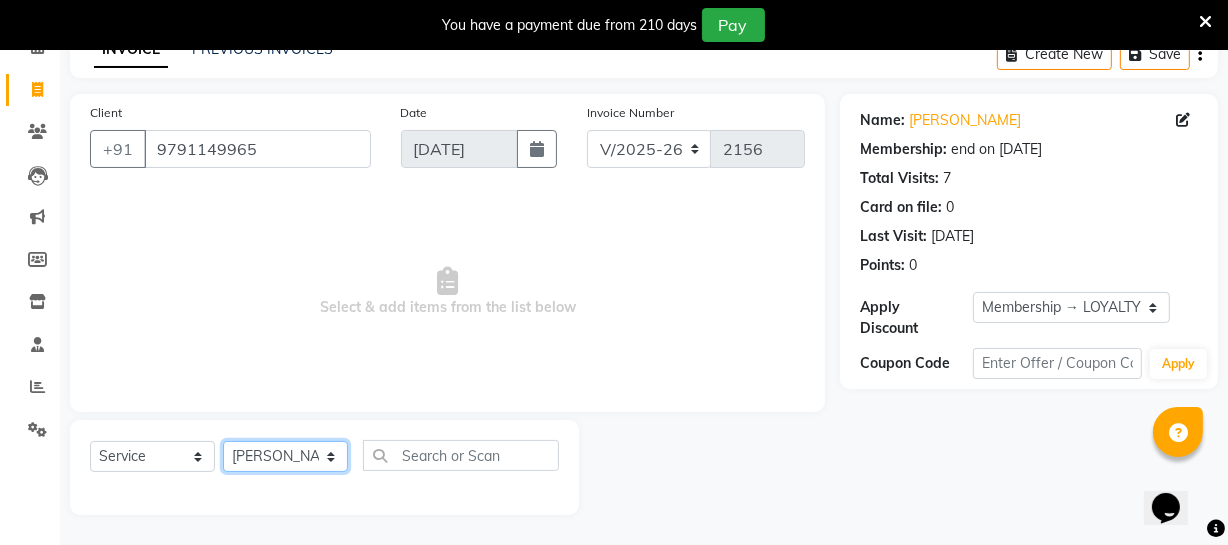 click on "Select Stylist [PERSON_NAME] [PERSON_NAME] [PERSON_NAME] [PERSON_NAME] [PERSON_NAME] [PERSON_NAME] Make up Mani Unisex Stylist [PERSON_NAME] [PERSON_NAME] [PERSON_NAME] Unisex Ramya [PERSON_NAME] Unisex [PERSON_NAME] [PERSON_NAME] [PERSON_NAME] Thiru Virtue Aesthetic Virtue Ambattur" 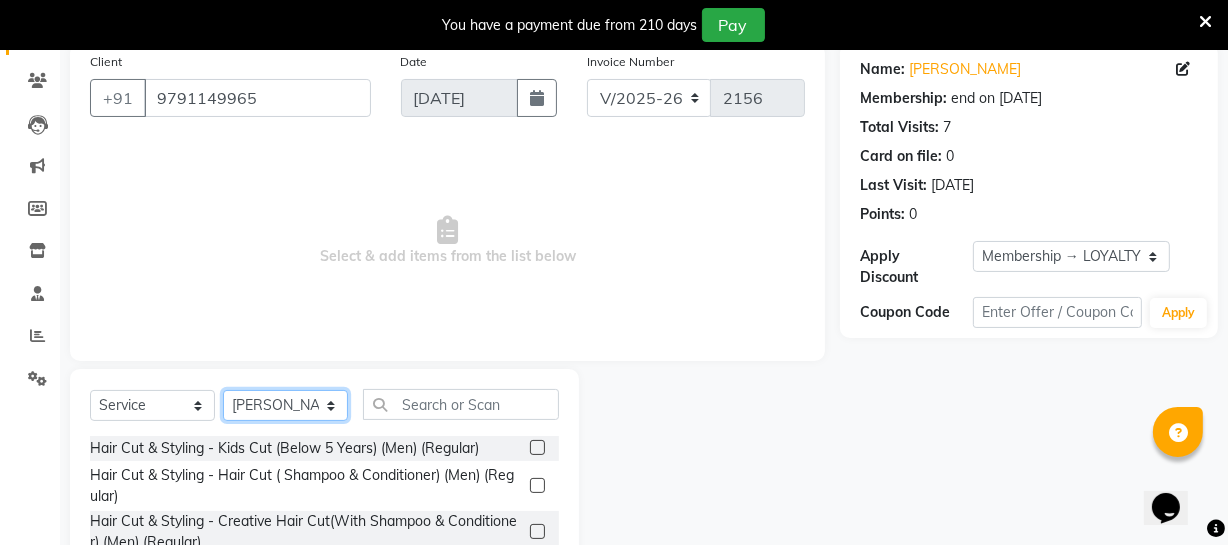 scroll, scrollTop: 198, scrollLeft: 0, axis: vertical 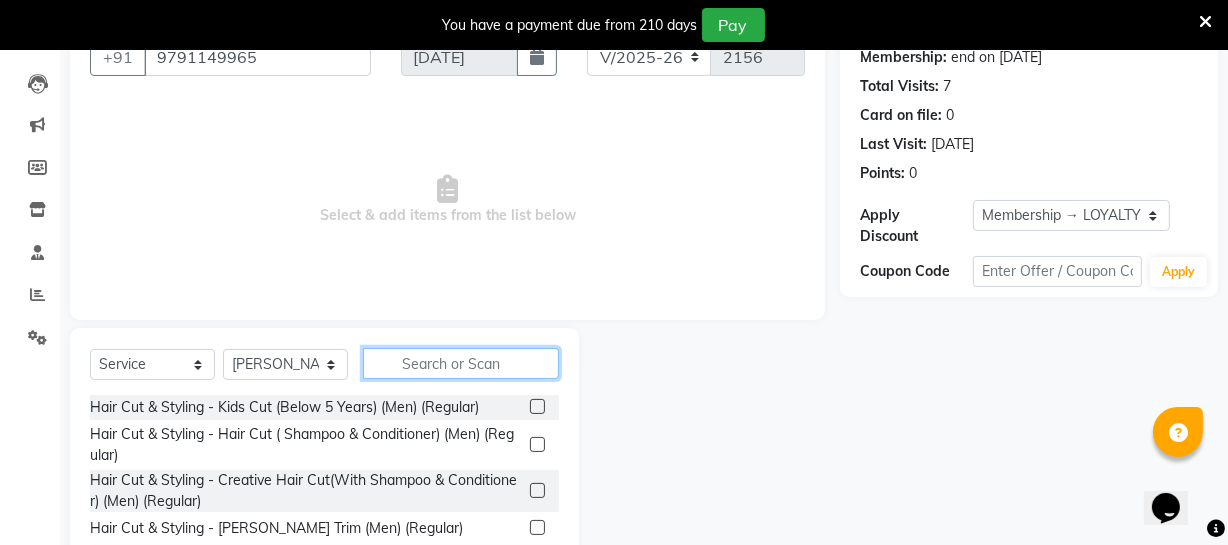 click 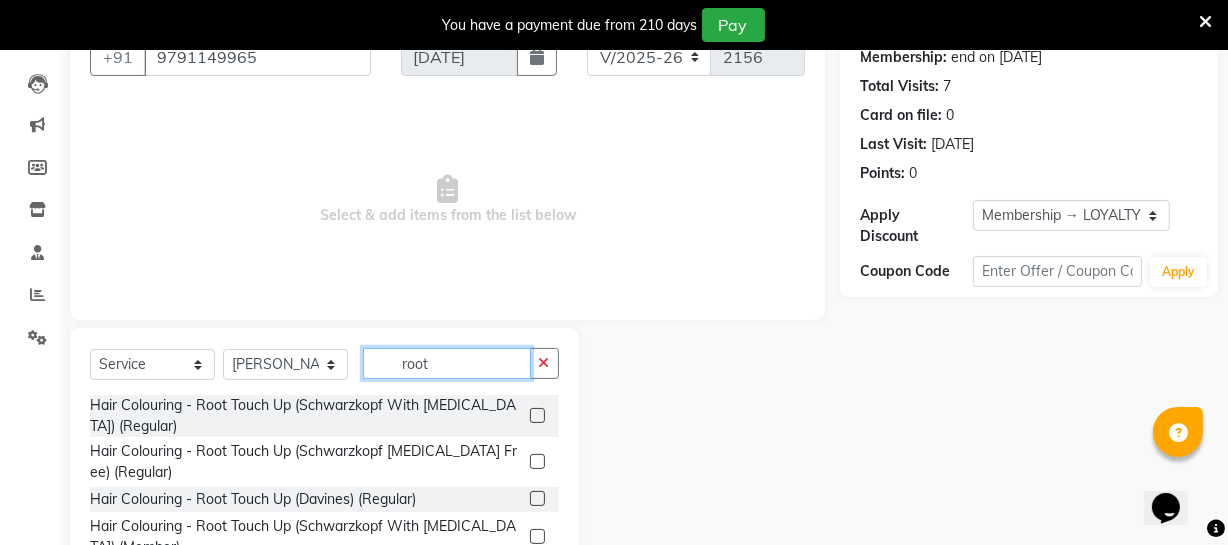 type on "root" 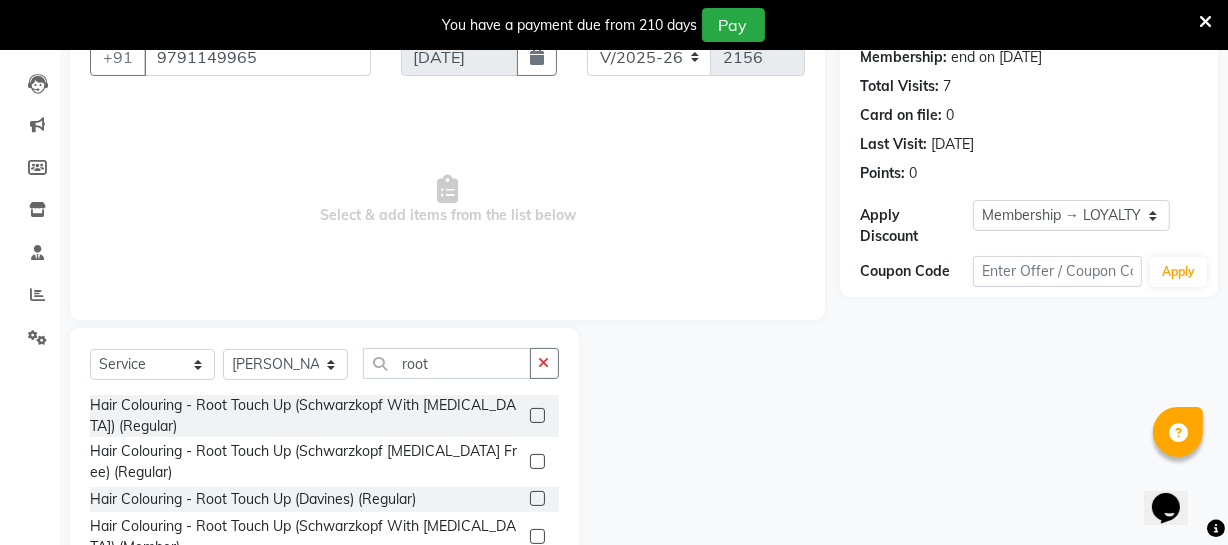 click 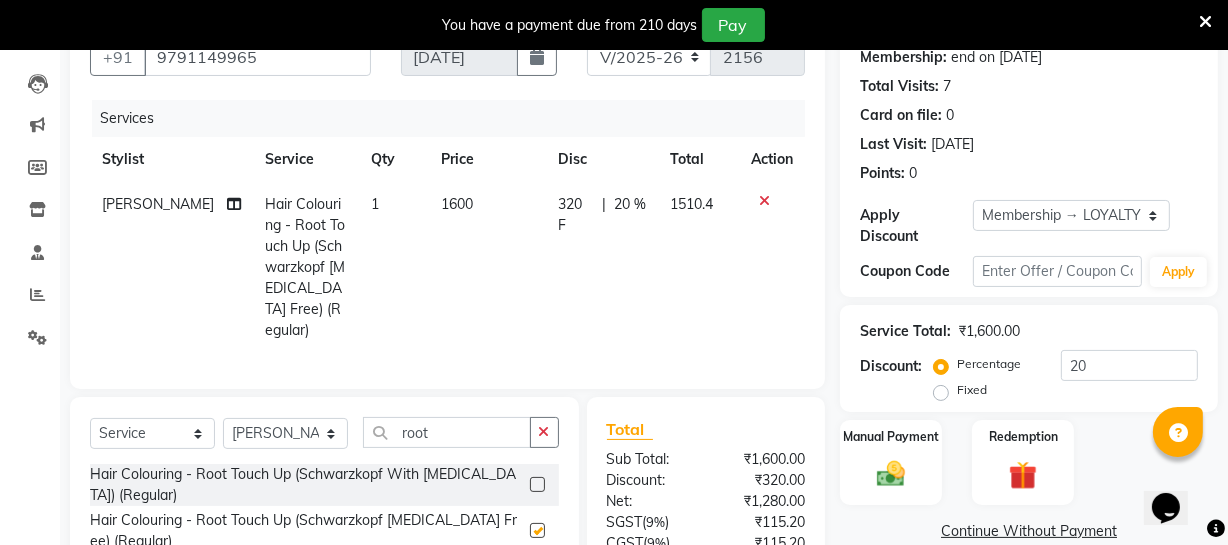 checkbox on "false" 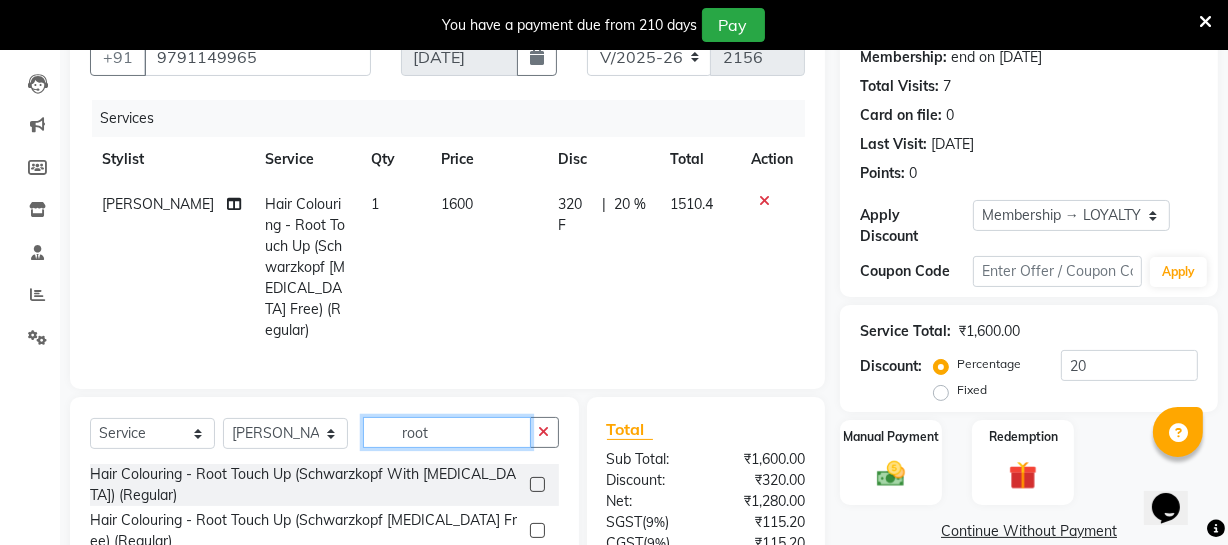 click on "root" 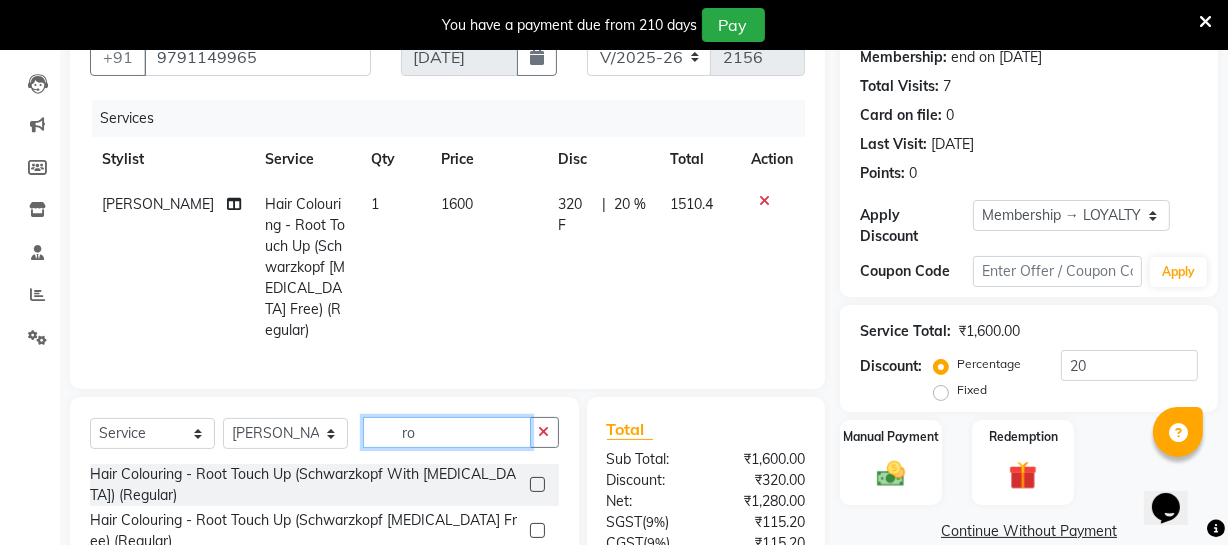 type on "r" 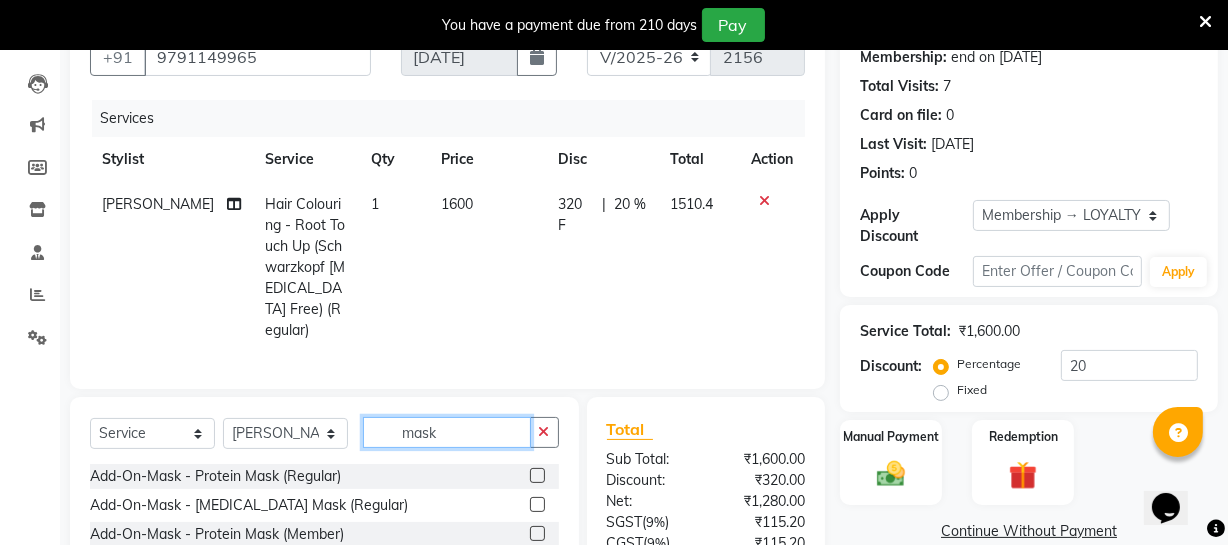 type on "mask" 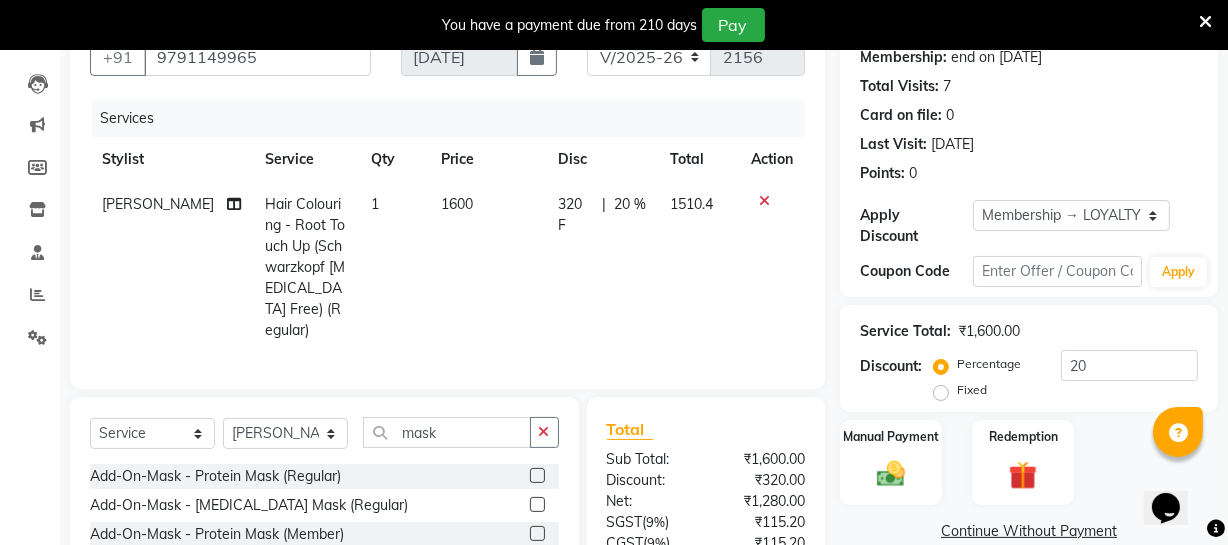 click 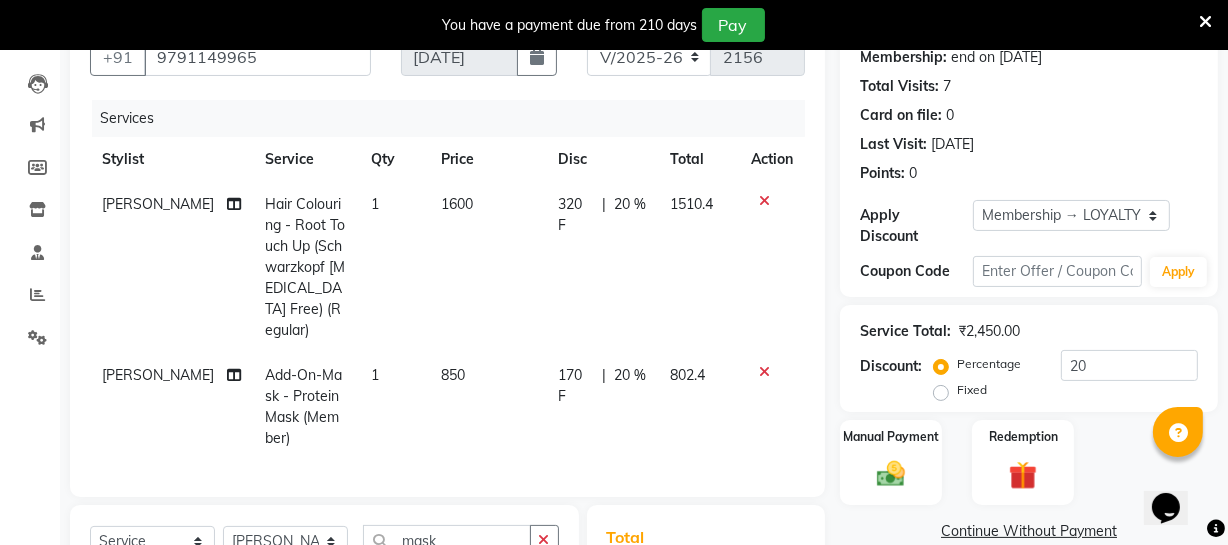 checkbox on "false" 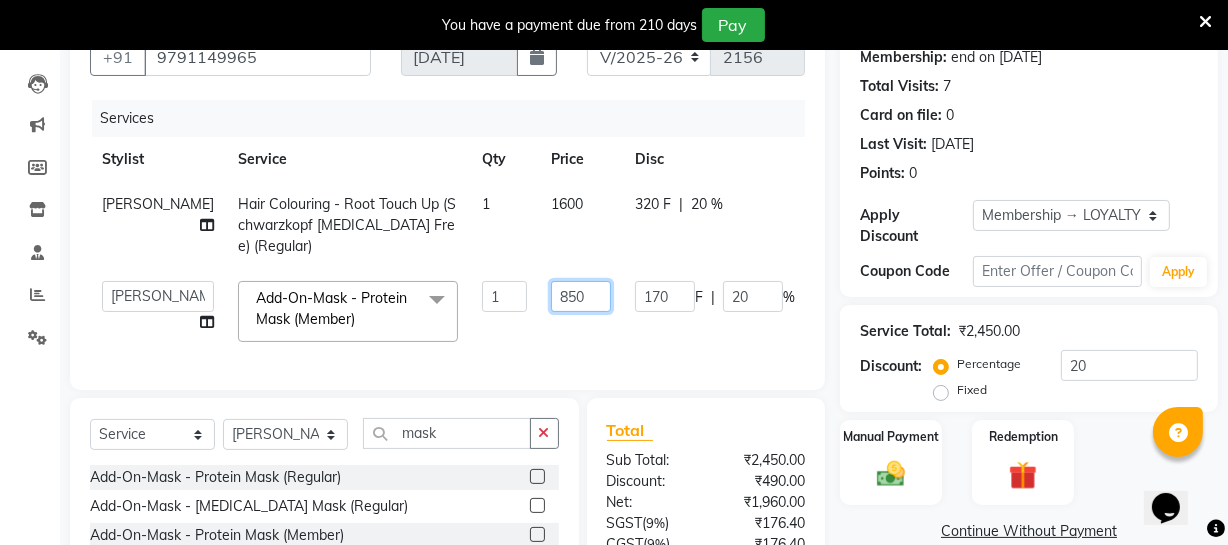 click on "850" 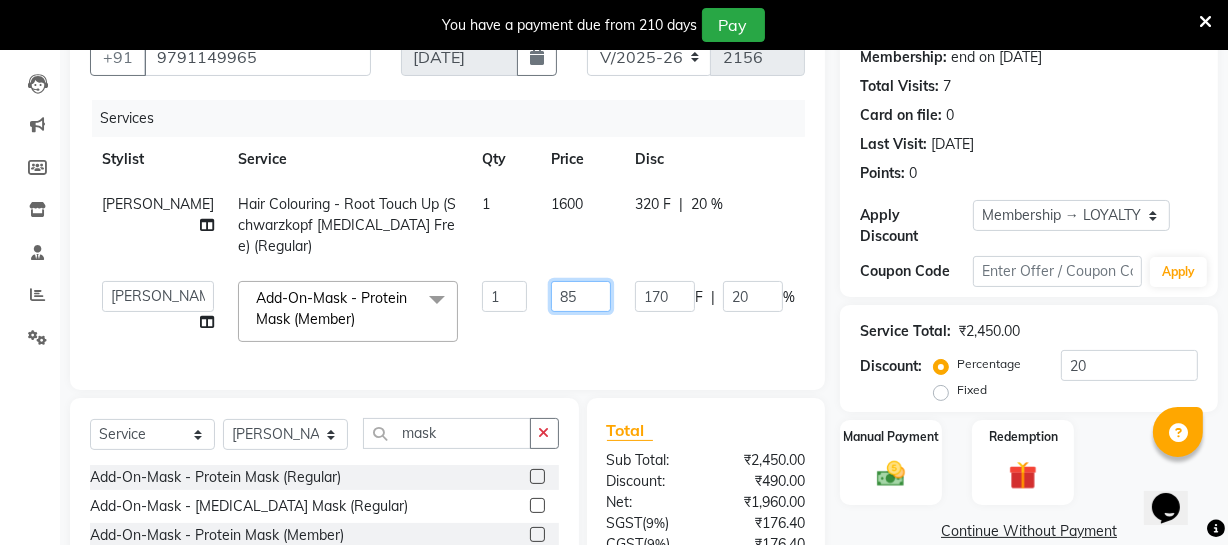 type on "8" 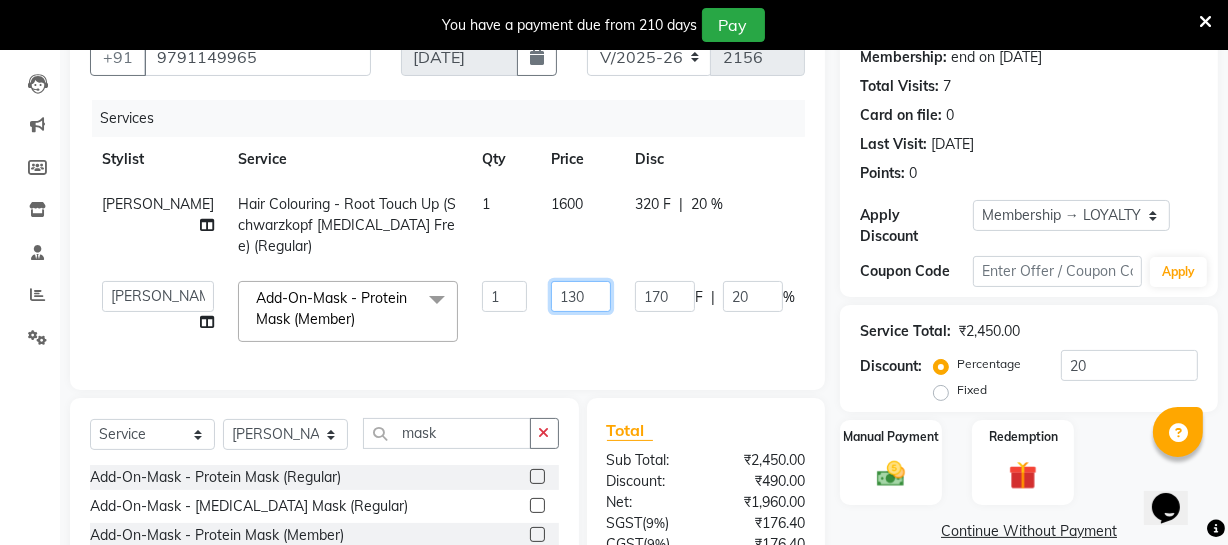 type on "1300" 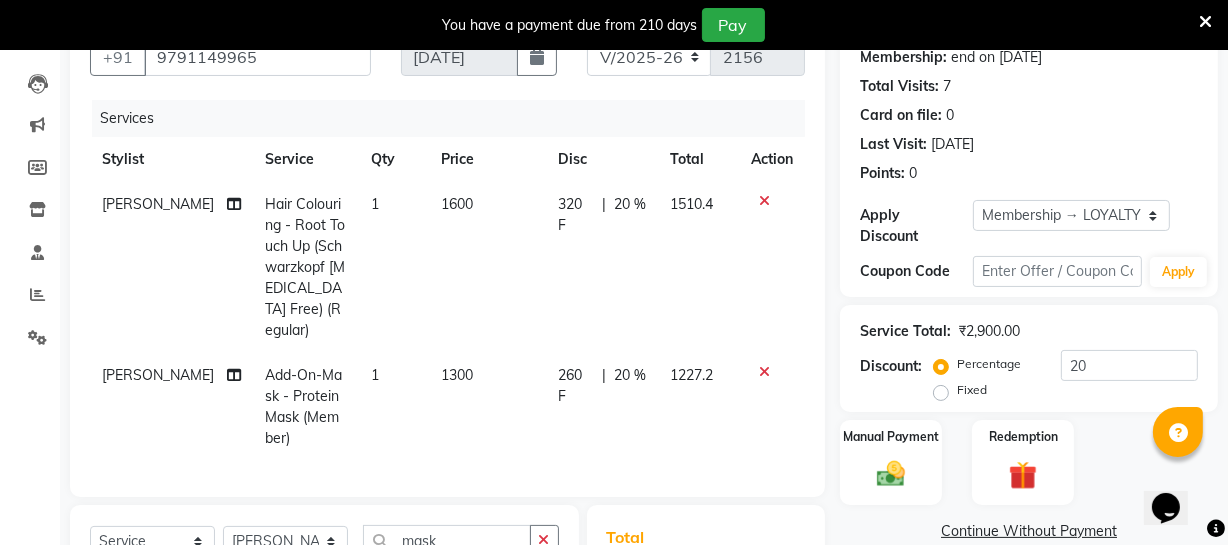 click on "Services Stylist Service Qty Price Disc Total Action [PERSON_NAME] Hair Colouring  - Root Touch Up (Schwarzkopf [MEDICAL_DATA] Free)  (Regular) 1 1600 320 F | 20 % 1510.4 [PERSON_NAME] Add-On-Mask - Protein Mask  (Member) 1 1300 260 F | 20 % 1227.2" 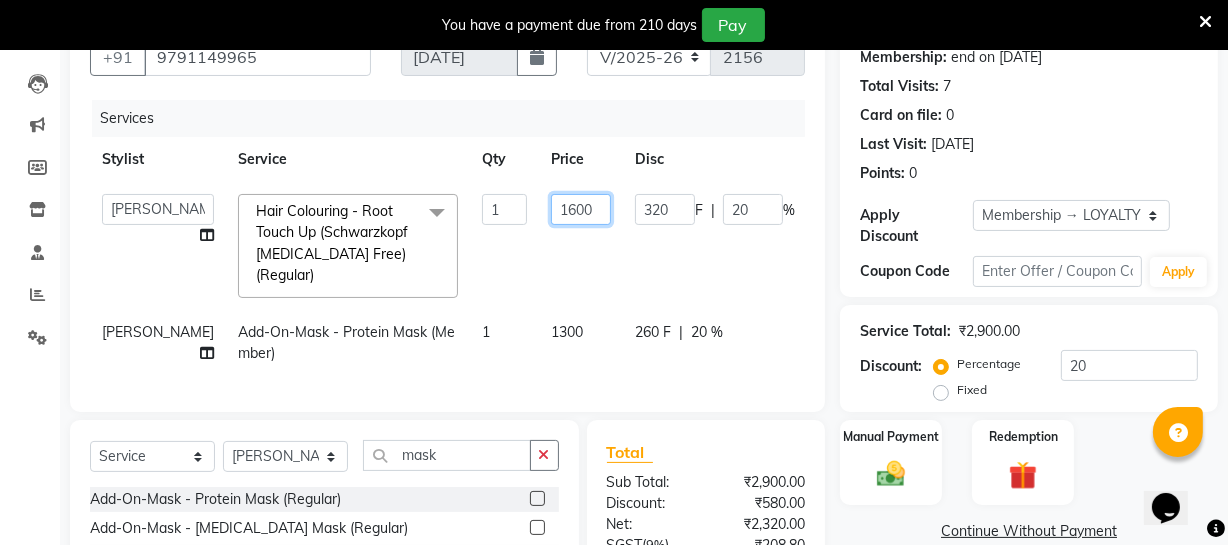 click on "1600" 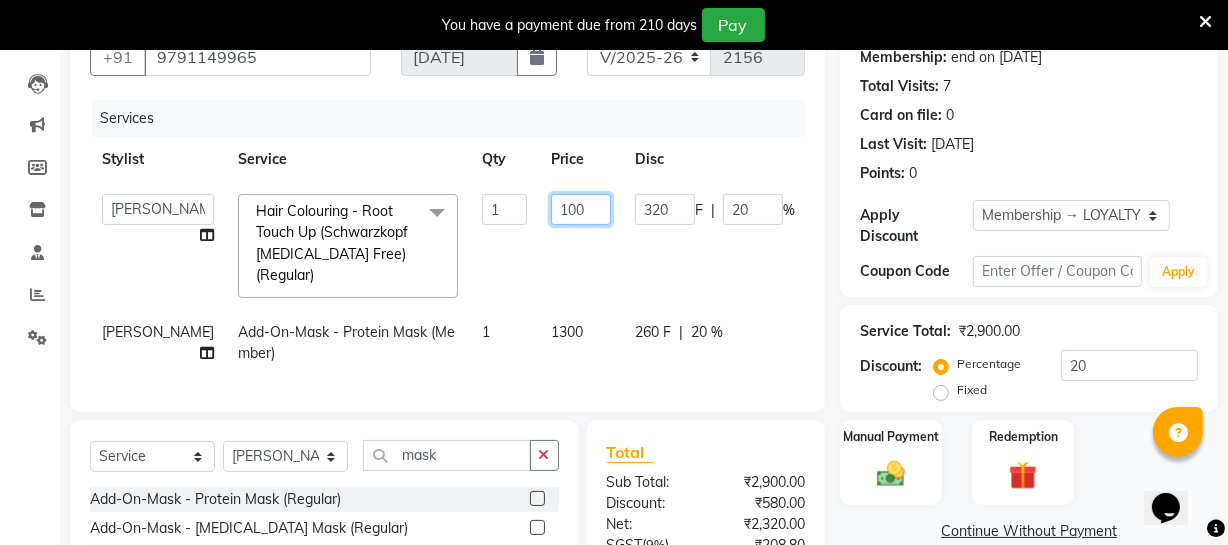 type on "1500" 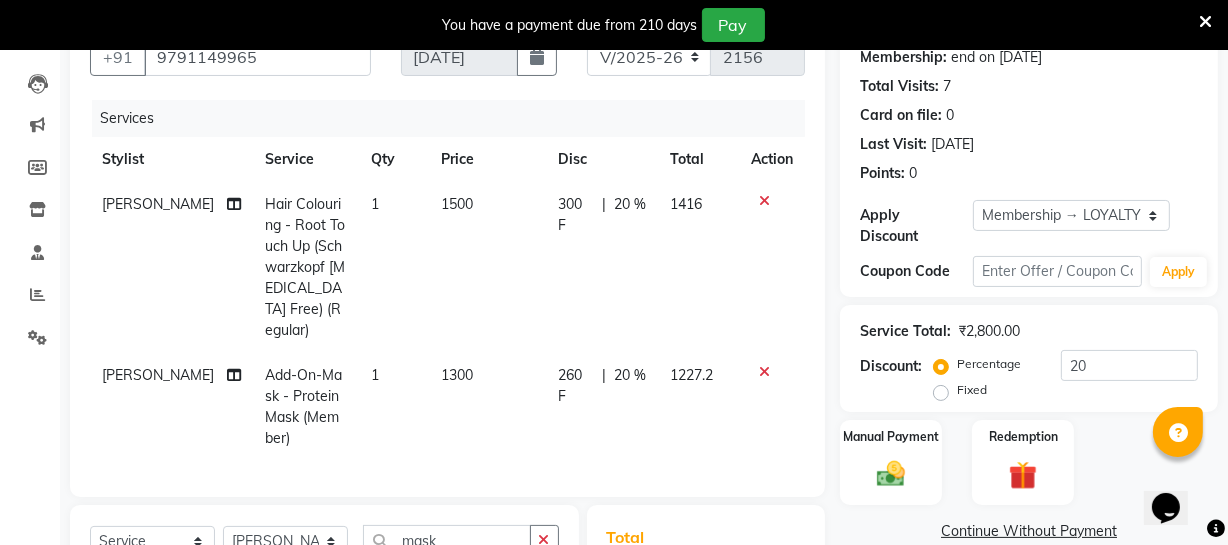 click on "1500" 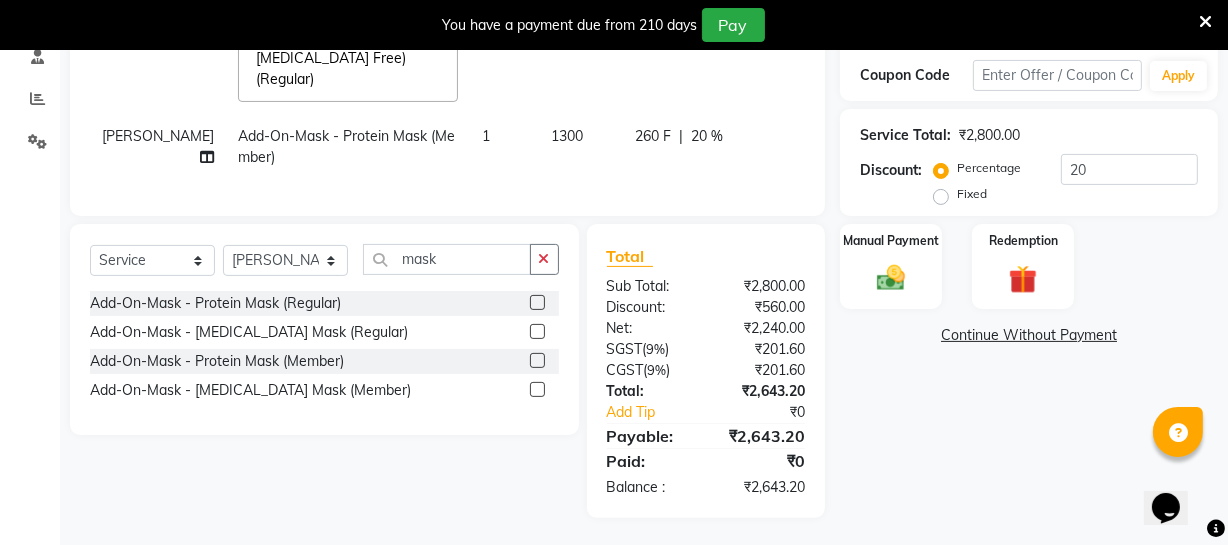 scroll, scrollTop: 411, scrollLeft: 0, axis: vertical 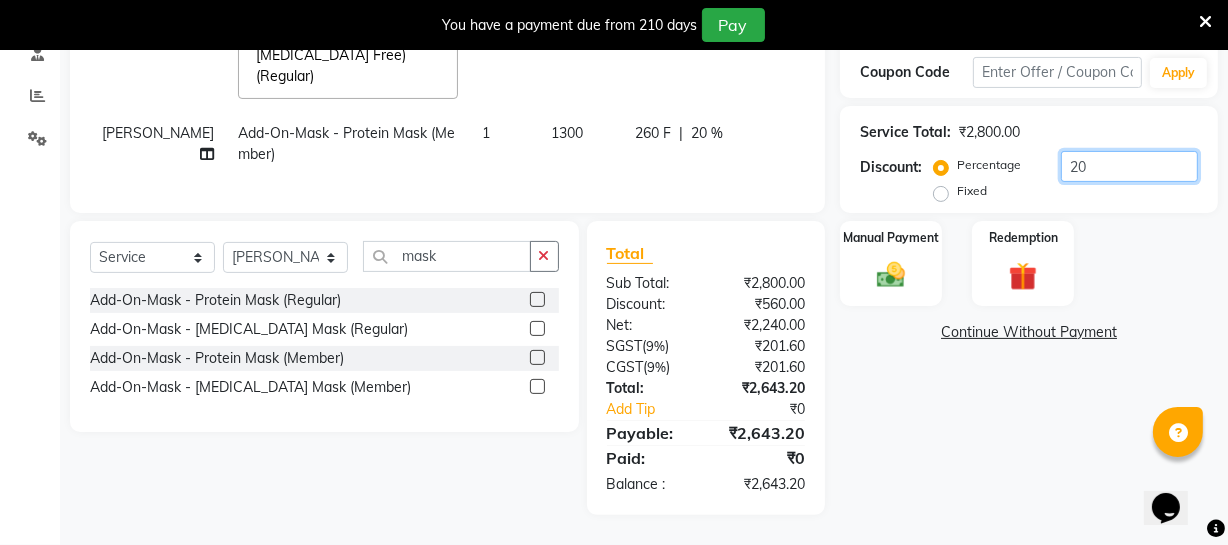 click on "20" 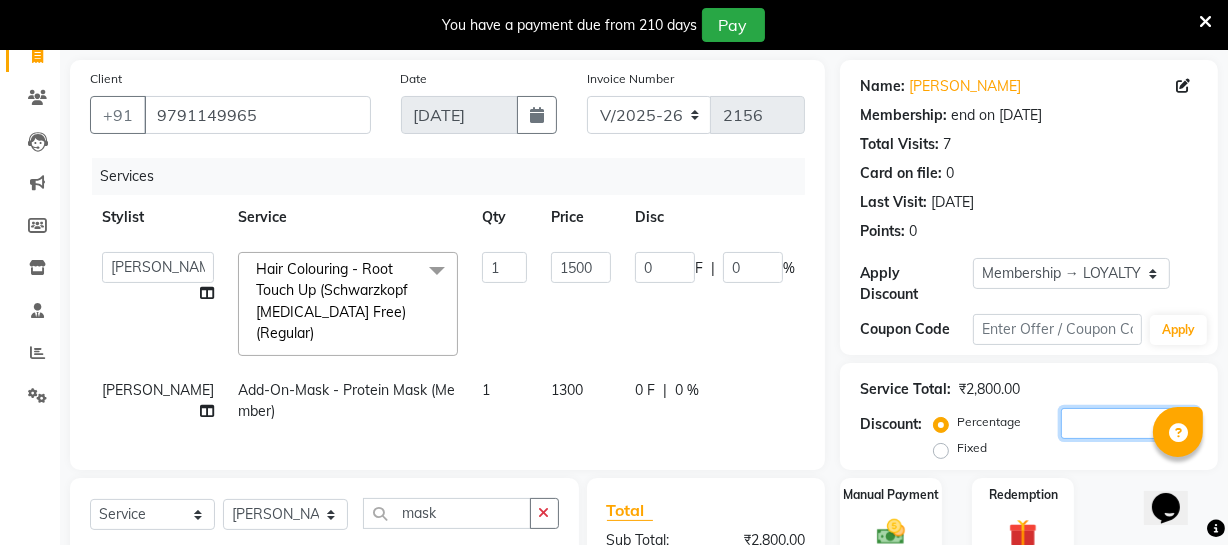 scroll, scrollTop: 320, scrollLeft: 0, axis: vertical 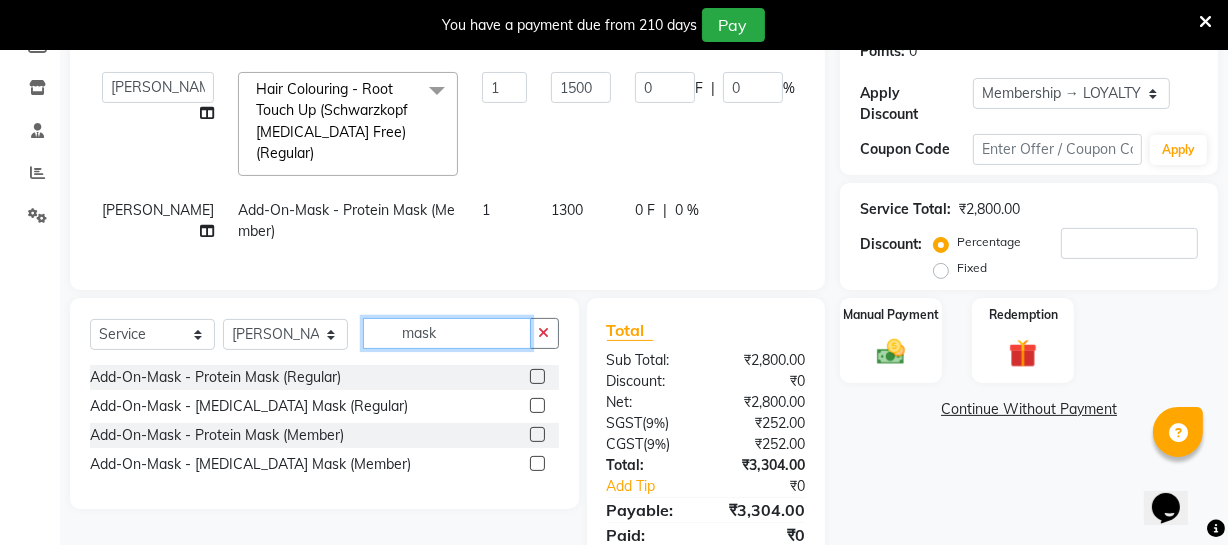 drag, startPoint x: 441, startPoint y: 340, endPoint x: 416, endPoint y: 333, distance: 25.96151 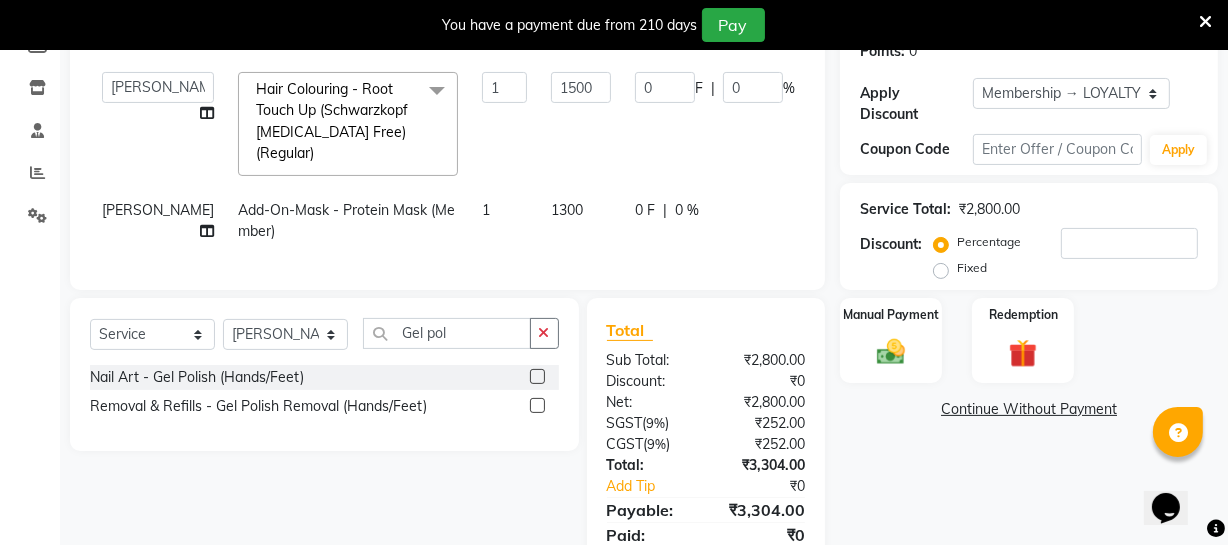 click 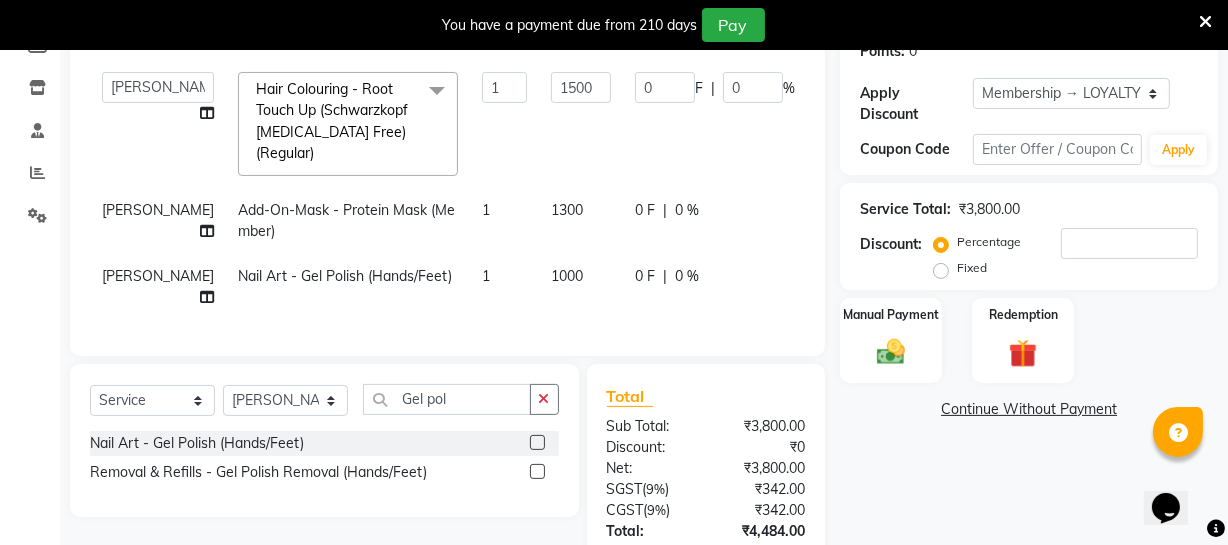 click on "1000" 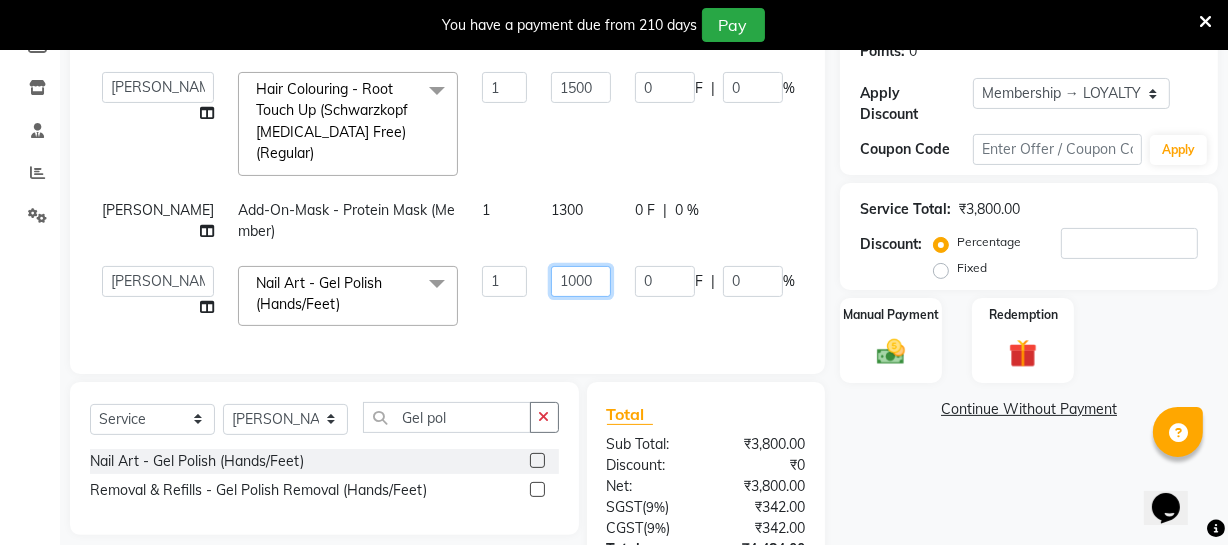 click on "1000" 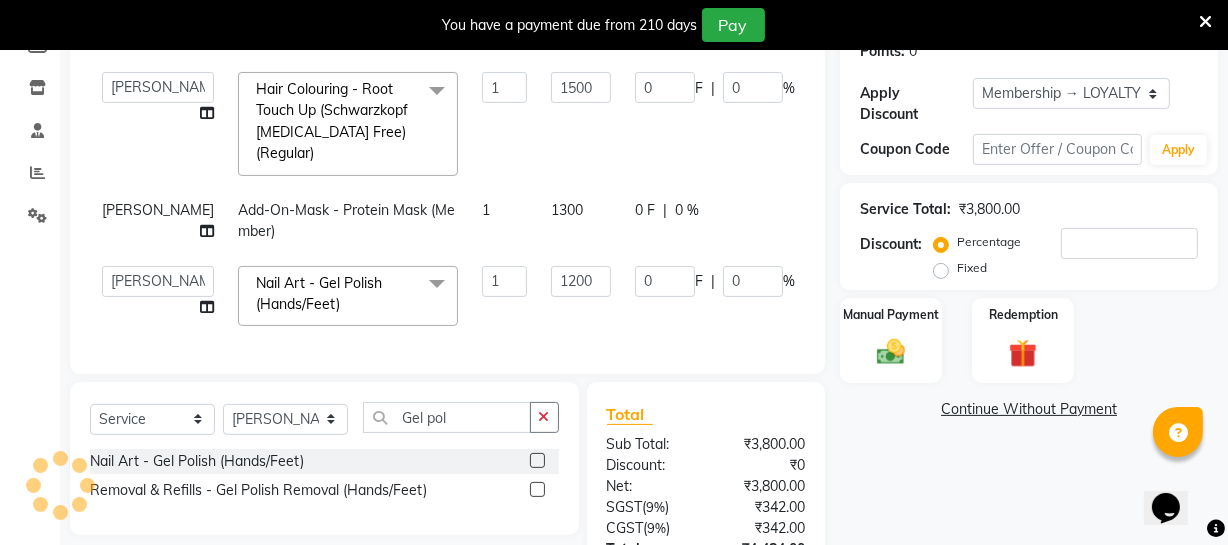 click on "Services Stylist Service Qty Price Disc Total Action  [PERSON_NAME]   [PERSON_NAME]   [PERSON_NAME]    Divya   Dolly   [PERSON_NAME]   [PERSON_NAME]   [PERSON_NAME]   Make up   Mani Unisex Stylist   Manoj   [PERSON_NAME]   [PERSON_NAME] Unisex   Ramya   RICITTA   [PERSON_NAME] Unisex   [PERSON_NAME]   [PERSON_NAME]   [PERSON_NAME]   Thiru   Virtue Aesthetic   Virtue Ambattur  Hair Colouring  - Root Touch Up (Schwarzkopf [MEDICAL_DATA] Free)  (Regular)  x Hair Cut & Styling - Kids Cut (Below 5 Years) (Men) (Regular) Hair Cut & Styling - Hair Cut ( Shampoo & Conditioner) (Men) (Regular) Hair Cut & Styling - Creative Hair Cut(With Shampoo & Conditioner) (Men) (Regular) Hair Cut & Styling - [PERSON_NAME] Trim (Men) (Regular) Hair Cut & Styling - [PERSON_NAME] Design (Men) (Regular) Hair Cut & Styling - Executive Shave (Men) (Regular) Hair Cut & Styling - Hair Wash & Conditioner (Schwarzkopf) (Men) (Regular) Hair Cut & Styling - Hair Wash & Conditioner (Davines) (Men) (Regular) Hair Cut & Styling - Kids Cut (Below 5 Years) (Men) (Member) Tongs" 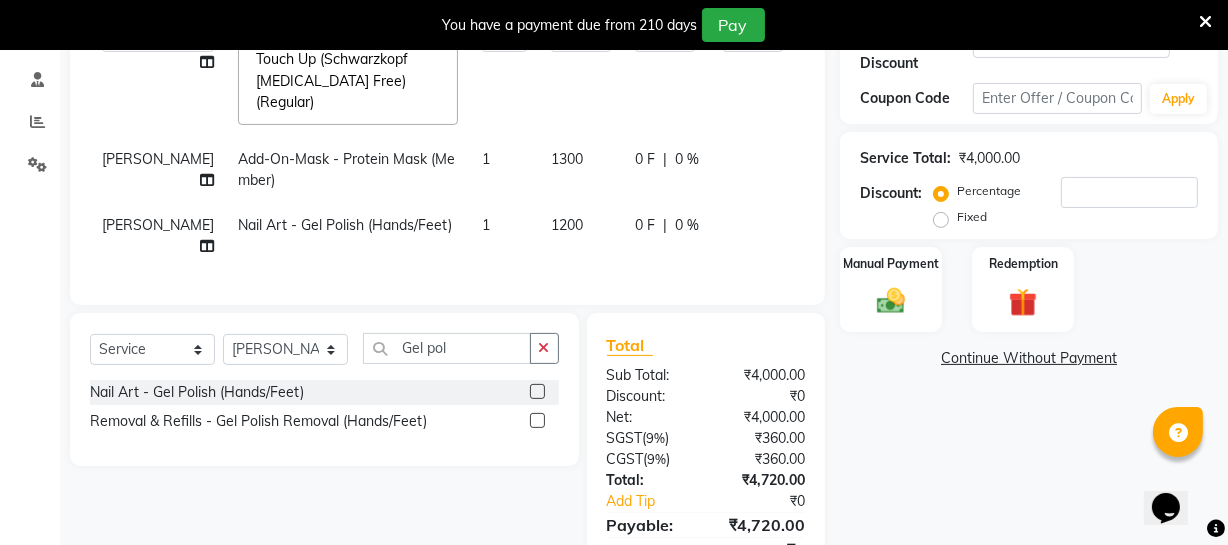 scroll, scrollTop: 477, scrollLeft: 0, axis: vertical 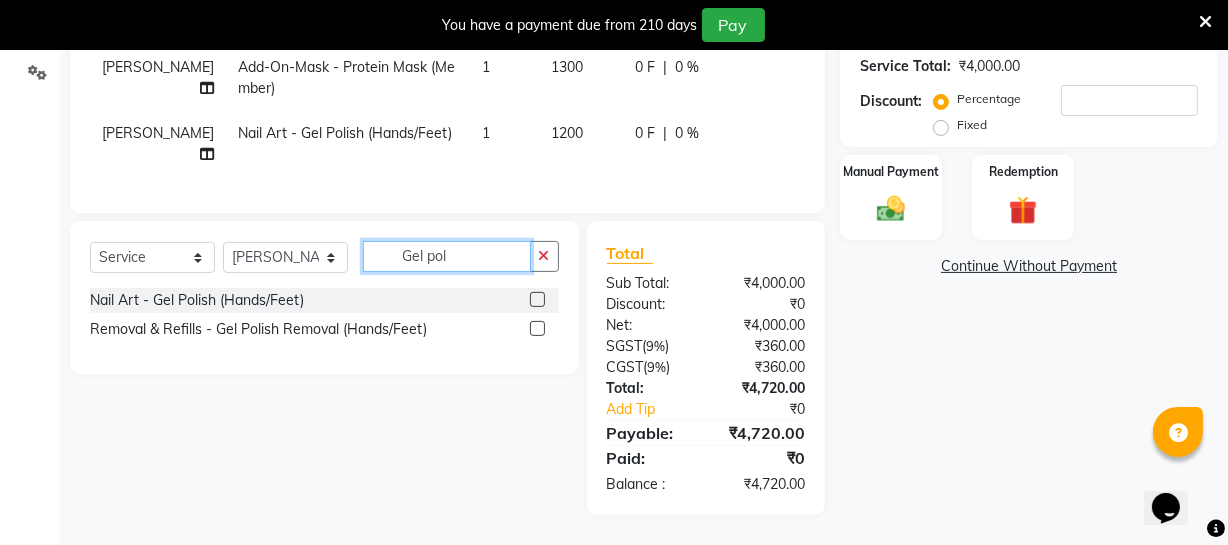 click on "Gel pol" 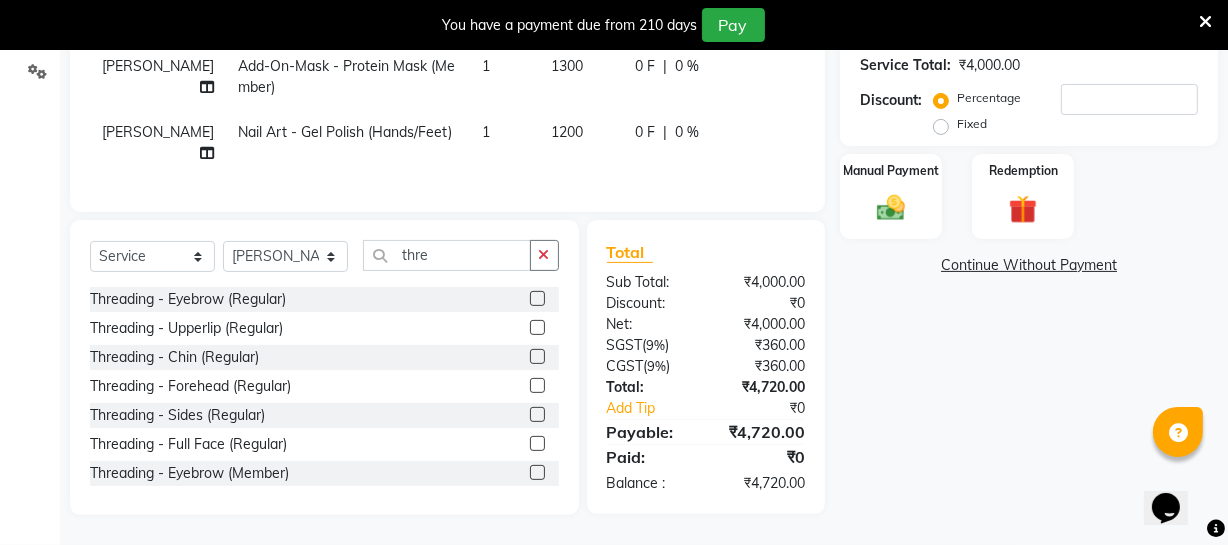 click 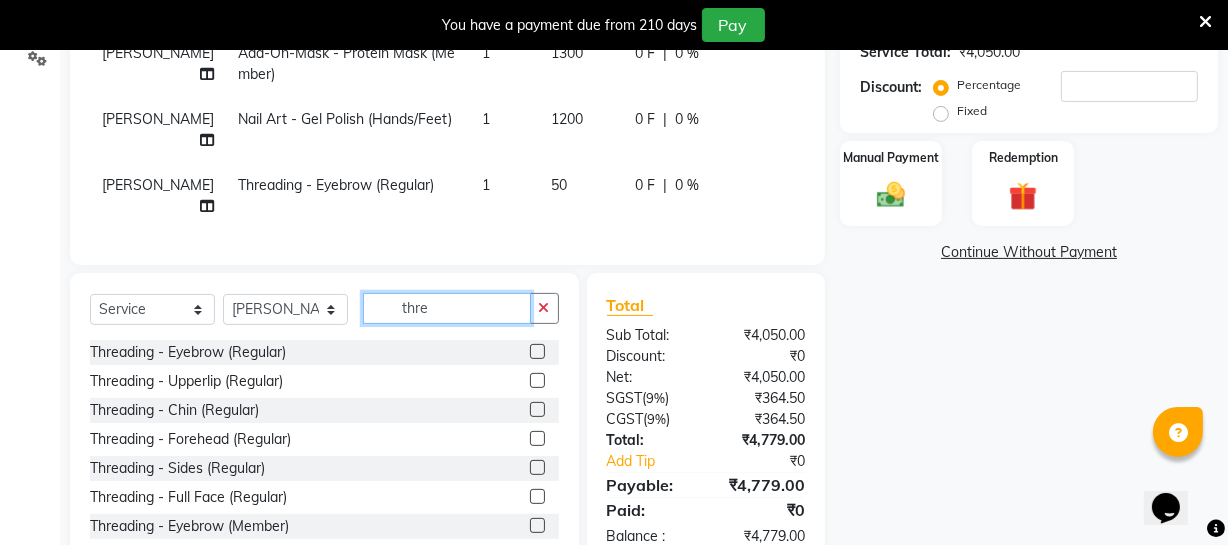 click on "thre" 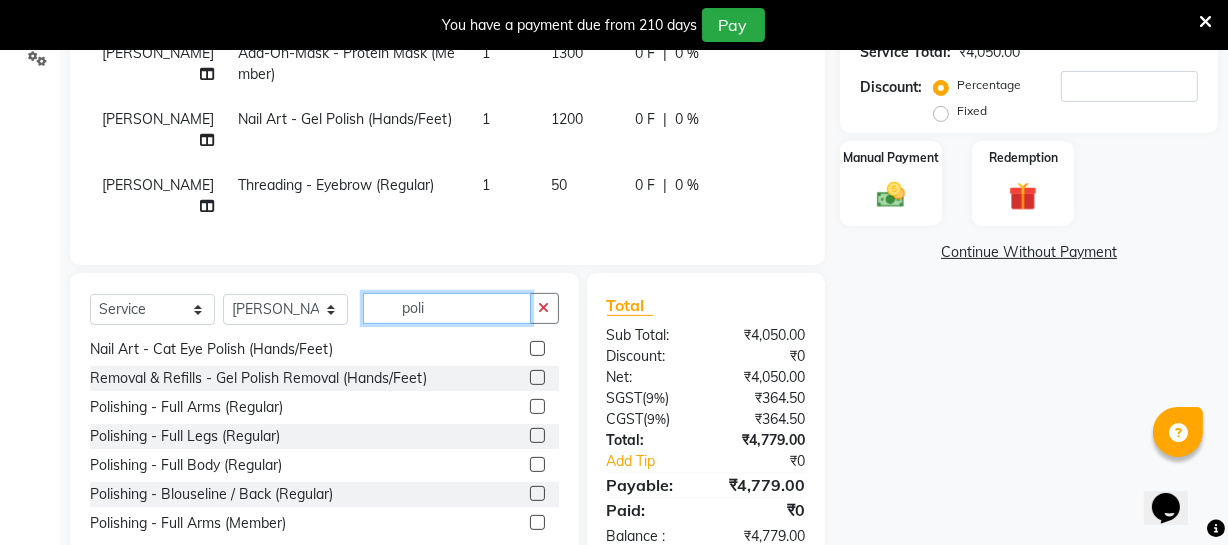 scroll, scrollTop: 181, scrollLeft: 0, axis: vertical 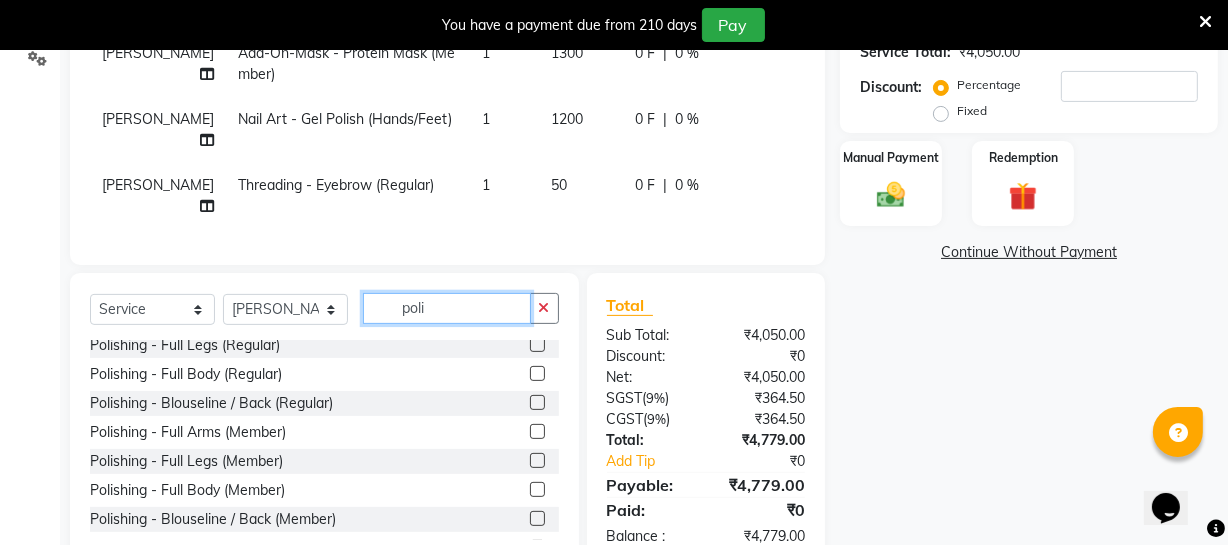click on "poli" 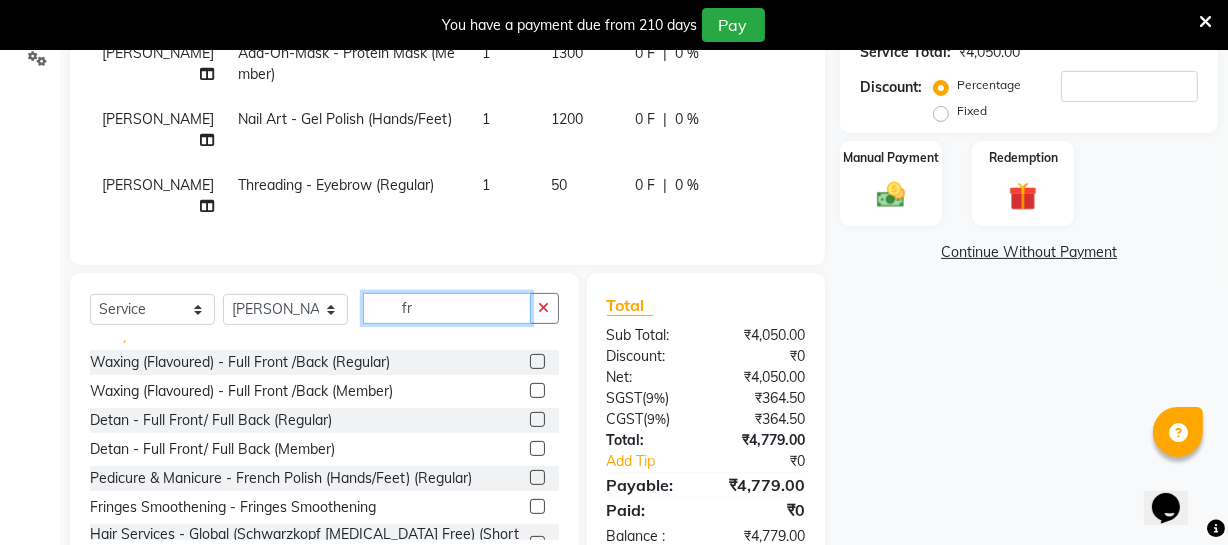 scroll, scrollTop: 181, scrollLeft: 0, axis: vertical 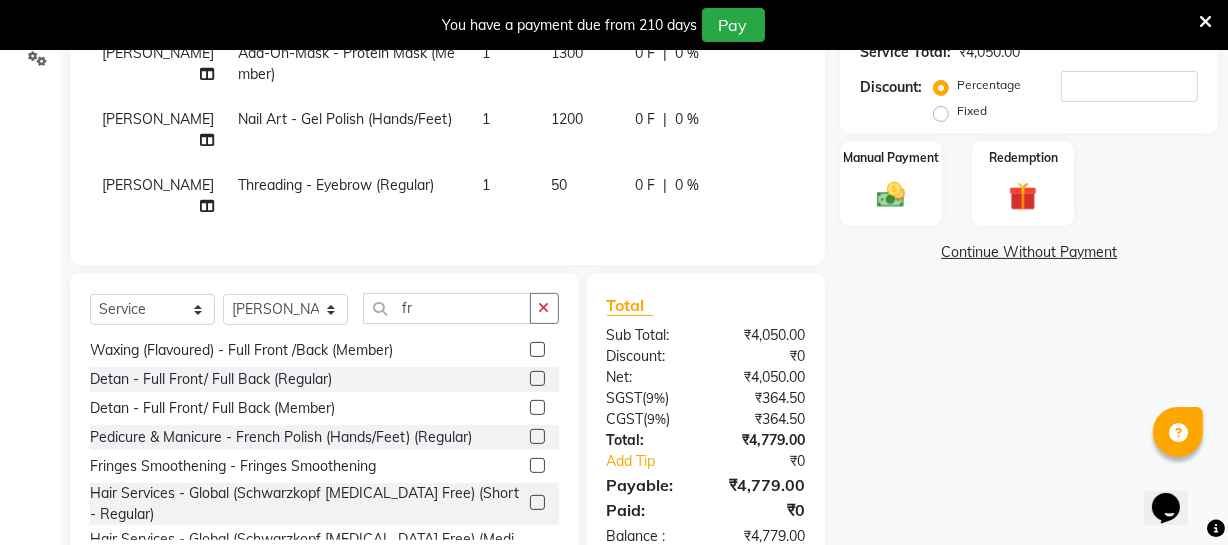 click 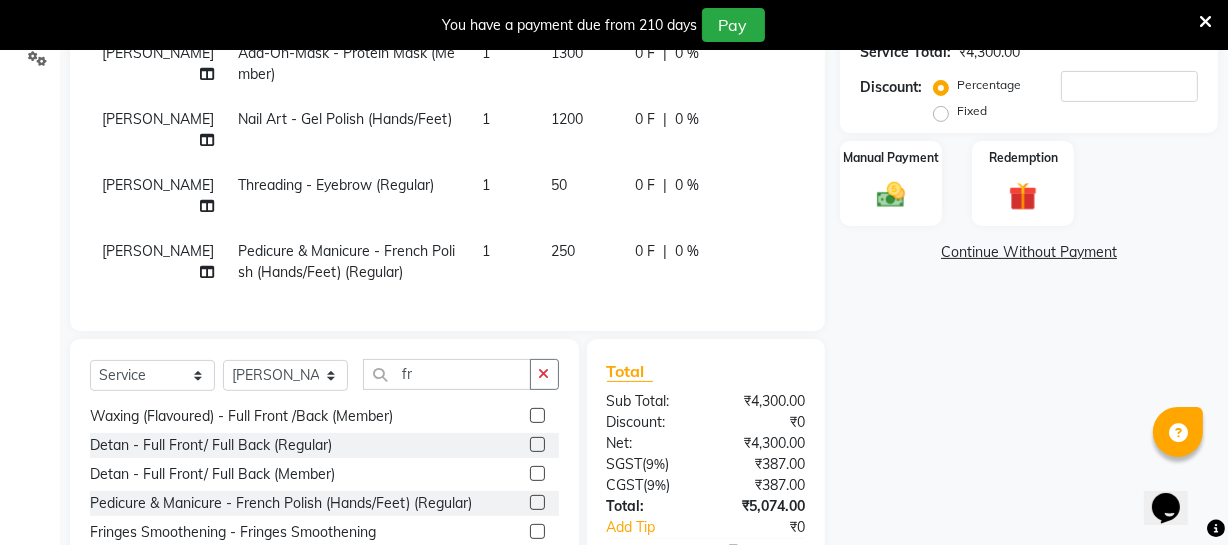 click on "250" 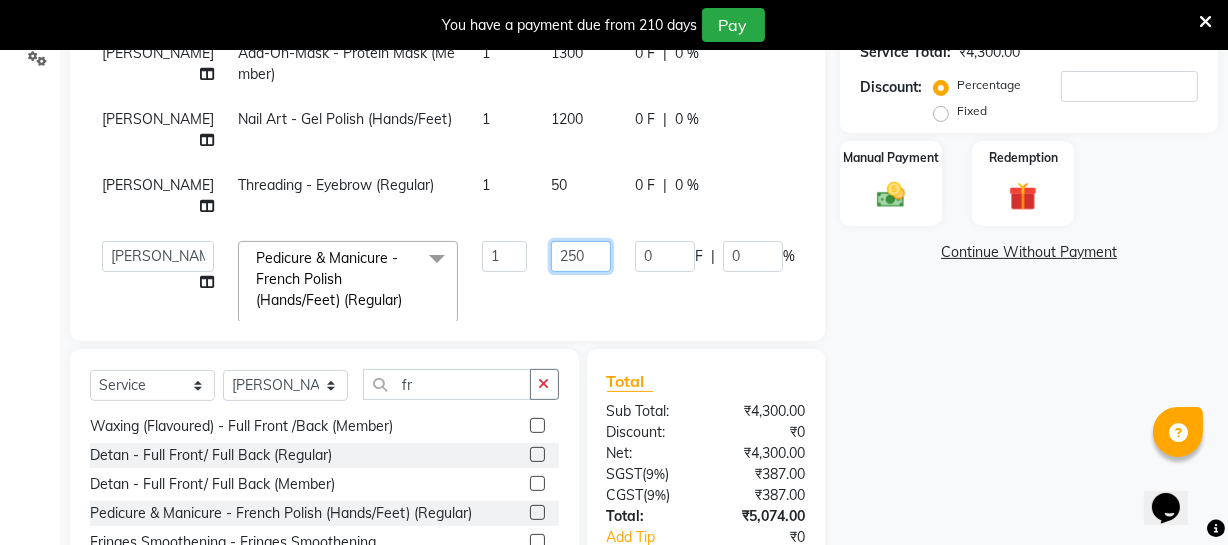 click on "250" 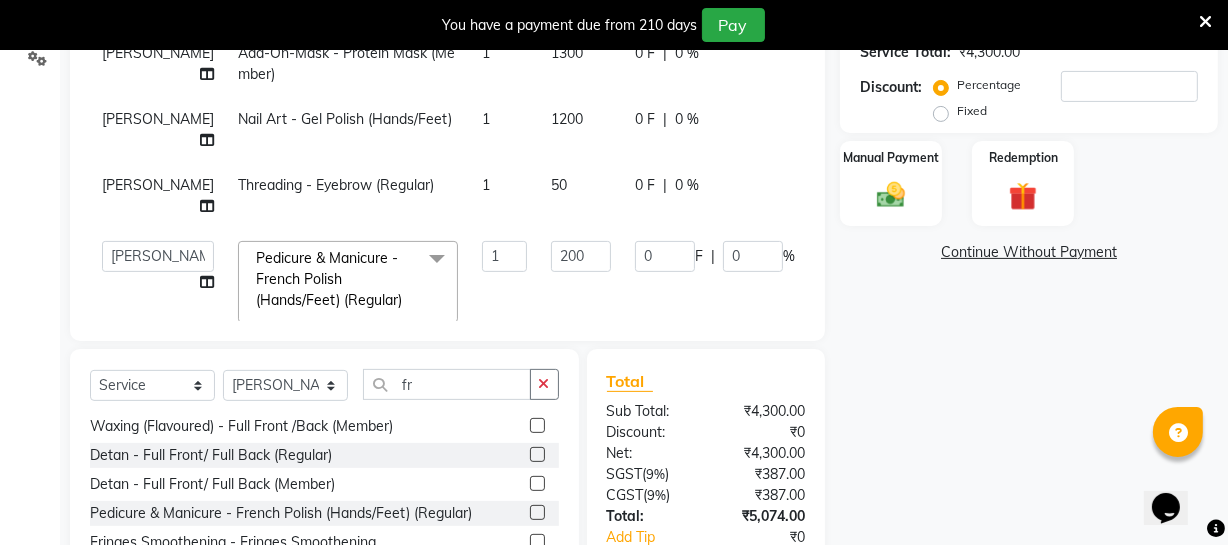 click on "200" 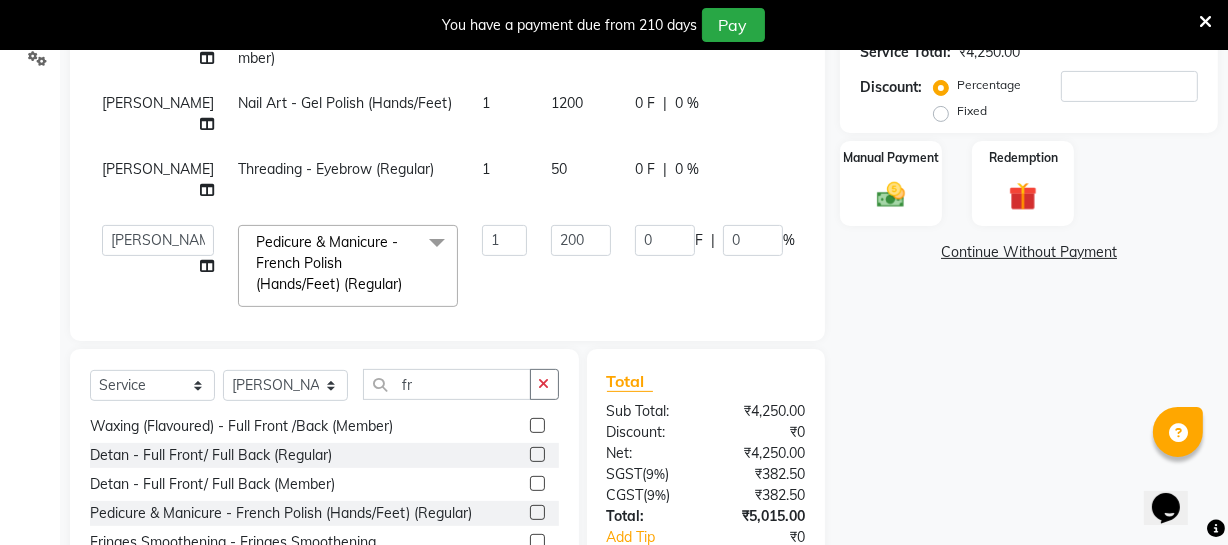 scroll, scrollTop: 42, scrollLeft: 0, axis: vertical 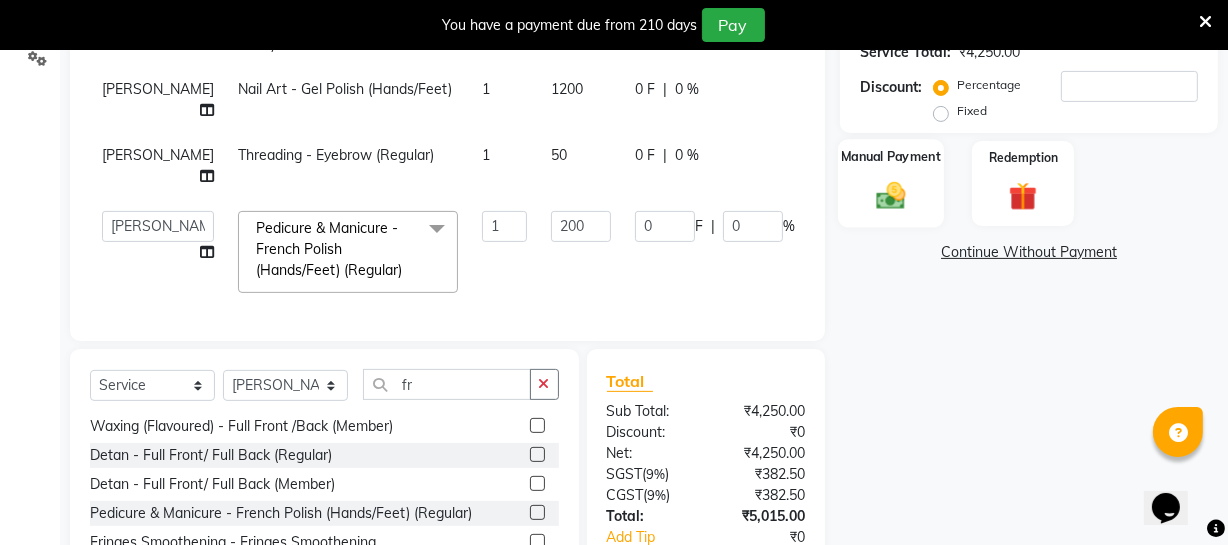 drag, startPoint x: 884, startPoint y: 194, endPoint x: 921, endPoint y: 199, distance: 37.336308 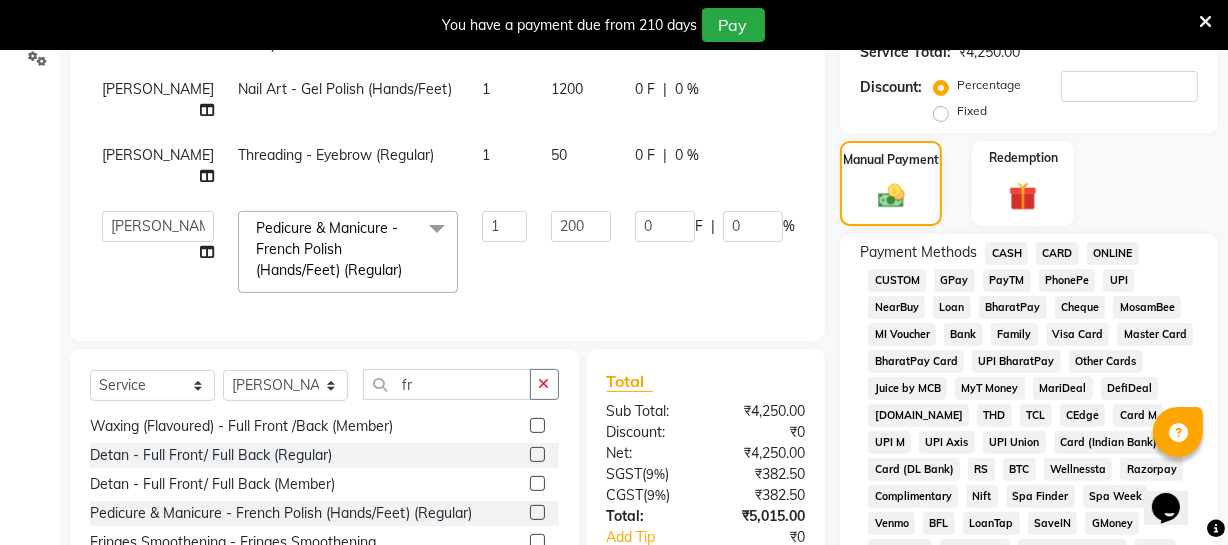 click on "CARD" 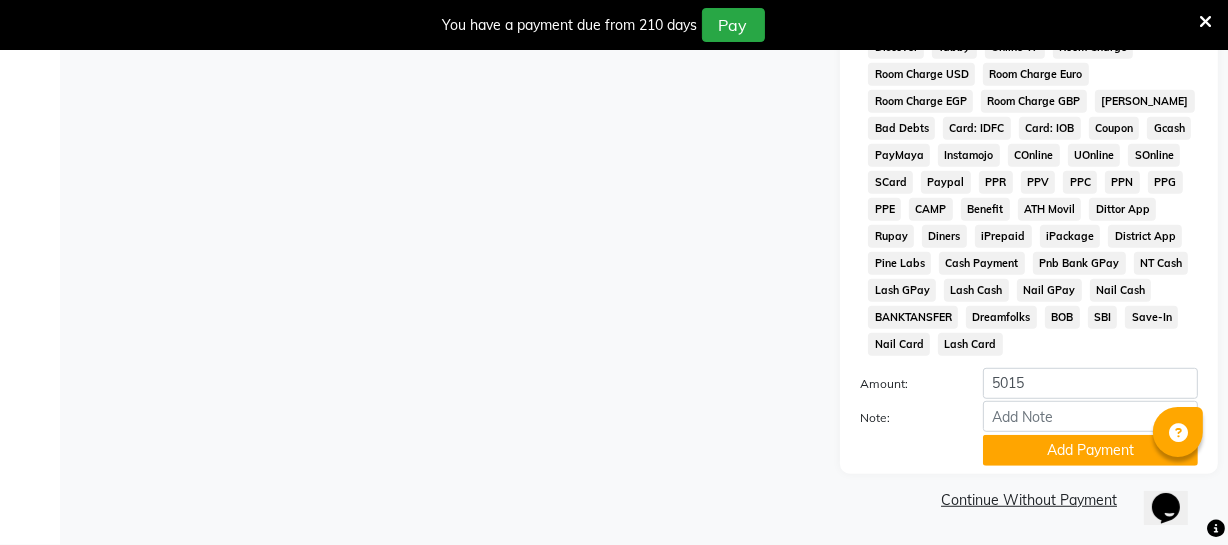 click on "Add Payment" 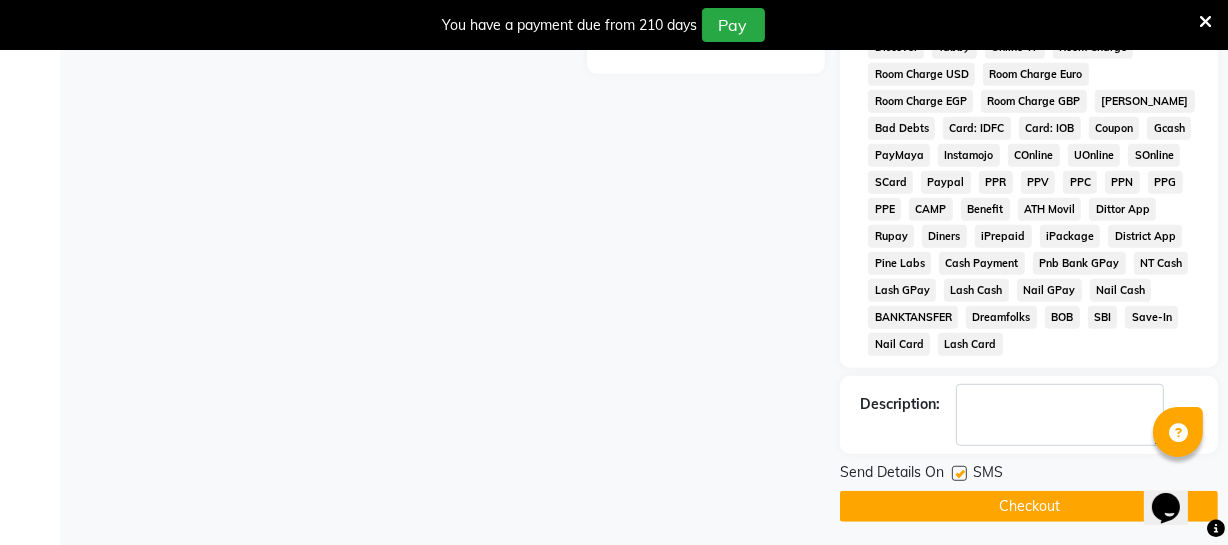 scroll, scrollTop: 1094, scrollLeft: 0, axis: vertical 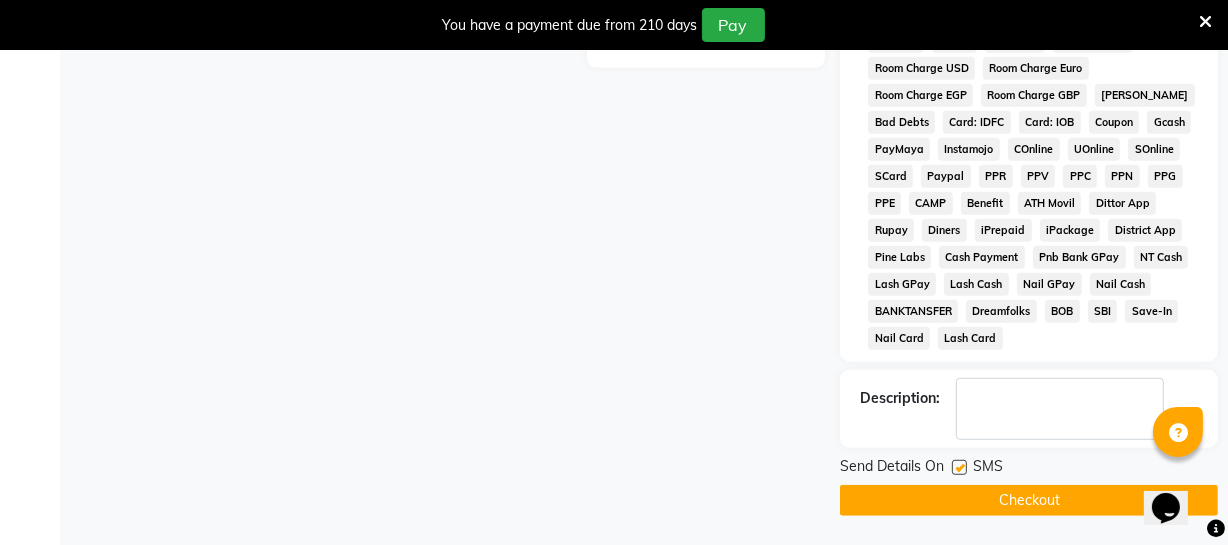 drag, startPoint x: 1051, startPoint y: 494, endPoint x: 1039, endPoint y: 494, distance: 12 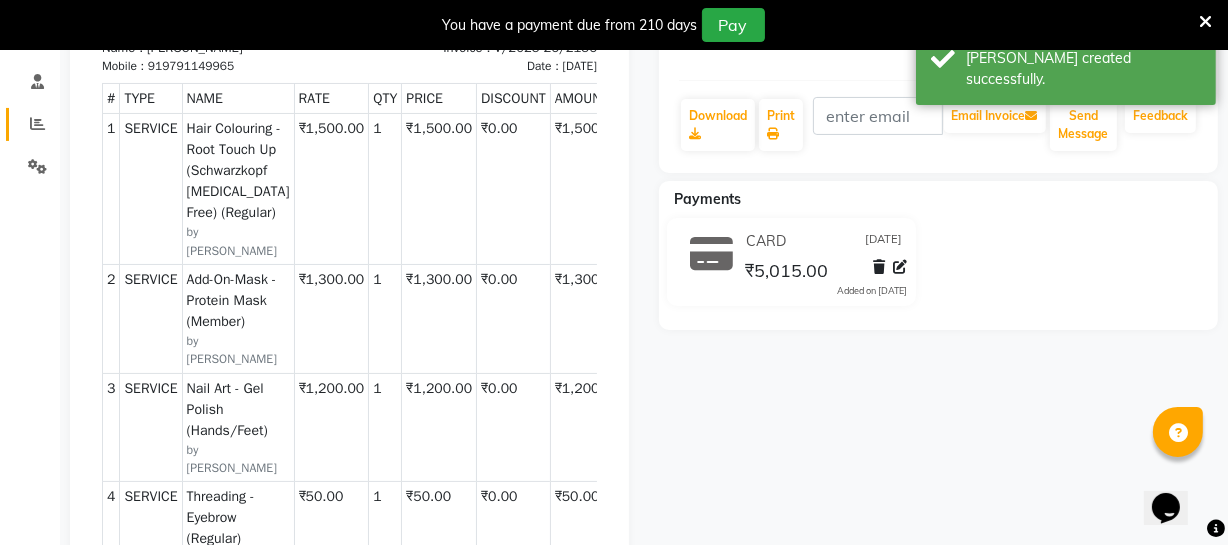 scroll, scrollTop: 0, scrollLeft: 0, axis: both 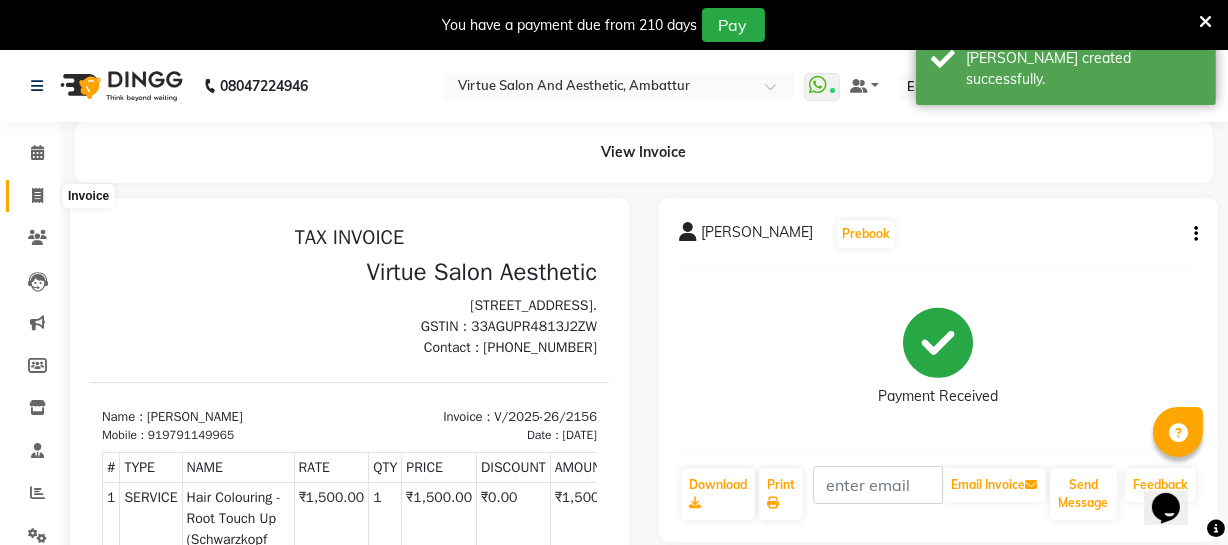 click 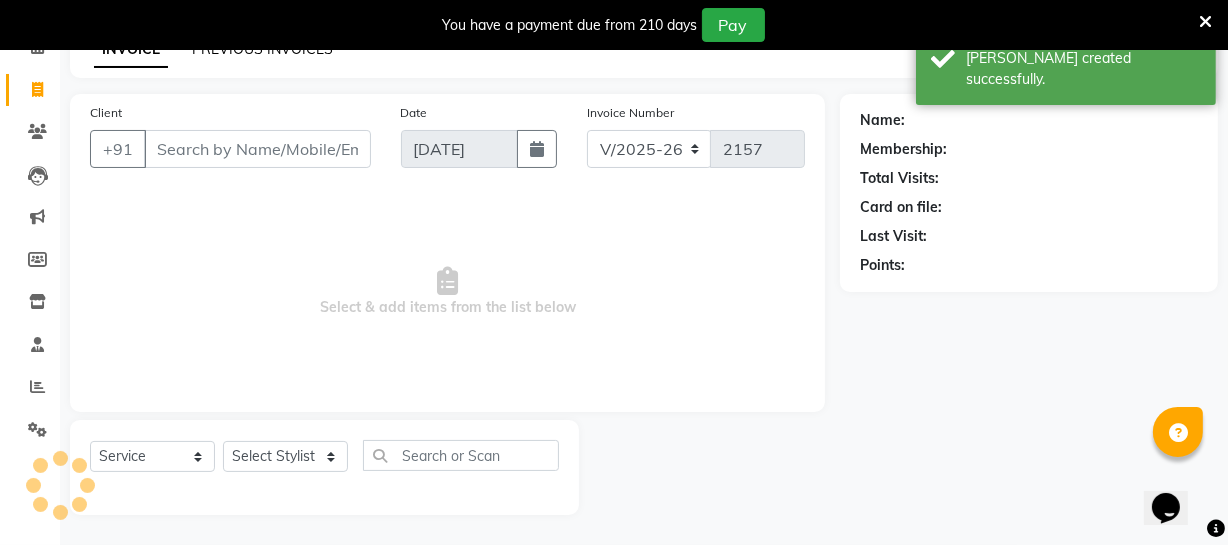 scroll, scrollTop: 16, scrollLeft: 0, axis: vertical 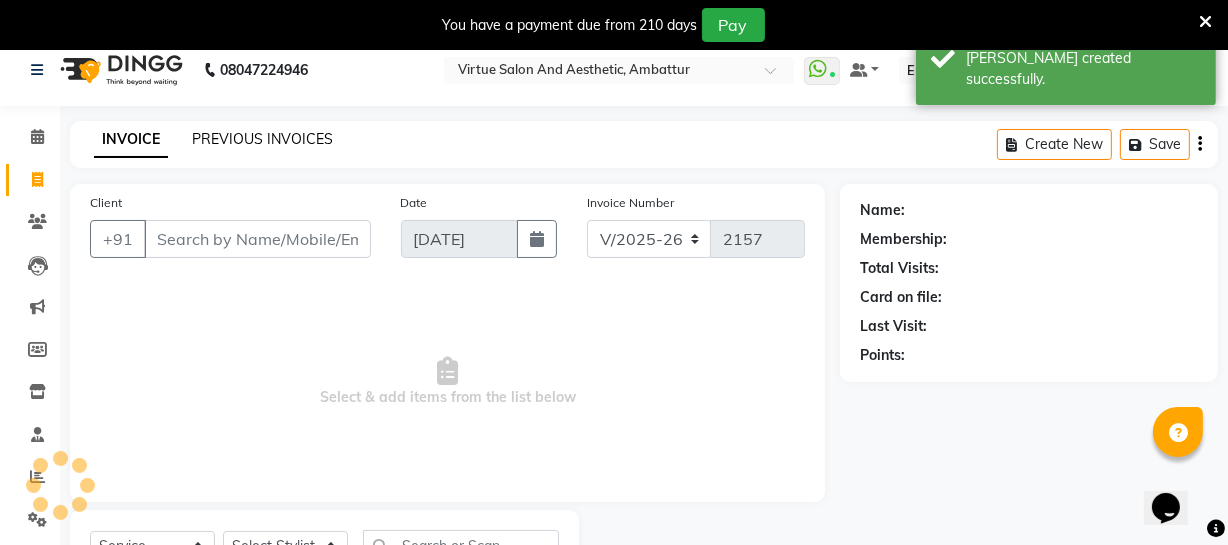 click on "PREVIOUS INVOICES" 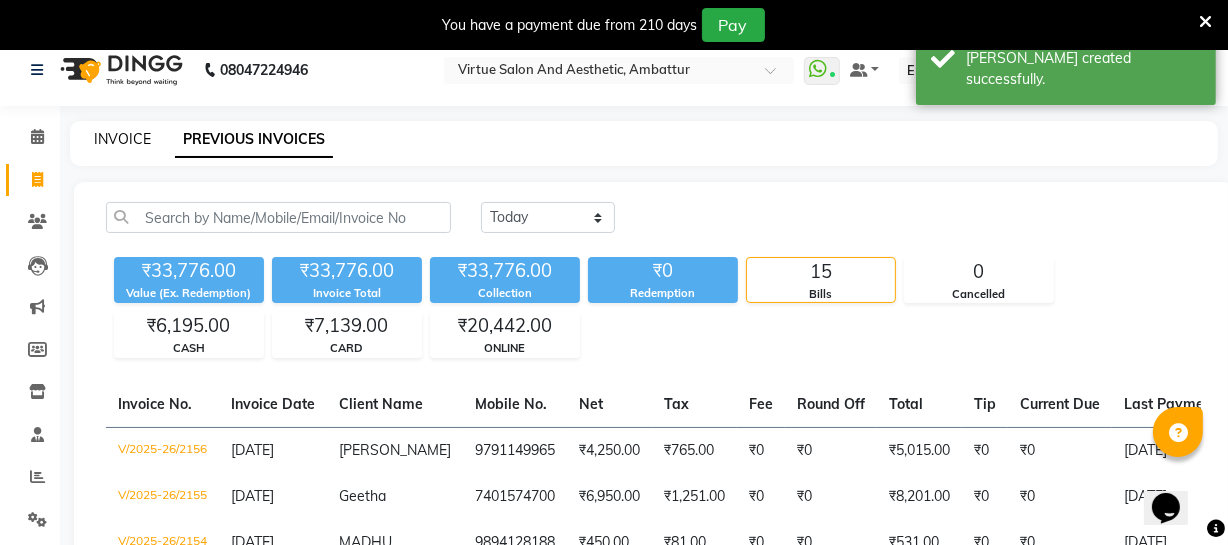 click on "INVOICE" 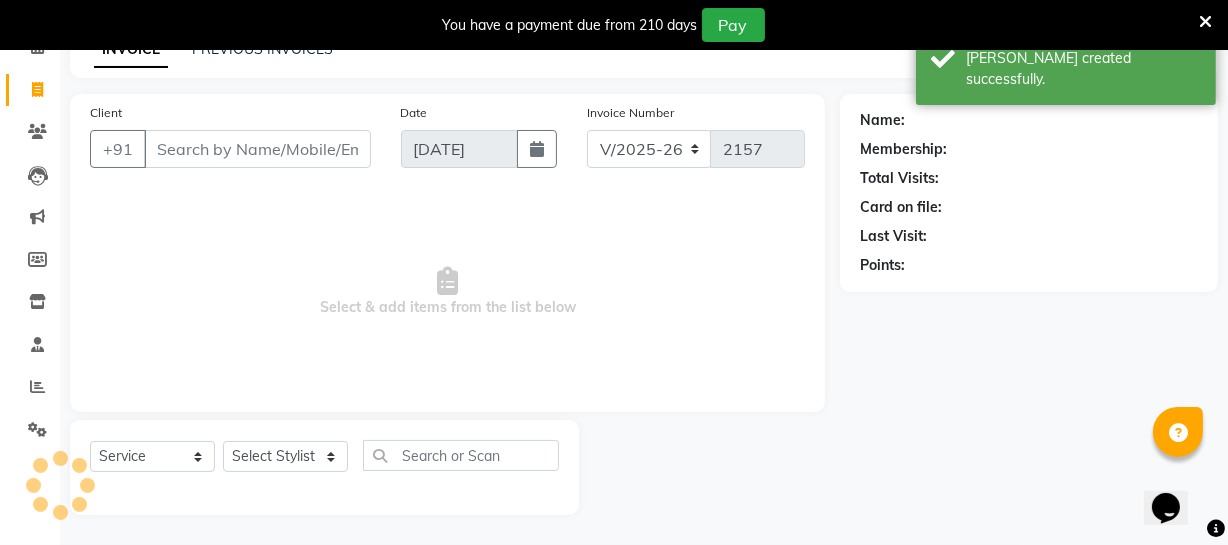 click on "Client" at bounding box center (257, 149) 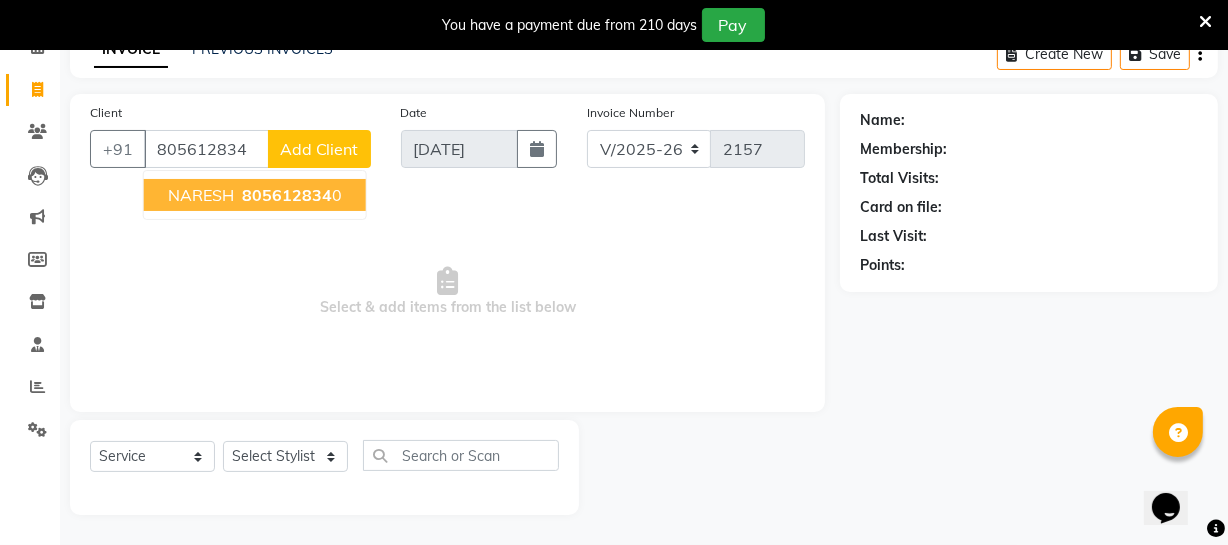 click on "805612834" at bounding box center (287, 195) 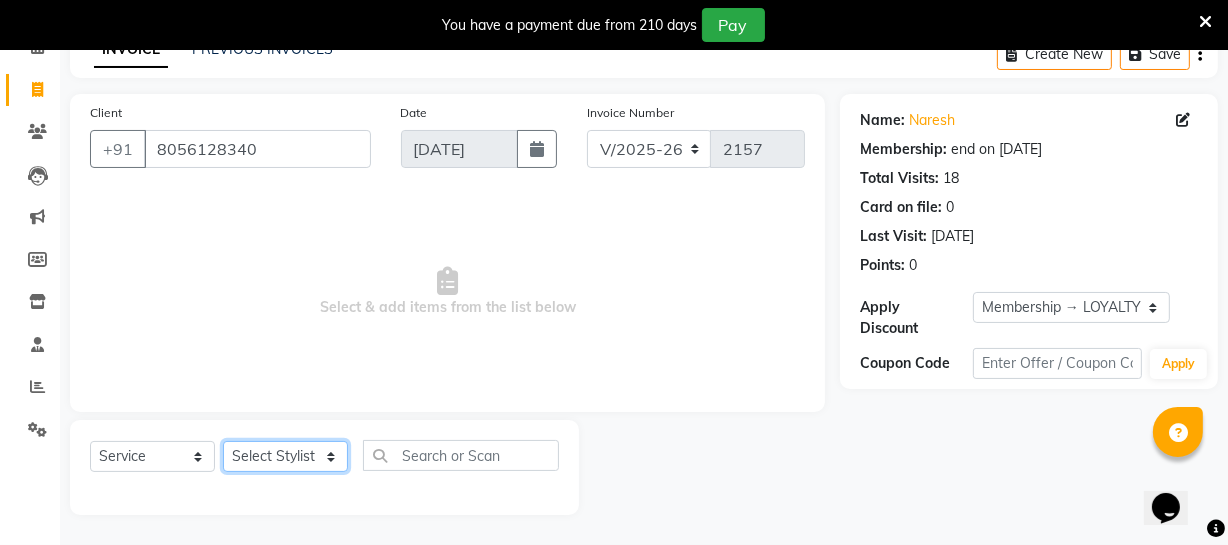 click on "Select Stylist [PERSON_NAME] [PERSON_NAME] [PERSON_NAME] [PERSON_NAME] [PERSON_NAME] [PERSON_NAME] Make up Mani Unisex Stylist [PERSON_NAME] [PERSON_NAME] [PERSON_NAME] Unisex Ramya [PERSON_NAME] Unisex [PERSON_NAME] [PERSON_NAME] [PERSON_NAME] Thiru Virtue Aesthetic Virtue Ambattur" 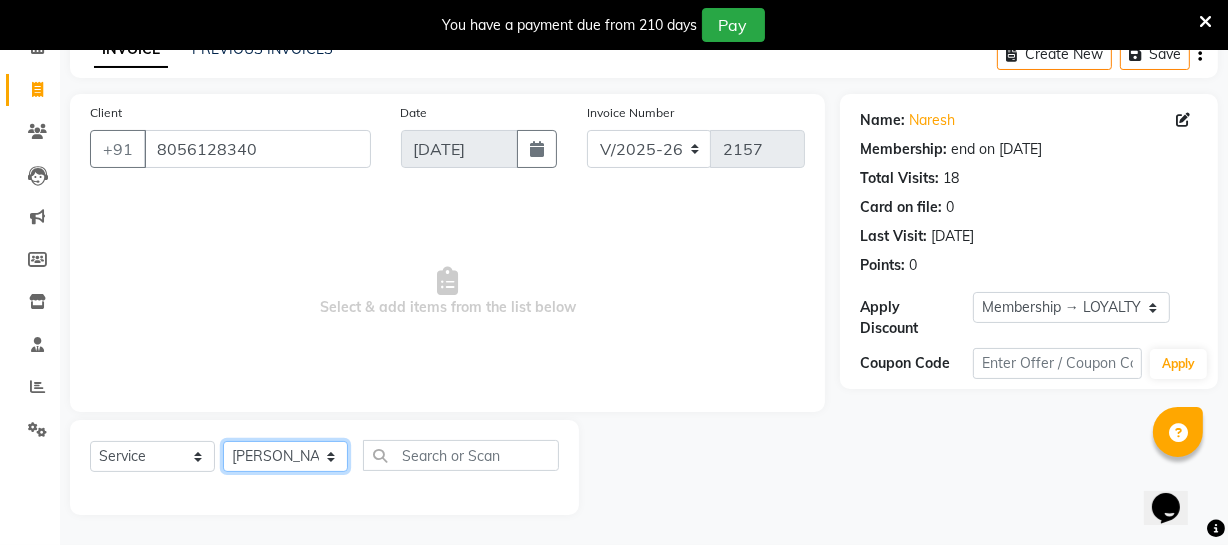 click on "Select Stylist [PERSON_NAME] [PERSON_NAME] [PERSON_NAME] [PERSON_NAME] [PERSON_NAME] [PERSON_NAME] Make up Mani Unisex Stylist [PERSON_NAME] [PERSON_NAME] [PERSON_NAME] Unisex Ramya [PERSON_NAME] Unisex [PERSON_NAME] [PERSON_NAME] [PERSON_NAME] Thiru Virtue Aesthetic Virtue Ambattur" 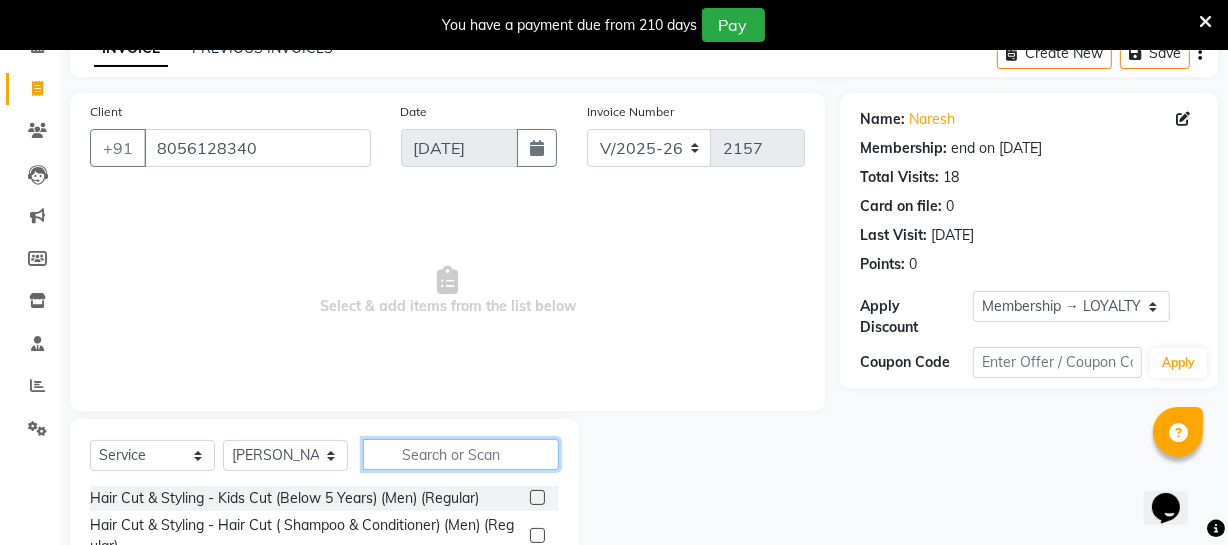 click 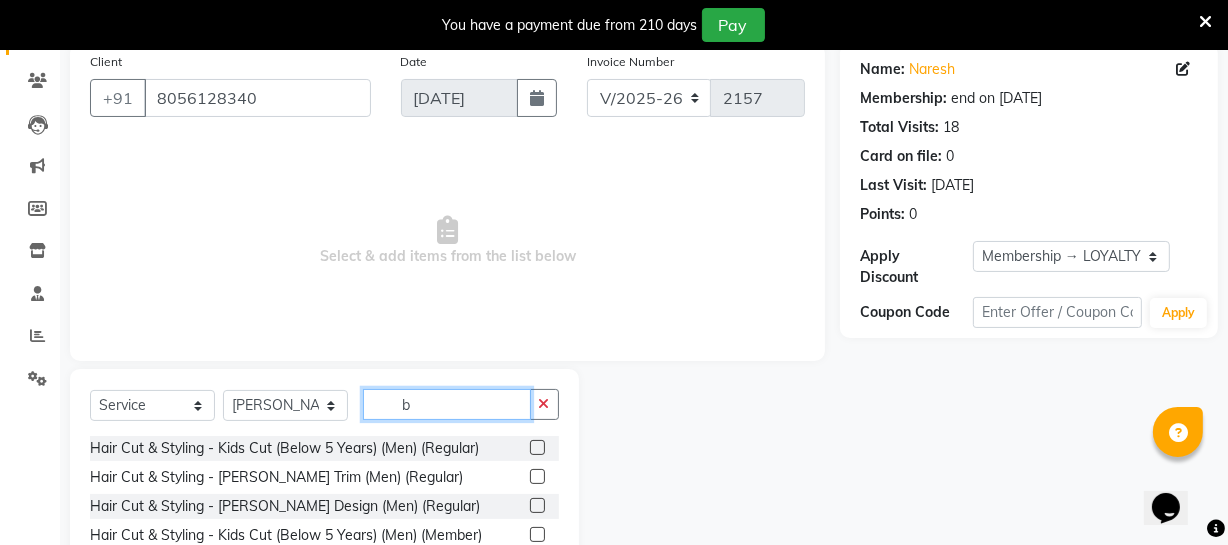 scroll, scrollTop: 198, scrollLeft: 0, axis: vertical 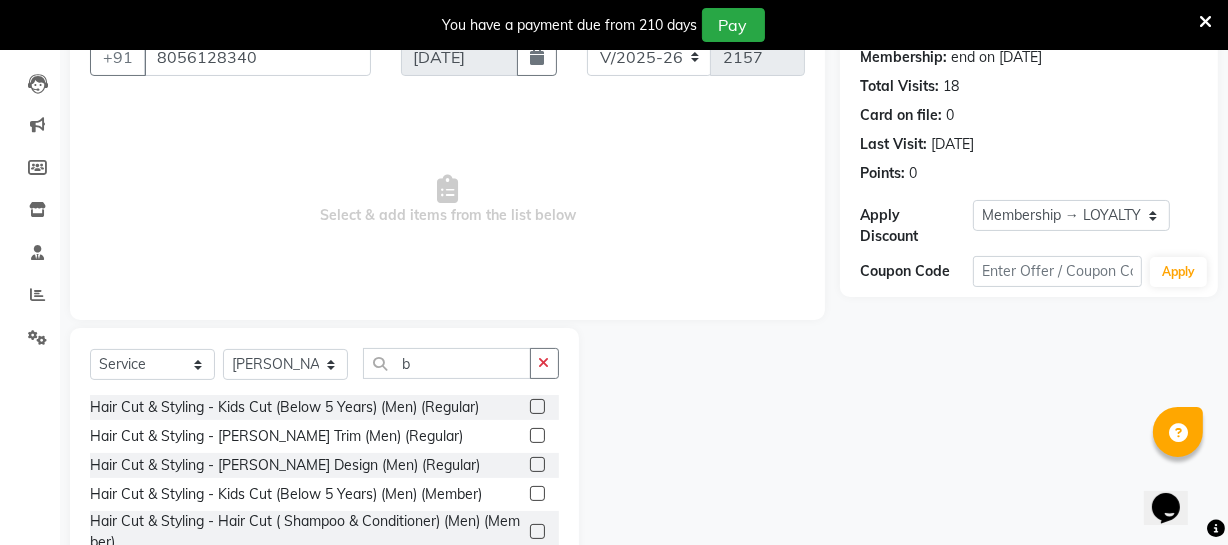 click 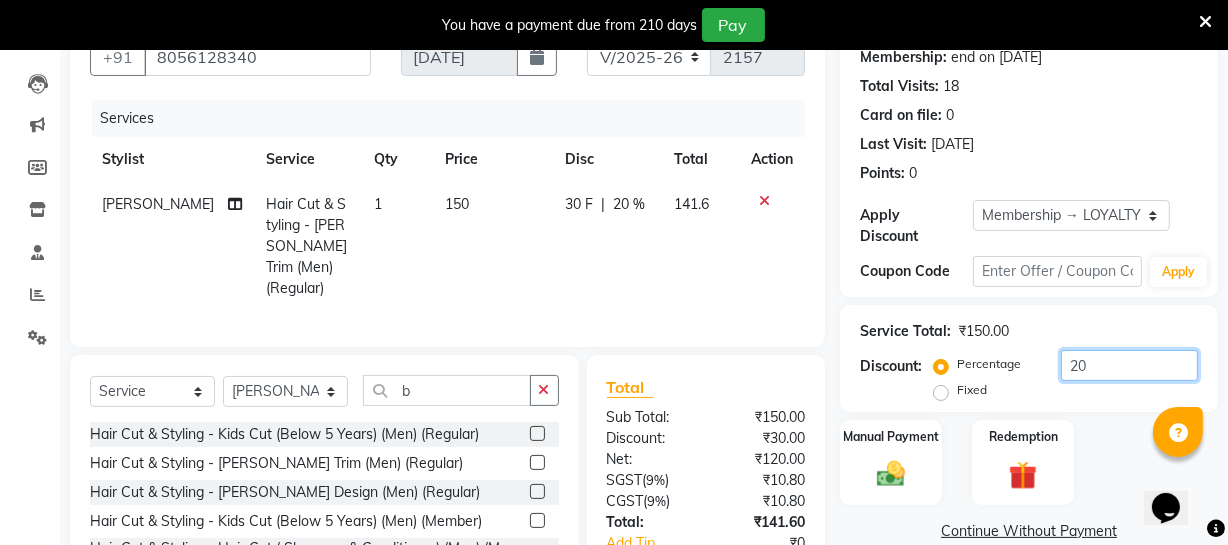 click on "20" 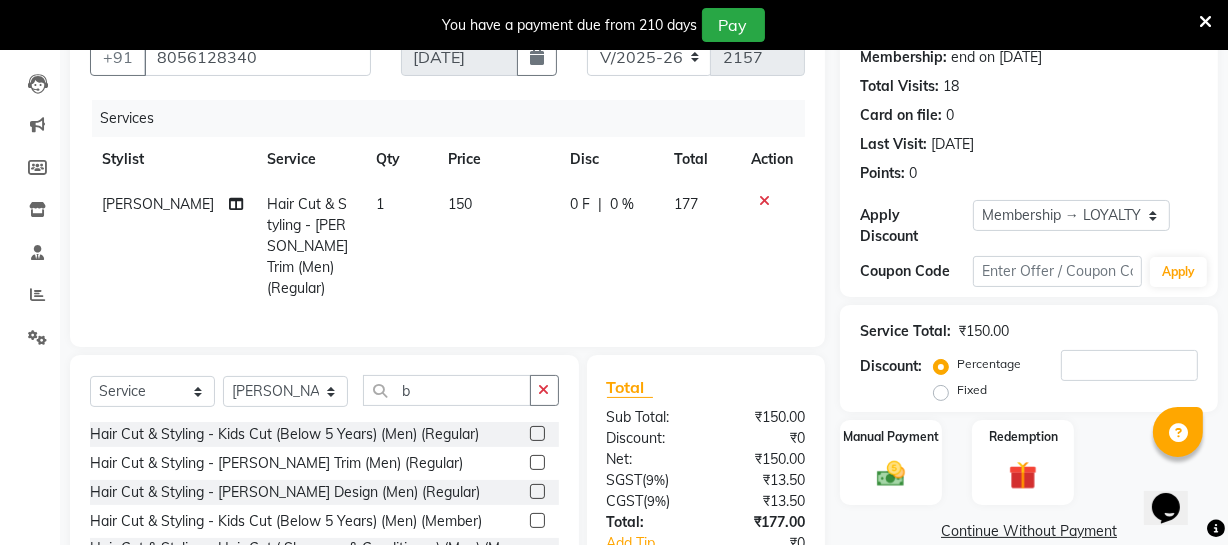 click on "150" 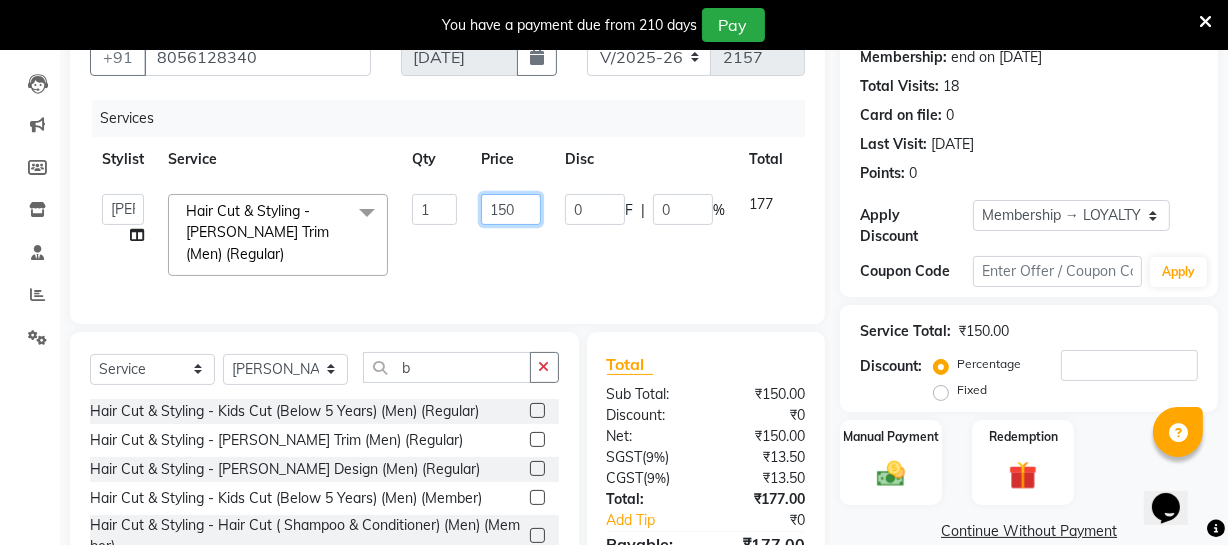 click on "150" 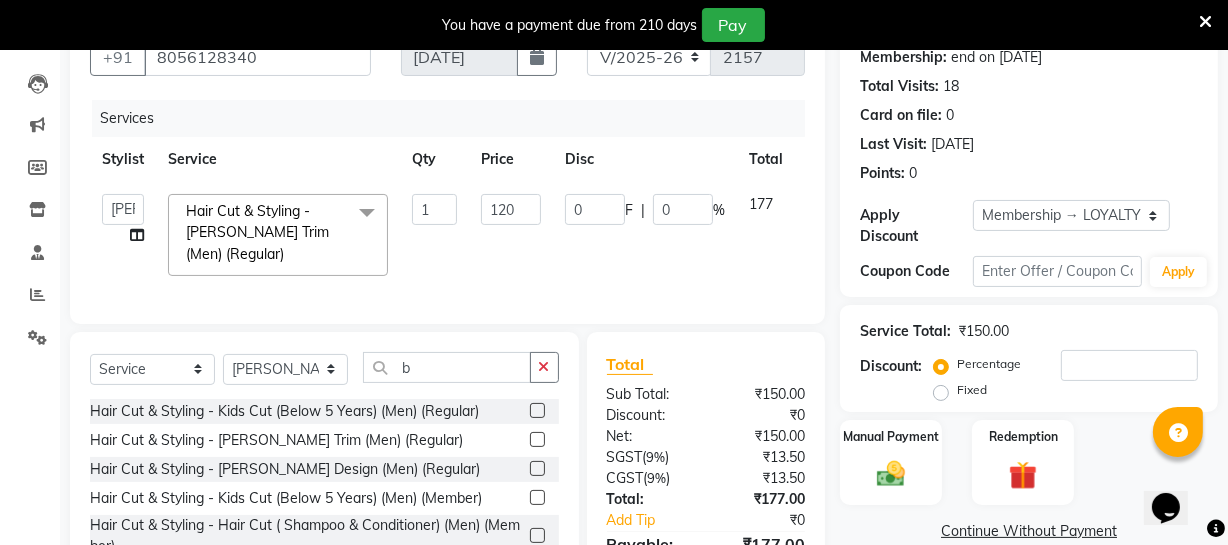 click on "120" 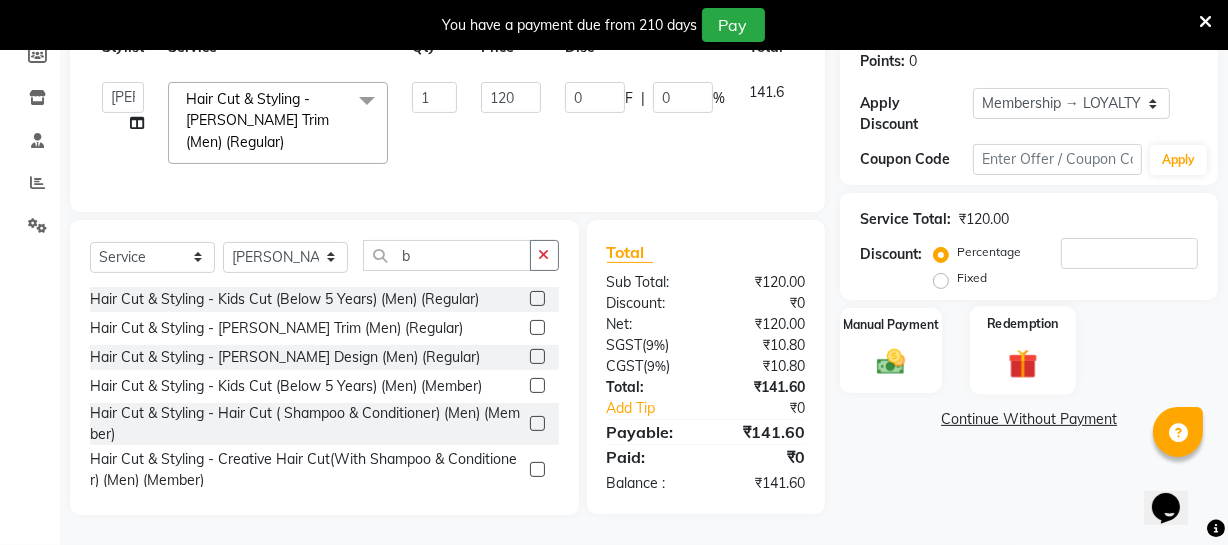 scroll, scrollTop: 324, scrollLeft: 0, axis: vertical 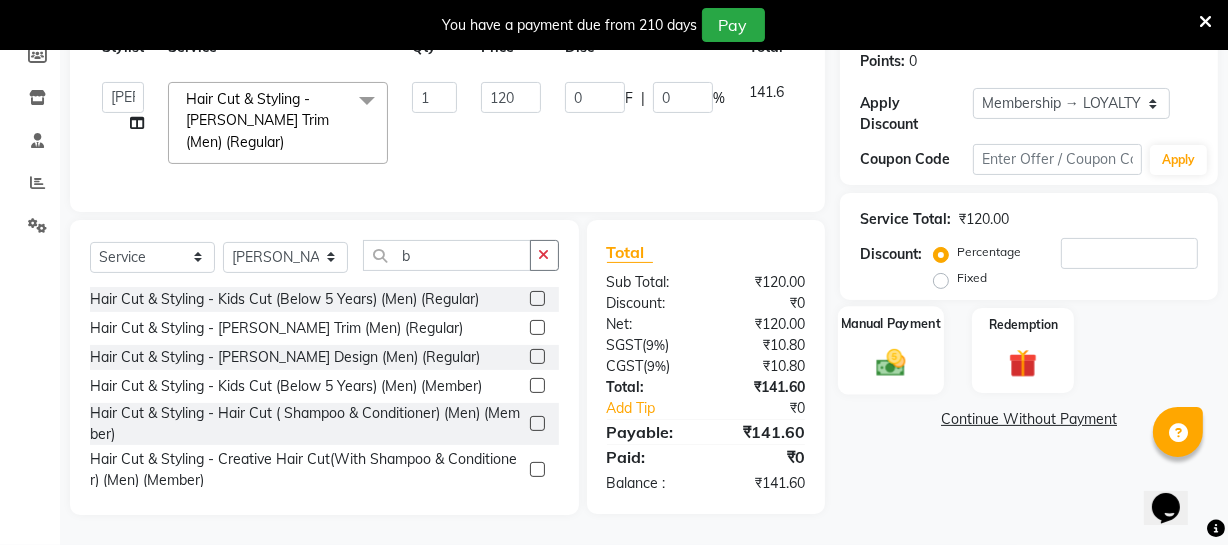 click on "Manual Payment" 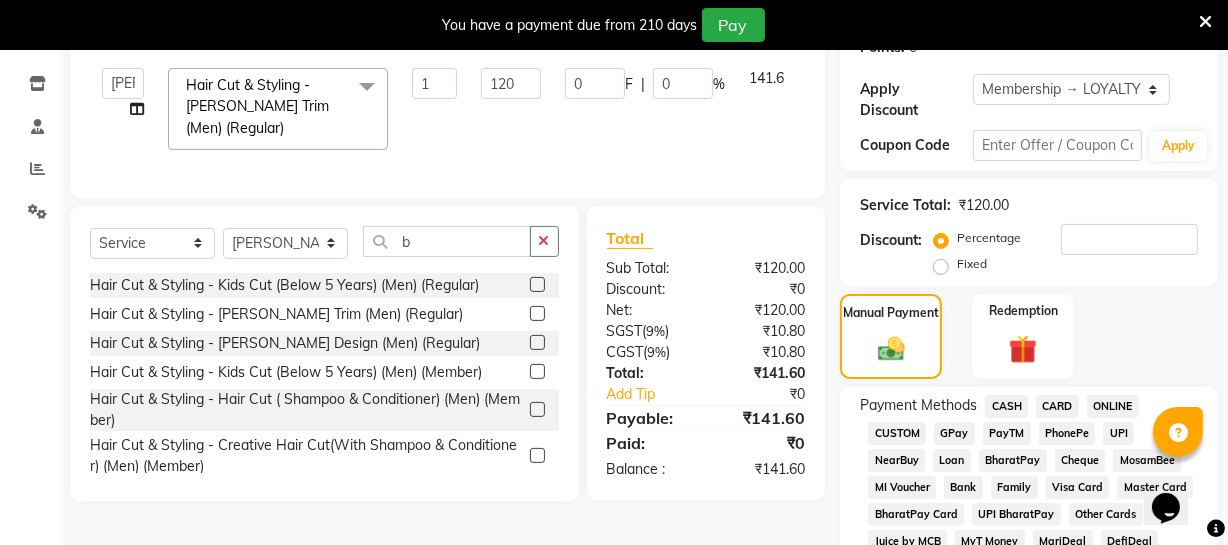 click on "ONLINE" 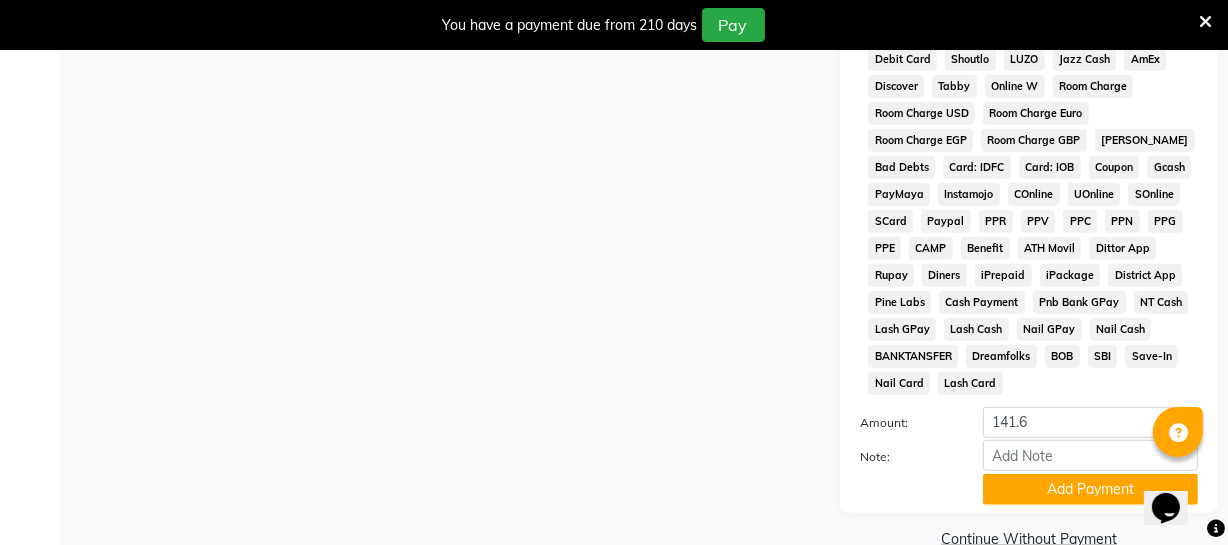scroll, scrollTop: 1051, scrollLeft: 0, axis: vertical 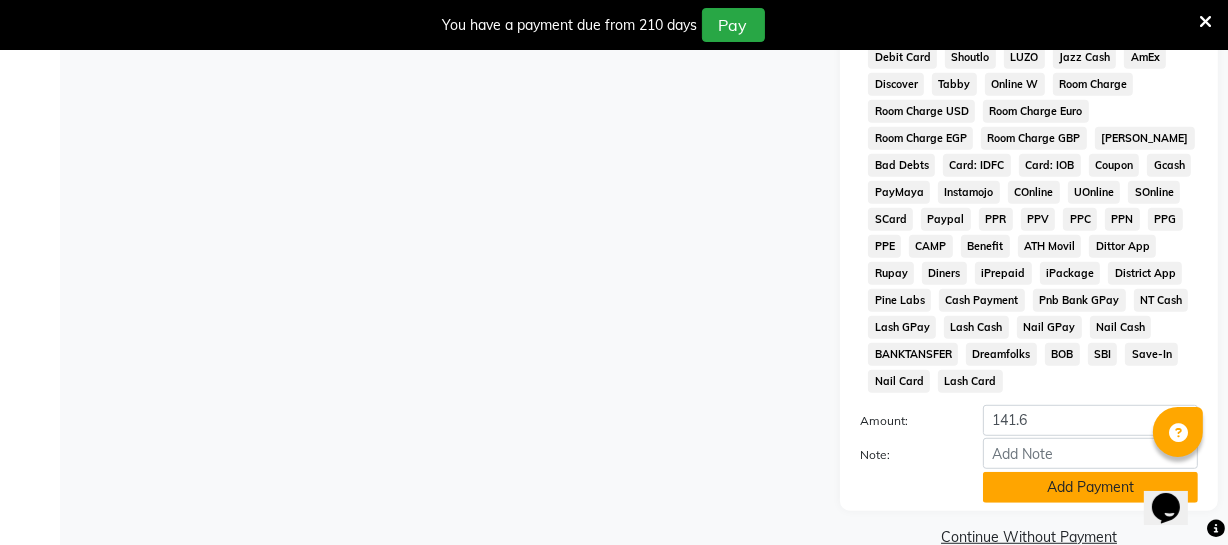 click on "Add Payment" 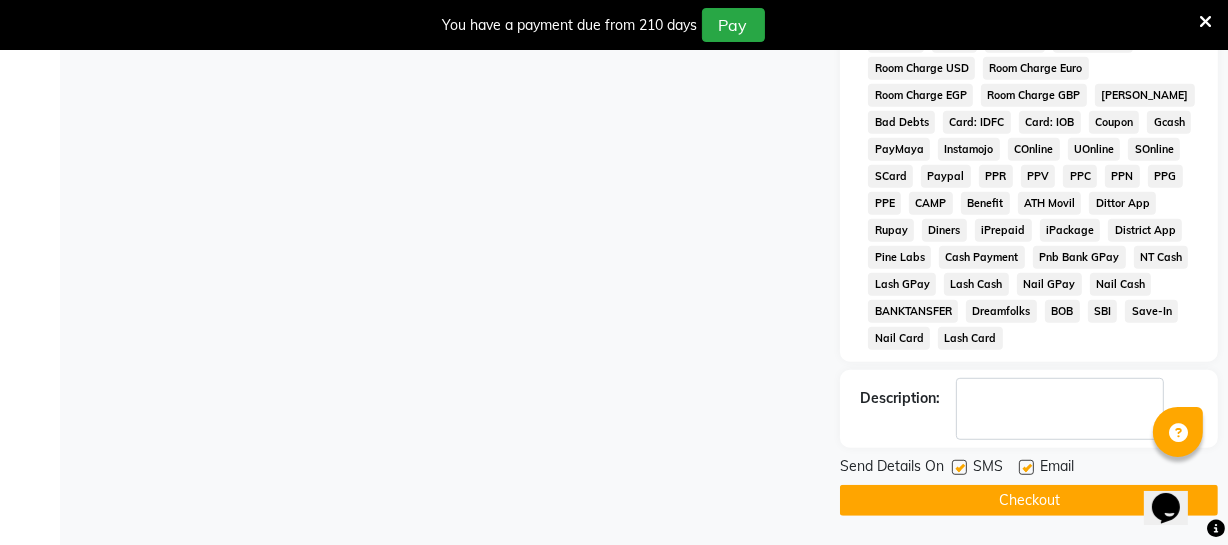 click on "Checkout" 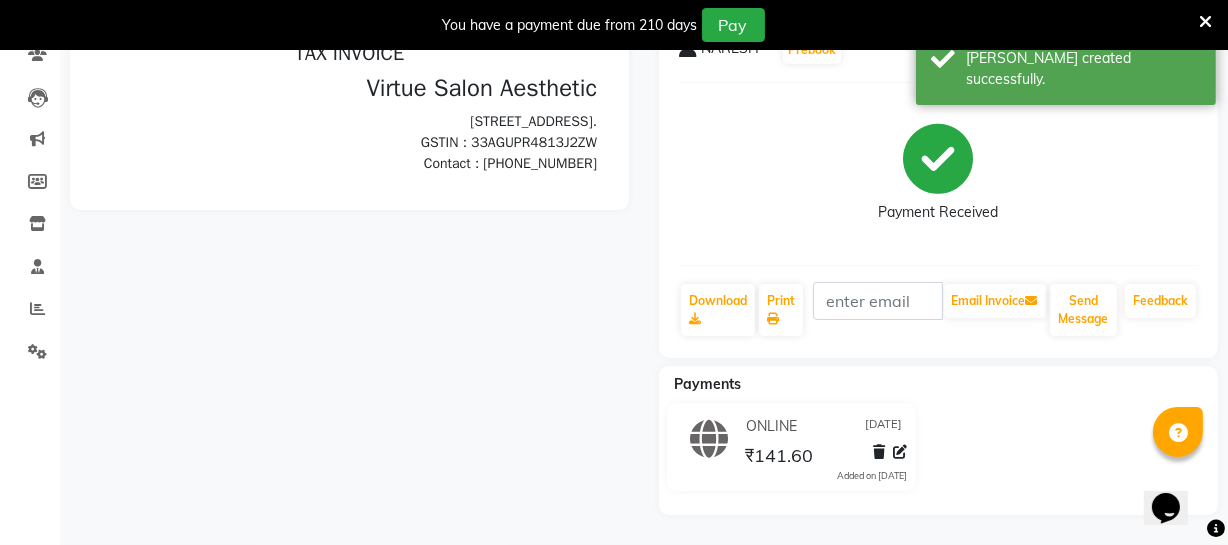 scroll, scrollTop: 0, scrollLeft: 0, axis: both 